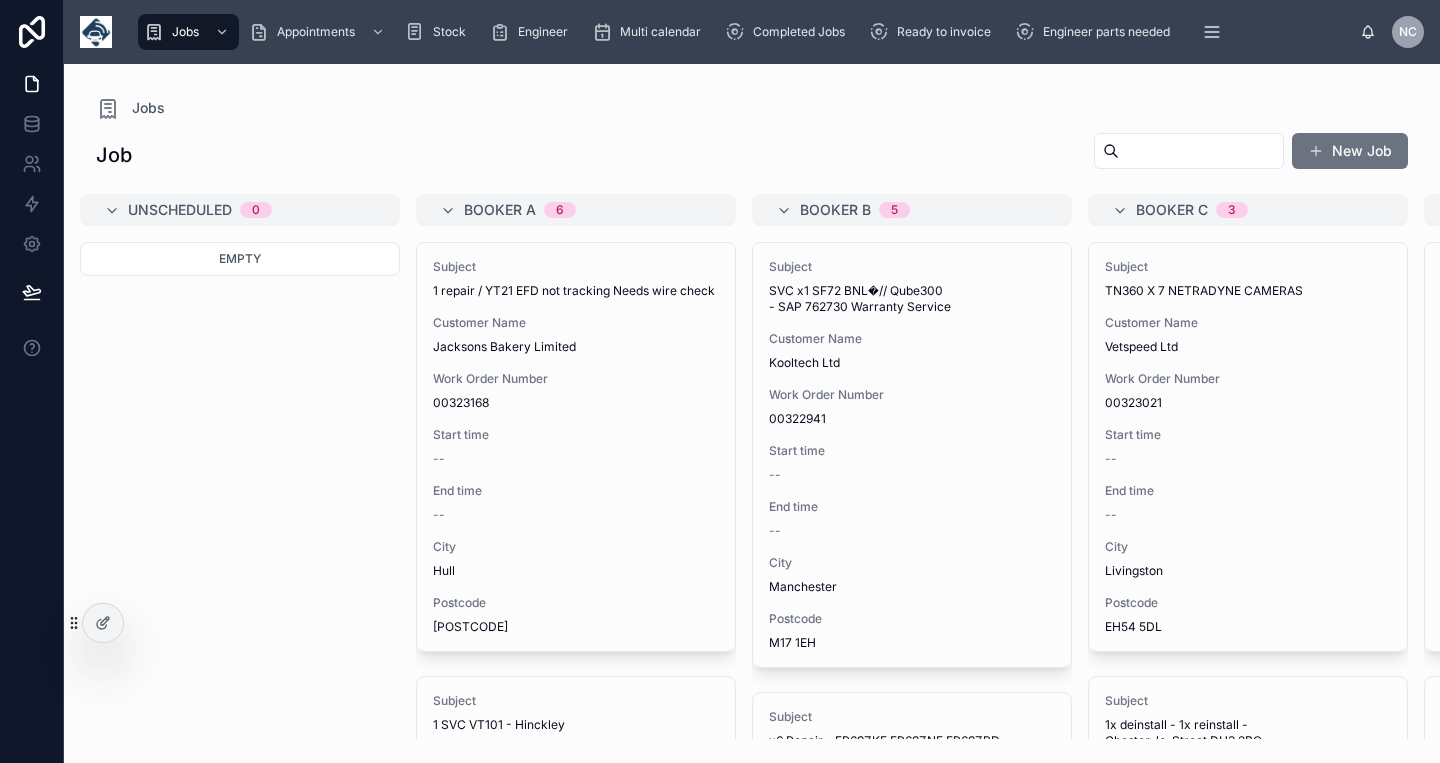 scroll, scrollTop: 0, scrollLeft: 0, axis: both 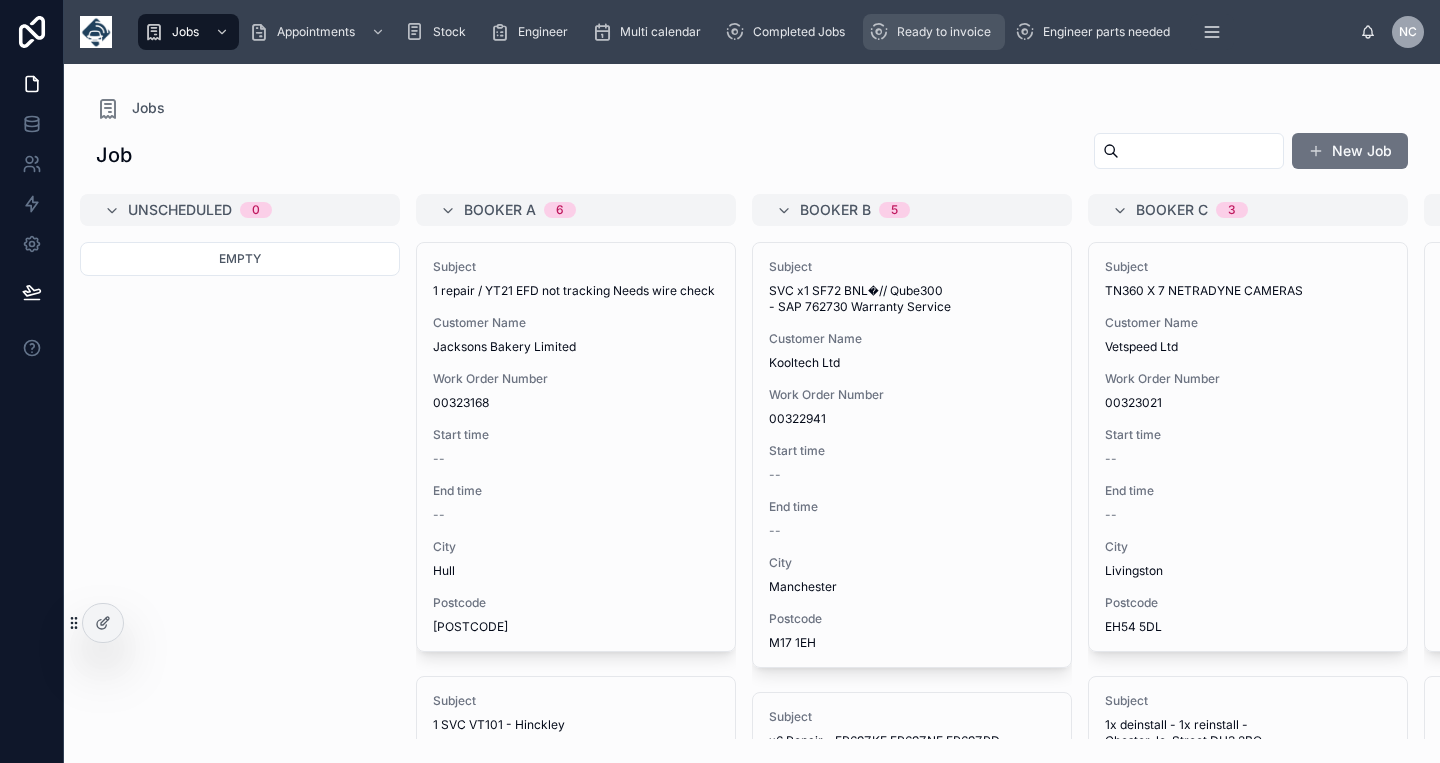 click on "Ready to invoice" at bounding box center (944, 32) 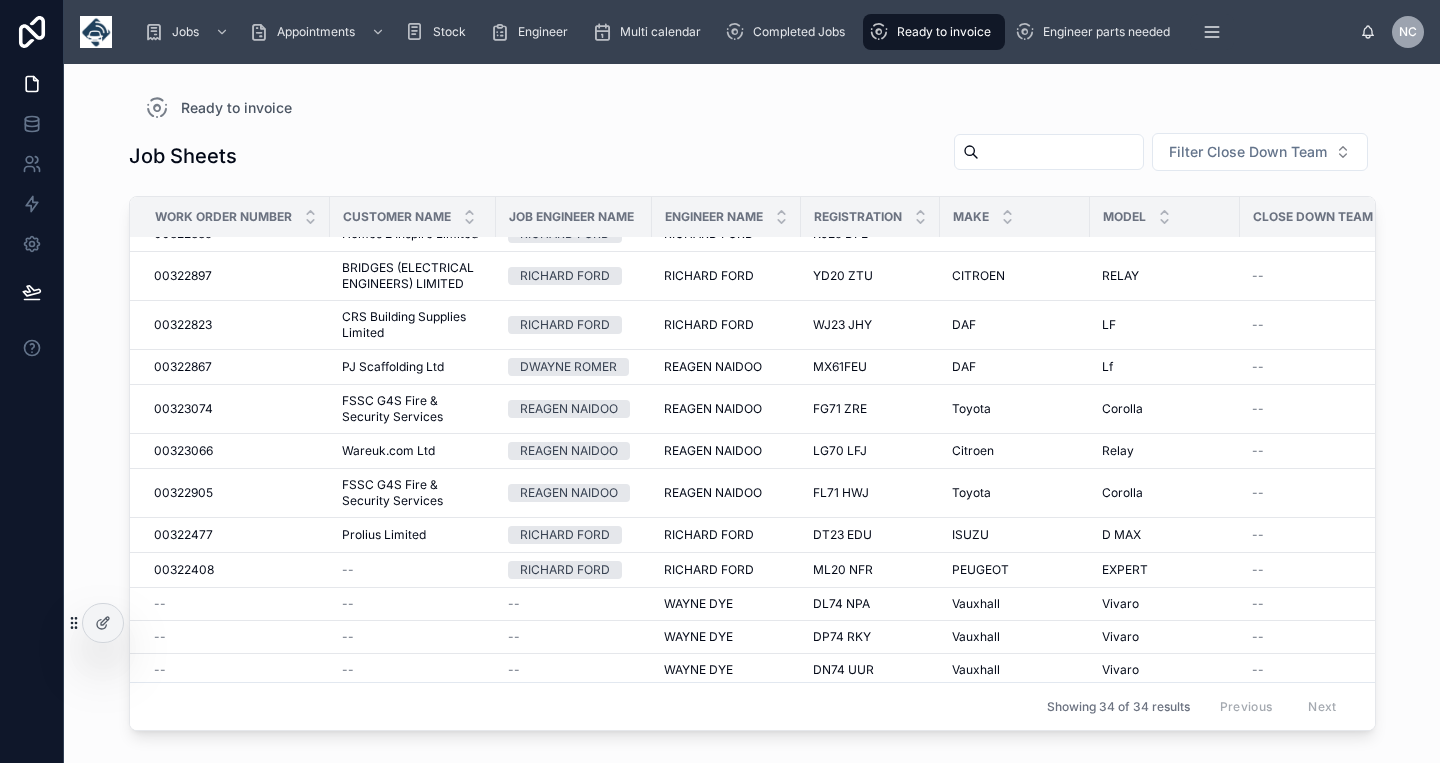 scroll, scrollTop: 669, scrollLeft: 0, axis: vertical 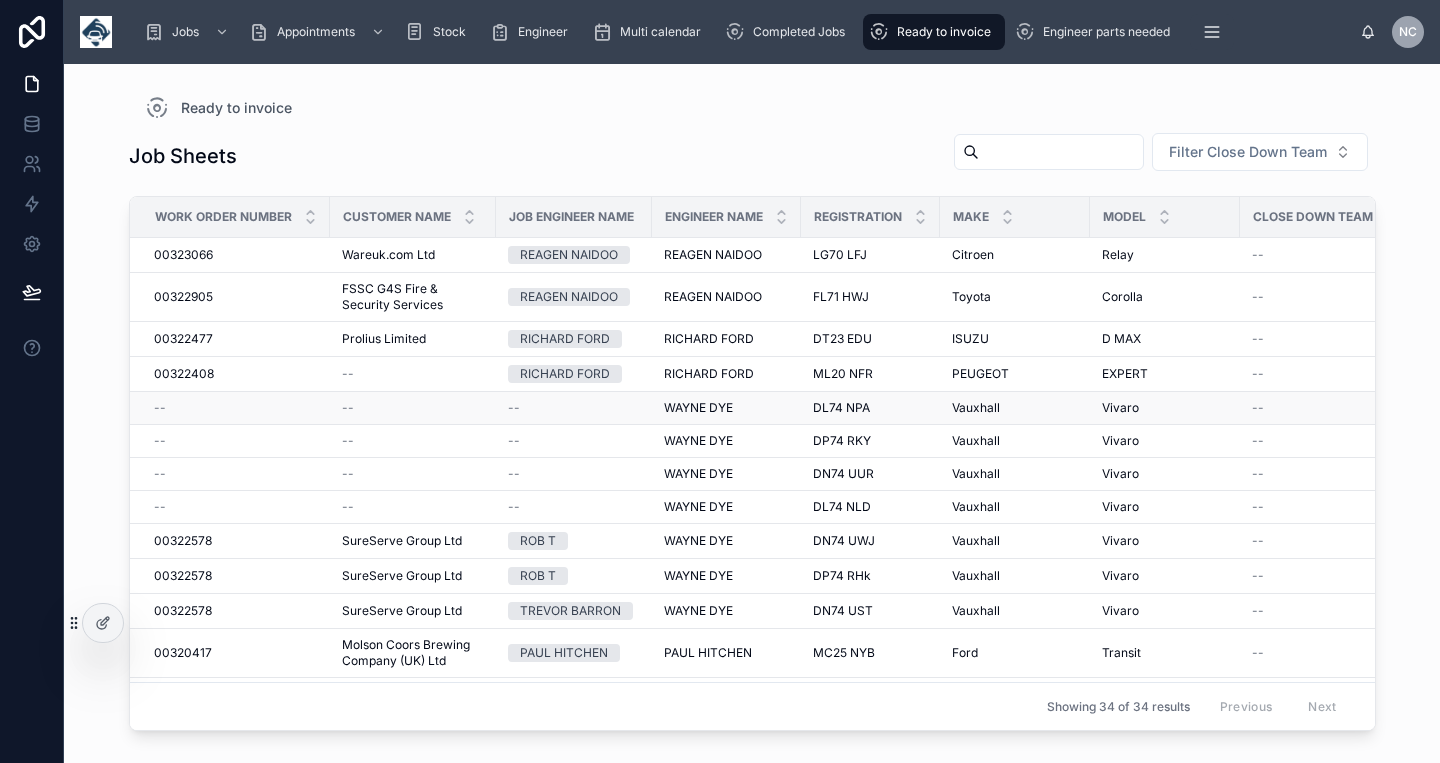 click on "WAYNE DYE" at bounding box center (698, 408) 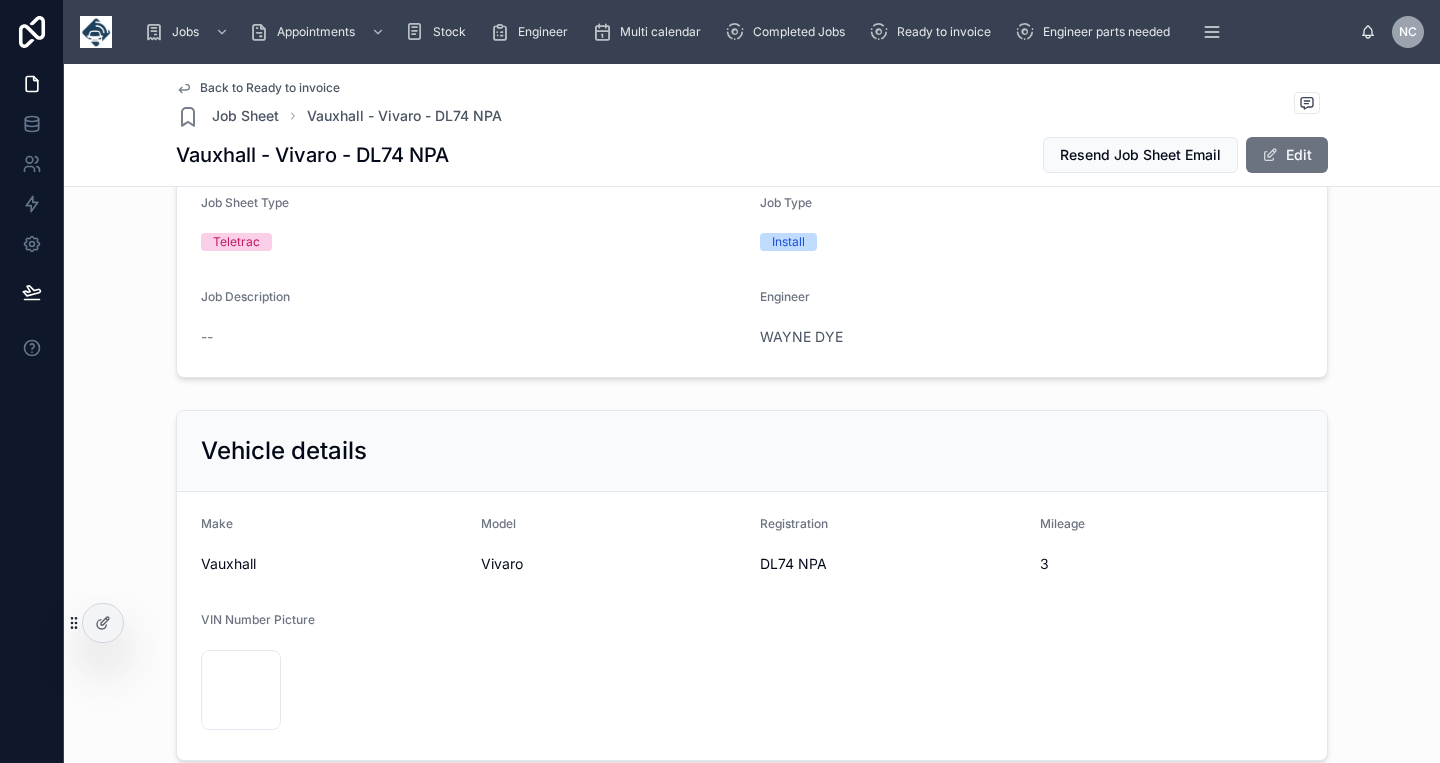 scroll, scrollTop: 0, scrollLeft: 0, axis: both 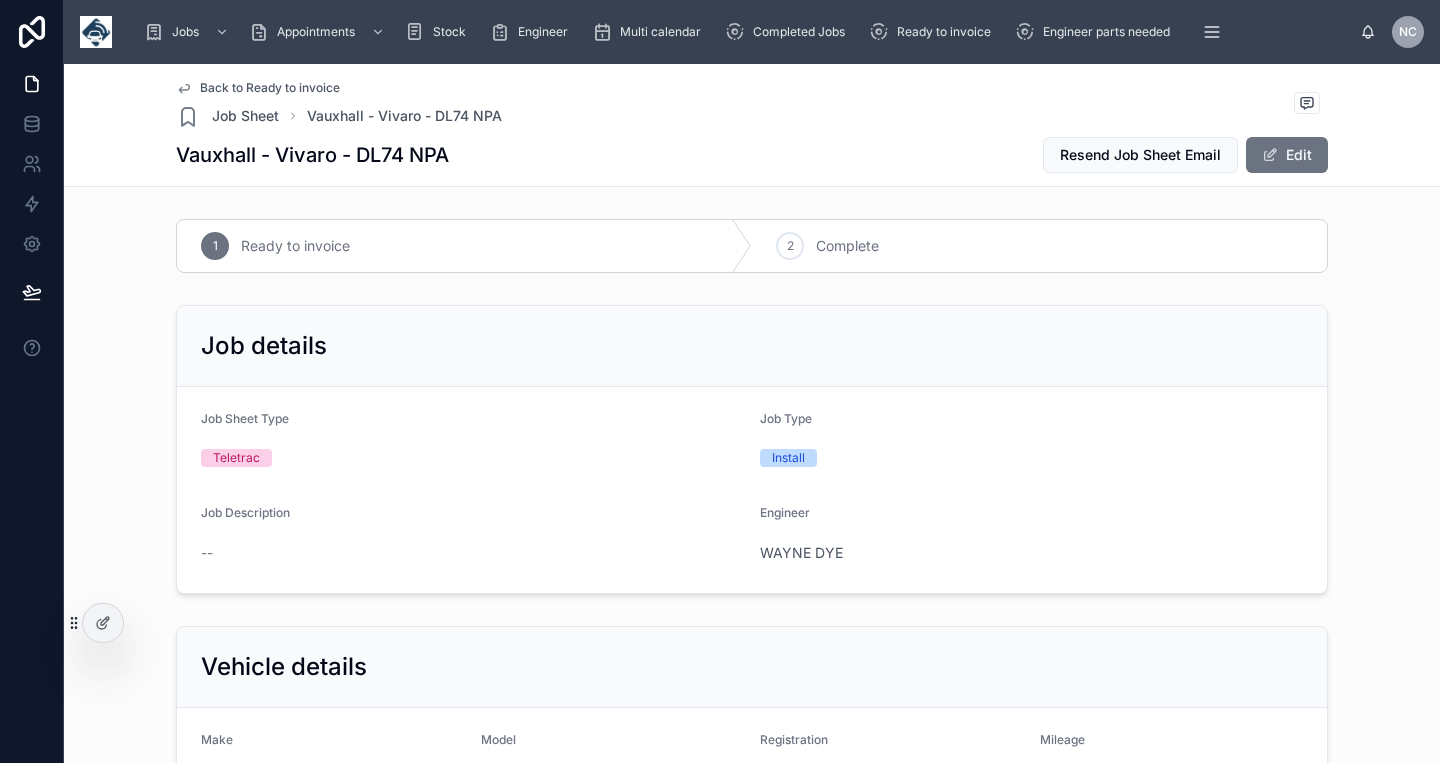 click on "Back to Ready to invoice Job Sheet Vauxhall - Vivaro - DL74 NPA Vauxhall - Vivaro - DL74 NPA Resend Job Sheet Email Edit" at bounding box center (752, 125) 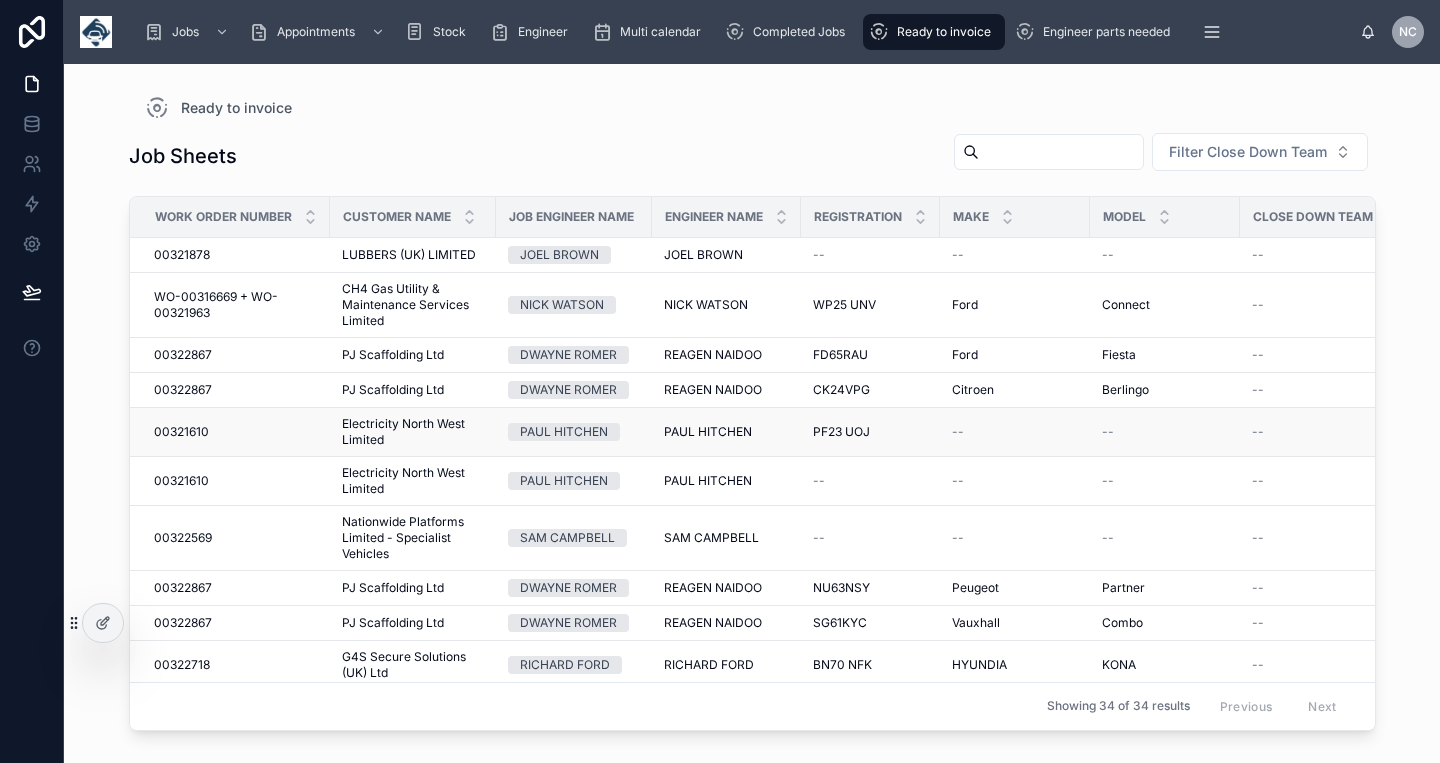 click on "00321610 00321610" at bounding box center (230, 432) 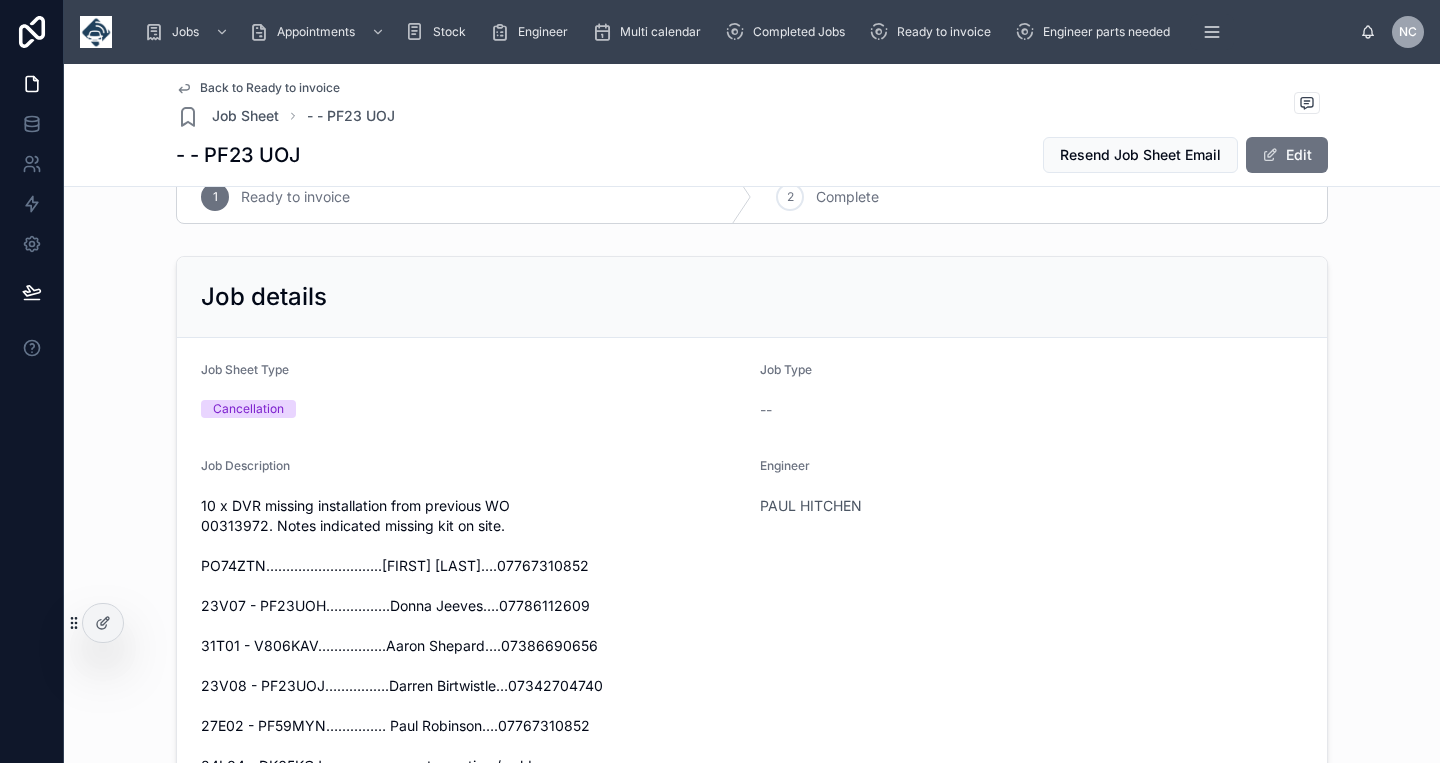 scroll, scrollTop: 0, scrollLeft: 0, axis: both 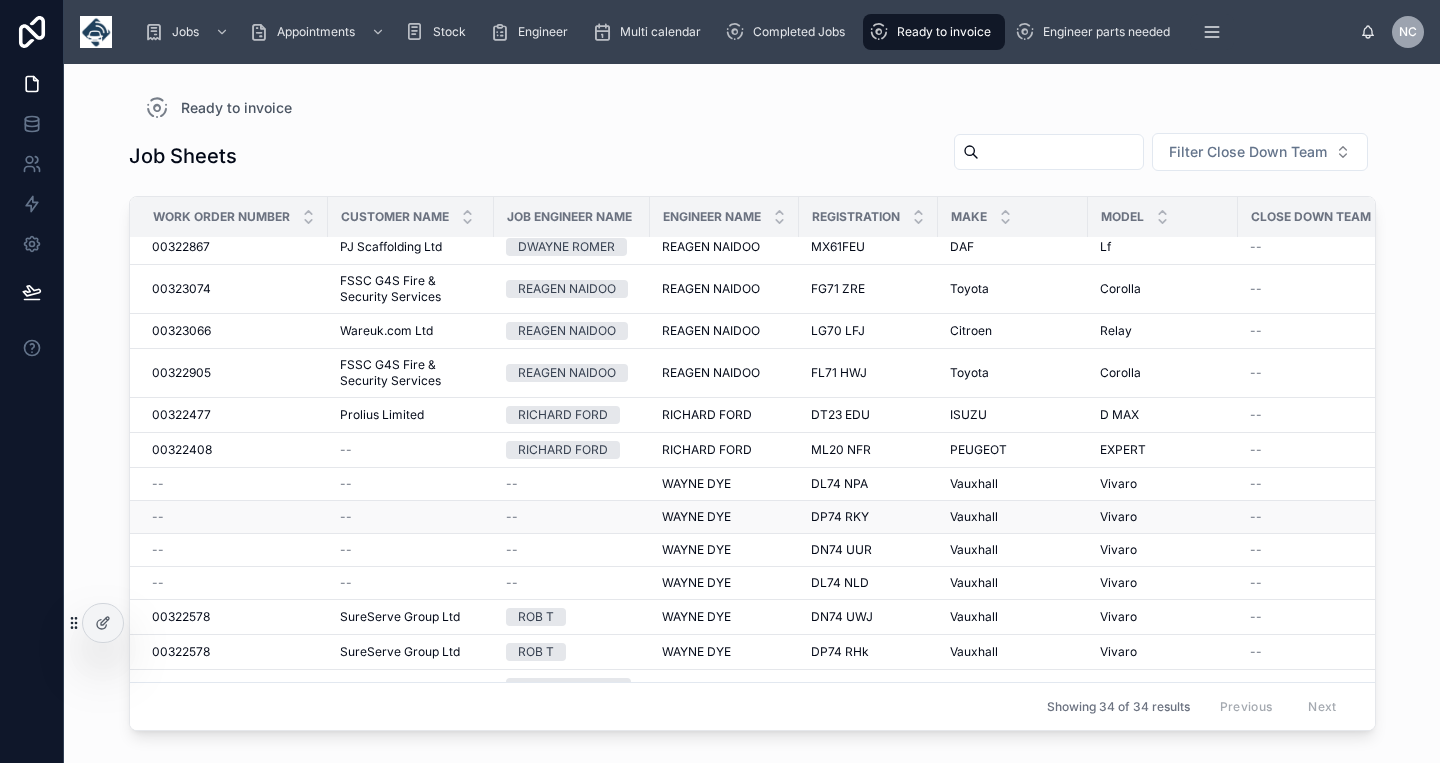 click on "--" at bounding box center (572, 517) 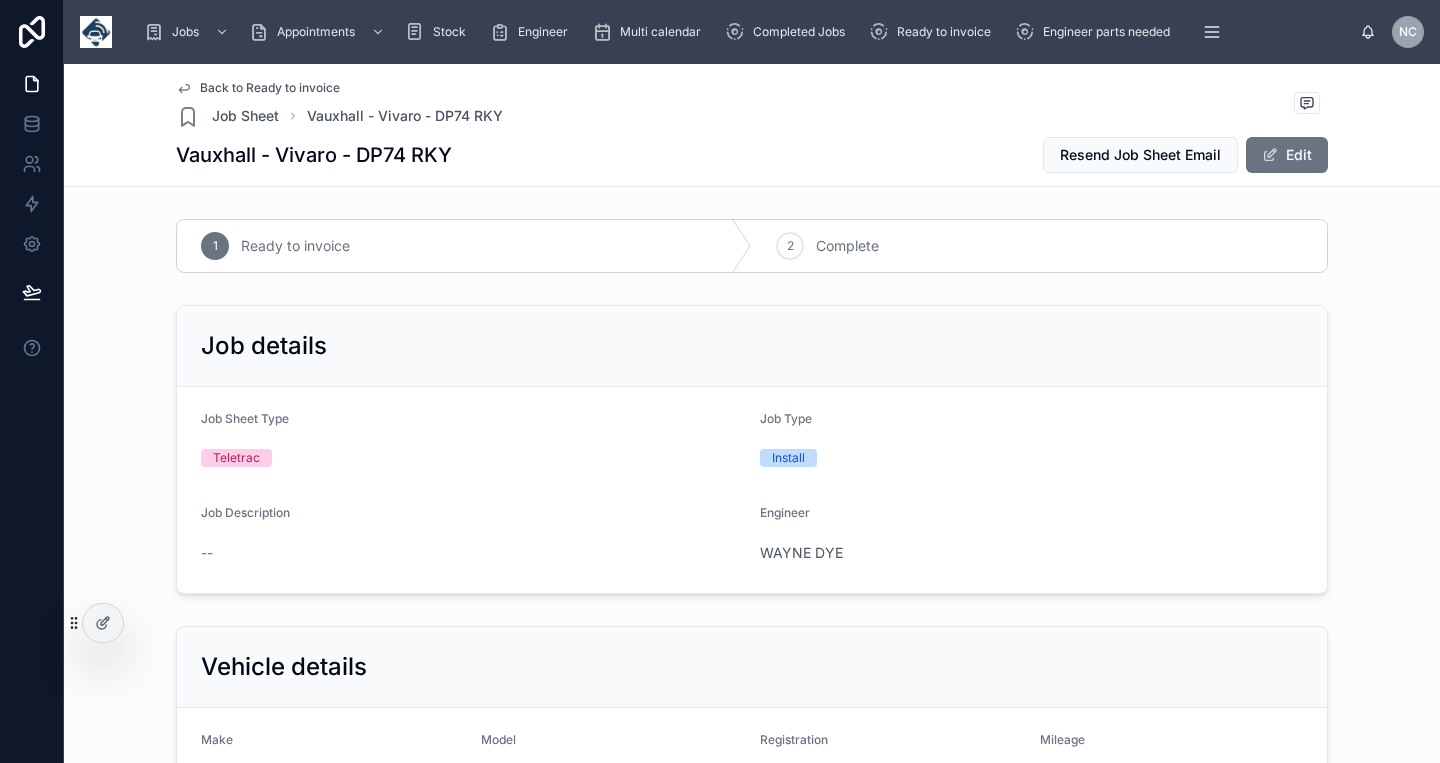drag, startPoint x: 363, startPoint y: 150, endPoint x: 452, endPoint y: 155, distance: 89.140335 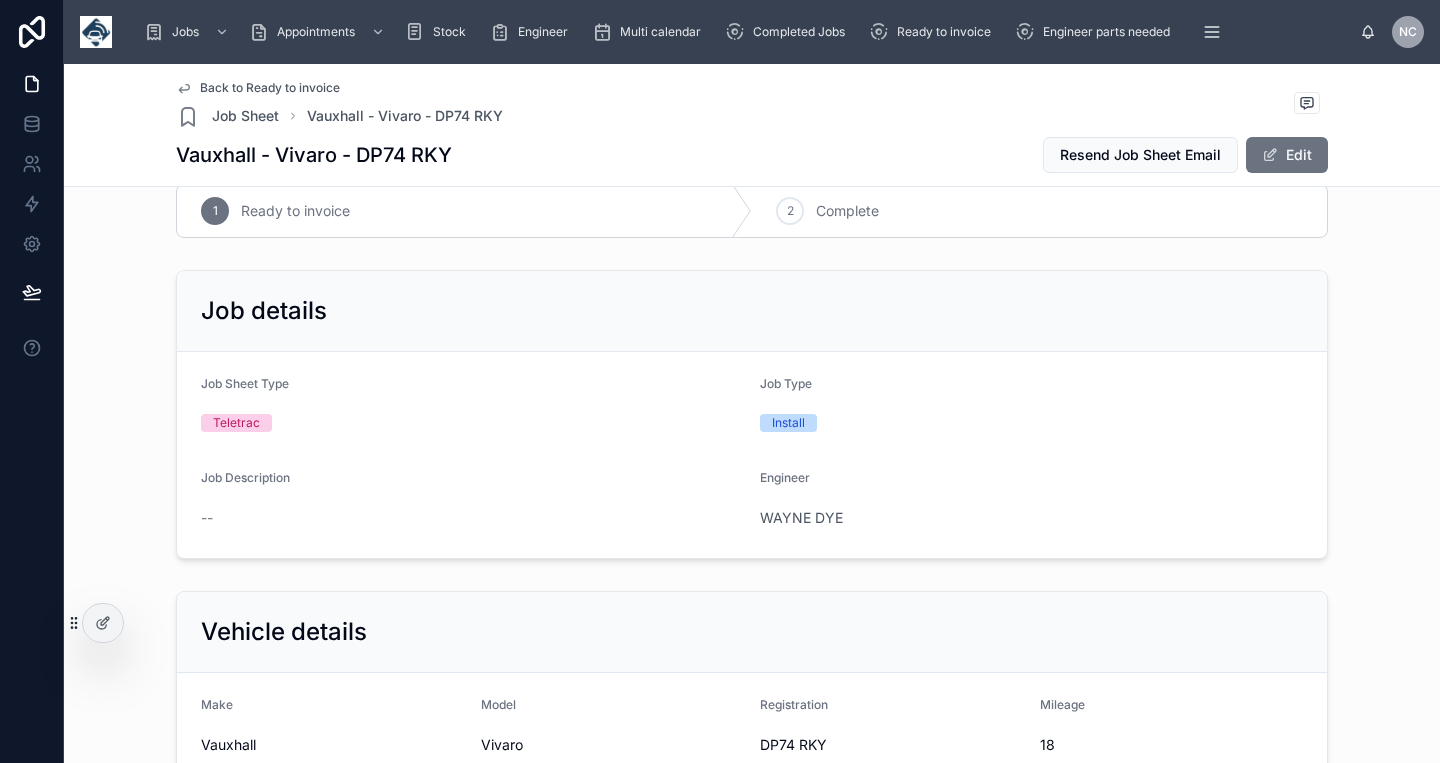 scroll, scrollTop: 24, scrollLeft: 0, axis: vertical 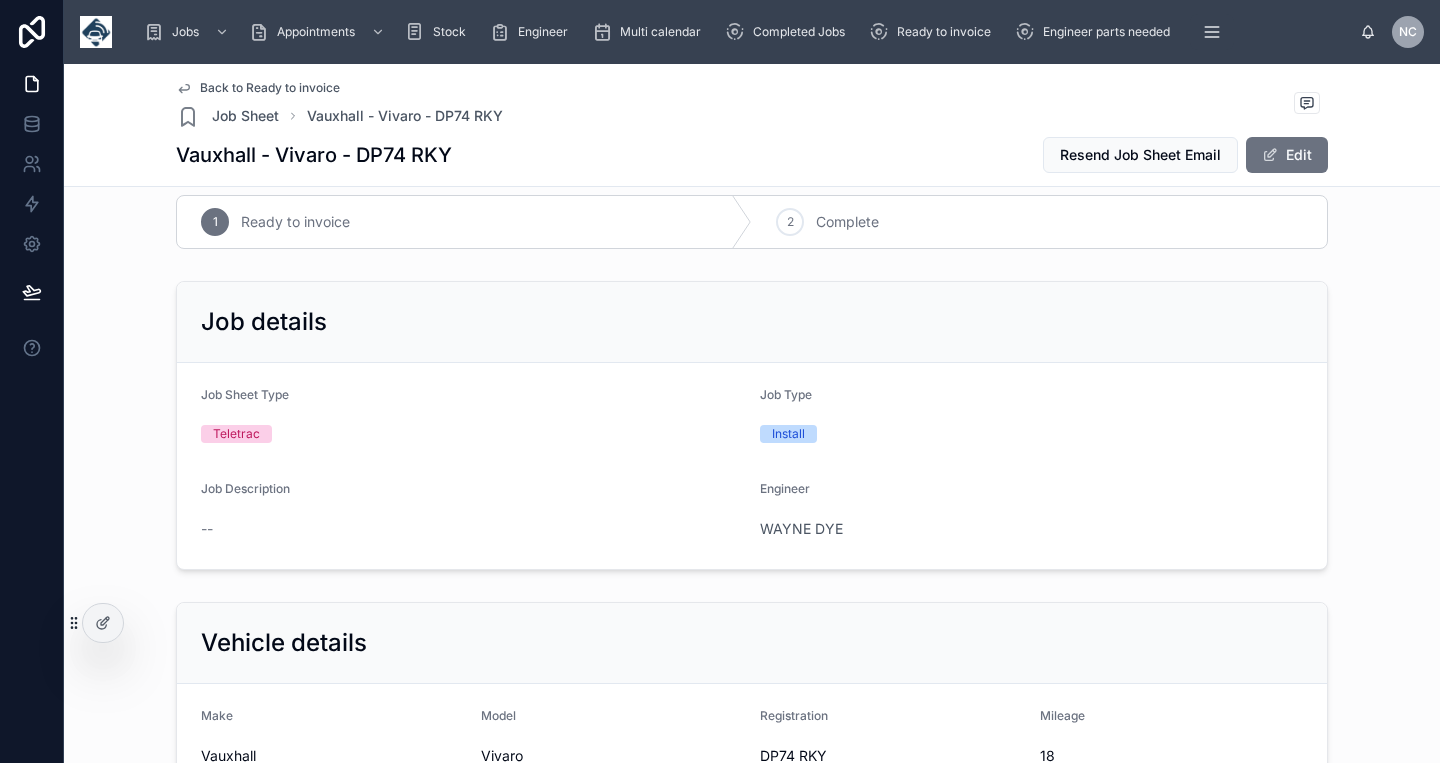 click on "Vauxhall  - Vivaro  - DP74 RKY Resend Job Sheet Email Edit" at bounding box center [752, 155] 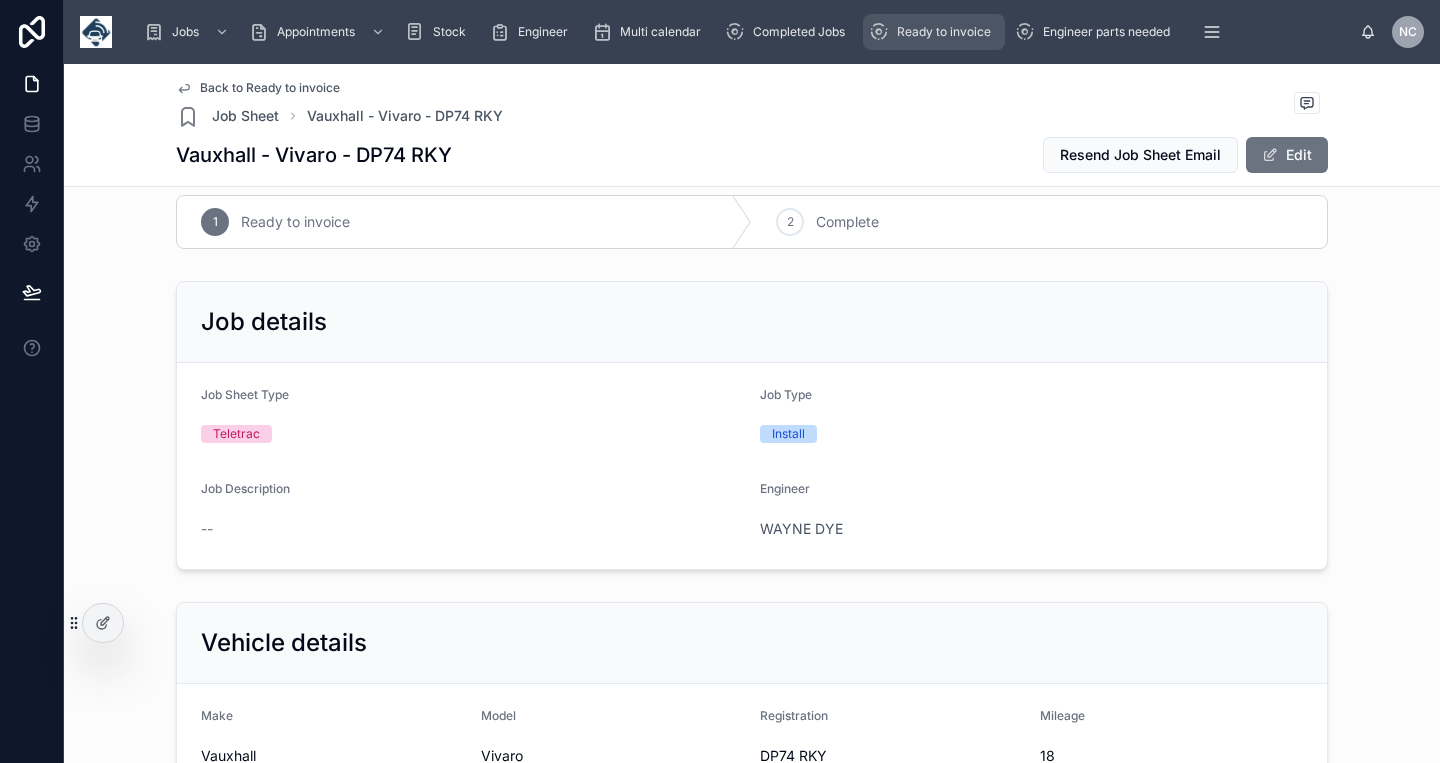 click on "Ready to invoice" at bounding box center (944, 32) 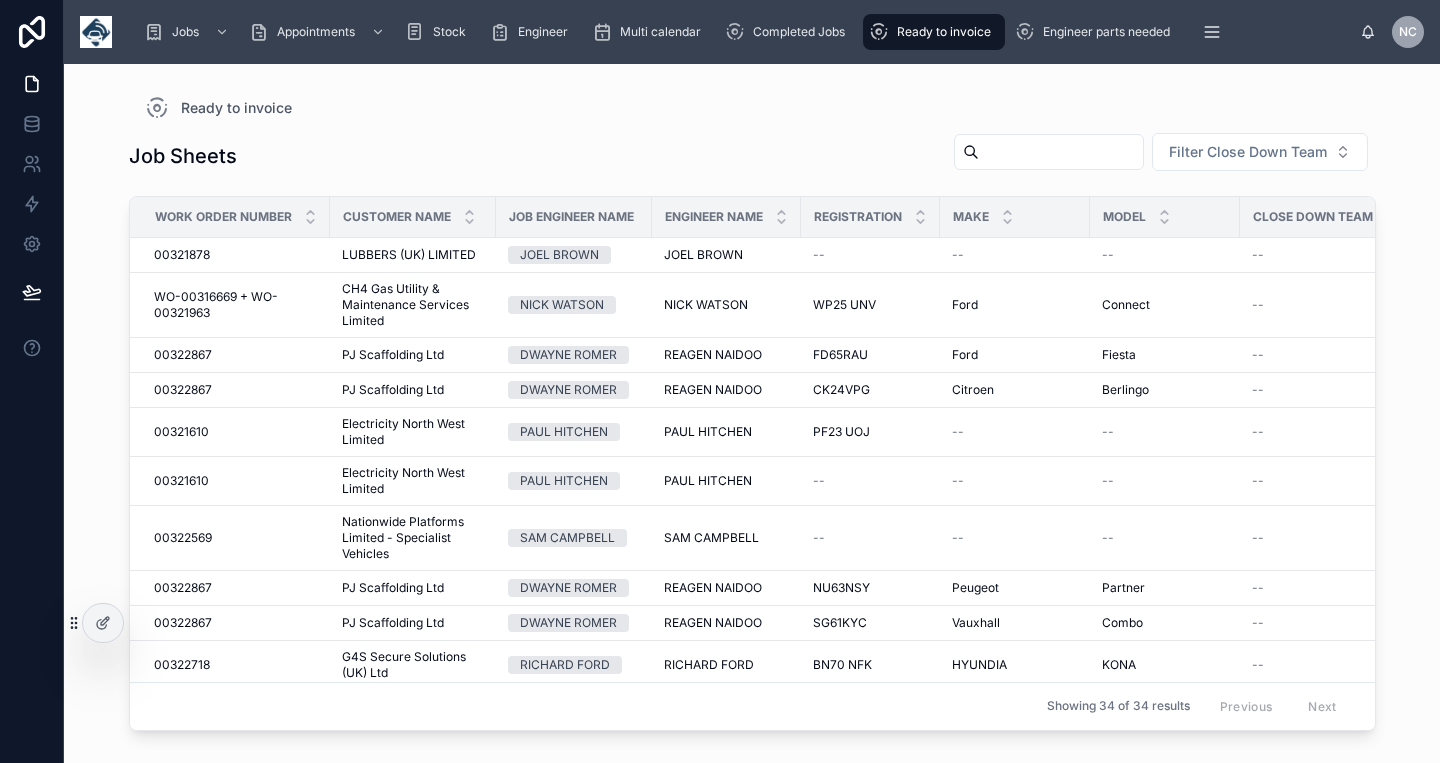 scroll, scrollTop: 0, scrollLeft: 0, axis: both 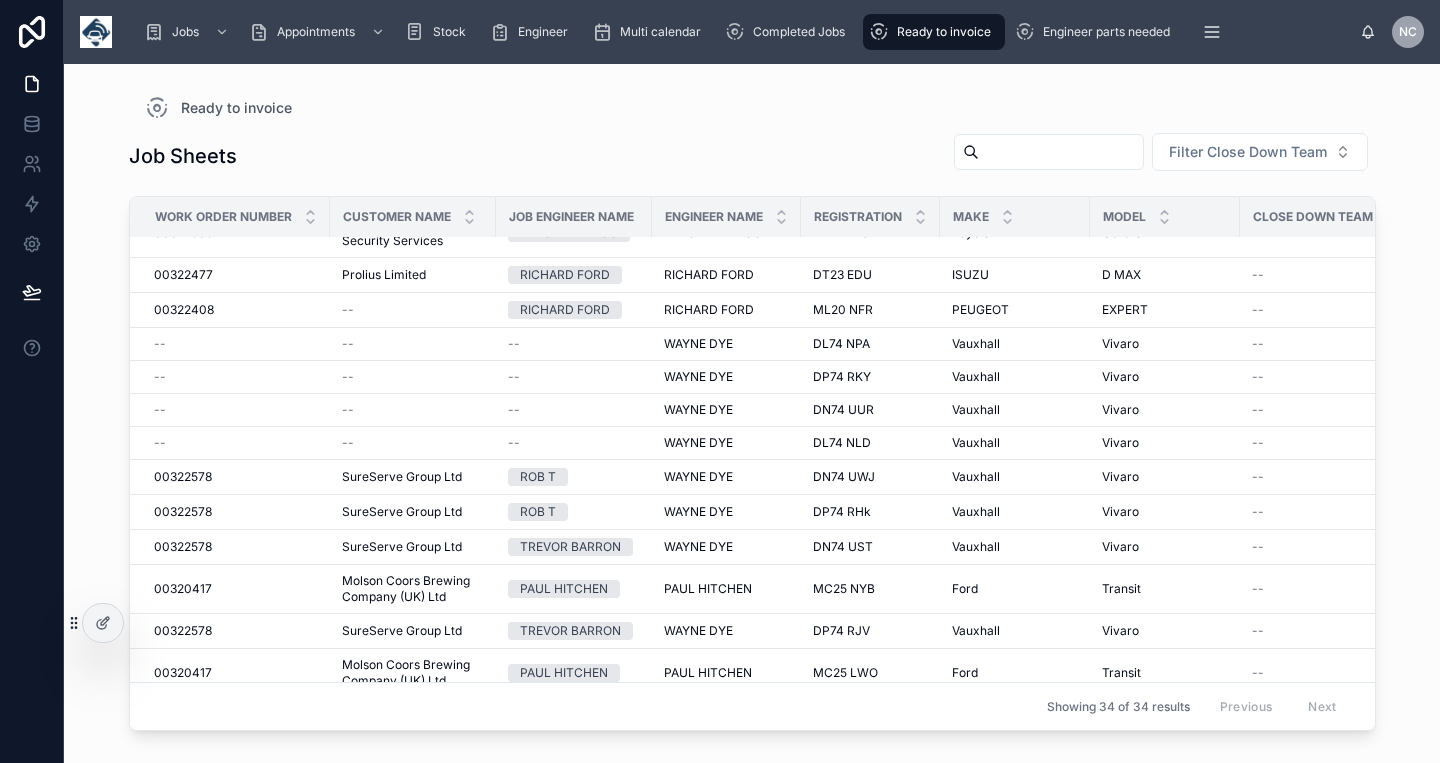 click at bounding box center [1061, 152] 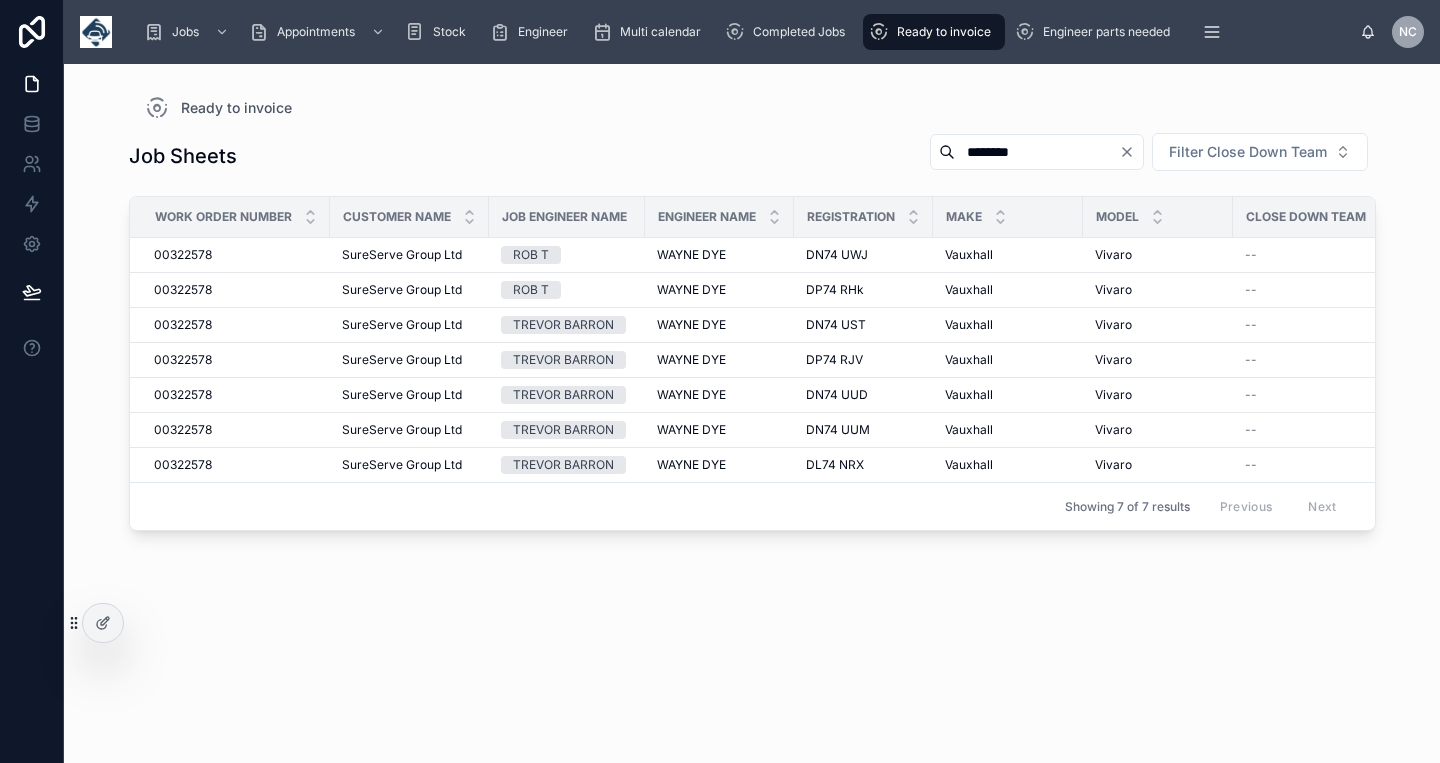type on "********" 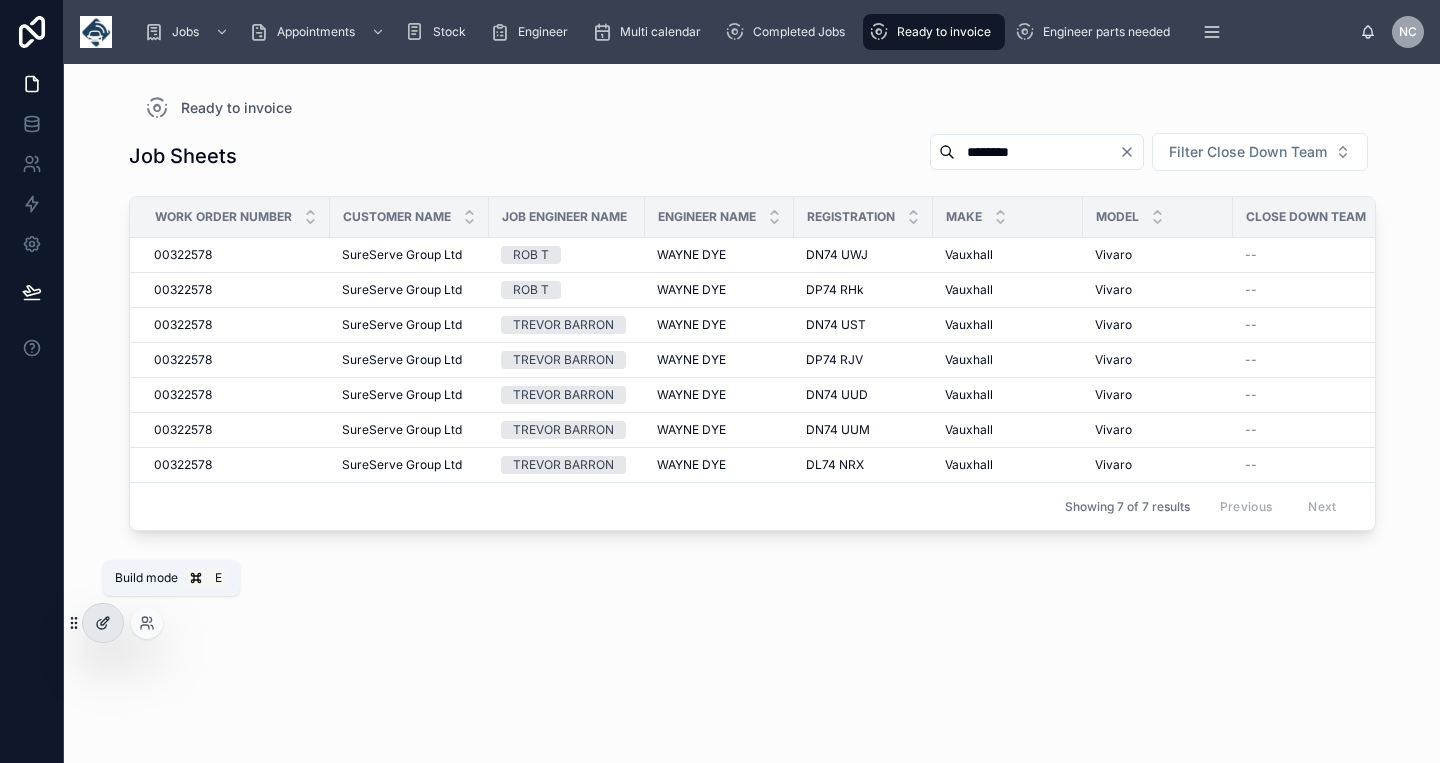 click 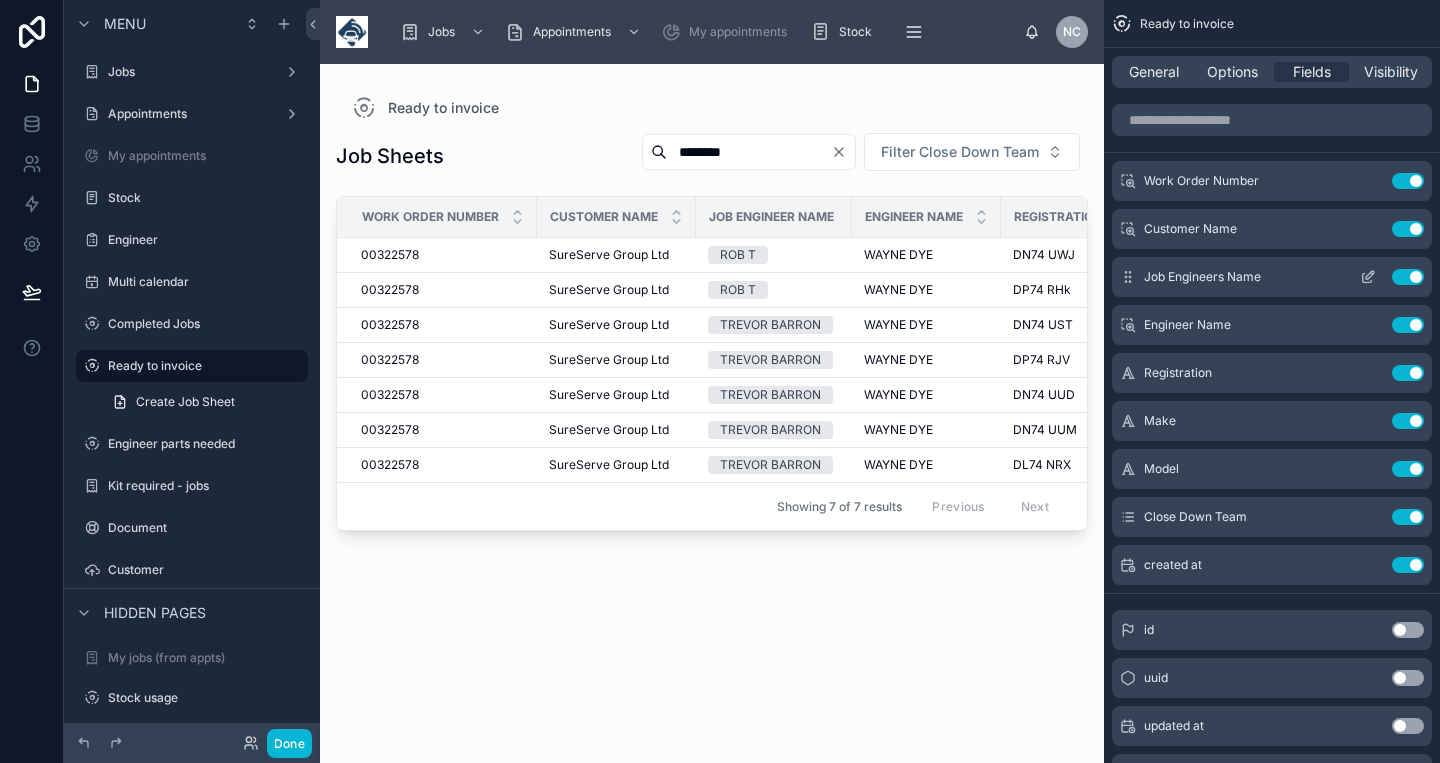 click at bounding box center [1368, 277] 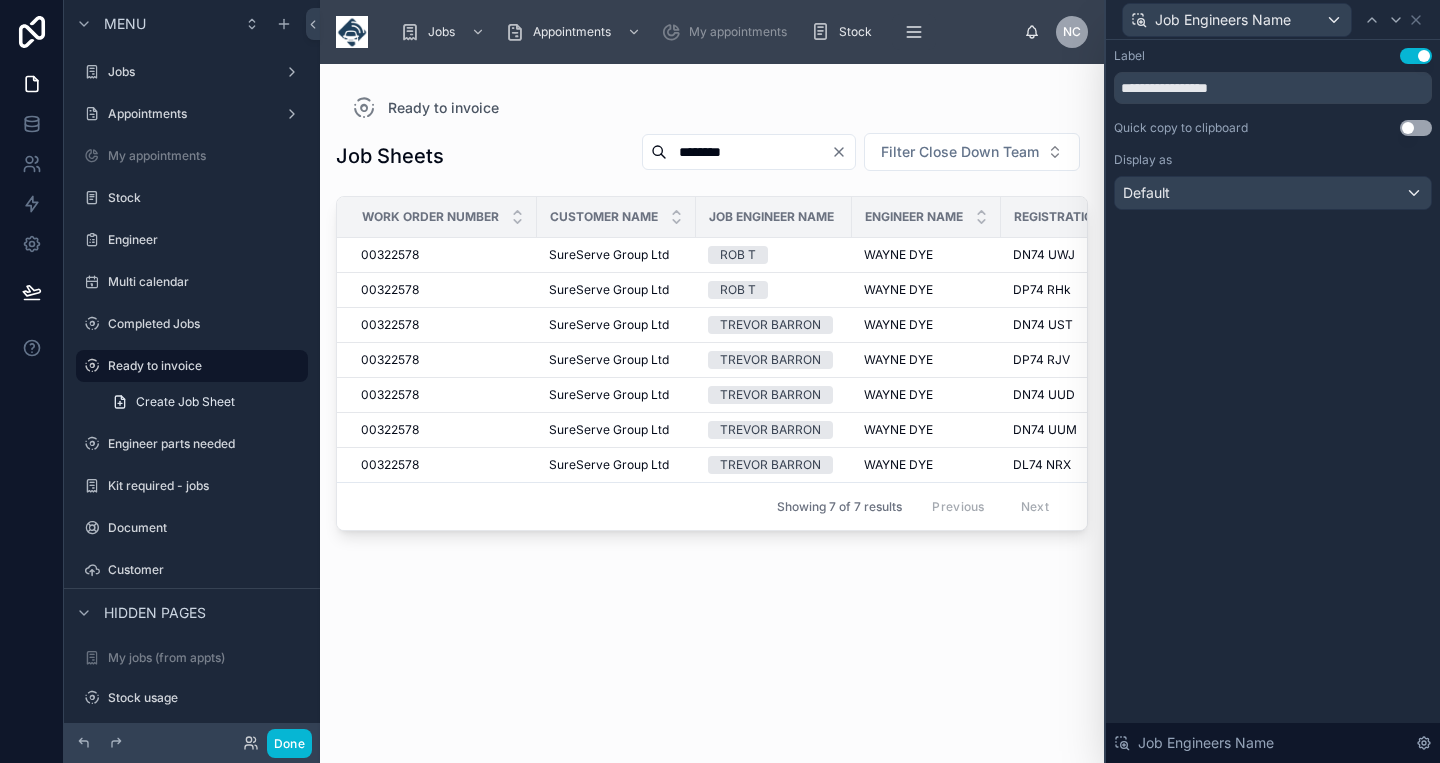 click on "Job Engineers Name" at bounding box center (1273, 19) 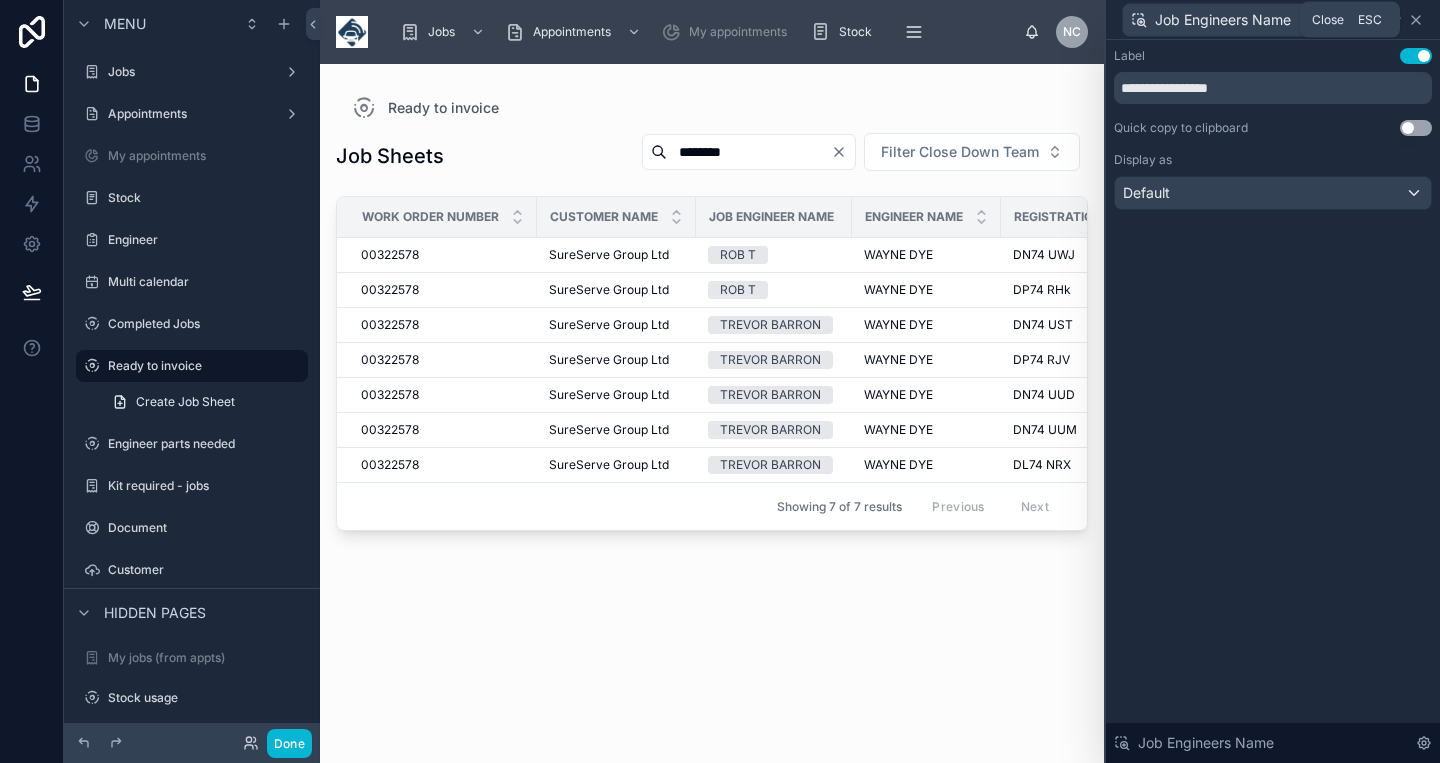 click 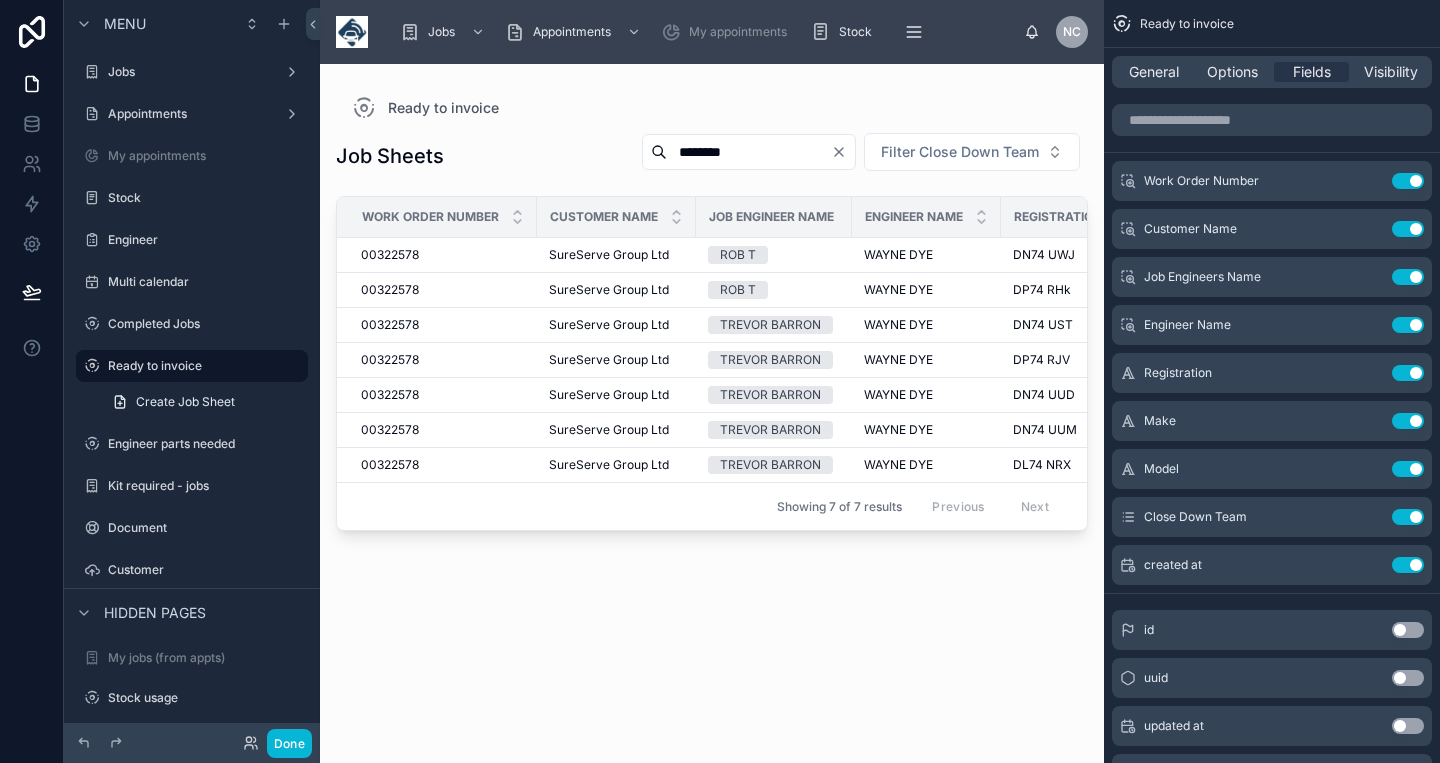 click at bounding box center [712, 401] 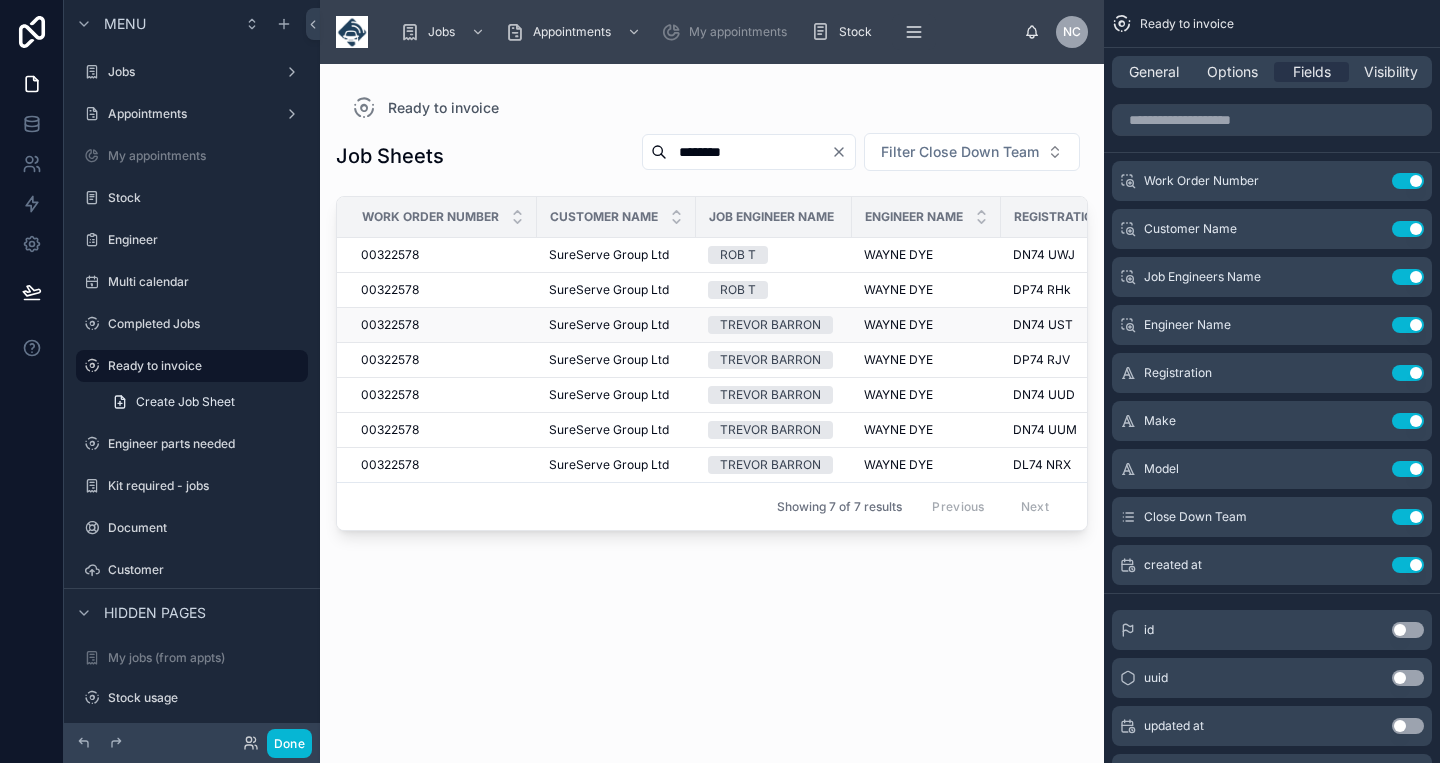 click on "00322578 00322578" at bounding box center (437, 325) 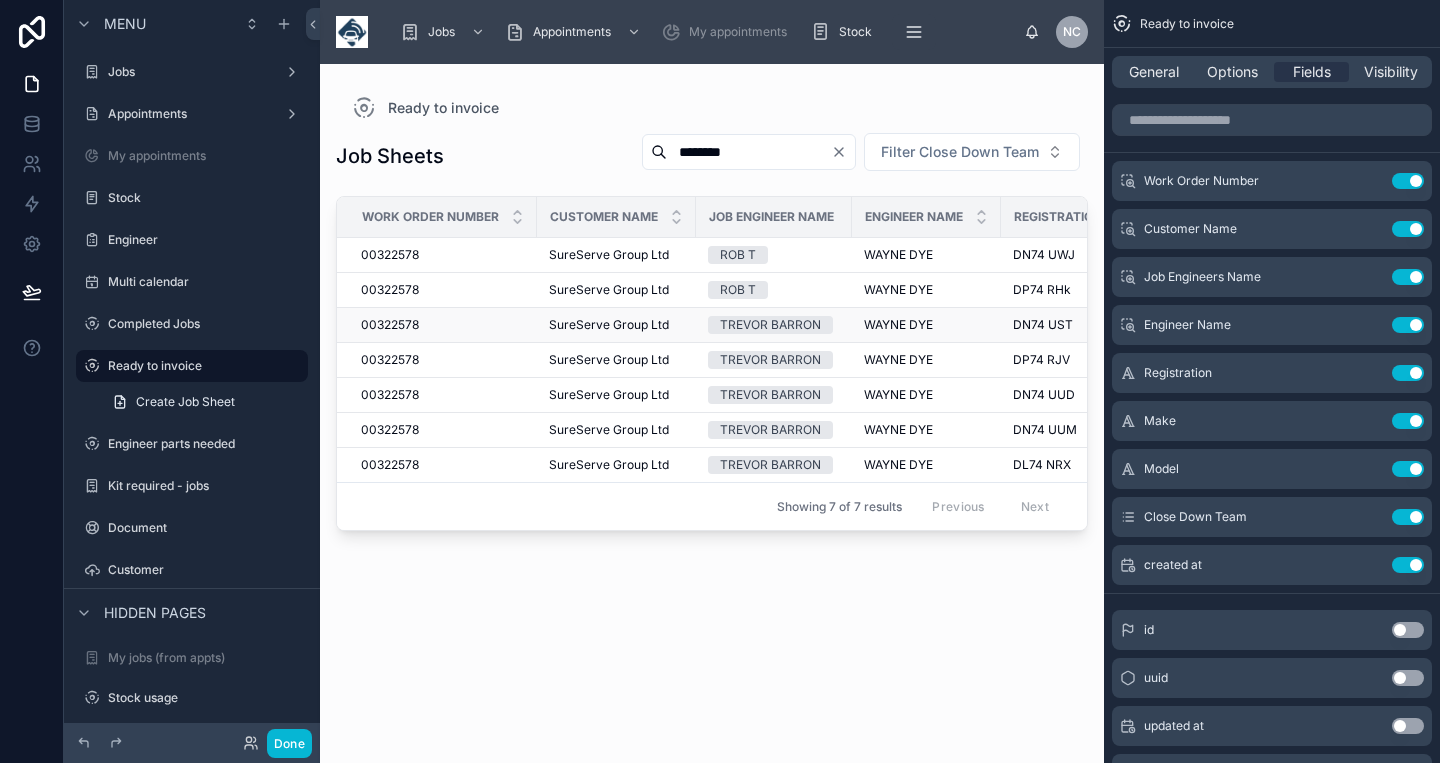 click on "00322578" at bounding box center (390, 325) 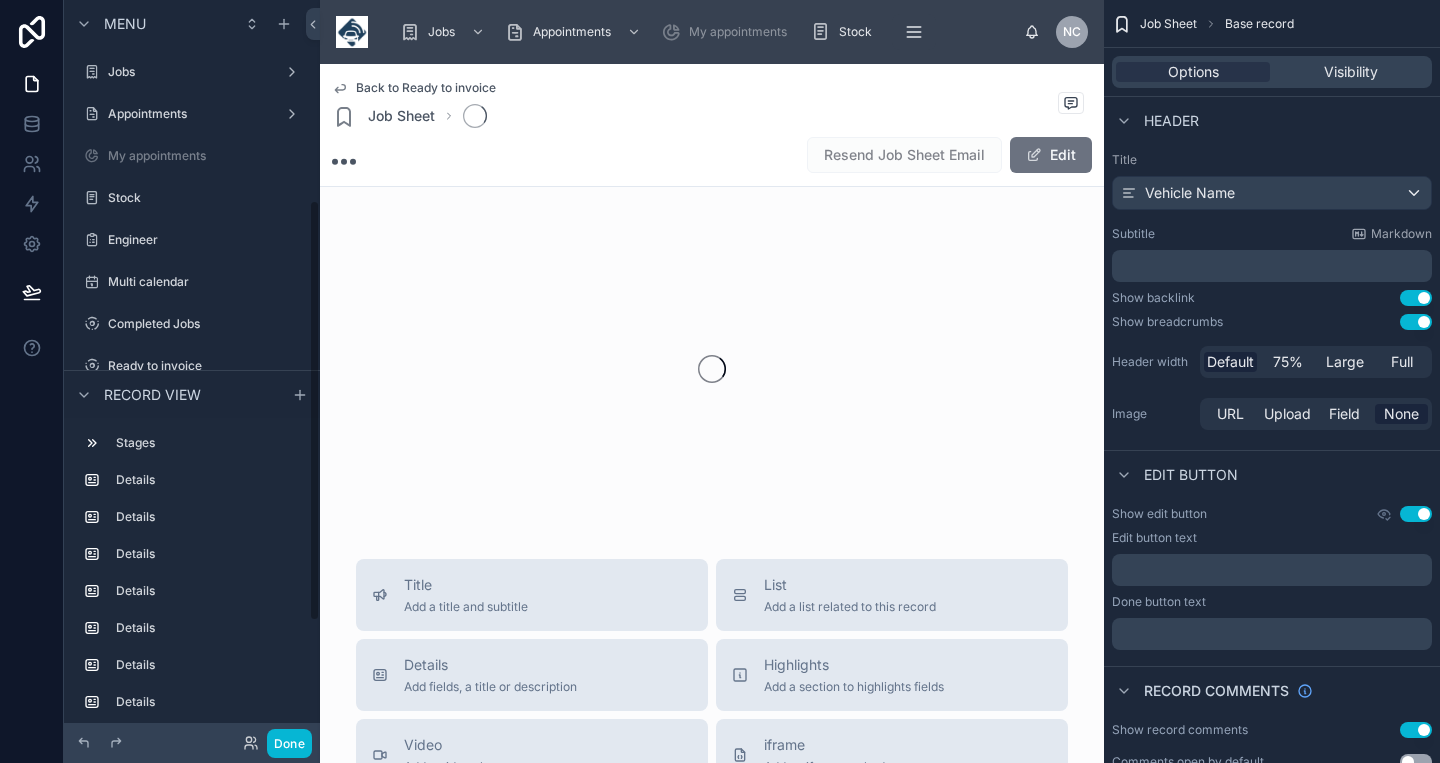 scroll, scrollTop: 353, scrollLeft: 0, axis: vertical 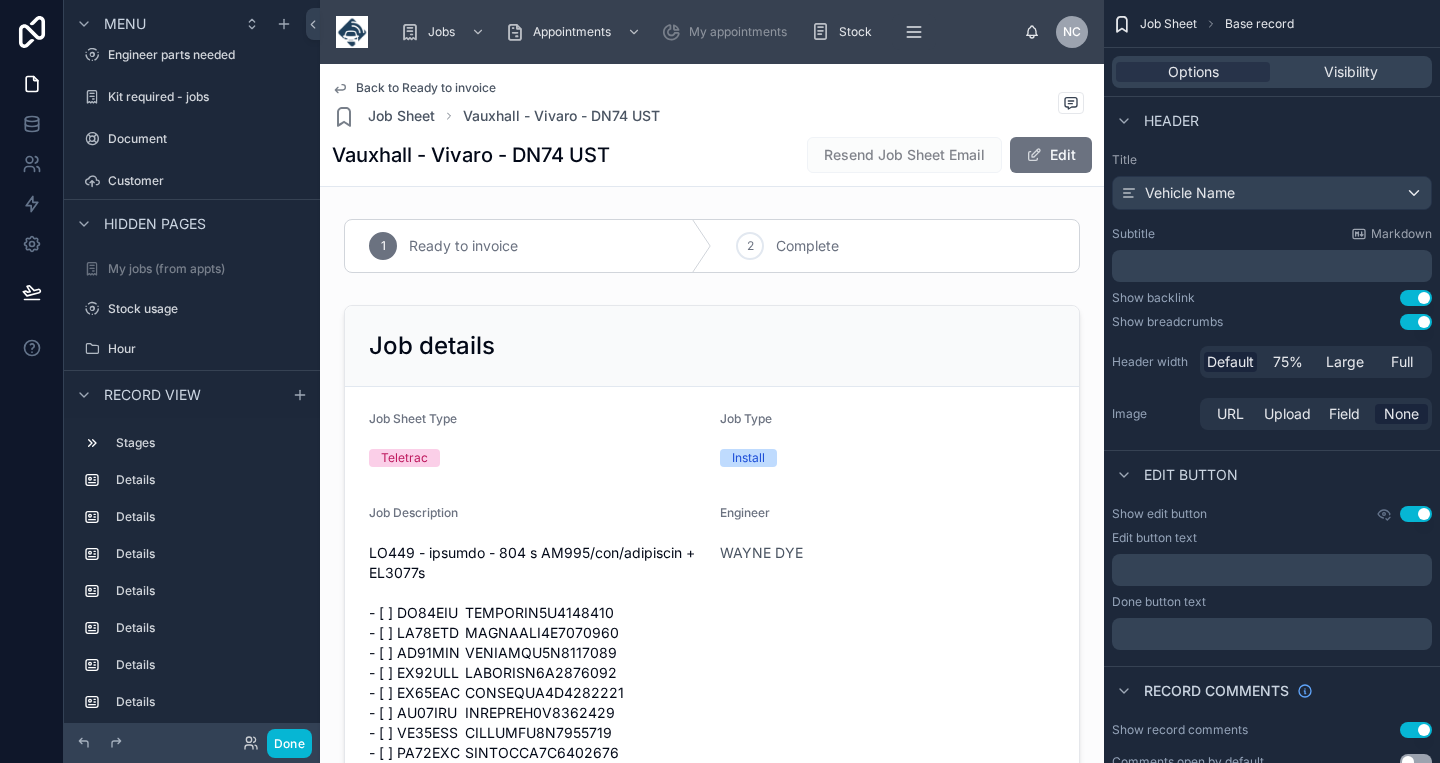 click on "Back to Ready to invoice" at bounding box center [426, 88] 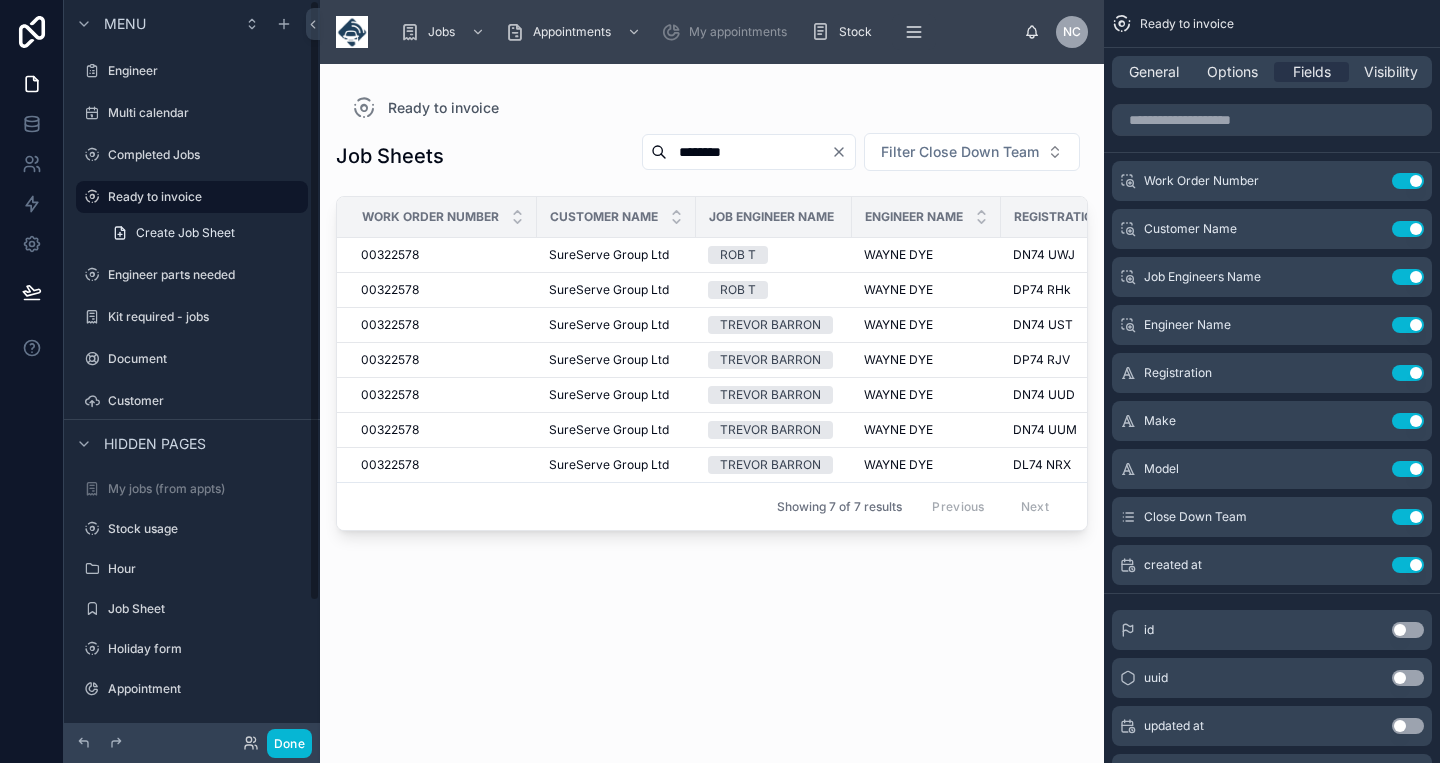 scroll, scrollTop: 0, scrollLeft: 0, axis: both 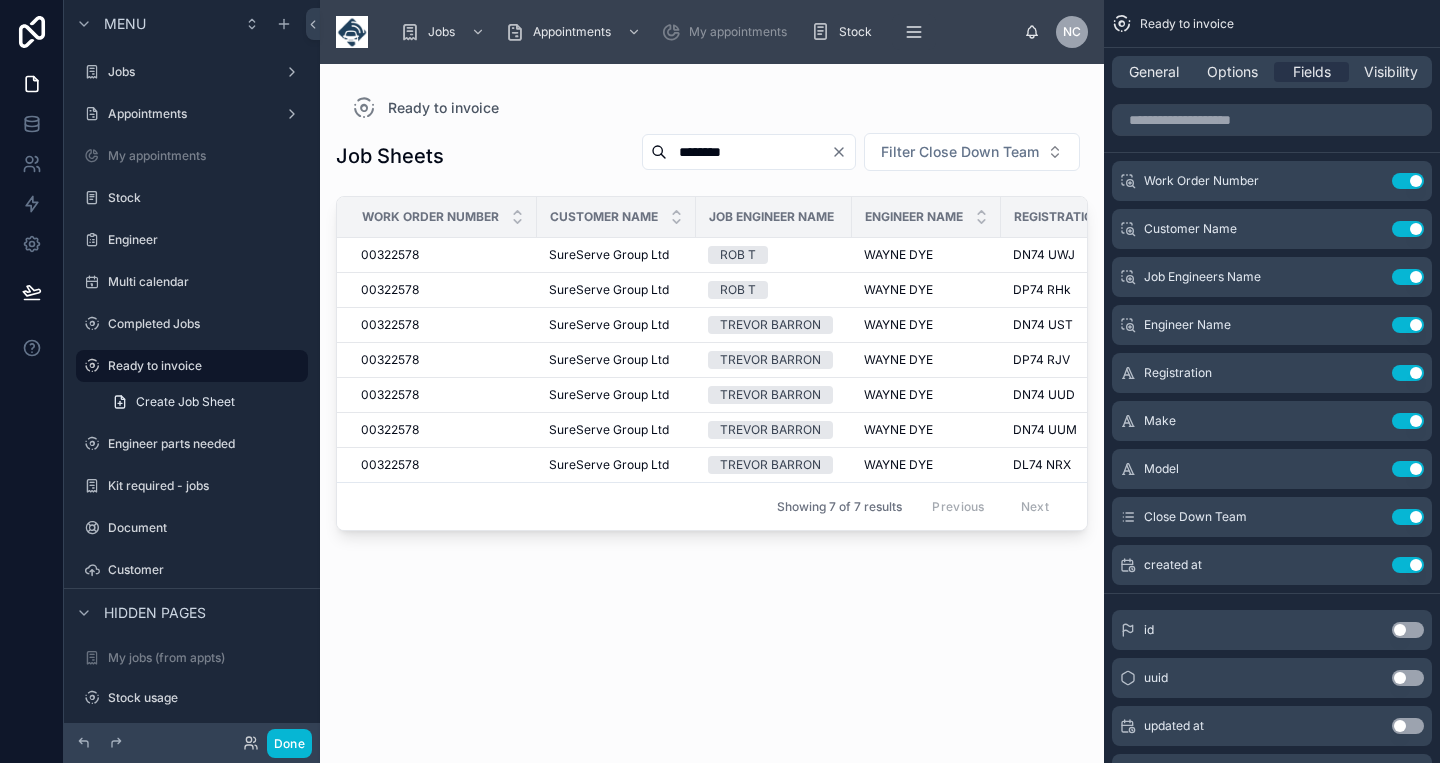 click at bounding box center [712, 401] 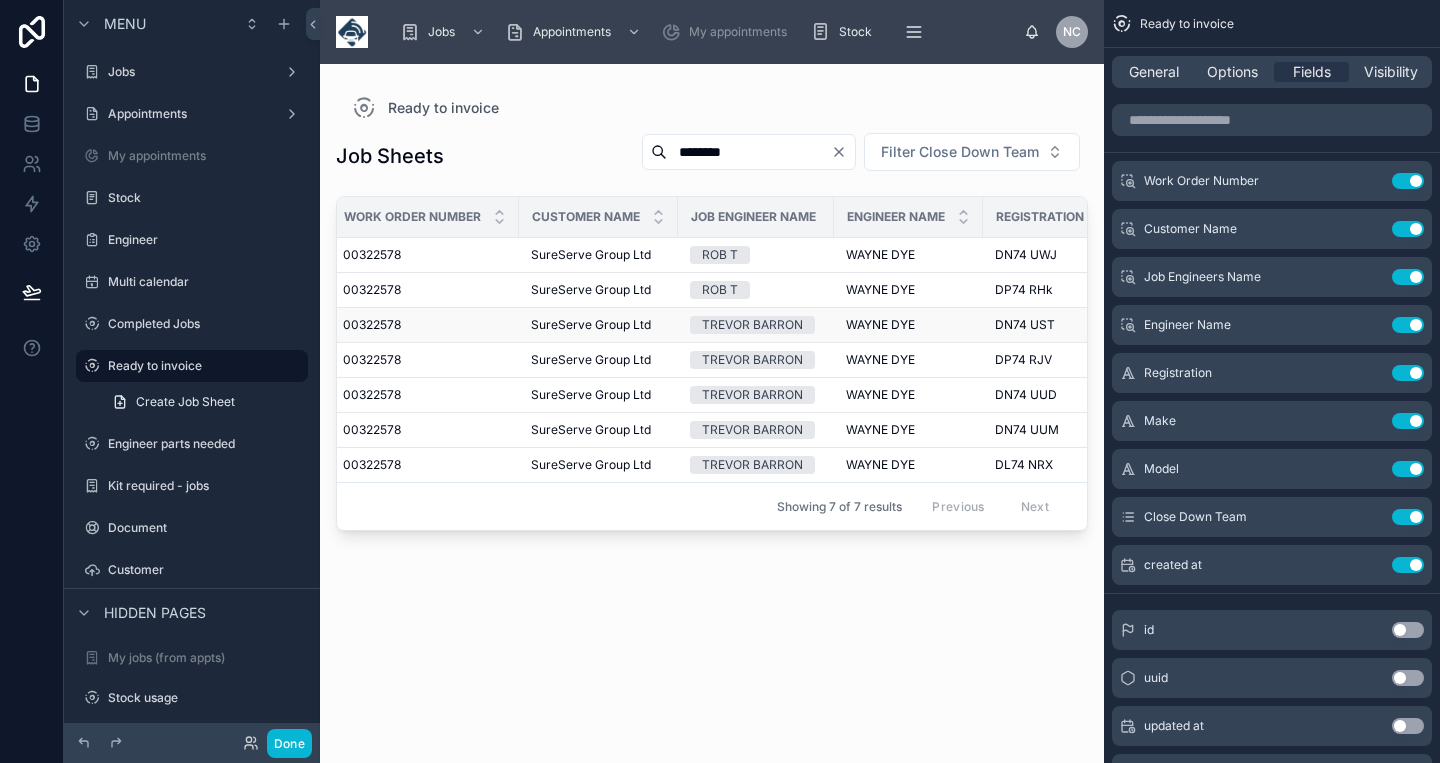 scroll, scrollTop: 0, scrollLeft: 0, axis: both 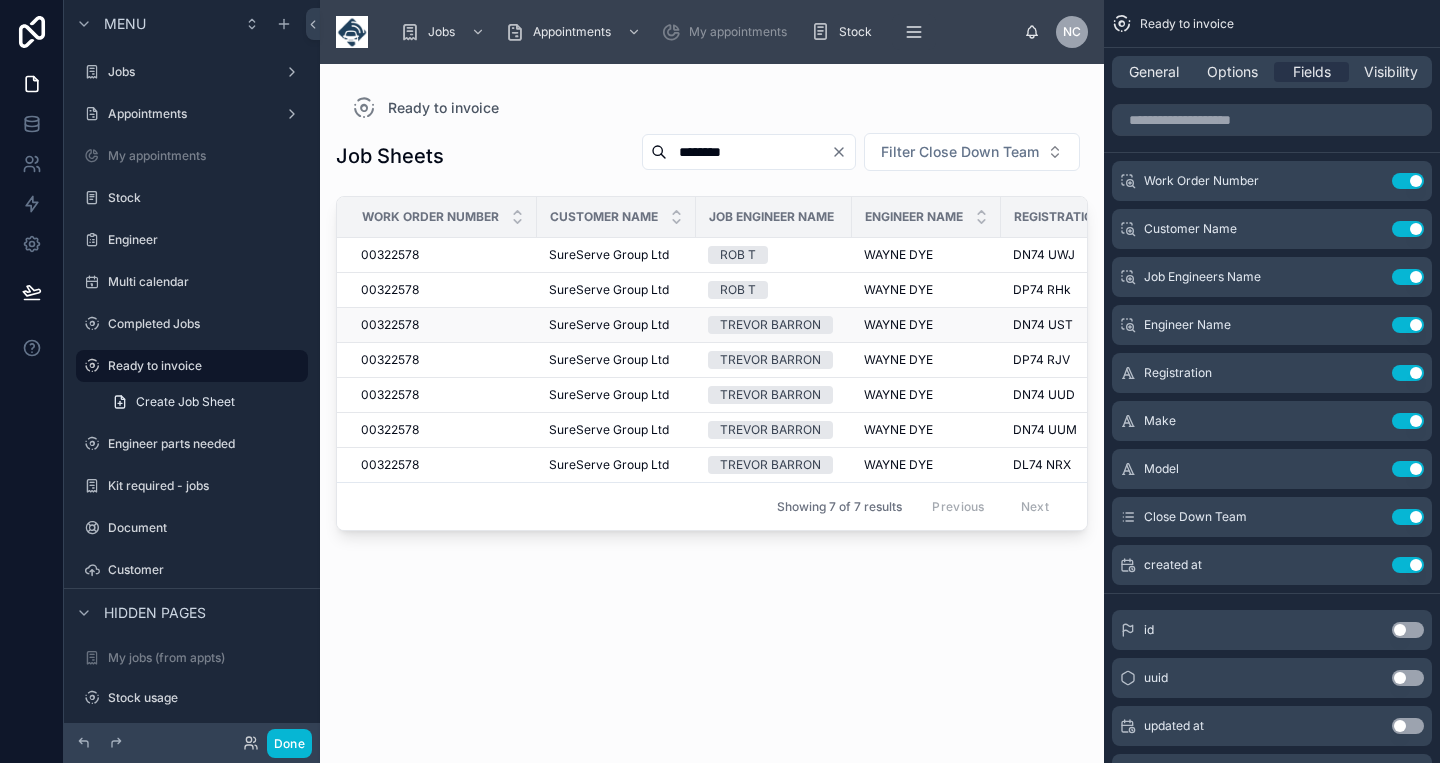 click on "00322578 00322578" at bounding box center (443, 325) 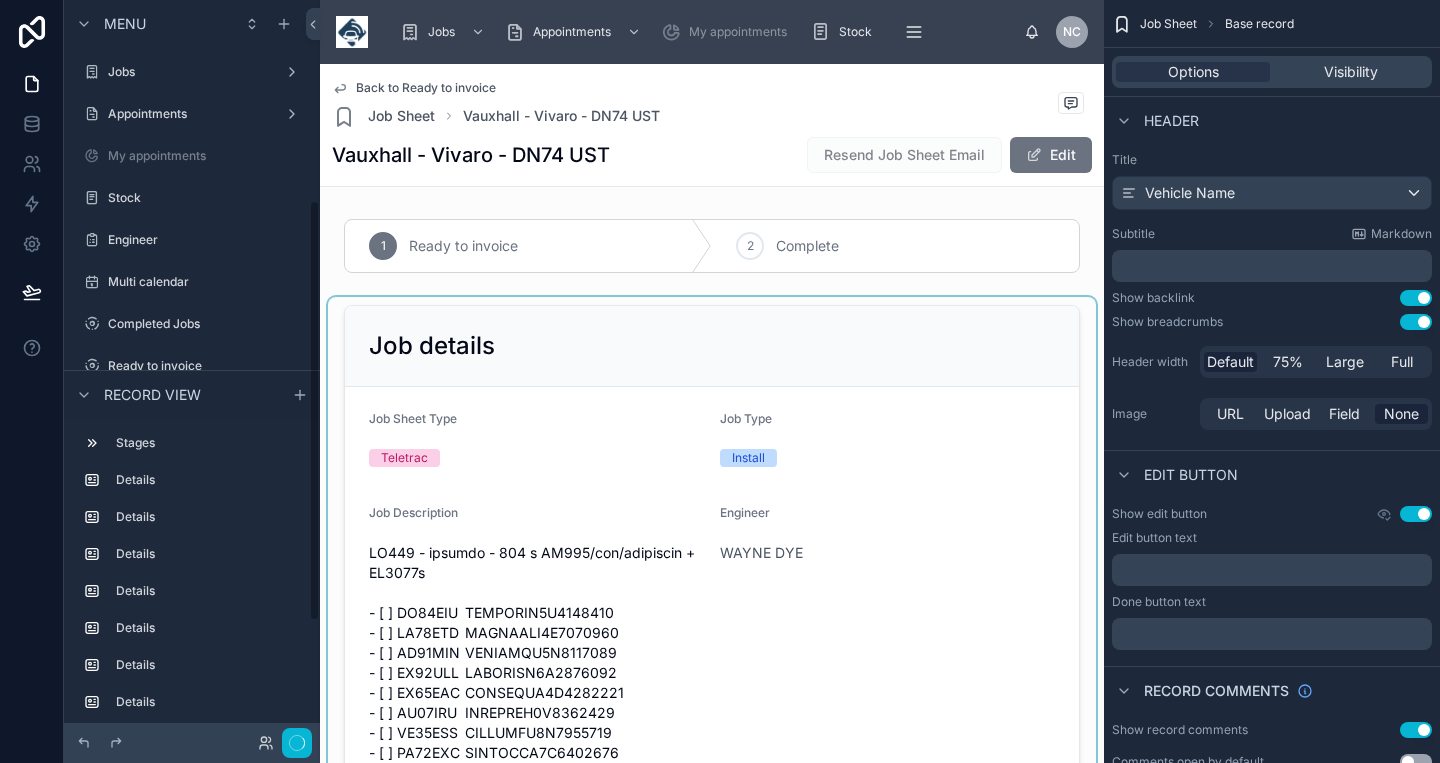 scroll, scrollTop: 353, scrollLeft: 0, axis: vertical 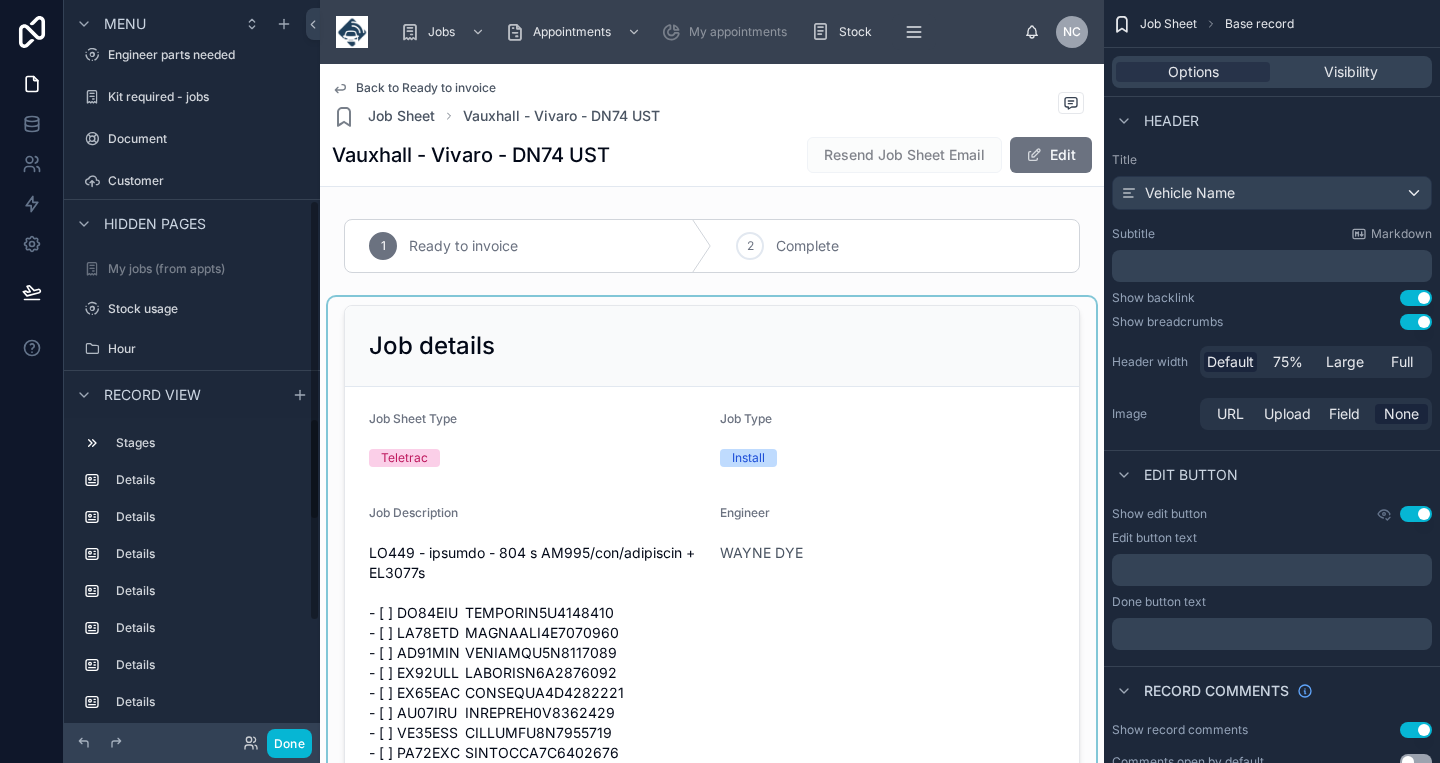 click at bounding box center (712, 1749) 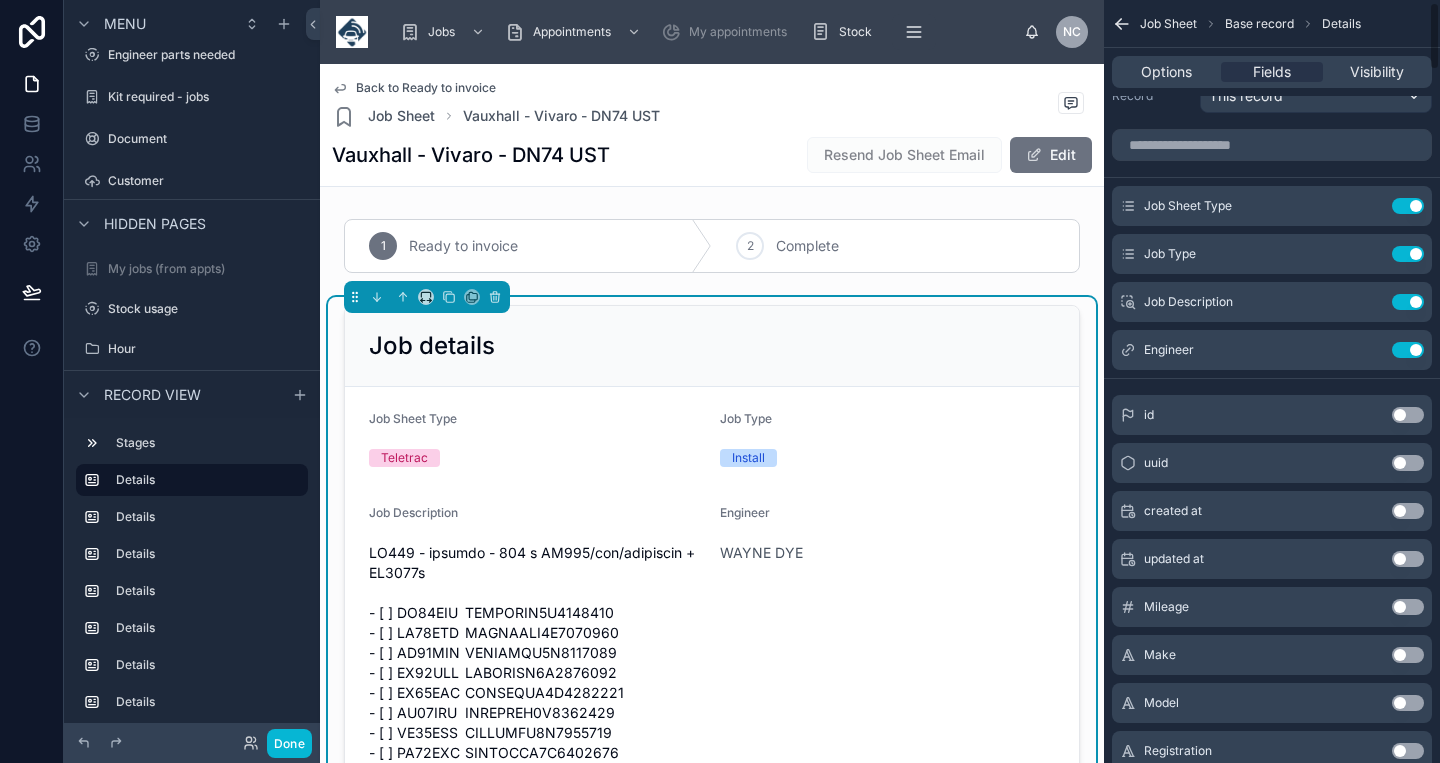 scroll, scrollTop: 0, scrollLeft: 0, axis: both 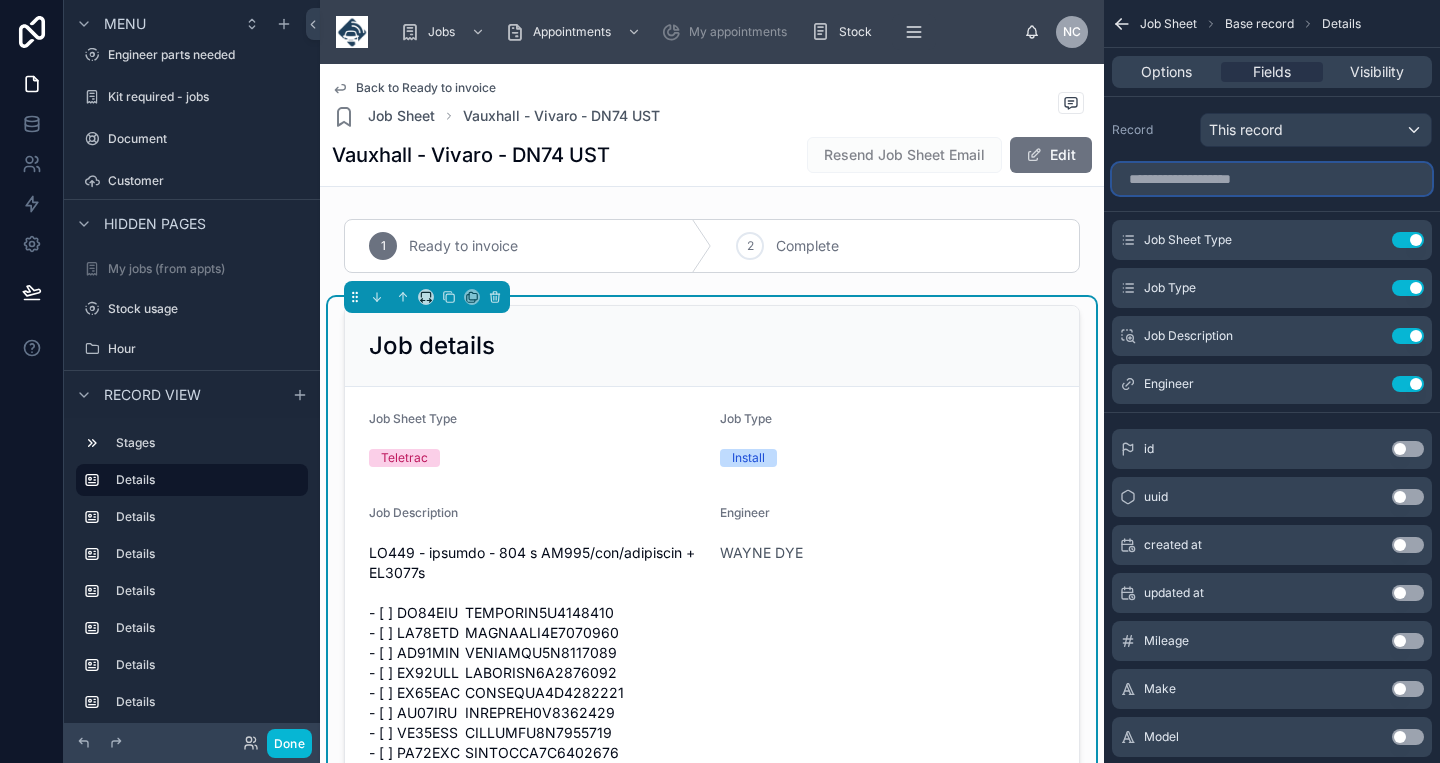 click at bounding box center [1272, 179] 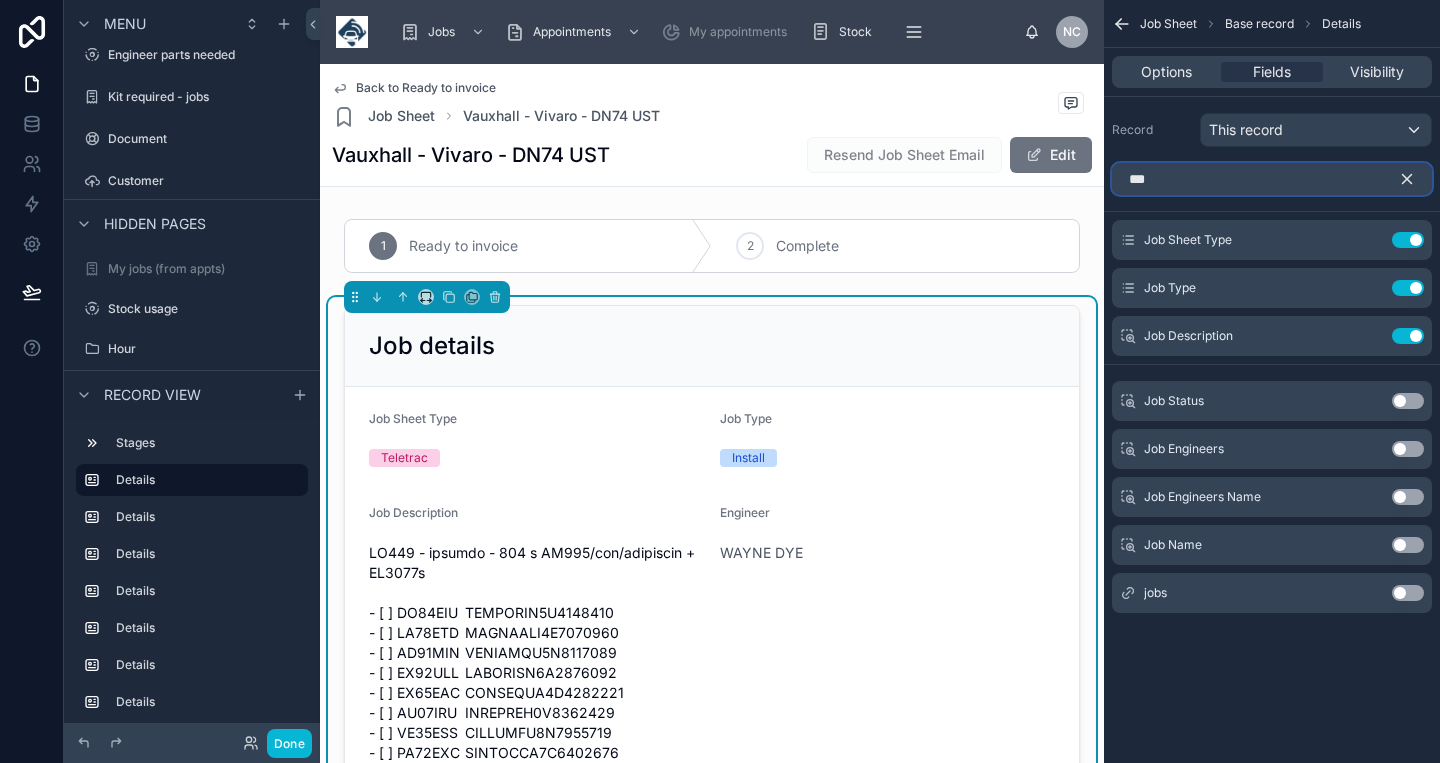 type on "***" 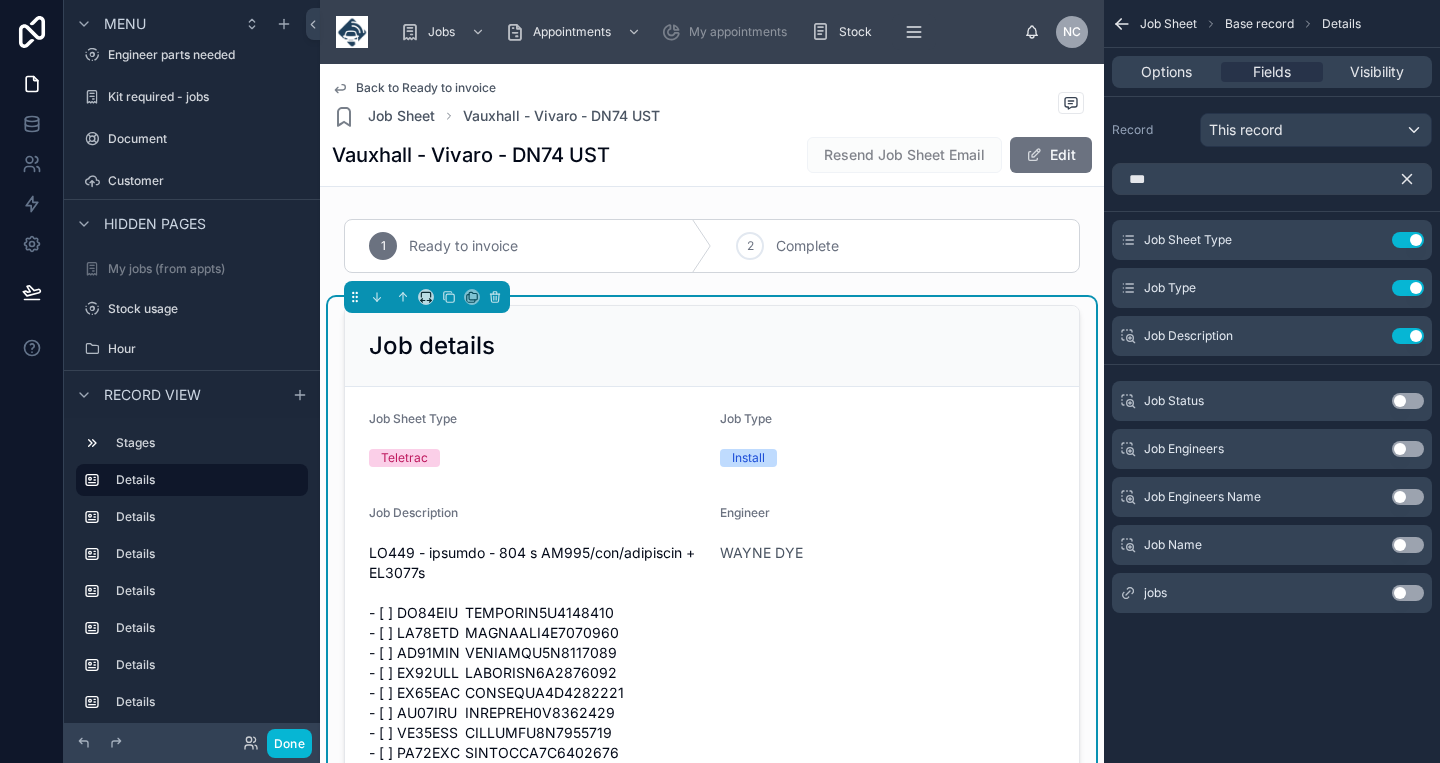 click on "Use setting" at bounding box center (1408, 593) 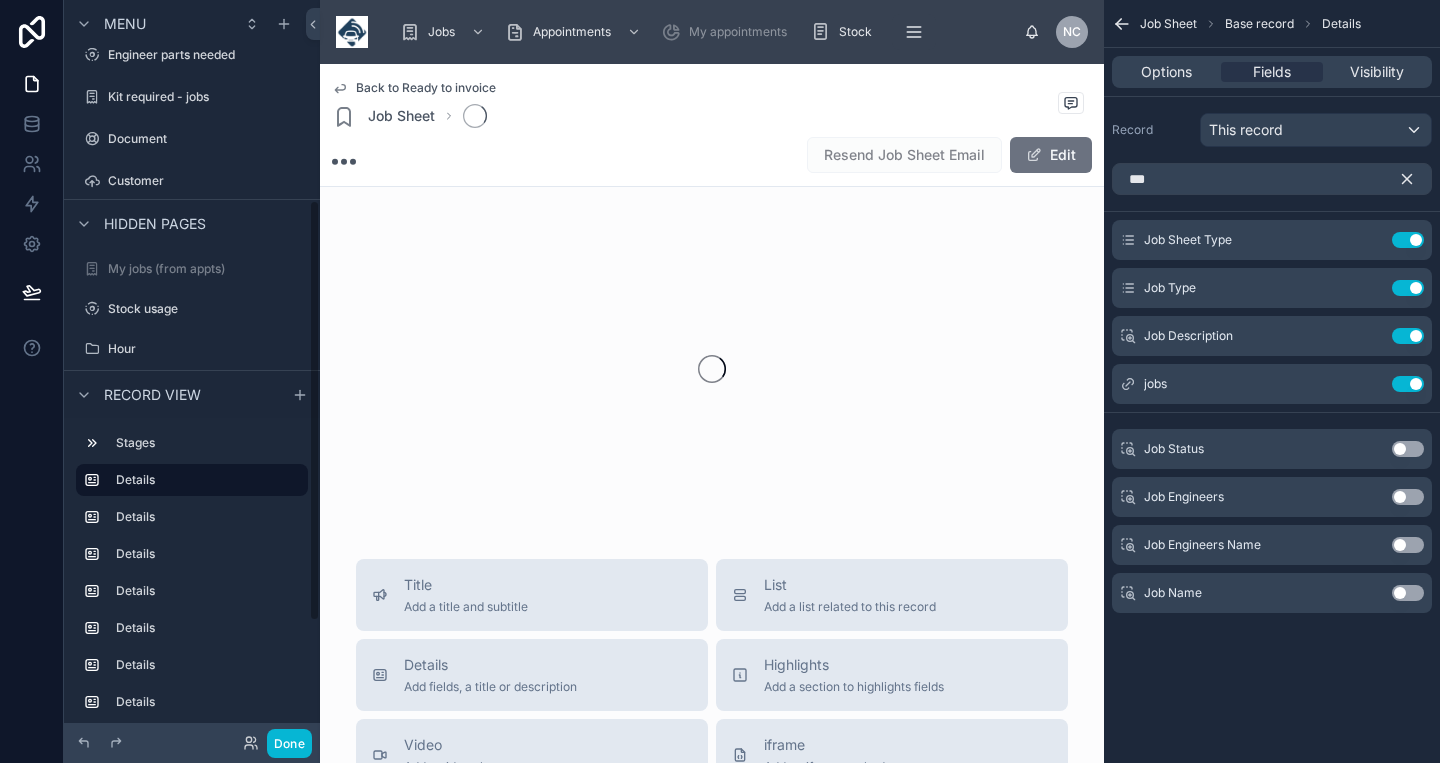 scroll, scrollTop: 353, scrollLeft: 0, axis: vertical 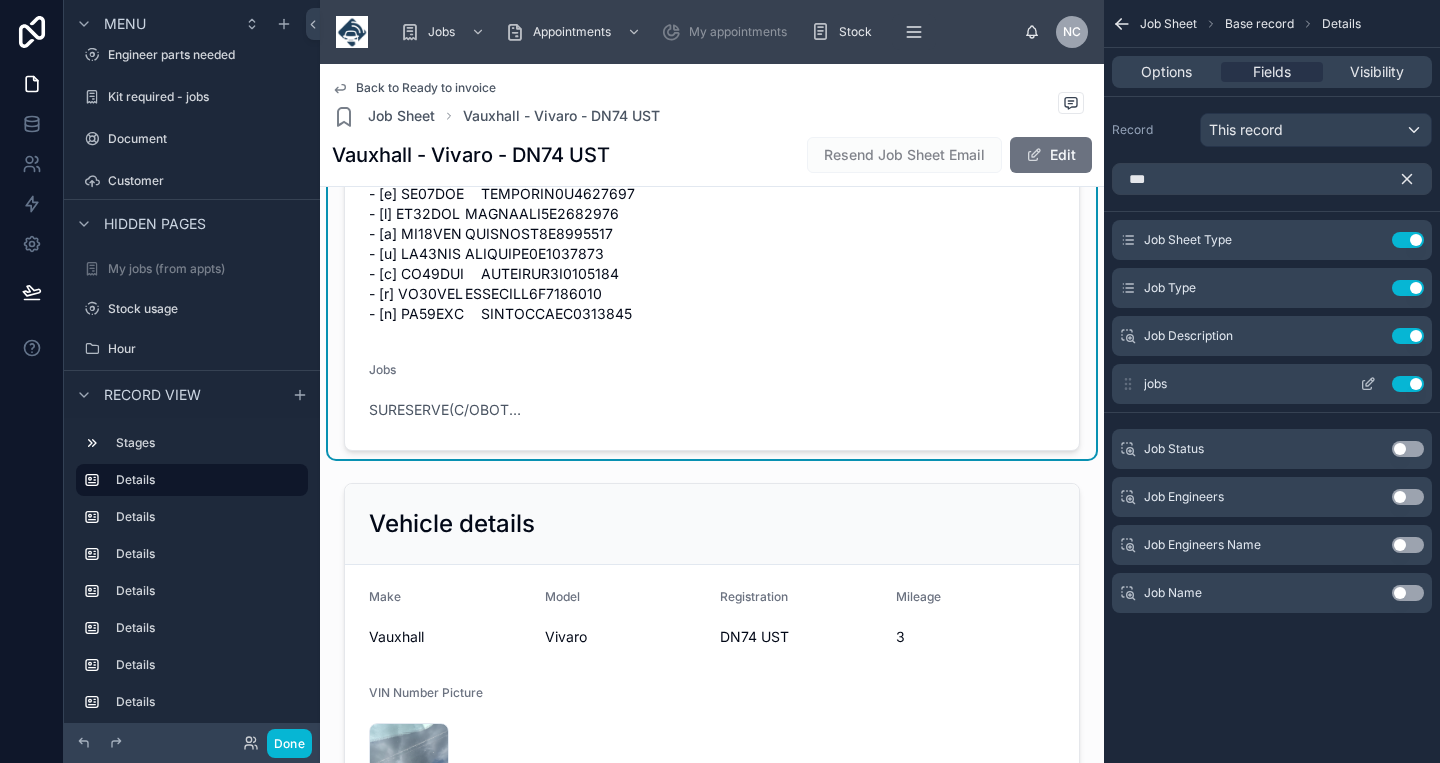click 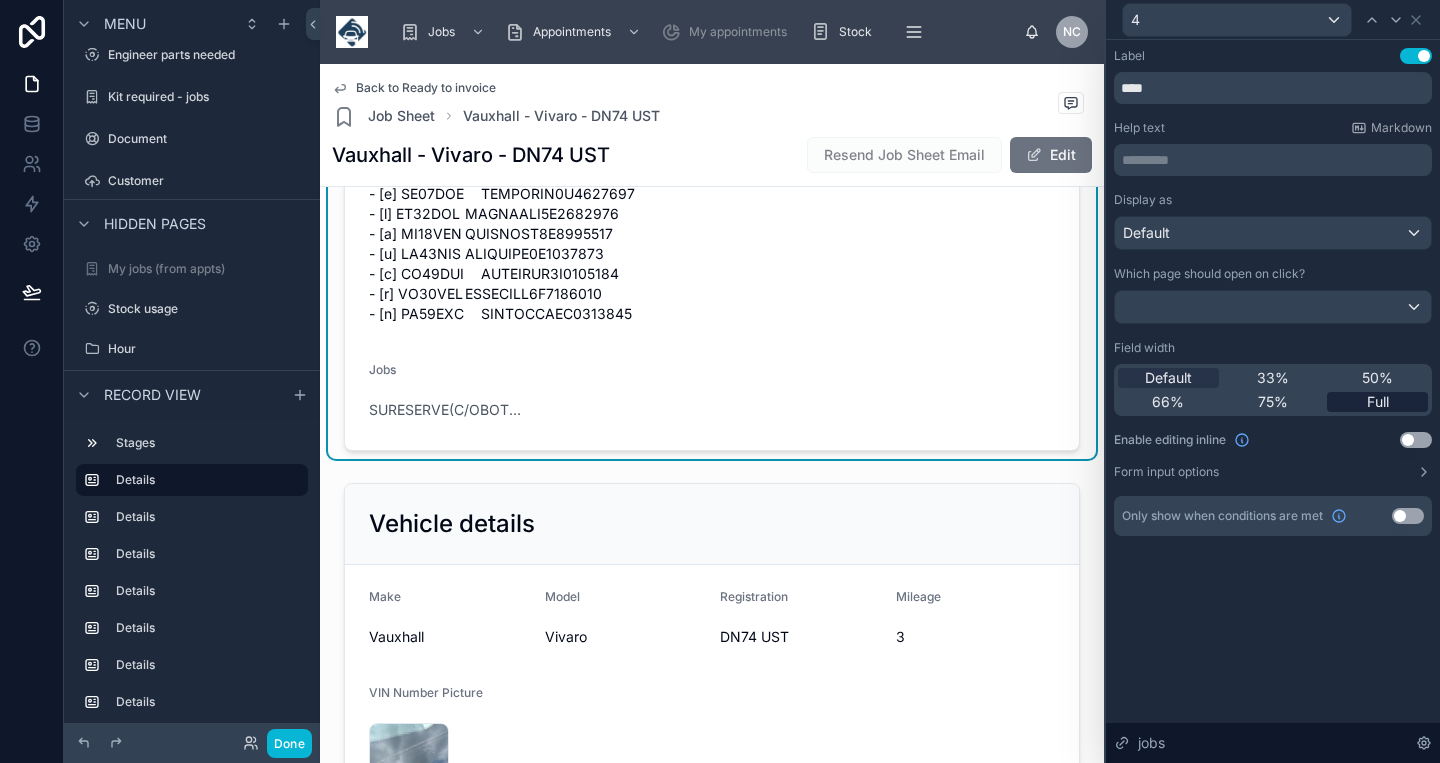 click on "Full" at bounding box center (1377, 402) 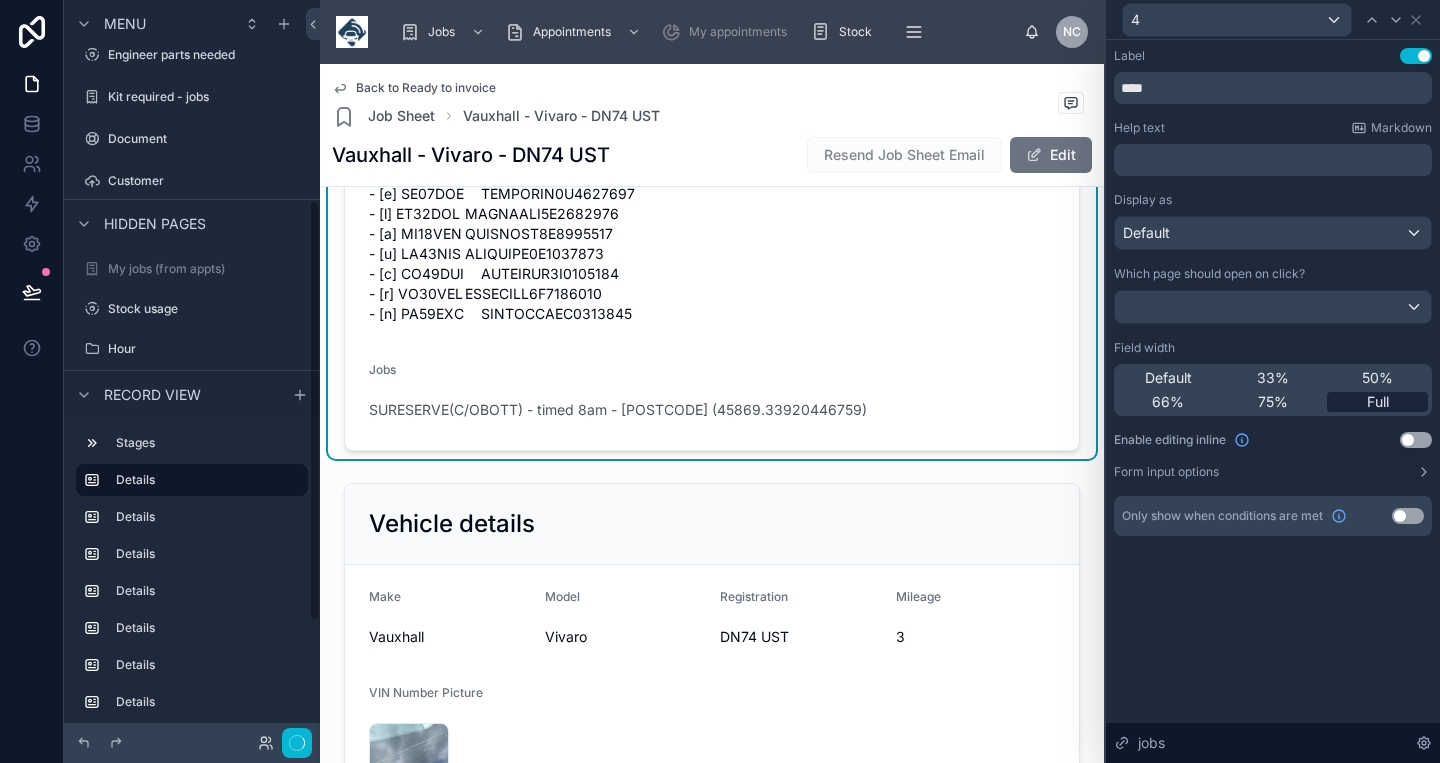 scroll, scrollTop: 353, scrollLeft: 0, axis: vertical 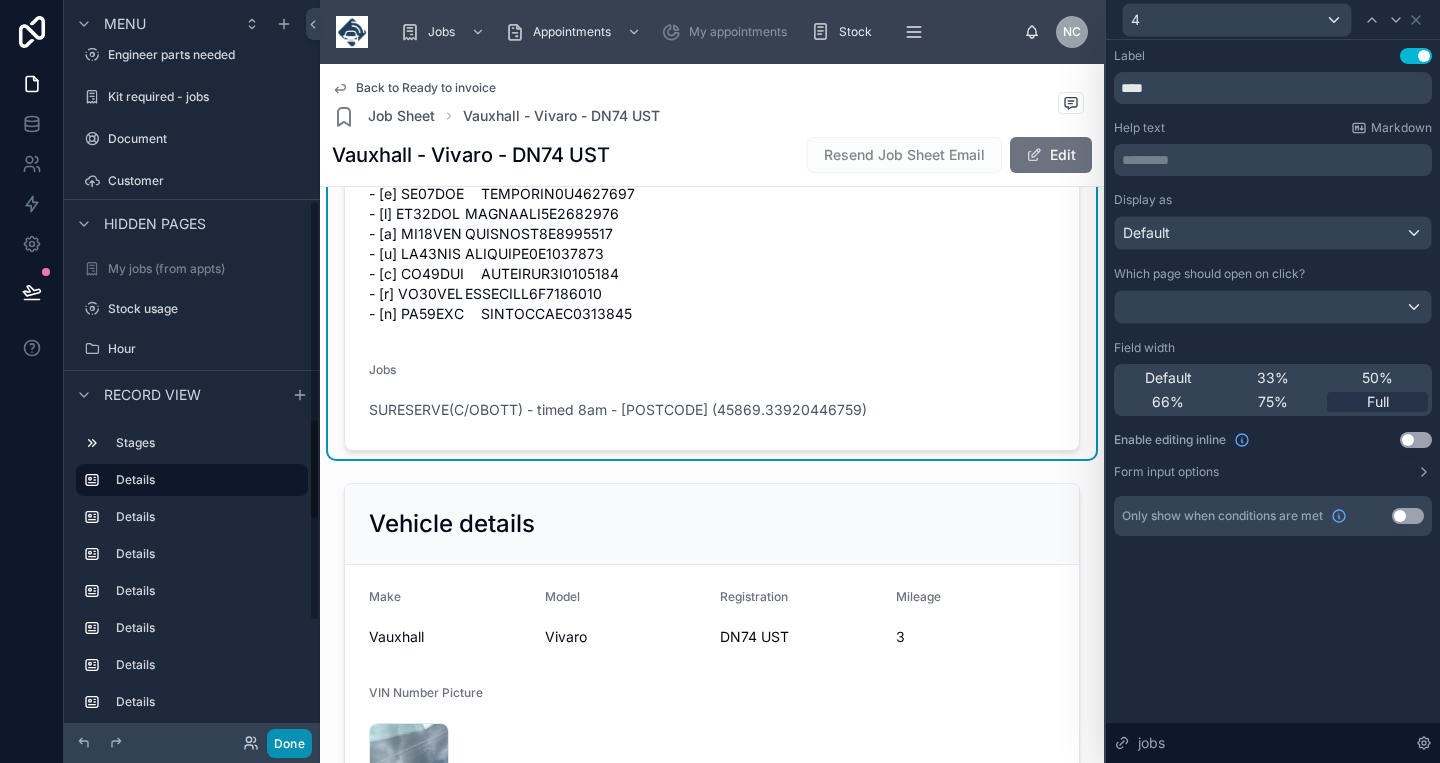 click on "Done" at bounding box center (289, 743) 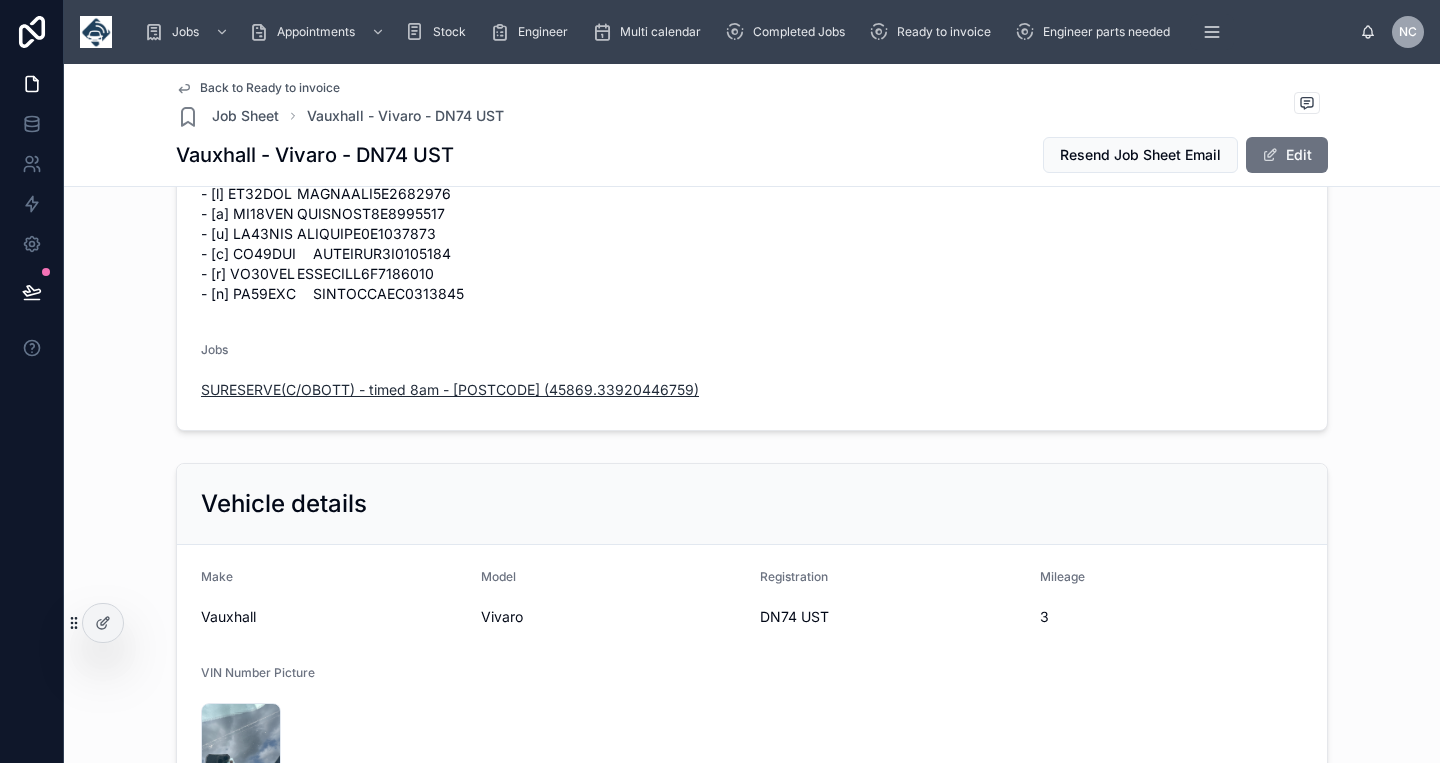 click on "SURESERVE(C/OBOTT) - timed 8am - LE65 2UU (45869.33920446759)" at bounding box center (450, 390) 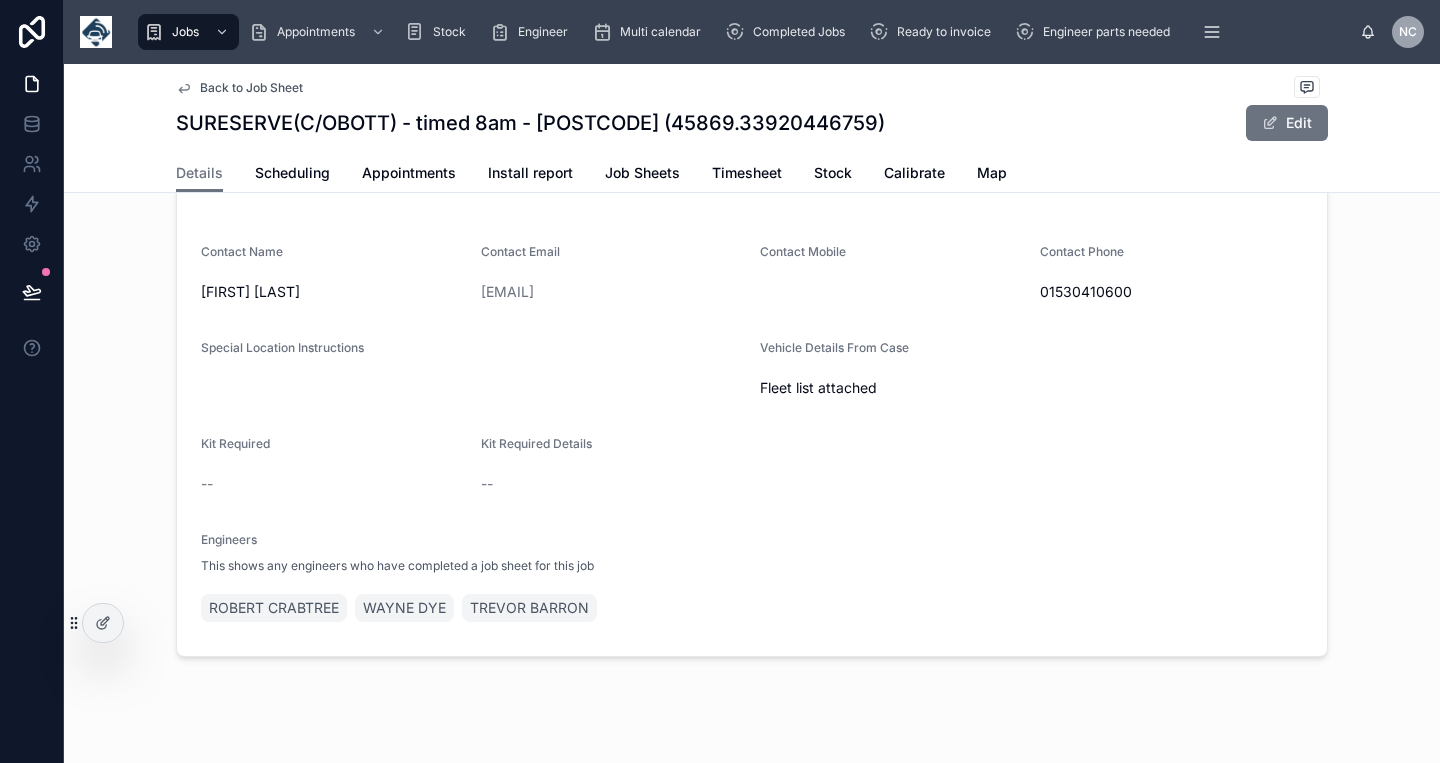 scroll, scrollTop: 4191, scrollLeft: 0, axis: vertical 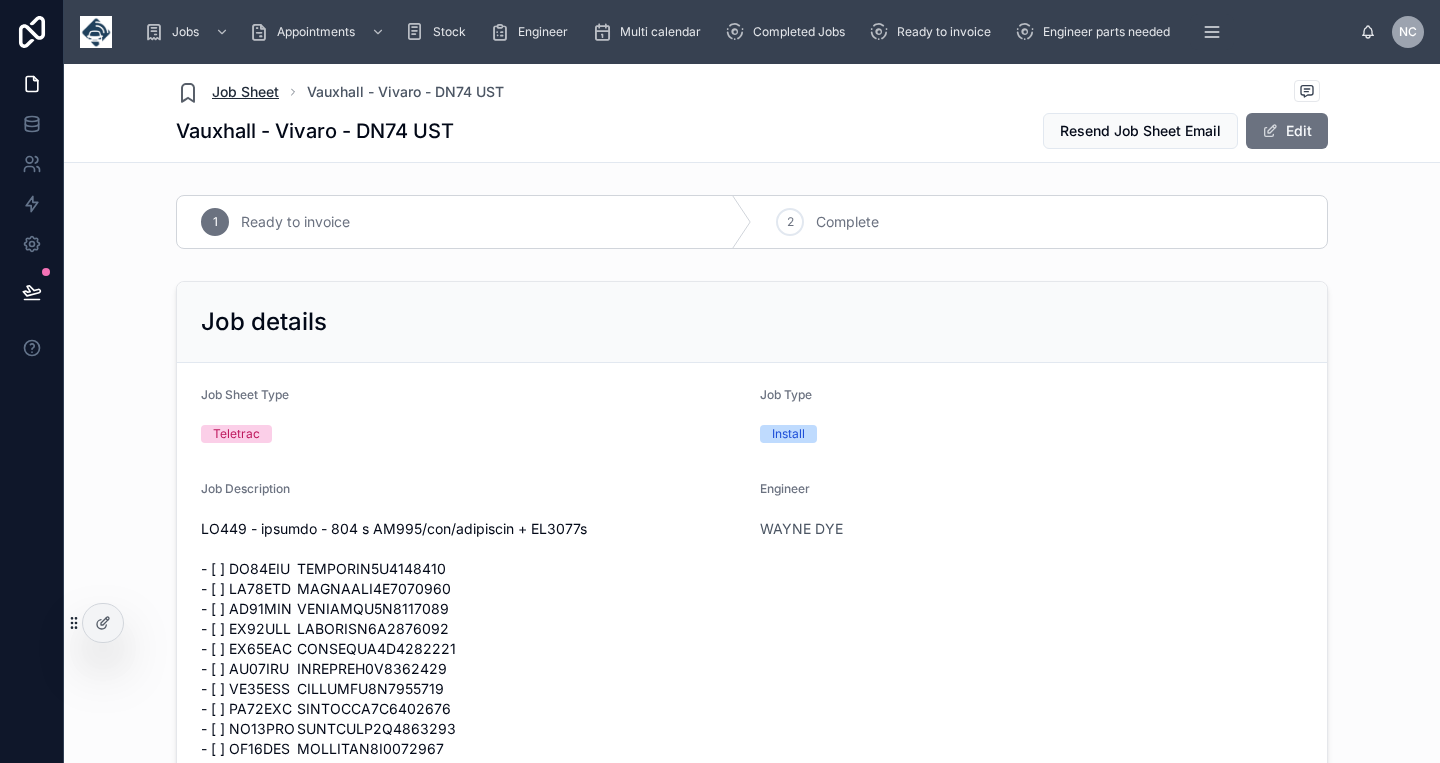 click on "Job Sheet" at bounding box center (245, 92) 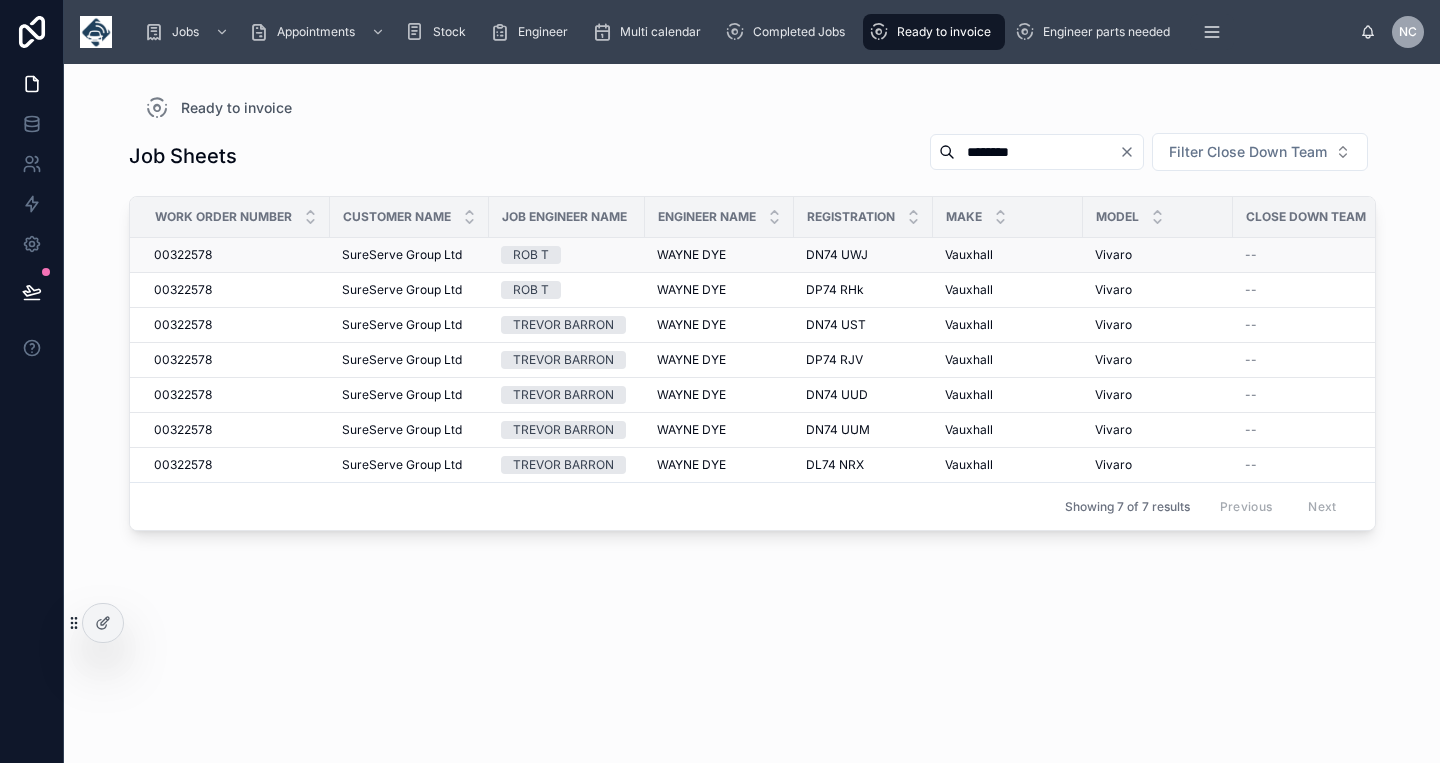 click on "SureServe Group Ltd" at bounding box center (402, 255) 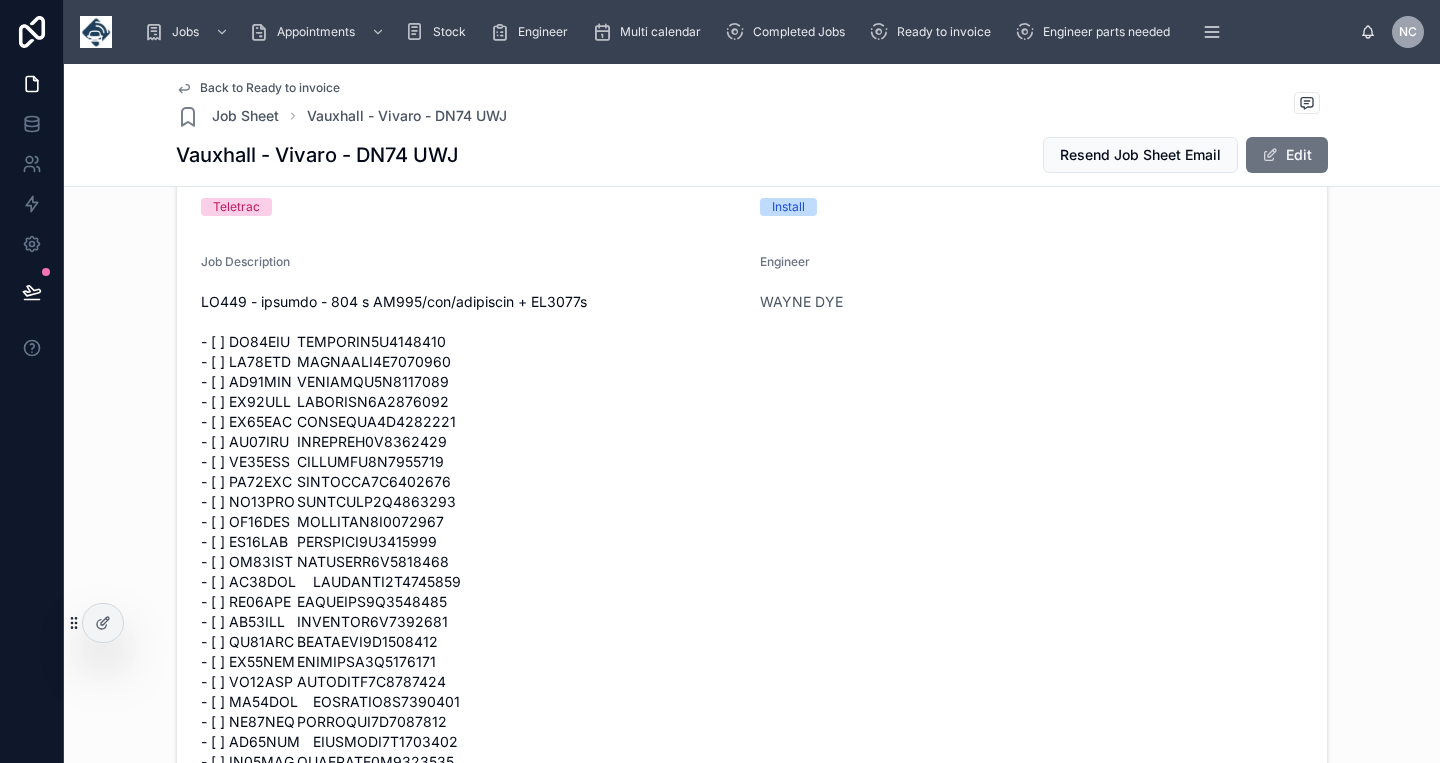 scroll, scrollTop: 0, scrollLeft: 0, axis: both 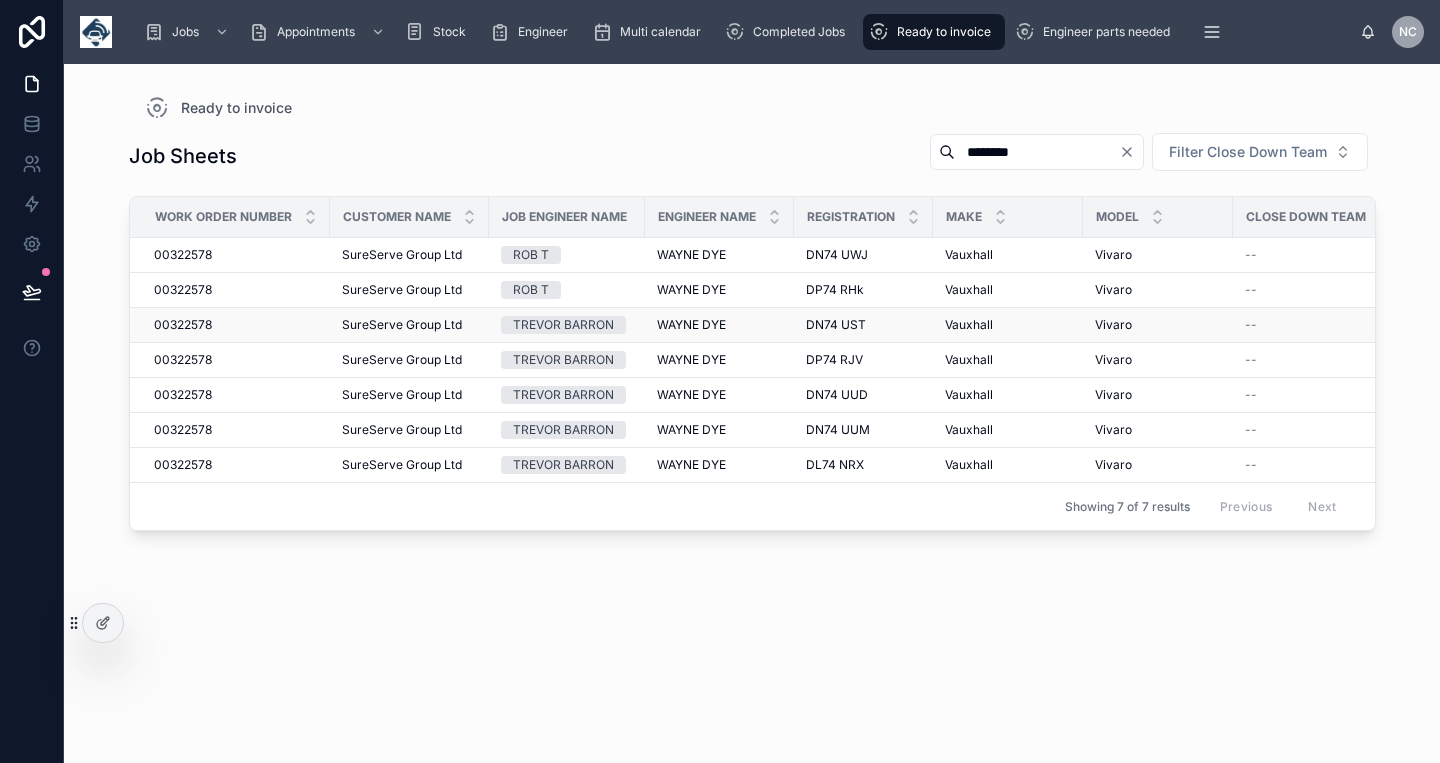 click on "TREVOR BARRON" at bounding box center (563, 325) 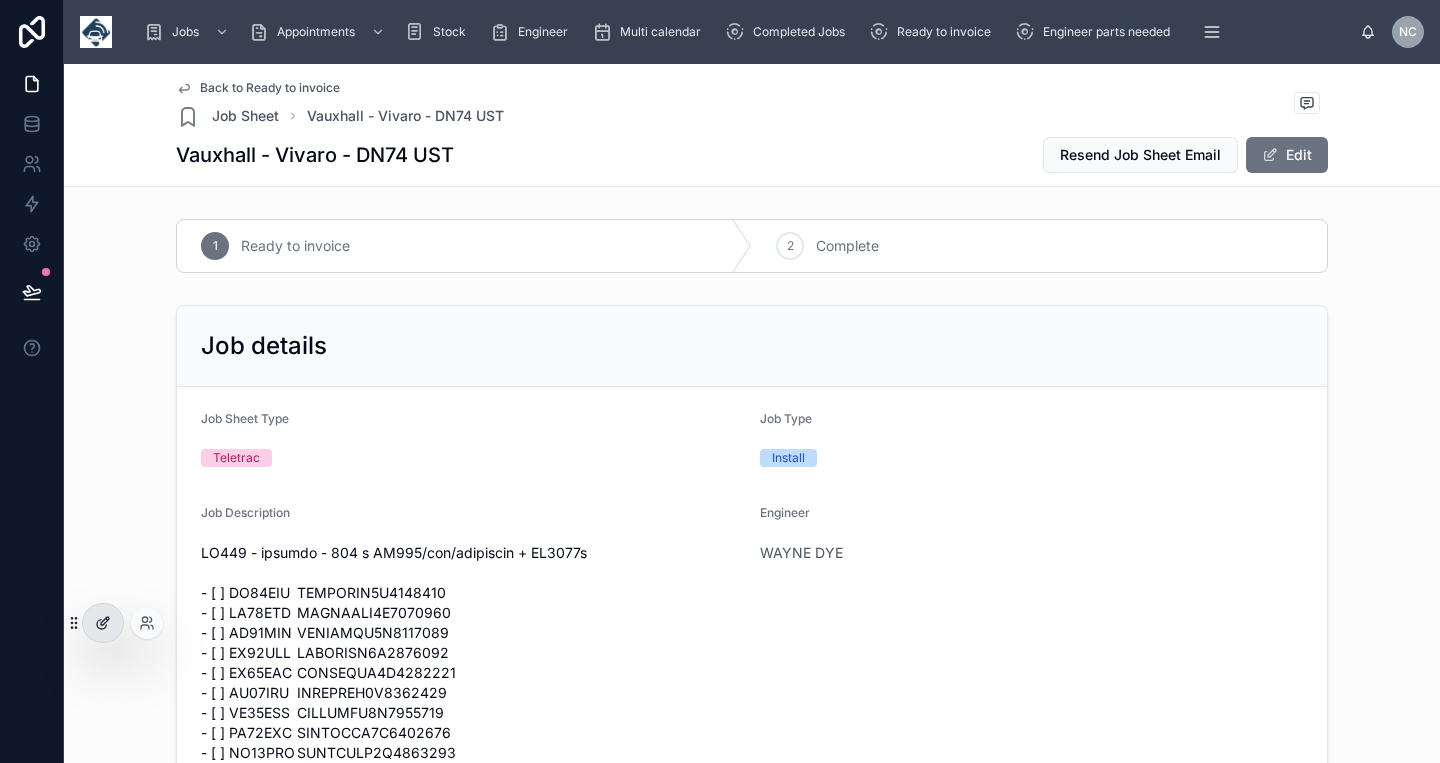 click at bounding box center (103, 623) 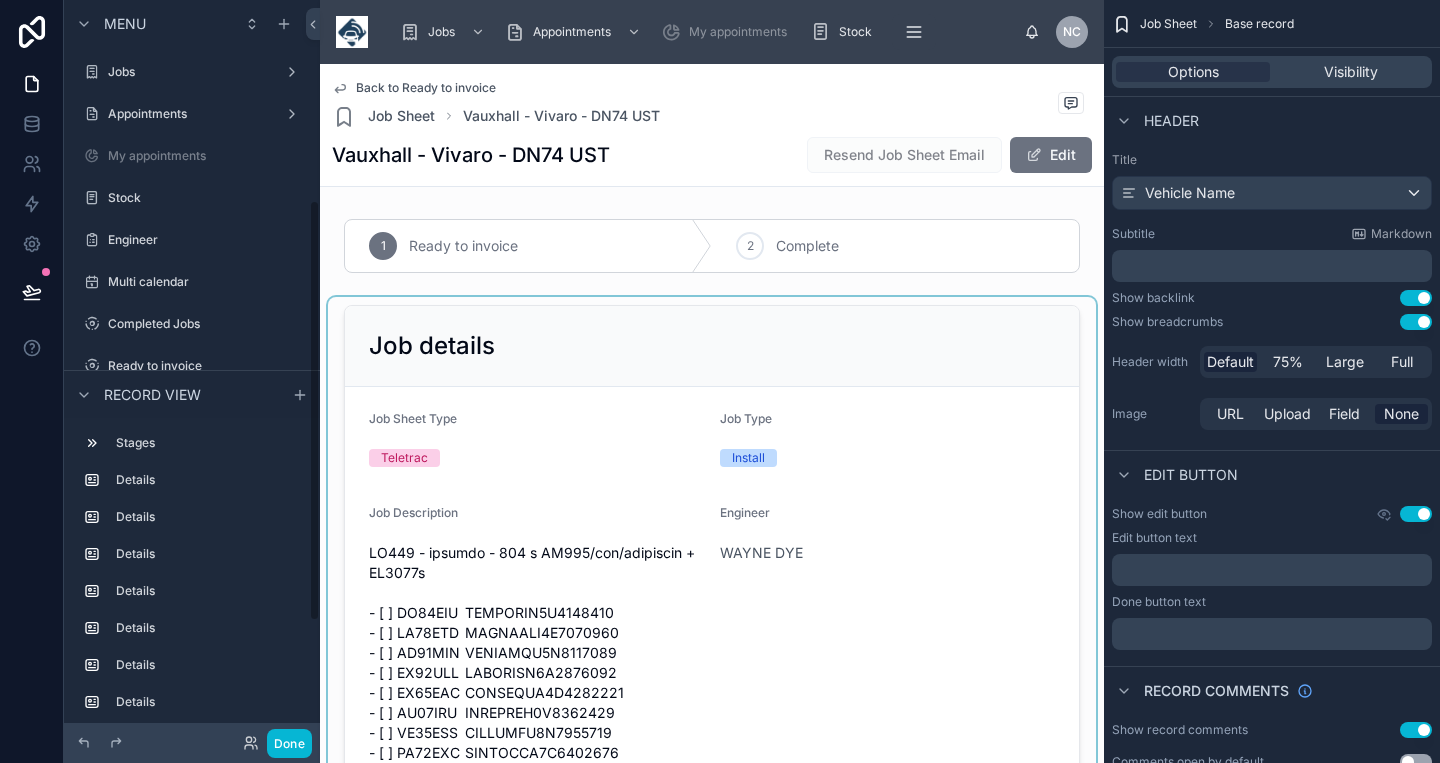 scroll, scrollTop: 353, scrollLeft: 0, axis: vertical 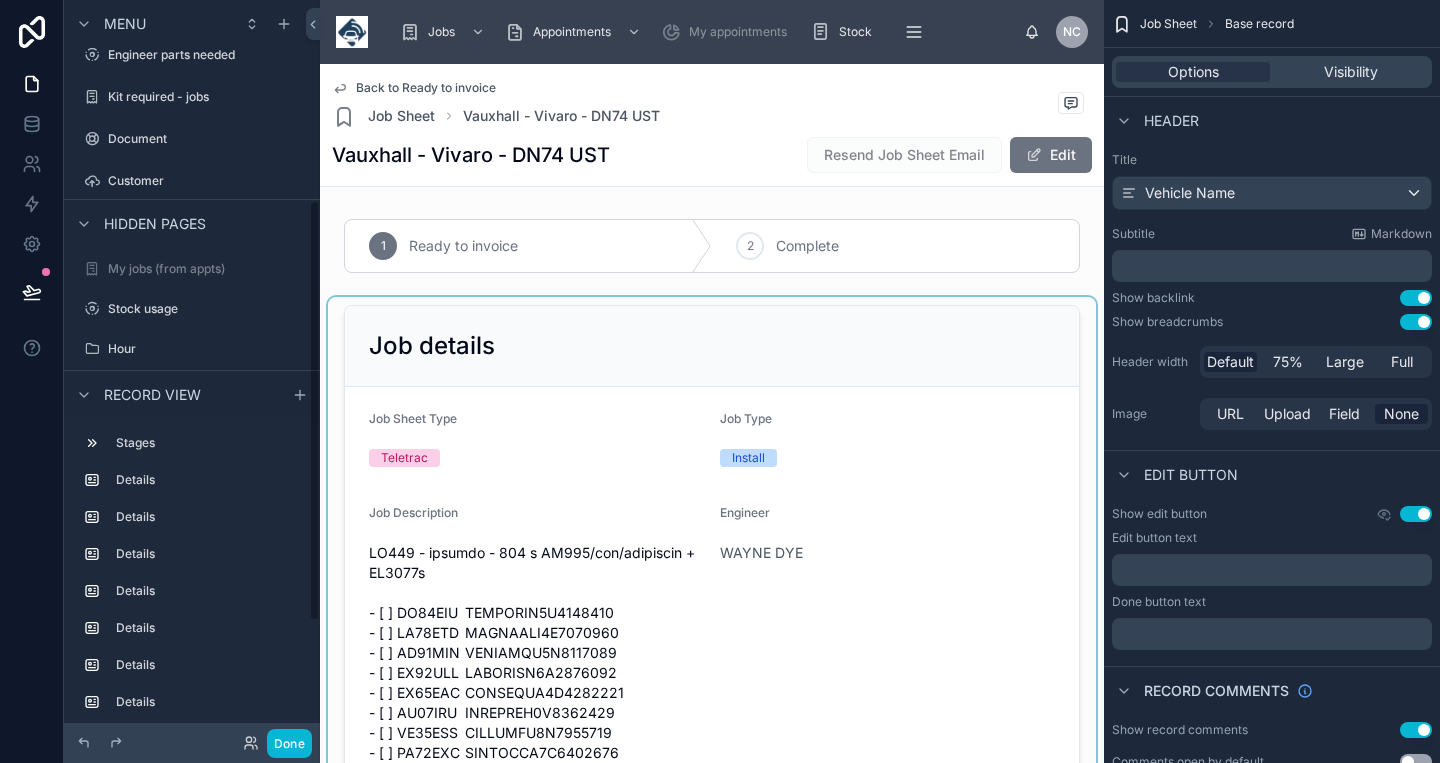 click at bounding box center (712, 1797) 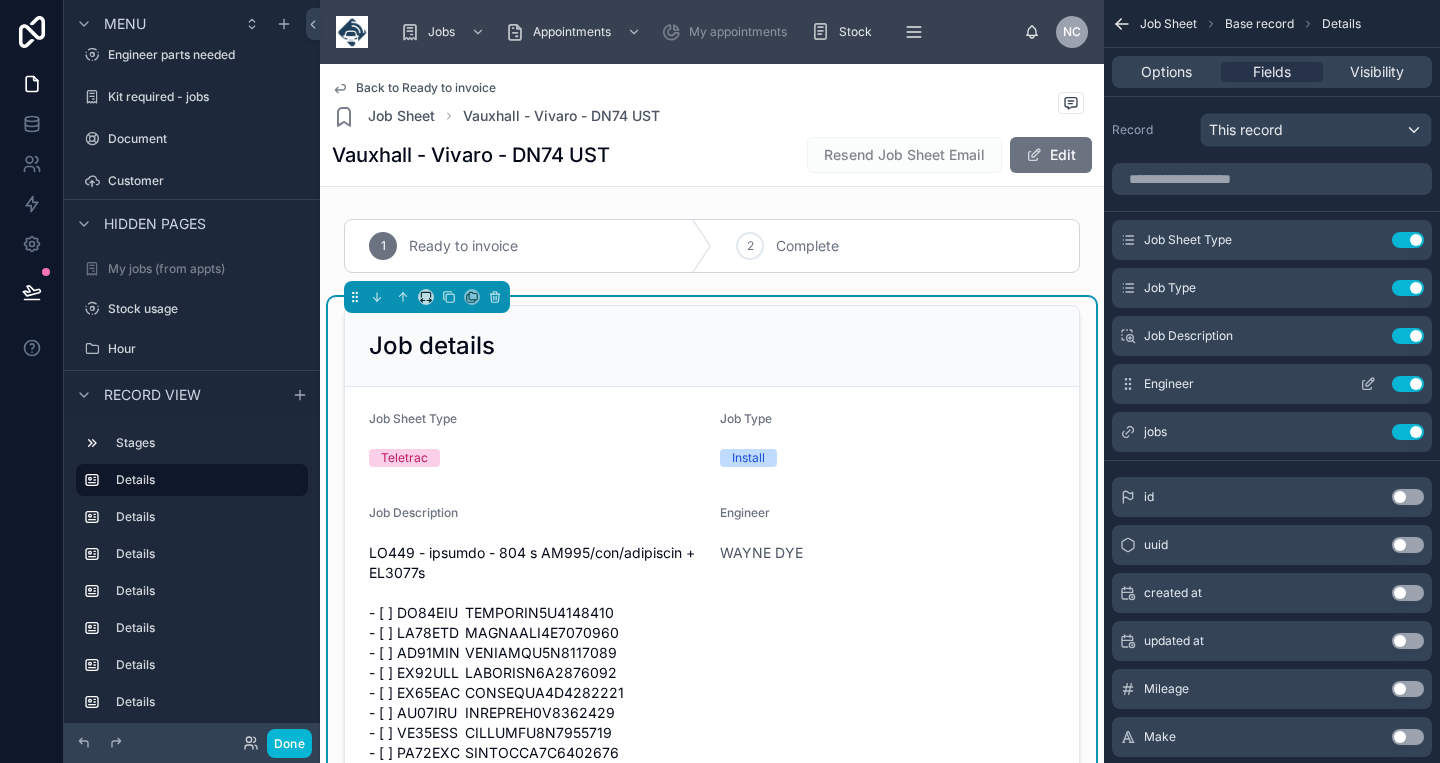 click 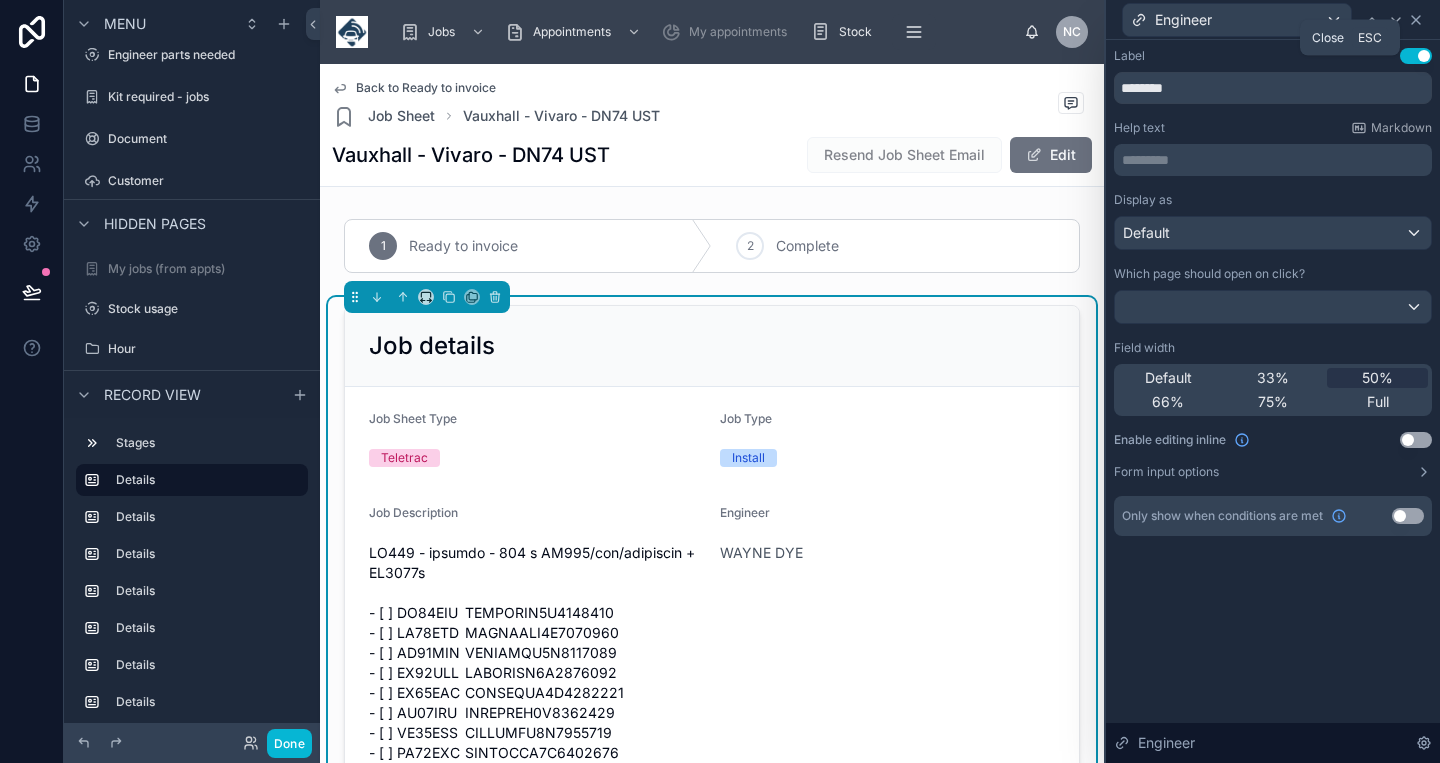 click 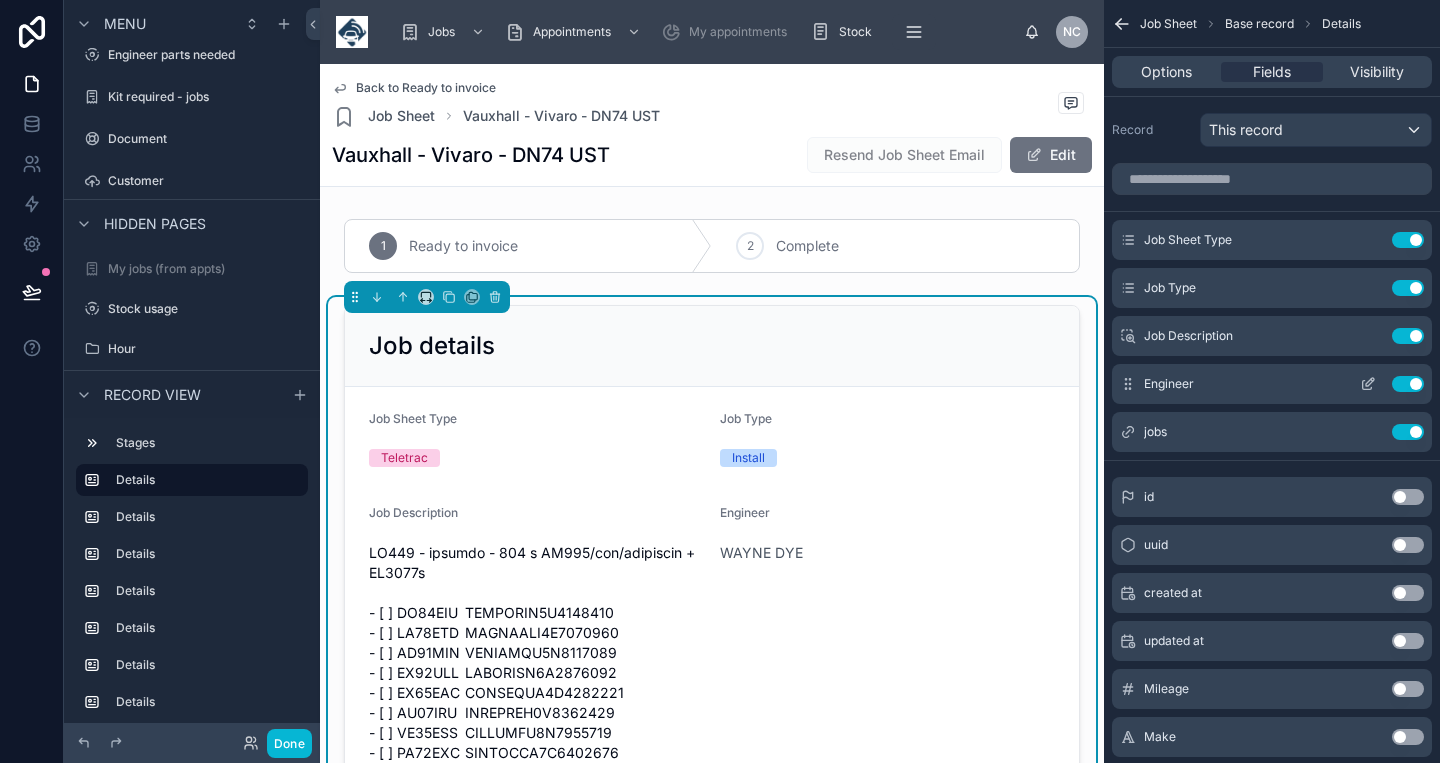 click on "Engineer Use setting" at bounding box center [1272, 384] 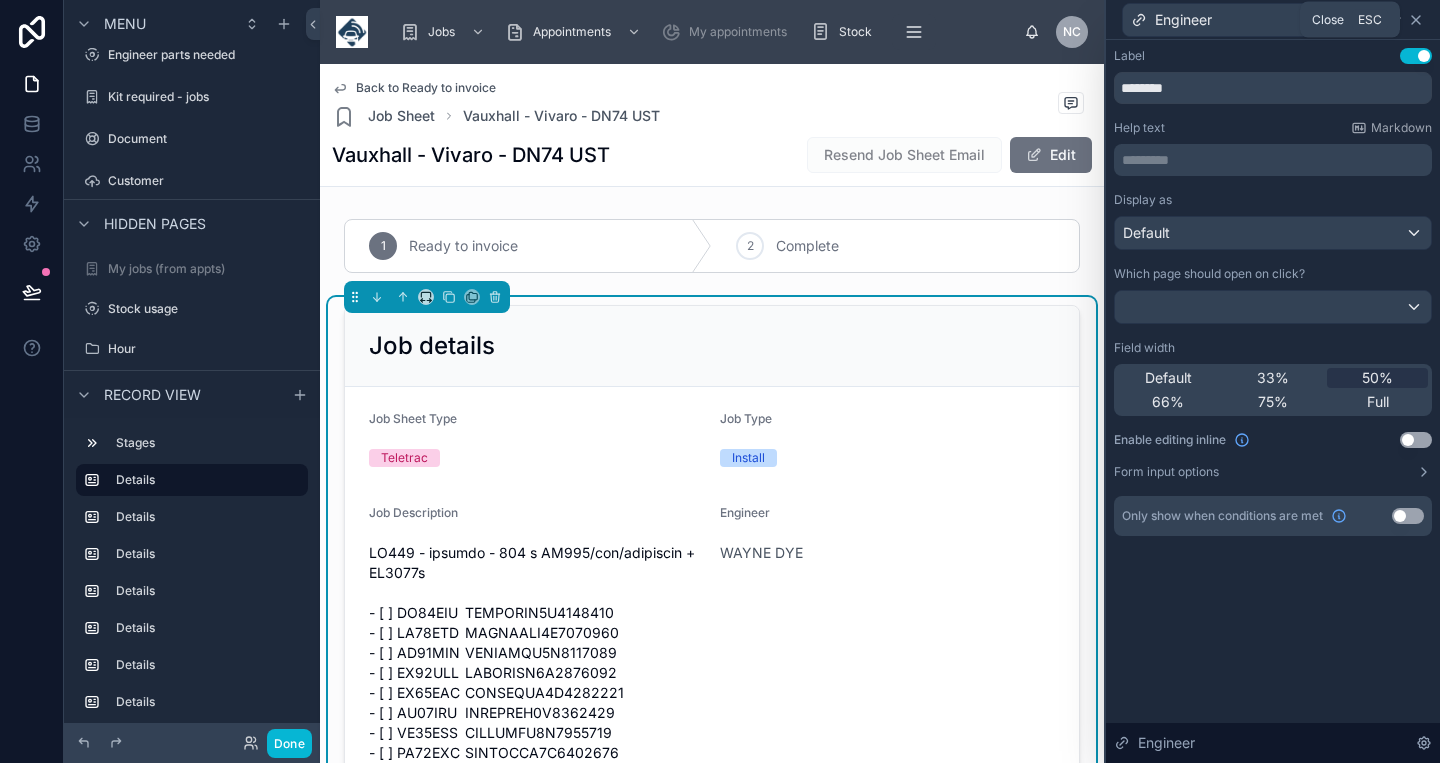 click 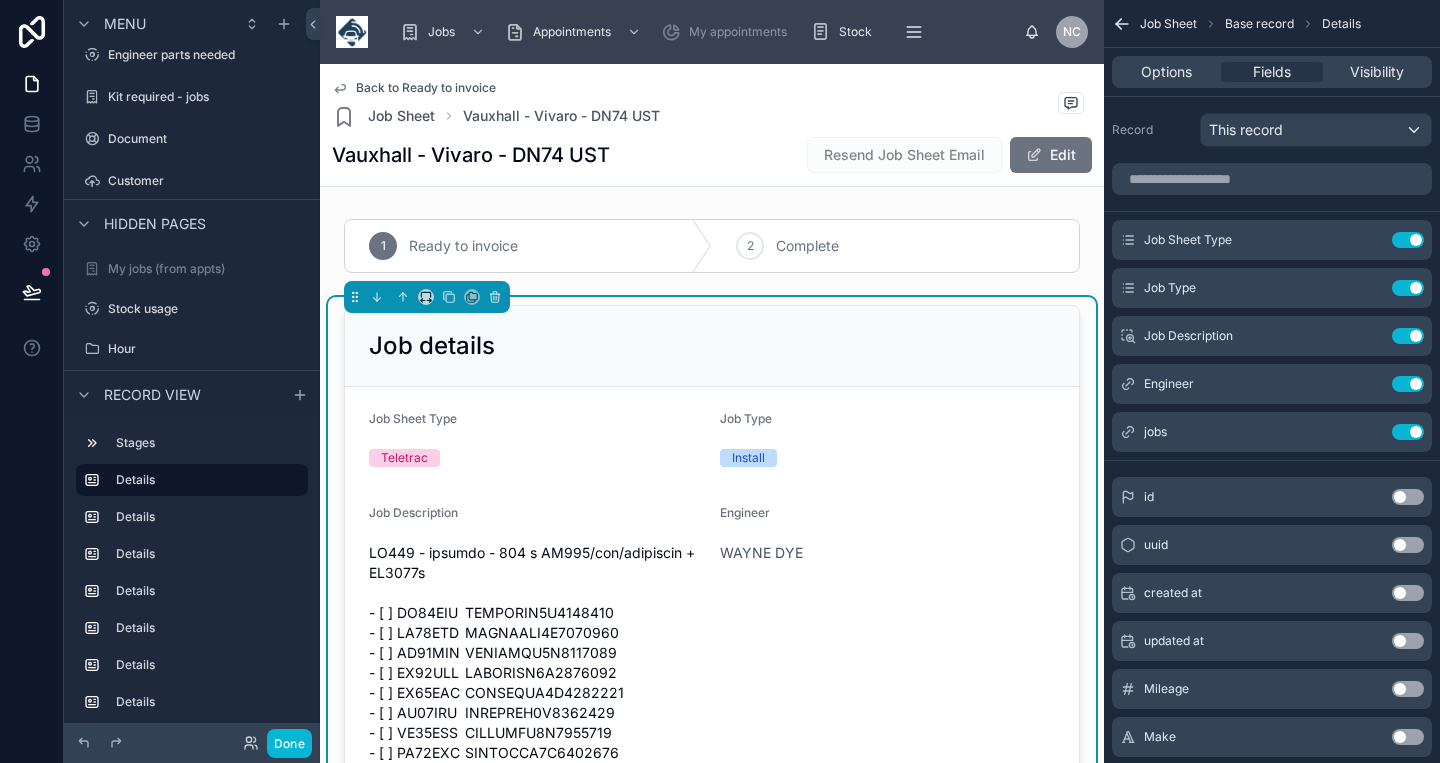 click on "Back to Ready to invoice Job Sheet Vauxhall  - Vivaro - DN74 UST Vauxhall  - Vivaro - DN74 UST Resend Job Sheet Email Edit" at bounding box center [712, 125] 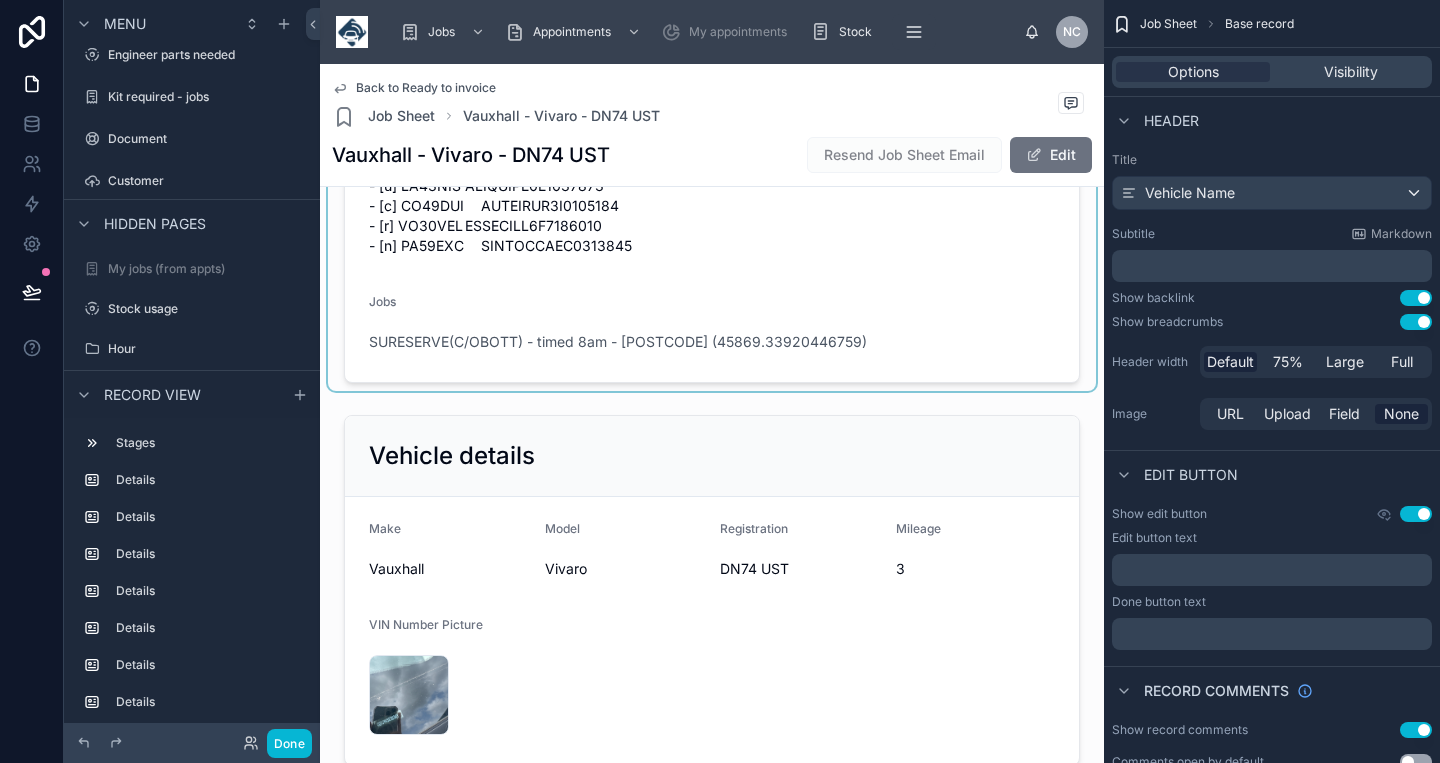 scroll, scrollTop: 2913, scrollLeft: 0, axis: vertical 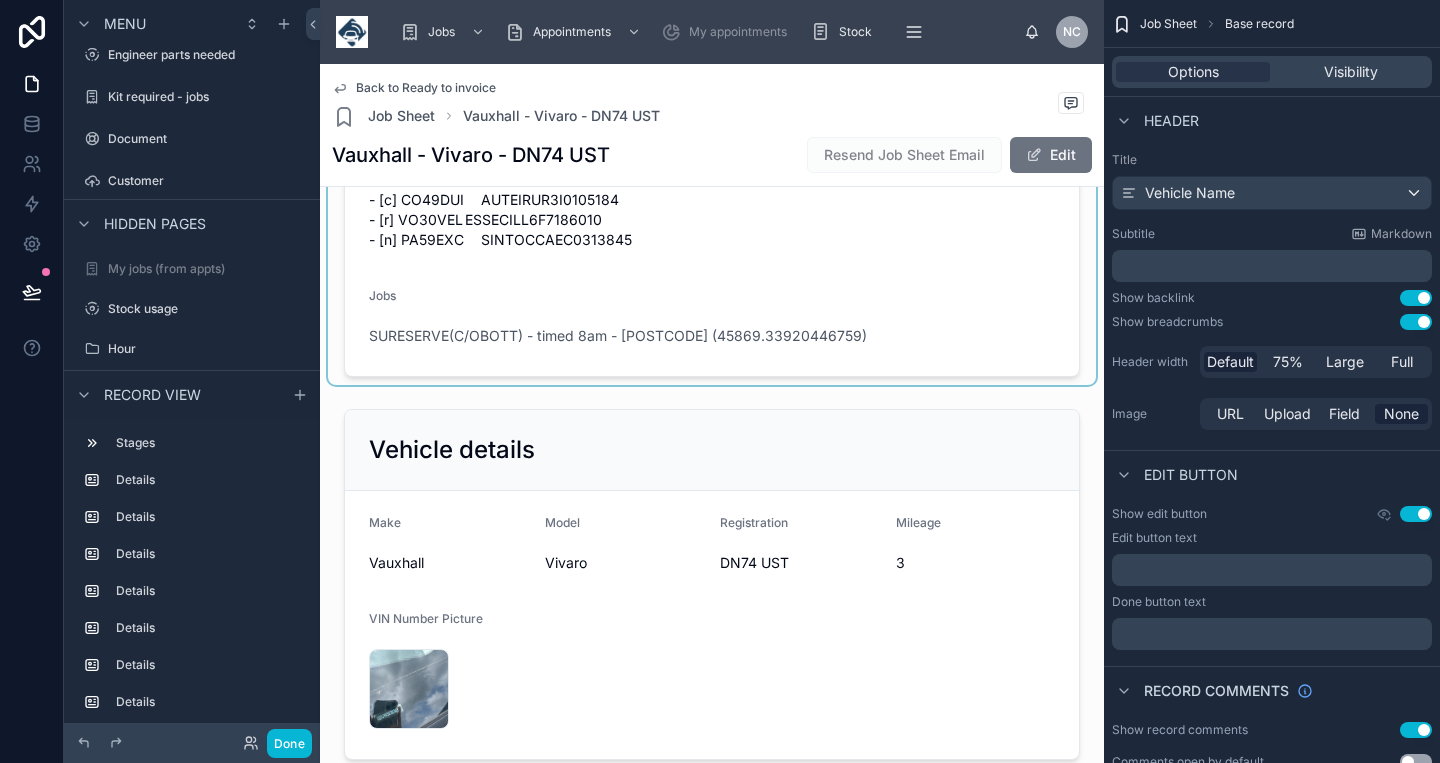 click at bounding box center (712, -1116) 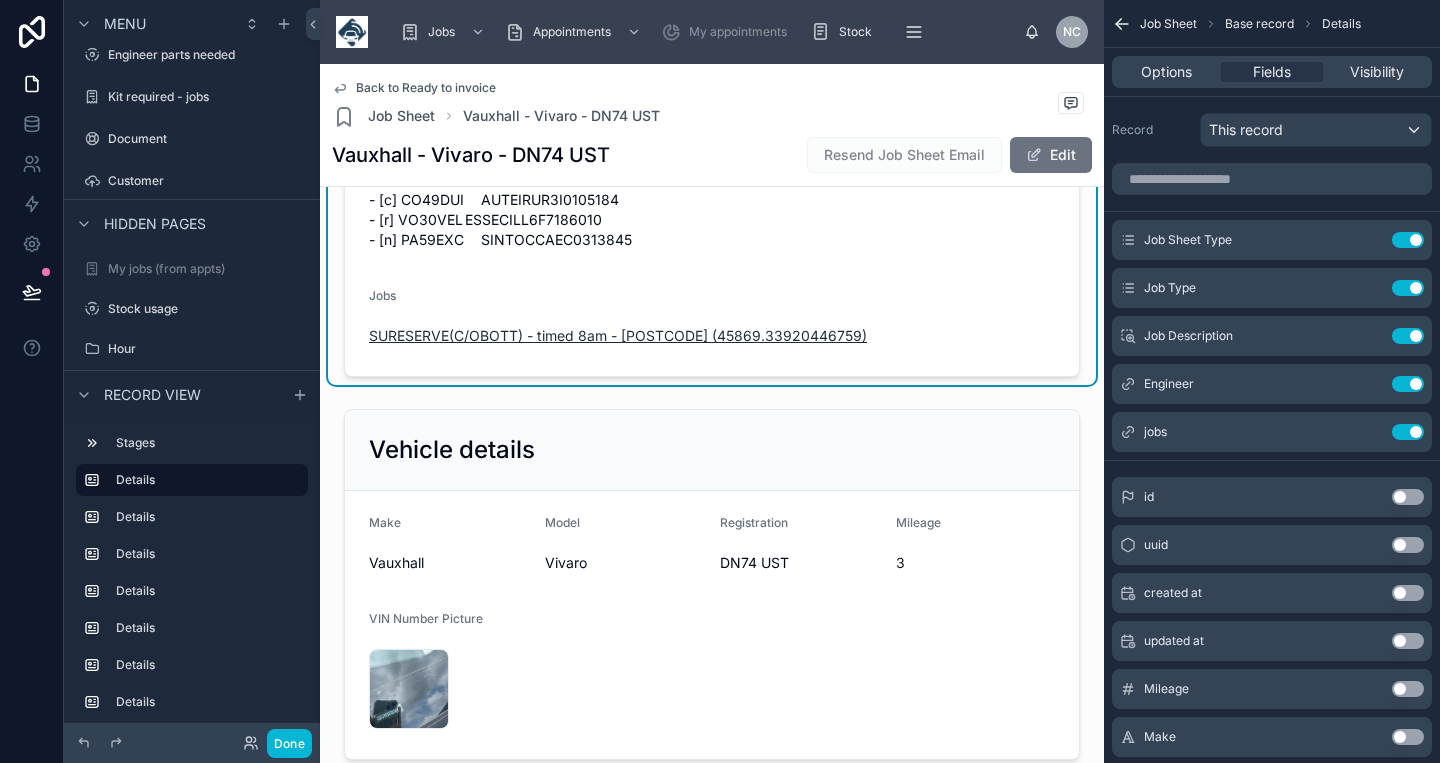 click on "SURESERVE(C/OBOTT) - timed 8am - LE65 2UU (45869.33920446759)" at bounding box center [618, 336] 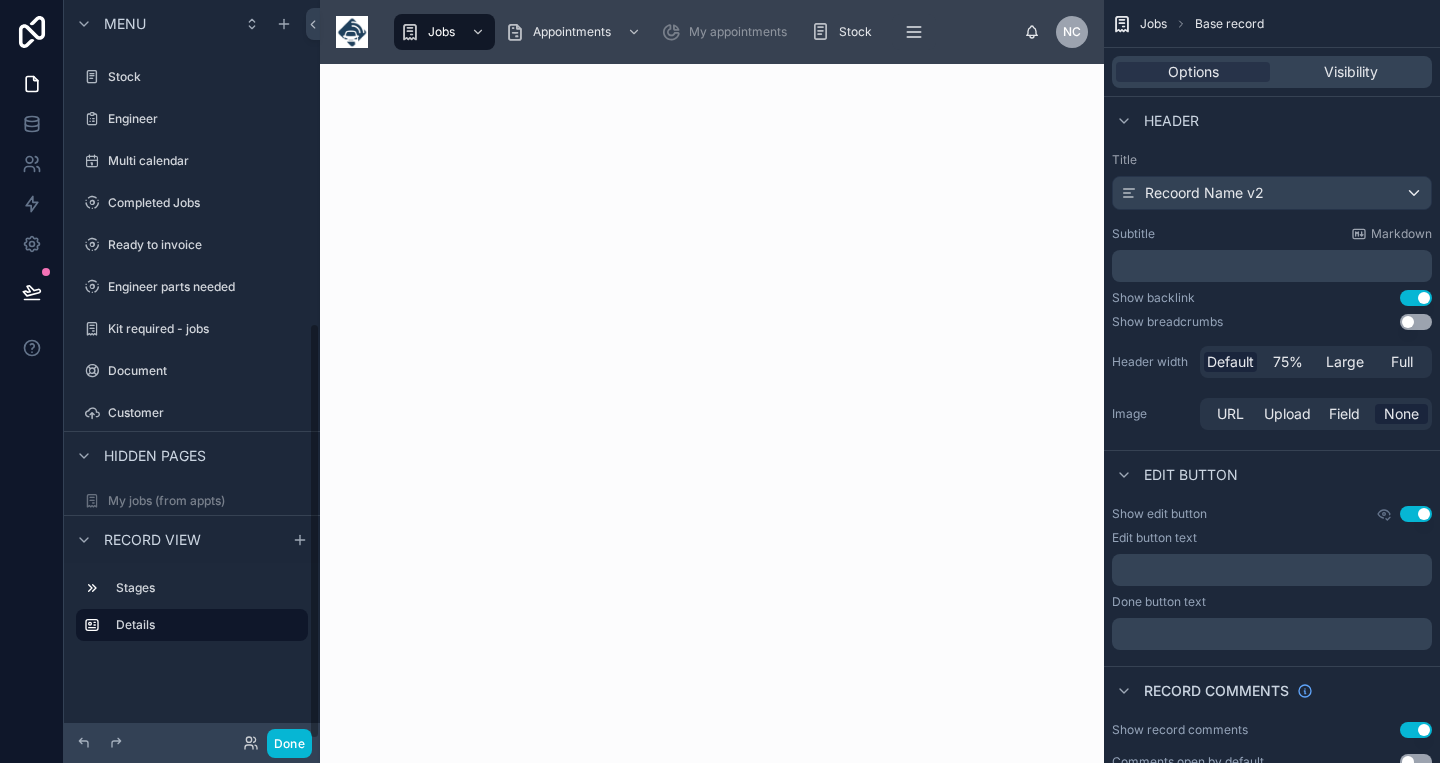 scroll, scrollTop: 574, scrollLeft: 0, axis: vertical 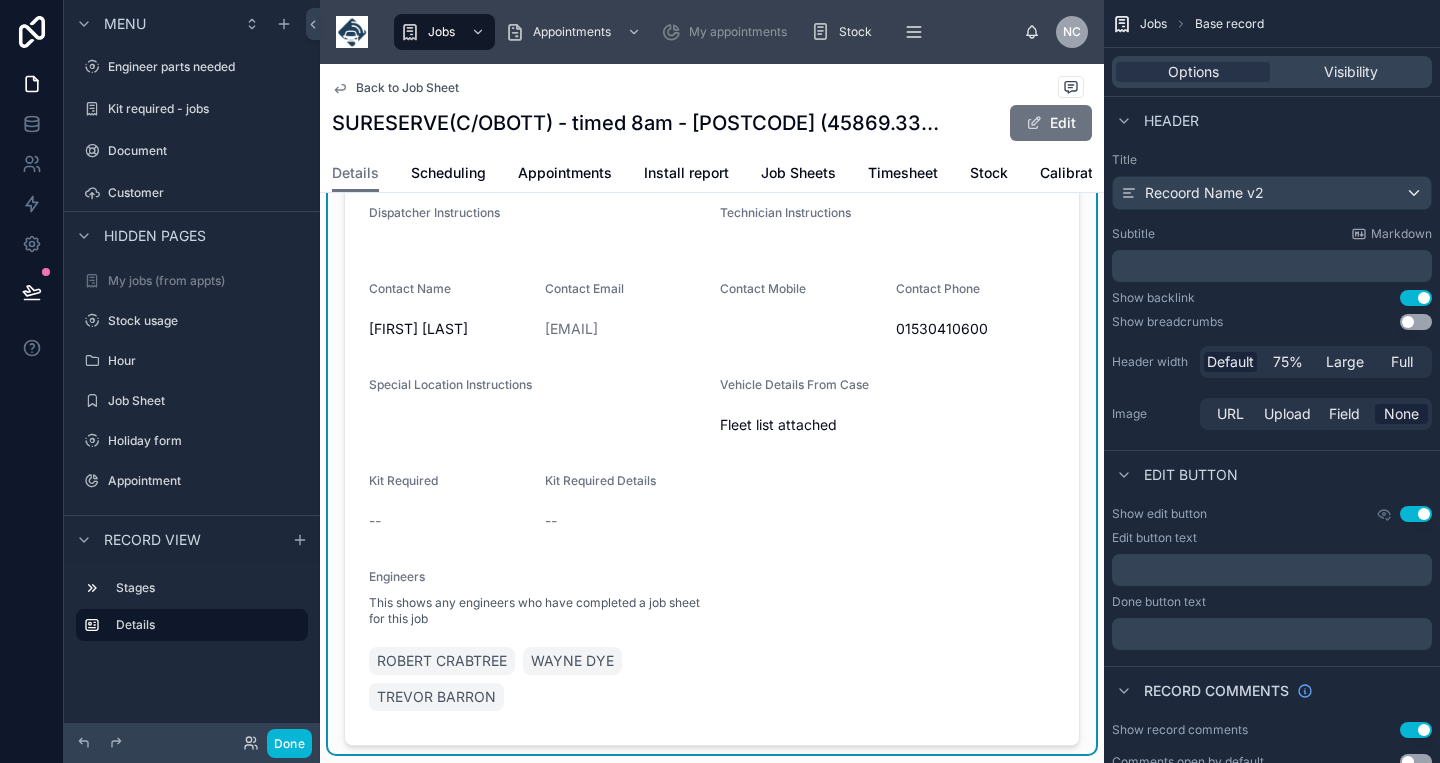 click on "Subject SURESERVE(C/OBOTT) - timed 8am - LE65 2UU Customer SureServe Group Ltd Work Order Number 00322578 Date 31/07/2025 Description TN360 - upgrade - 100 x VT101/obd/ysplitter + VT3000c  DP74RHA    VXEVJYHV9R7883683  DP74RHY    VXEVJYHV0R7883717  DL74NCY    VXEVJYHV3R7853630  DL74NDD    VXEVJYHV2R7857748  DN74USJ    VXEVJYHV4R7881923  DL74NBA    VXEVJYHV1R7851777  DN74UTE    VXEVJYHV5R7883678  DL74NUF    VXEVJYHV5R7852902  DP74REU    VXEVJYHV9R7880105  DL74NCN    VXEVJYHV2R7853764  DN74UVA    VXEVJYHV1R7883693  DN74USM    VXEVJYHV4R7883705  DN74UTR    VXEVJYHV4R7880111  DL74NLN    VXEVJYHV5R7856674  DL74NLF    VXEVJYHV4R7857377  DL74NFK    VXEVJYHV4R7851675  DP74RLZ    VXEVJYHV4R7880092  DL74NKM    VXEVJYHV4R7852423  DL74NUV    VXEVJYHV8R7851078  DL74NJE    VXEVJYHV0R7850880  DN74UWH    VXEVJYHV8R7880094  DL74NMO    VXEVJYHV7R7857745  DL74NFM    VXEVJYHVXR7856461  DL74NTT    VXEVJYHV9R7850795  DL74NTA    VXEVJYHV6R7851080  DN74UWJ    VXEVJYHV8RZ093036  DL74NGF    VXEVJYHV3R7850324  COMPLETED  Status Street" at bounding box center [712, -1569] 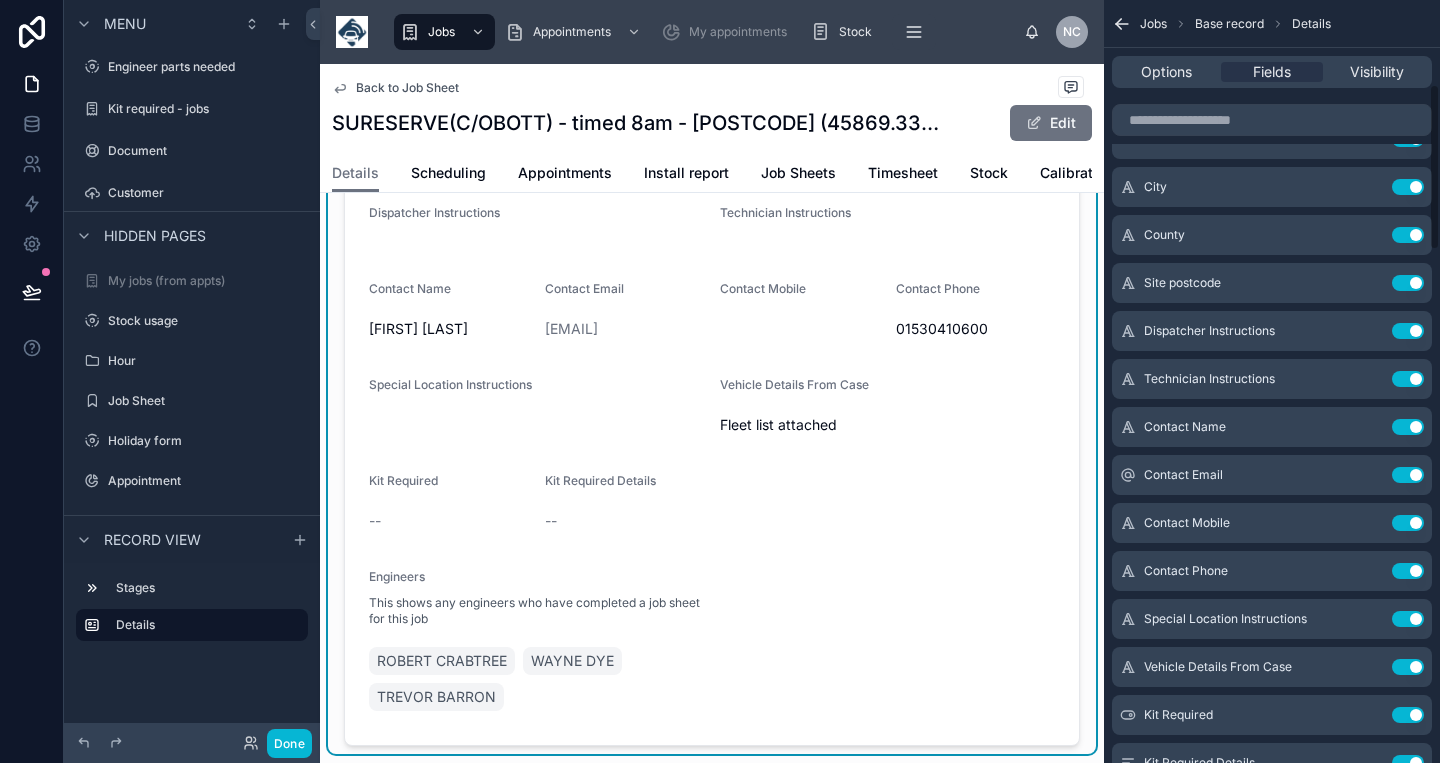 scroll, scrollTop: 0, scrollLeft: 0, axis: both 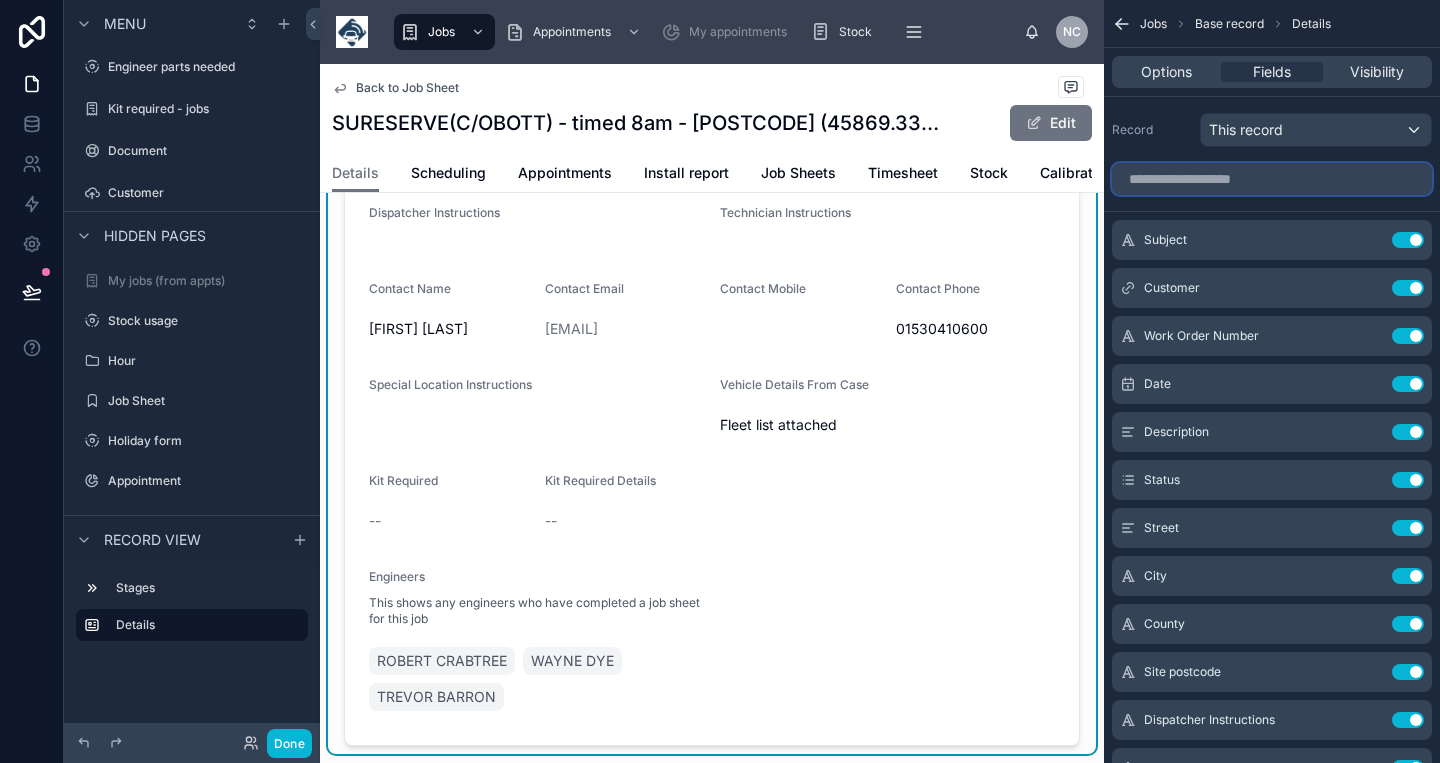 click at bounding box center (1272, 179) 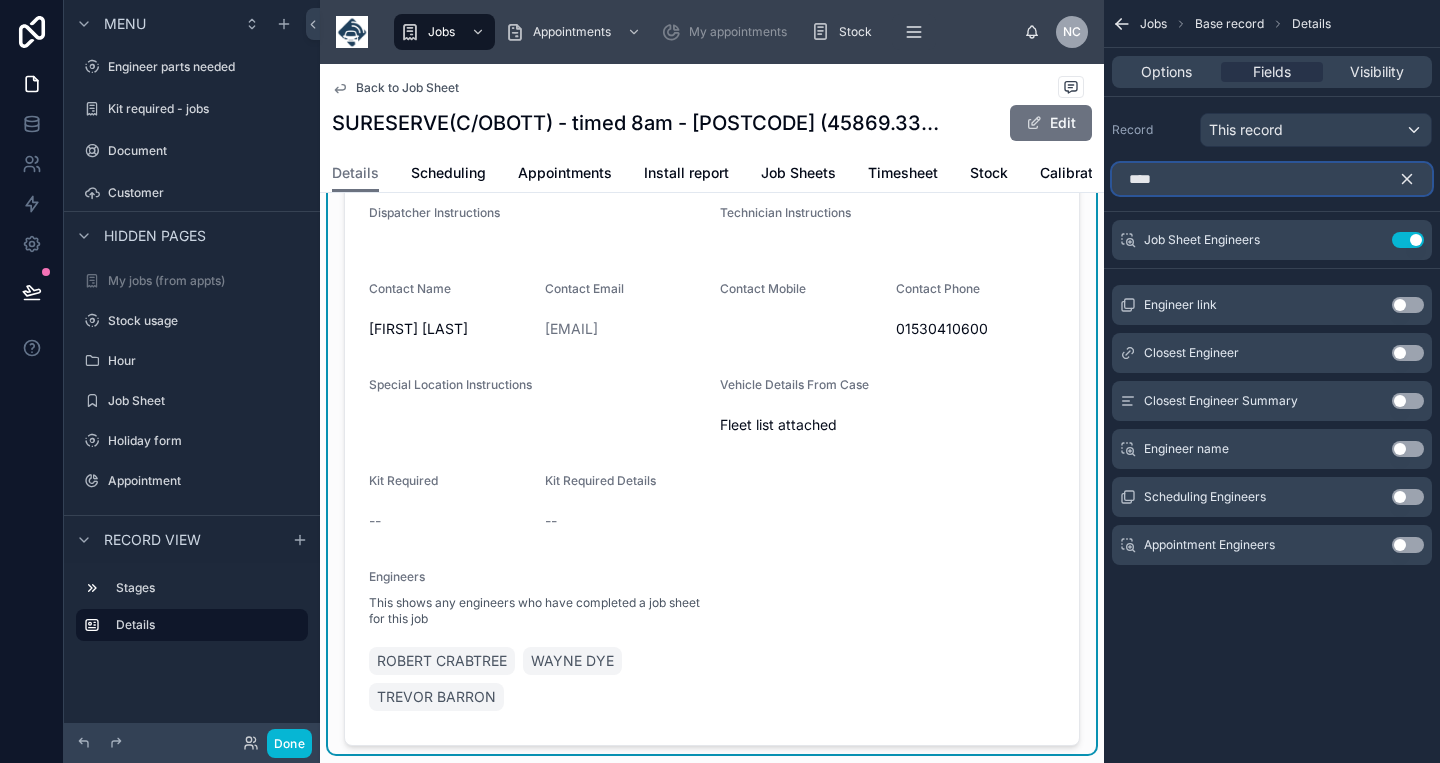 type on "****" 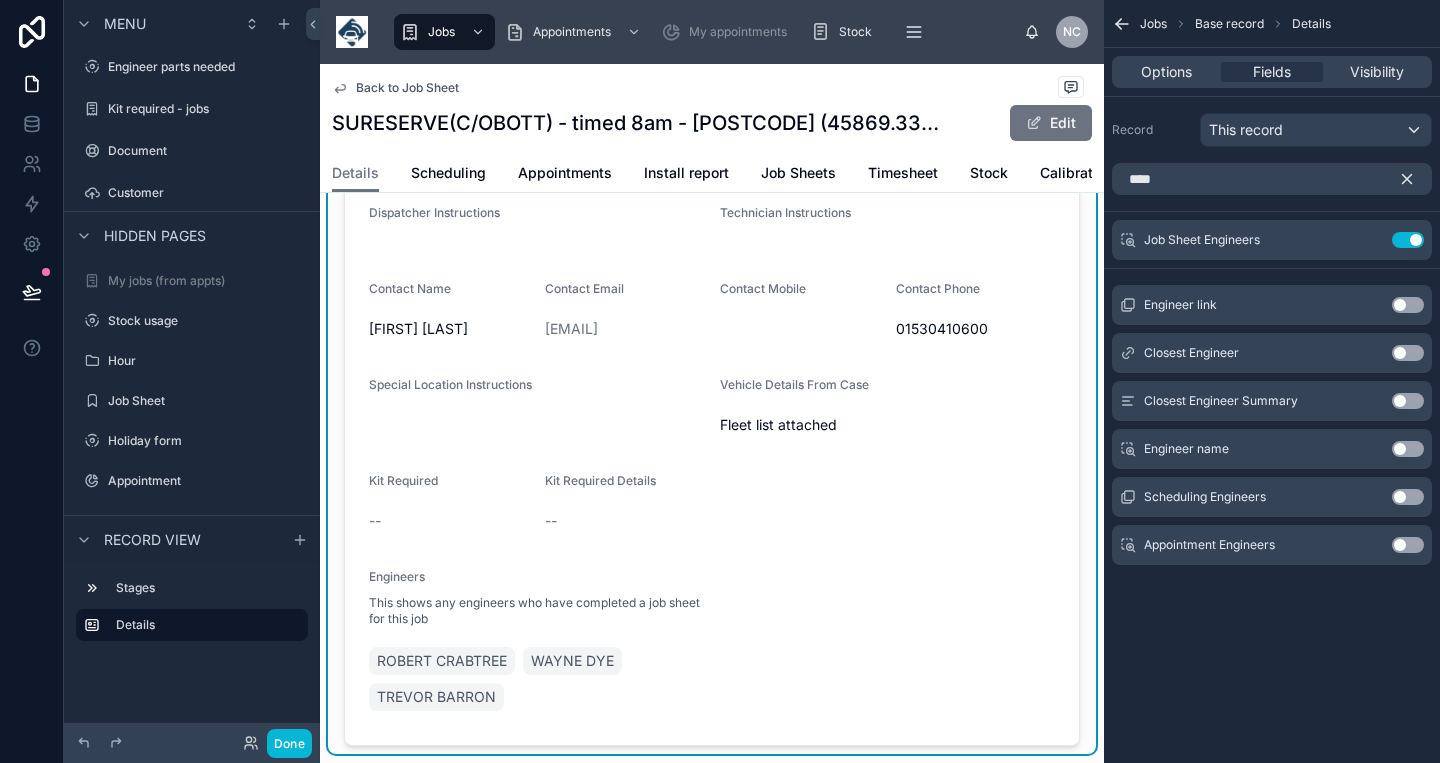 click on "Use setting" at bounding box center [1408, 305] 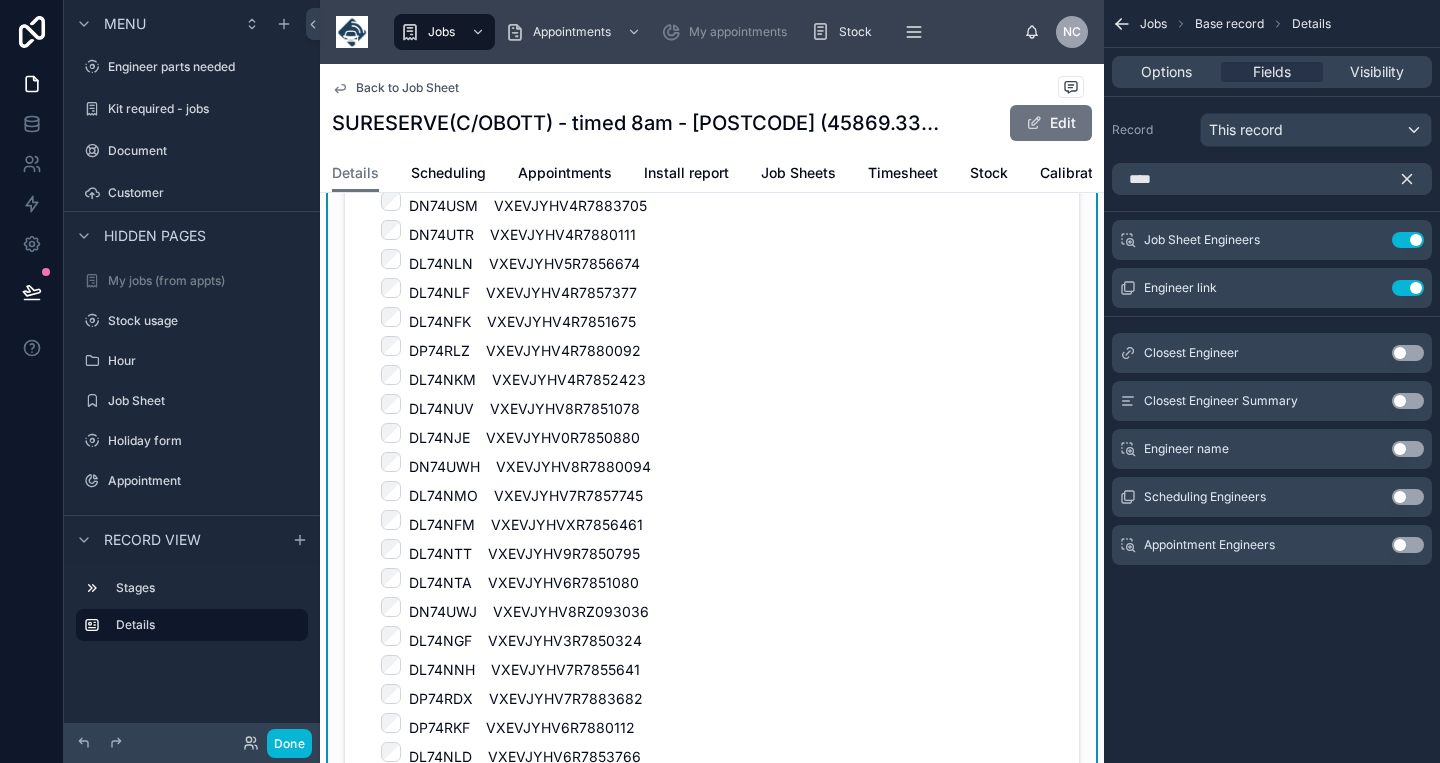 scroll, scrollTop: 5058, scrollLeft: 0, axis: vertical 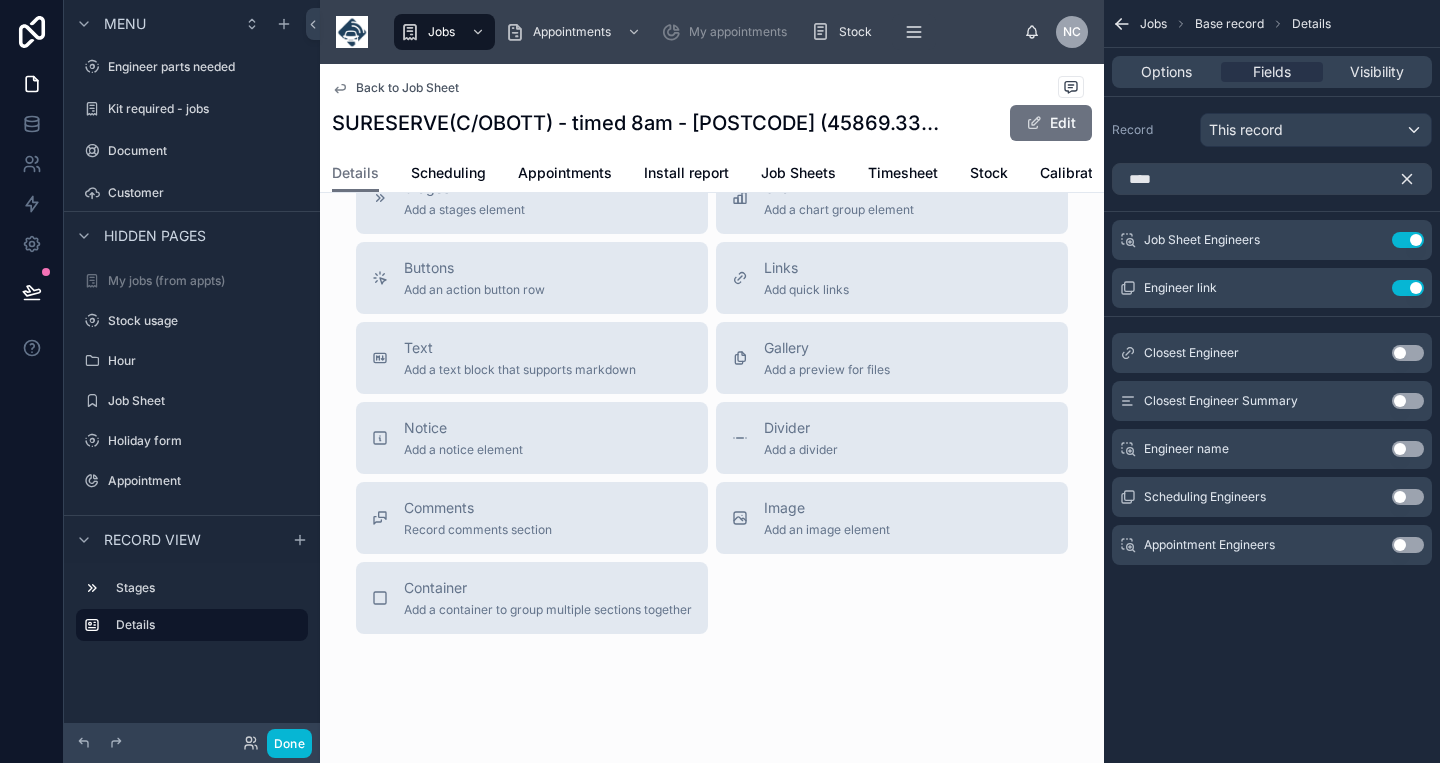 click on "Use setting" at bounding box center (1408, 449) 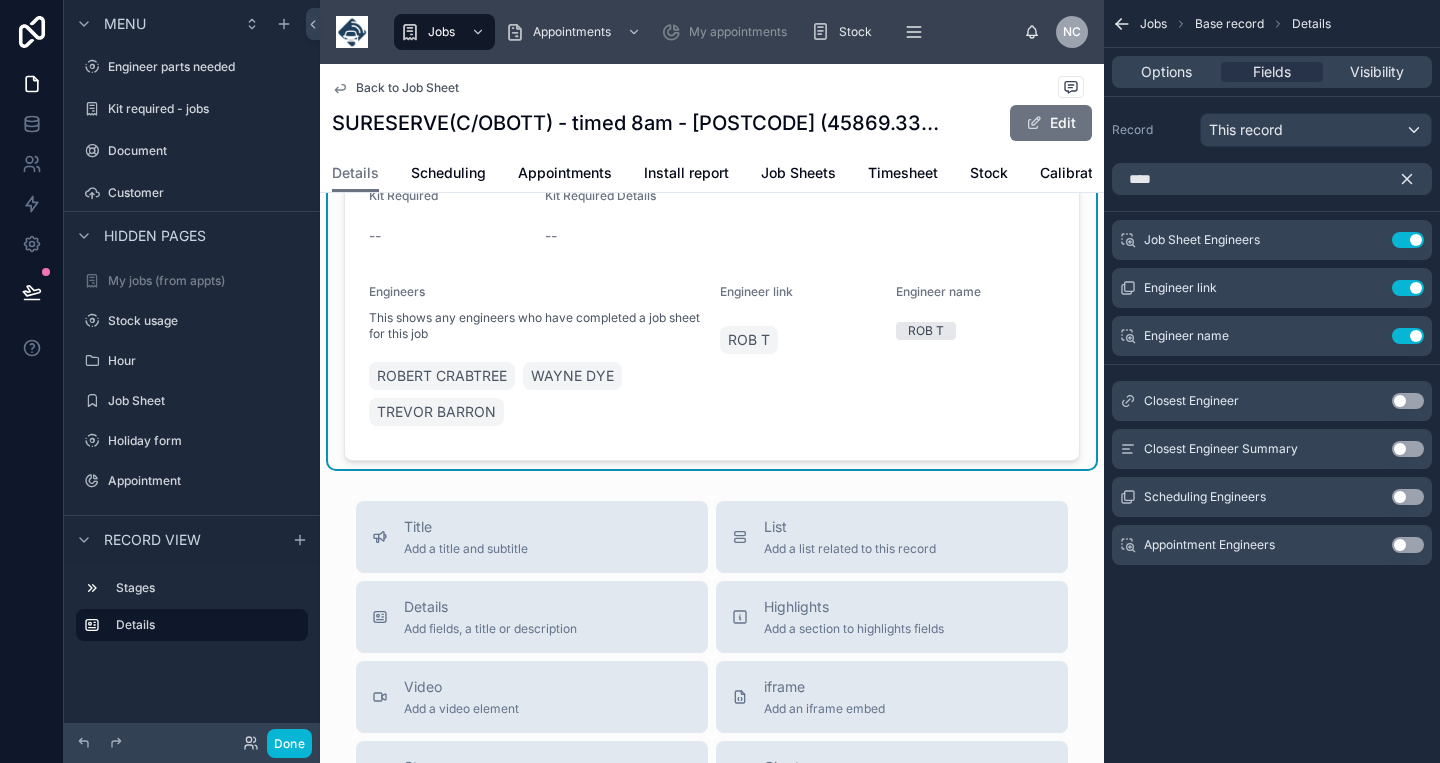 scroll, scrollTop: 4477, scrollLeft: 0, axis: vertical 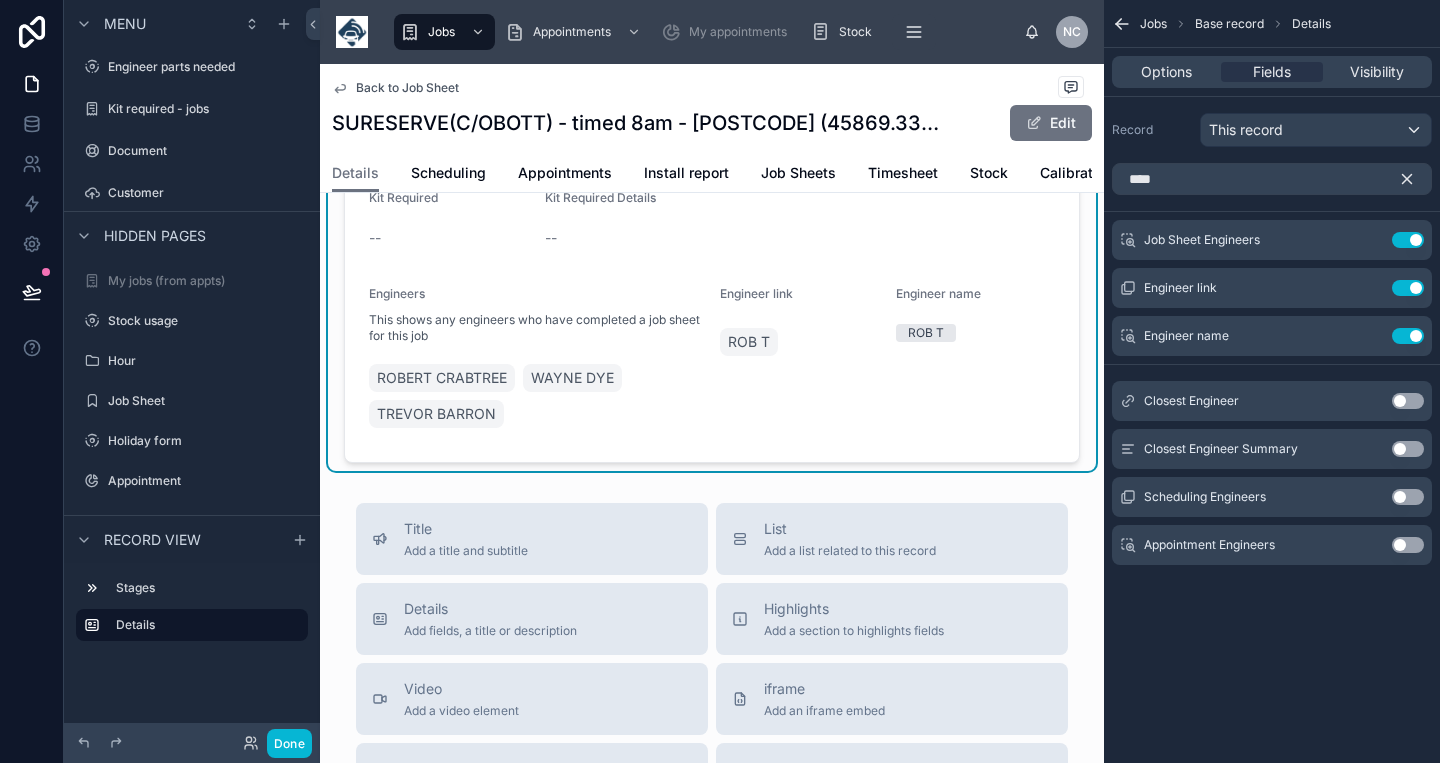 click on "Back to Job Sheet" at bounding box center (407, 88) 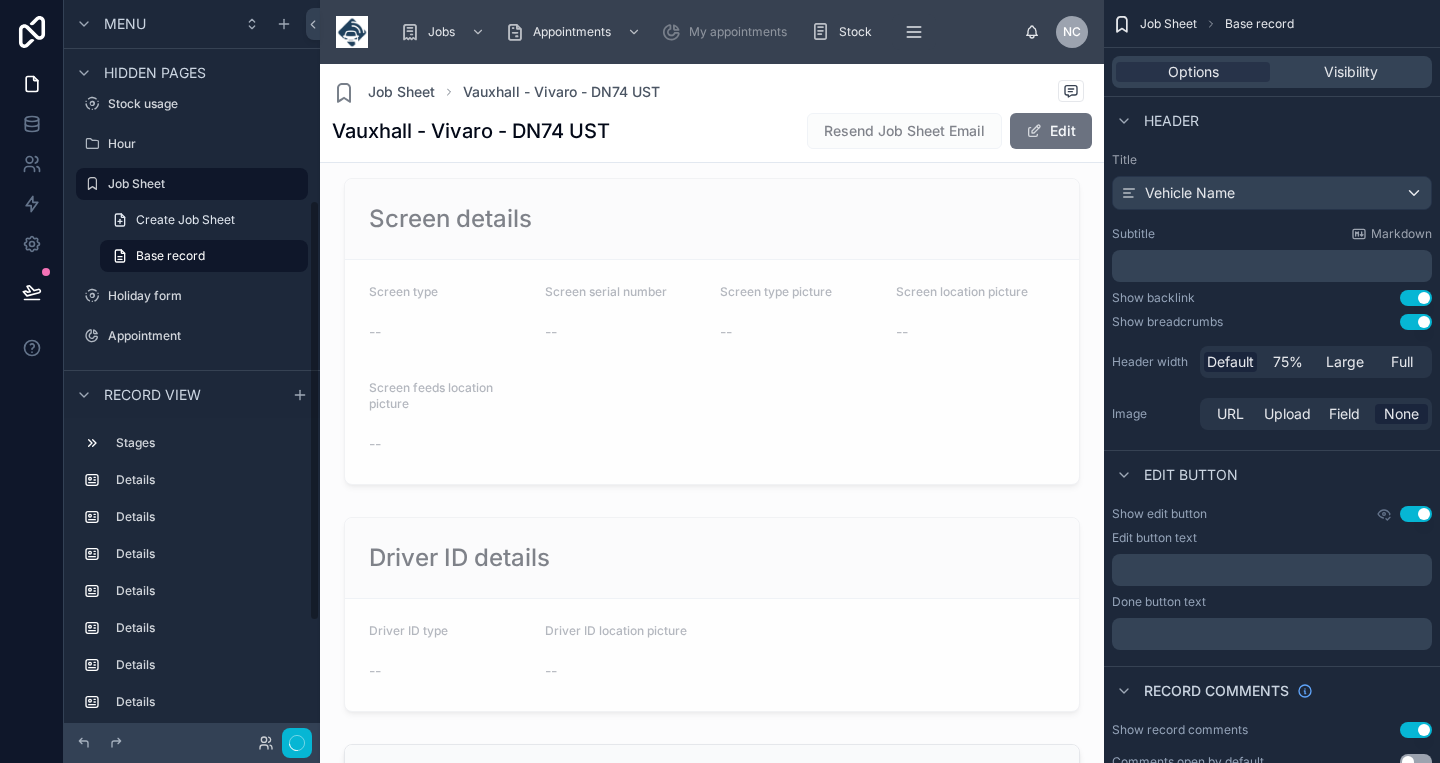 scroll, scrollTop: 353, scrollLeft: 0, axis: vertical 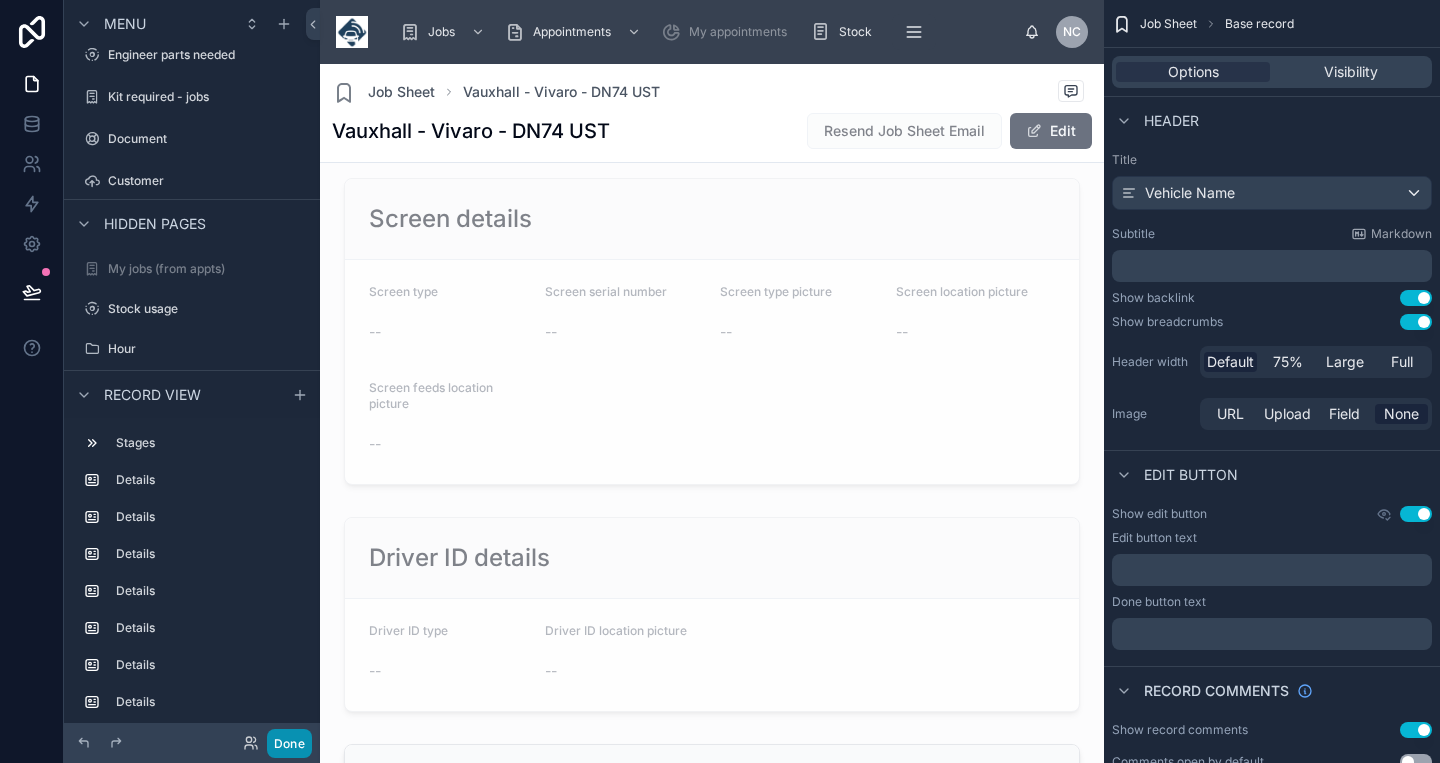 click on "Done" at bounding box center (289, 743) 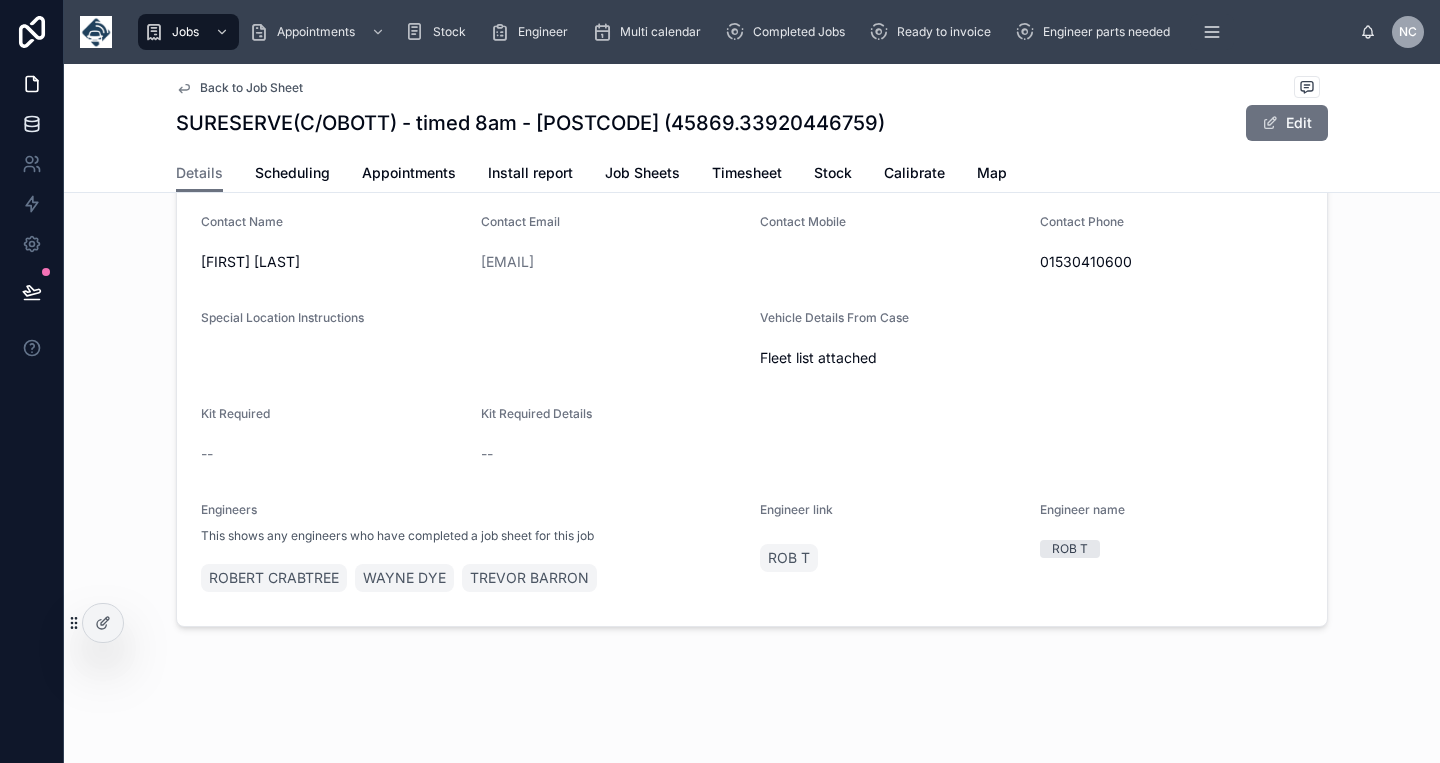 scroll, scrollTop: 4191, scrollLeft: 0, axis: vertical 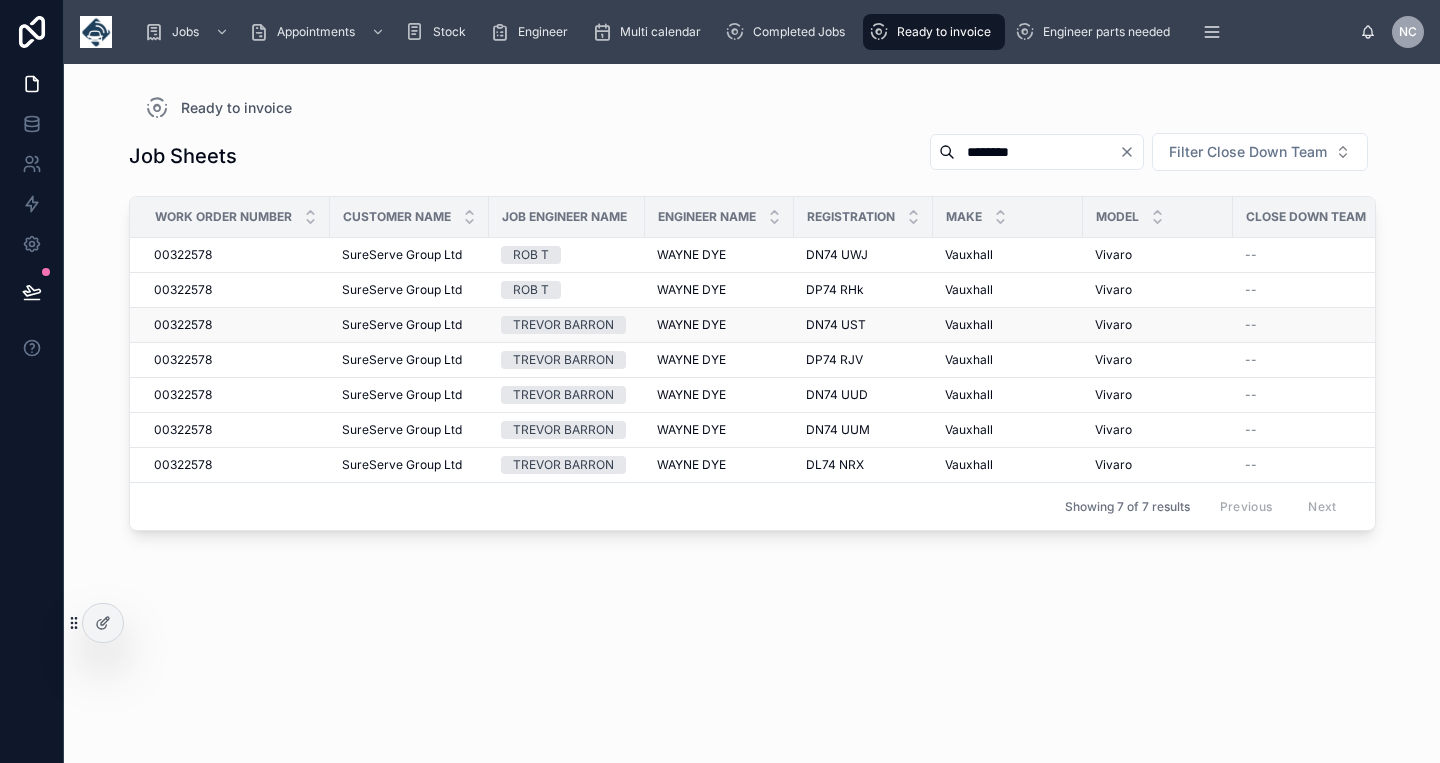click on "SureServe Group Ltd" at bounding box center (402, 325) 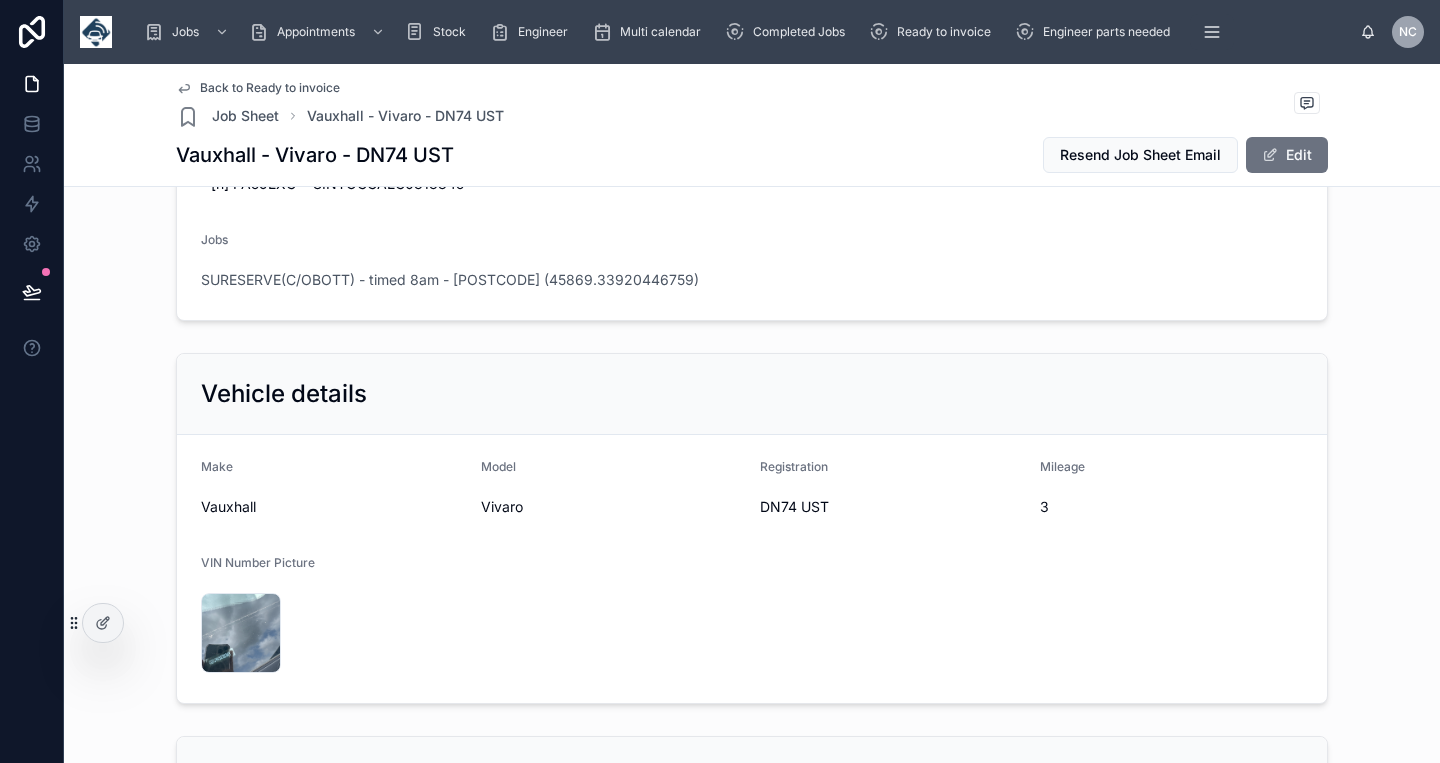scroll, scrollTop: 2888, scrollLeft: 0, axis: vertical 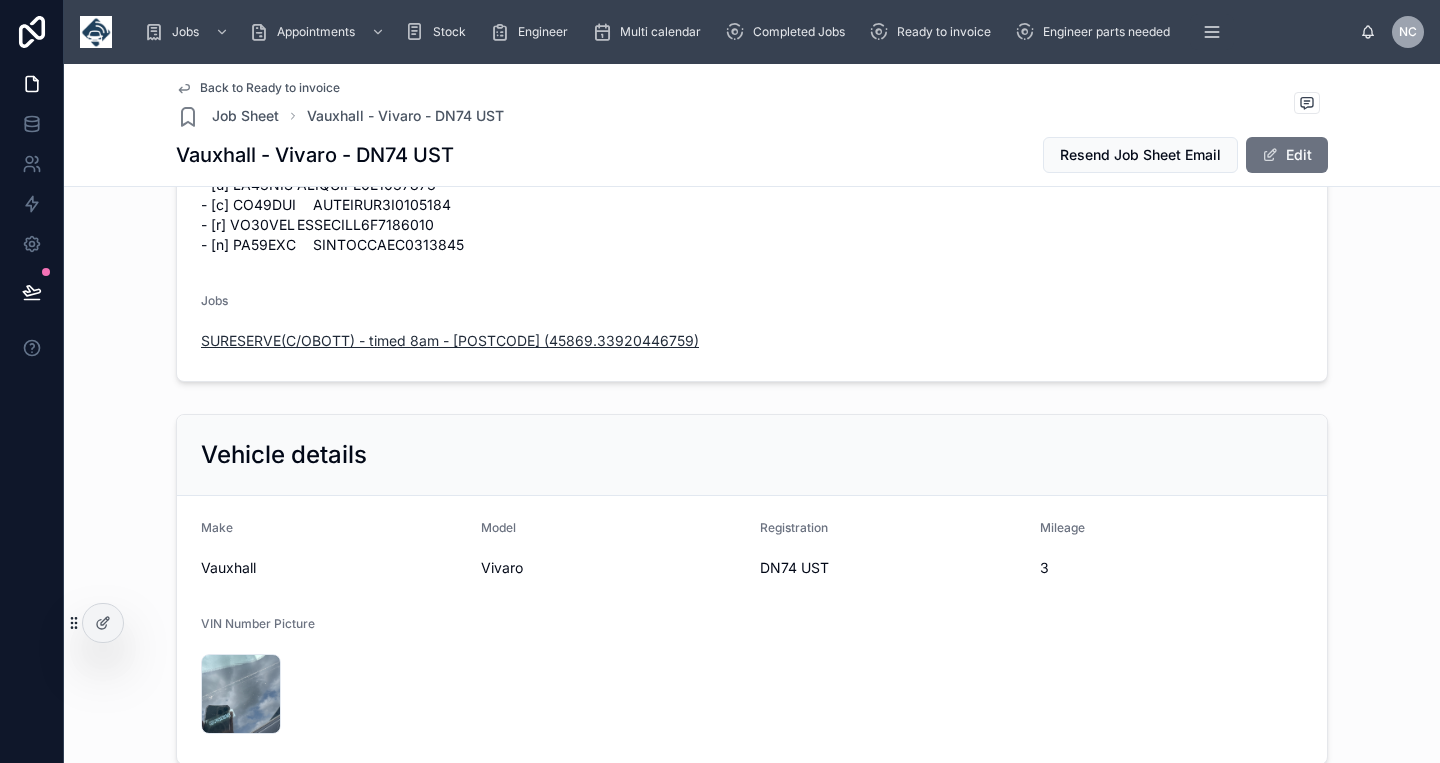 click on "SURESERVE(C/OBOTT) - timed 8am - LE65 2UU (45869.33920446759)" at bounding box center [450, 341] 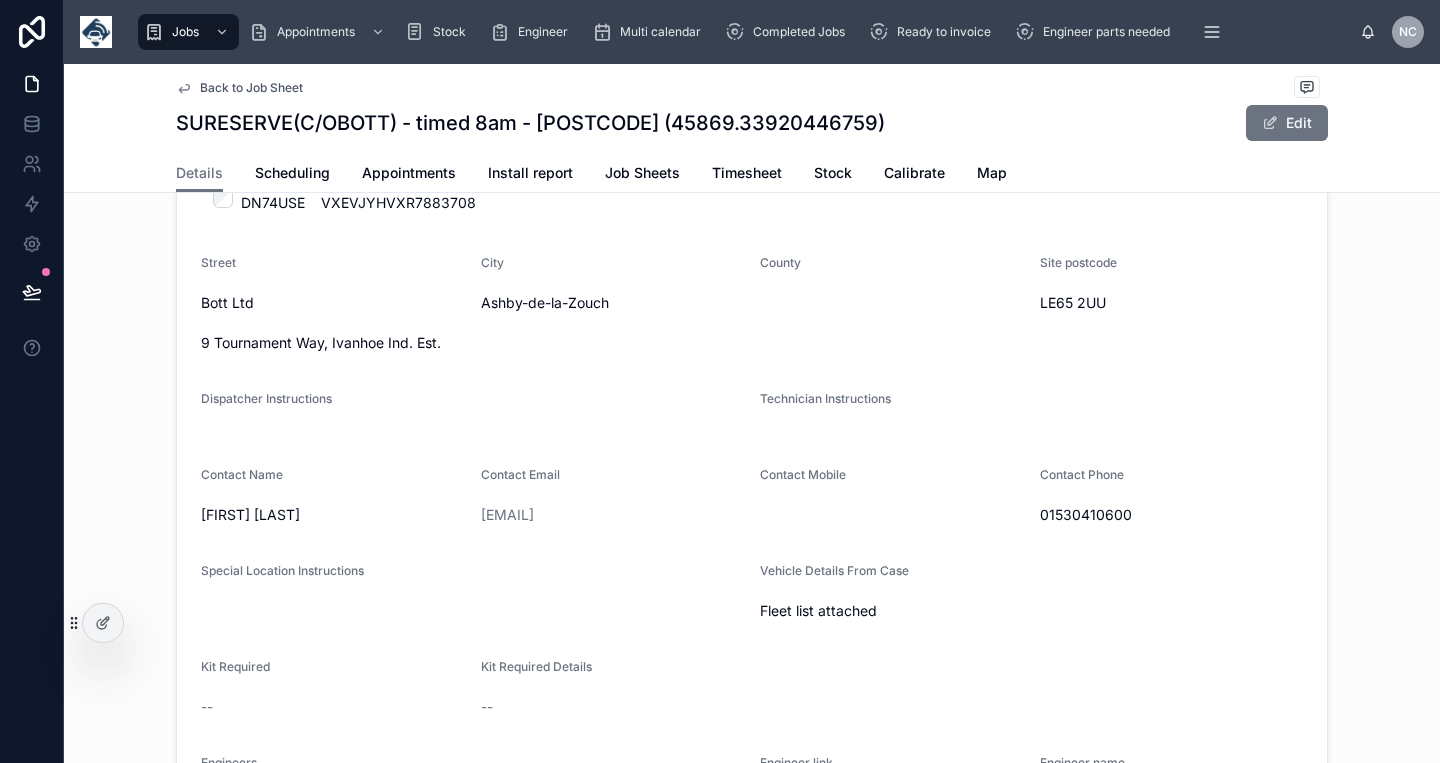 scroll, scrollTop: 4191, scrollLeft: 0, axis: vertical 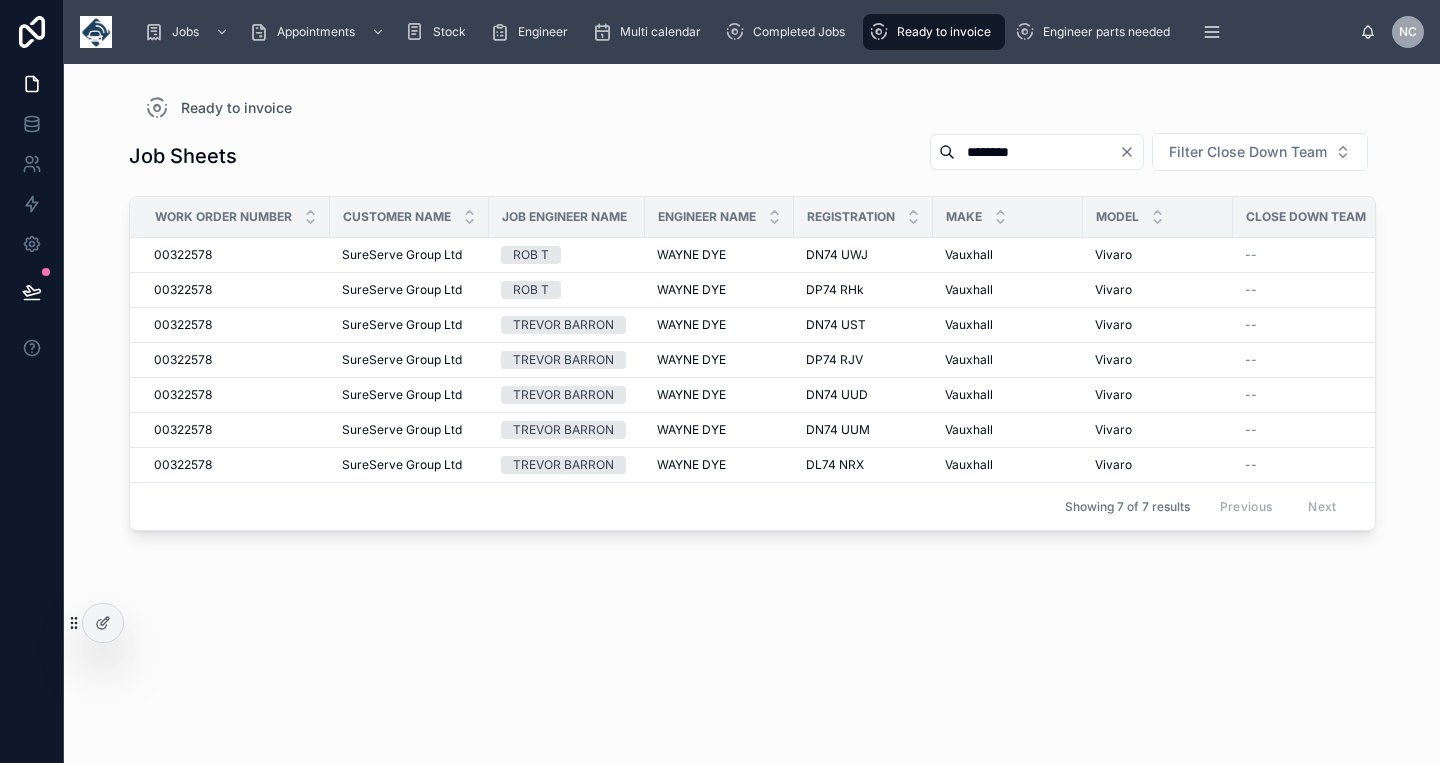 click 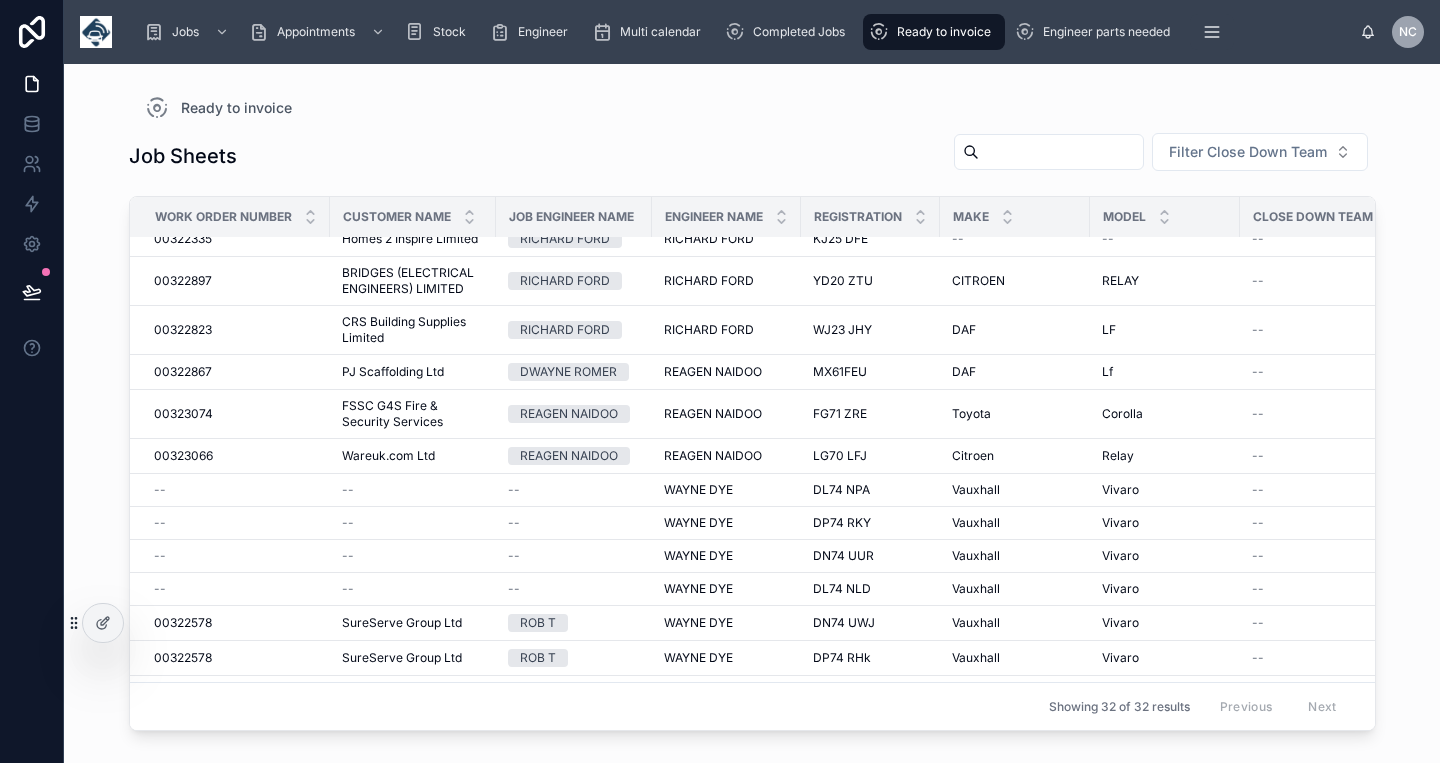scroll, scrollTop: 551, scrollLeft: 0, axis: vertical 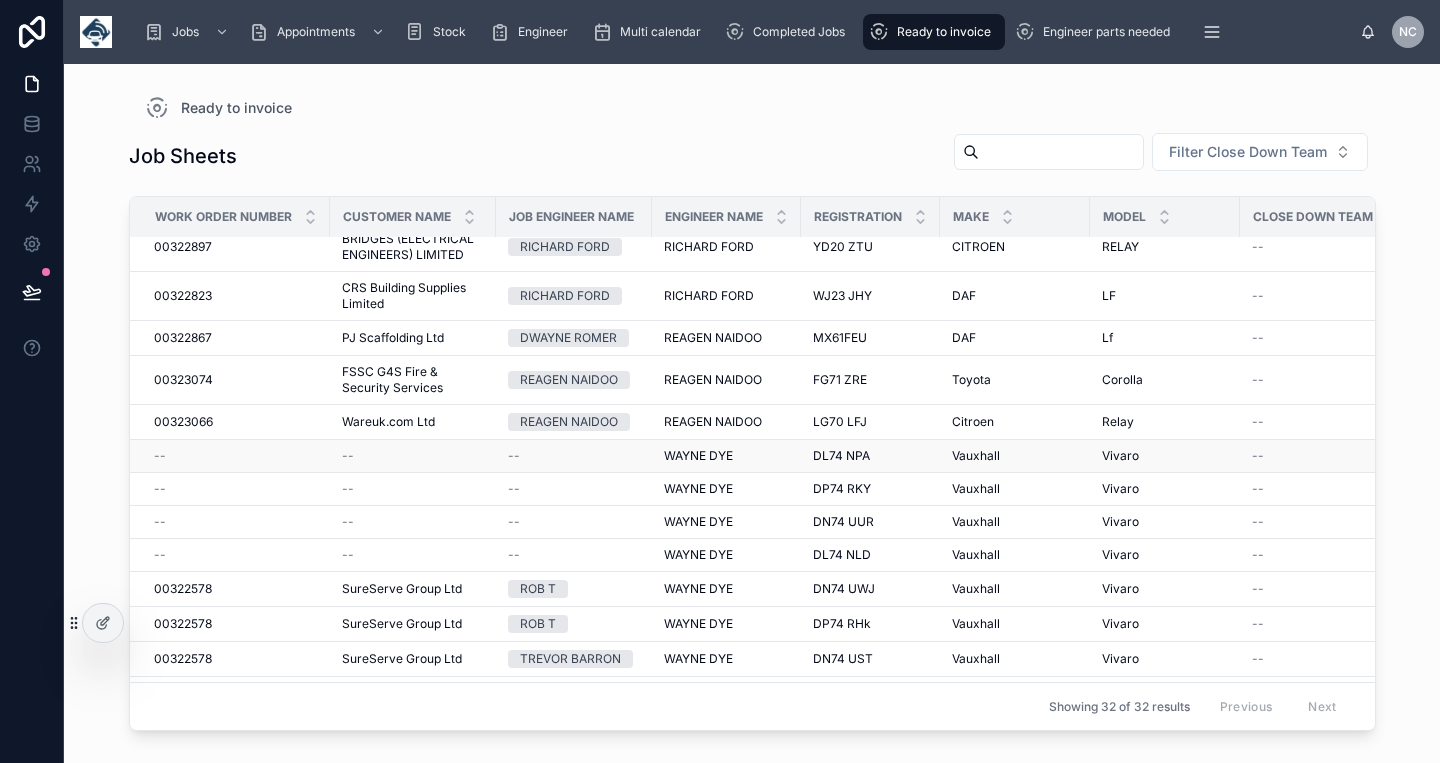 click on "--" at bounding box center (413, 456) 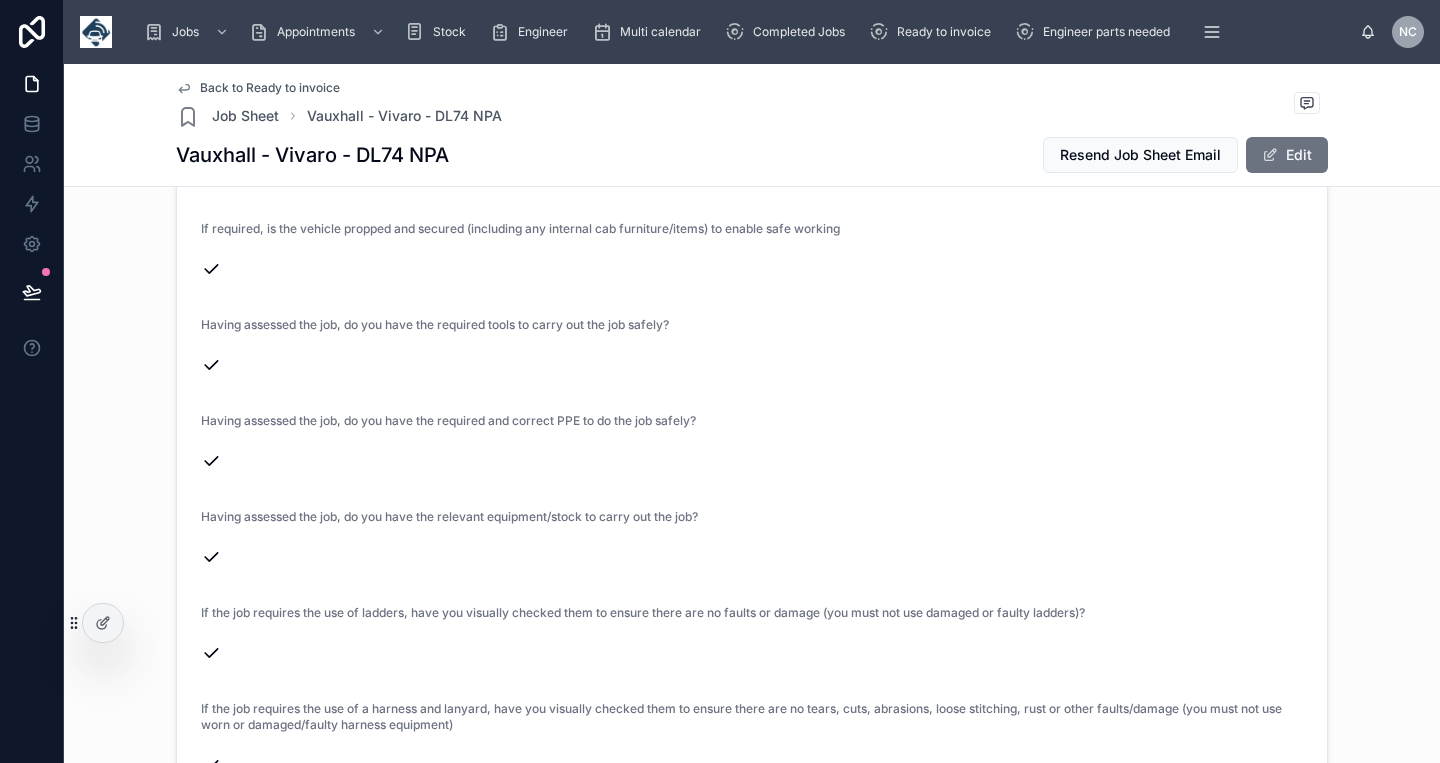 scroll, scrollTop: 5675, scrollLeft: 0, axis: vertical 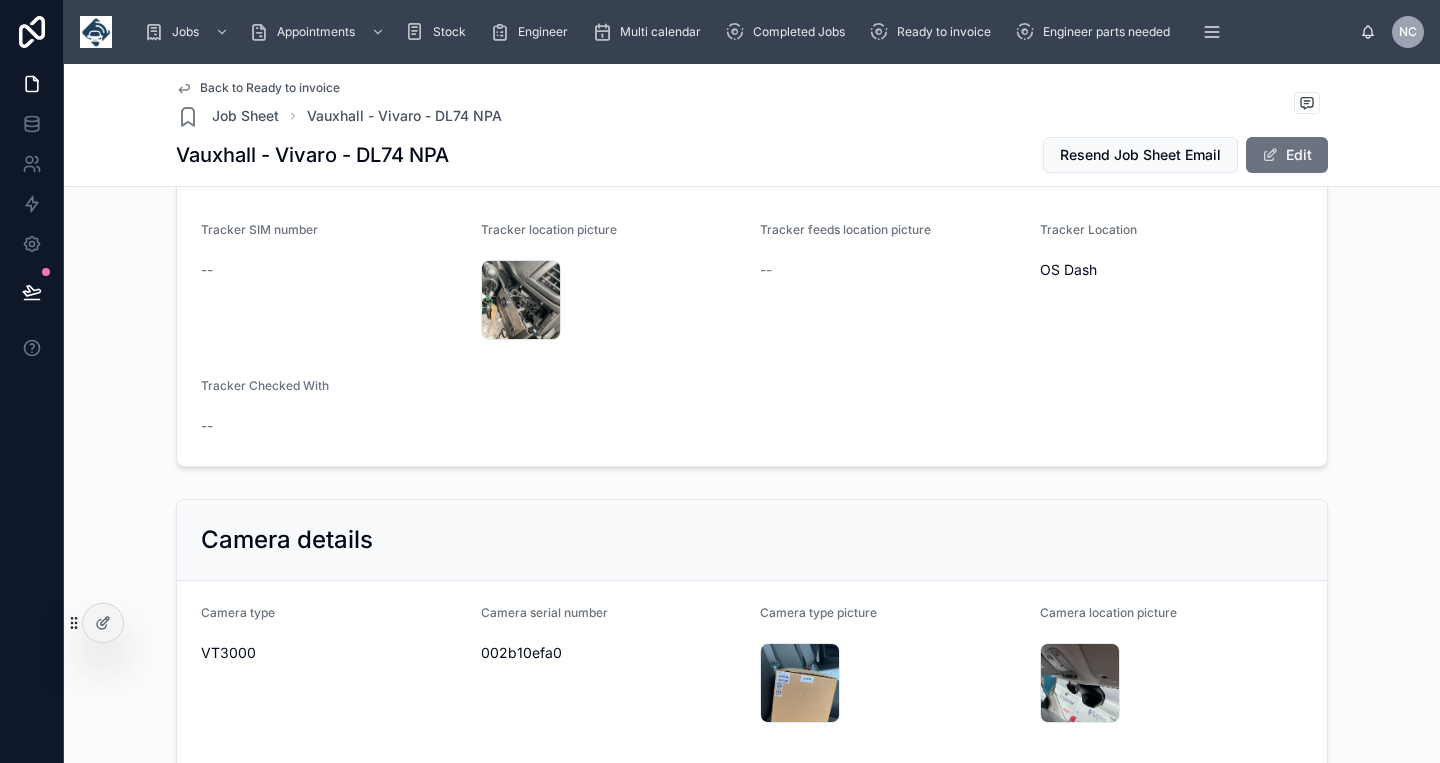 click on "Back to Ready to invoice" at bounding box center [270, 88] 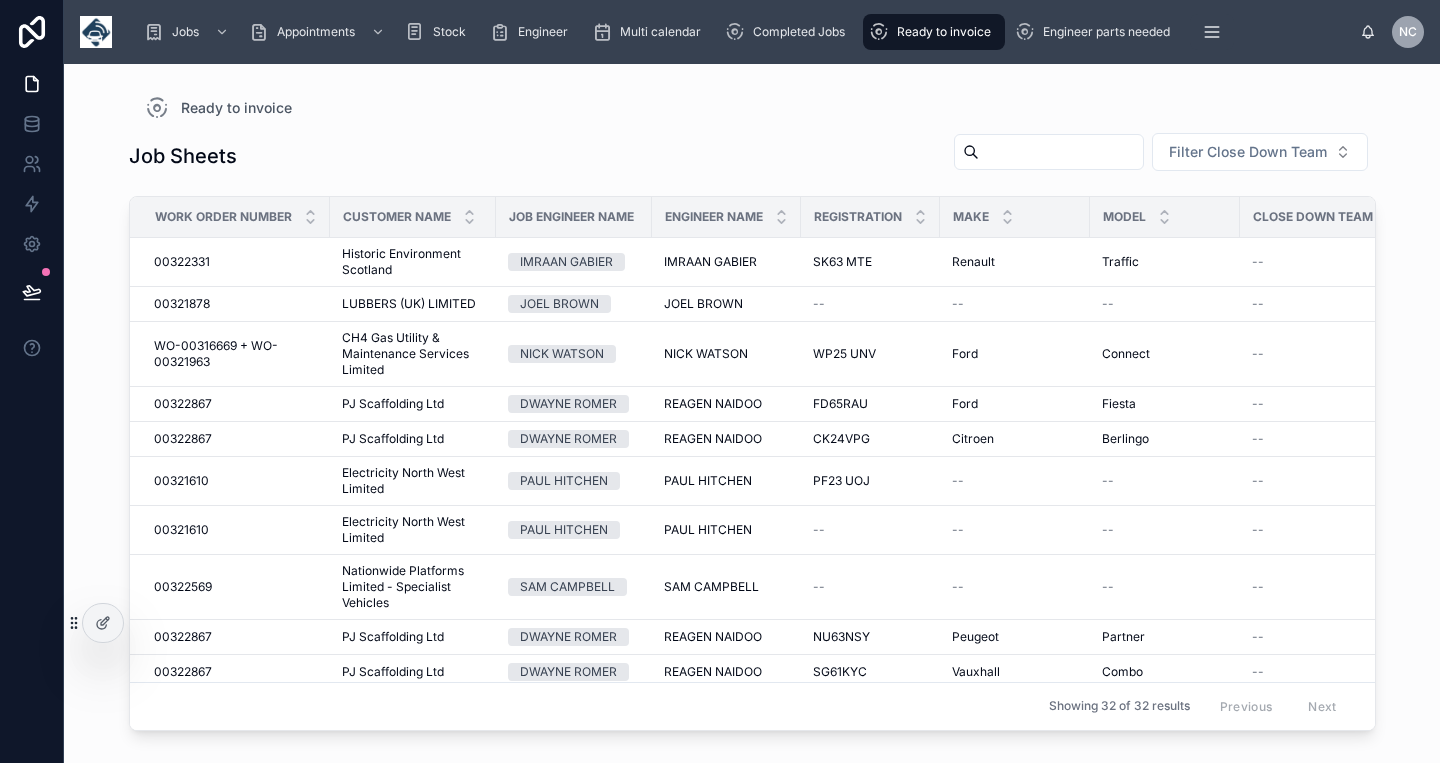 scroll, scrollTop: 0, scrollLeft: 0, axis: both 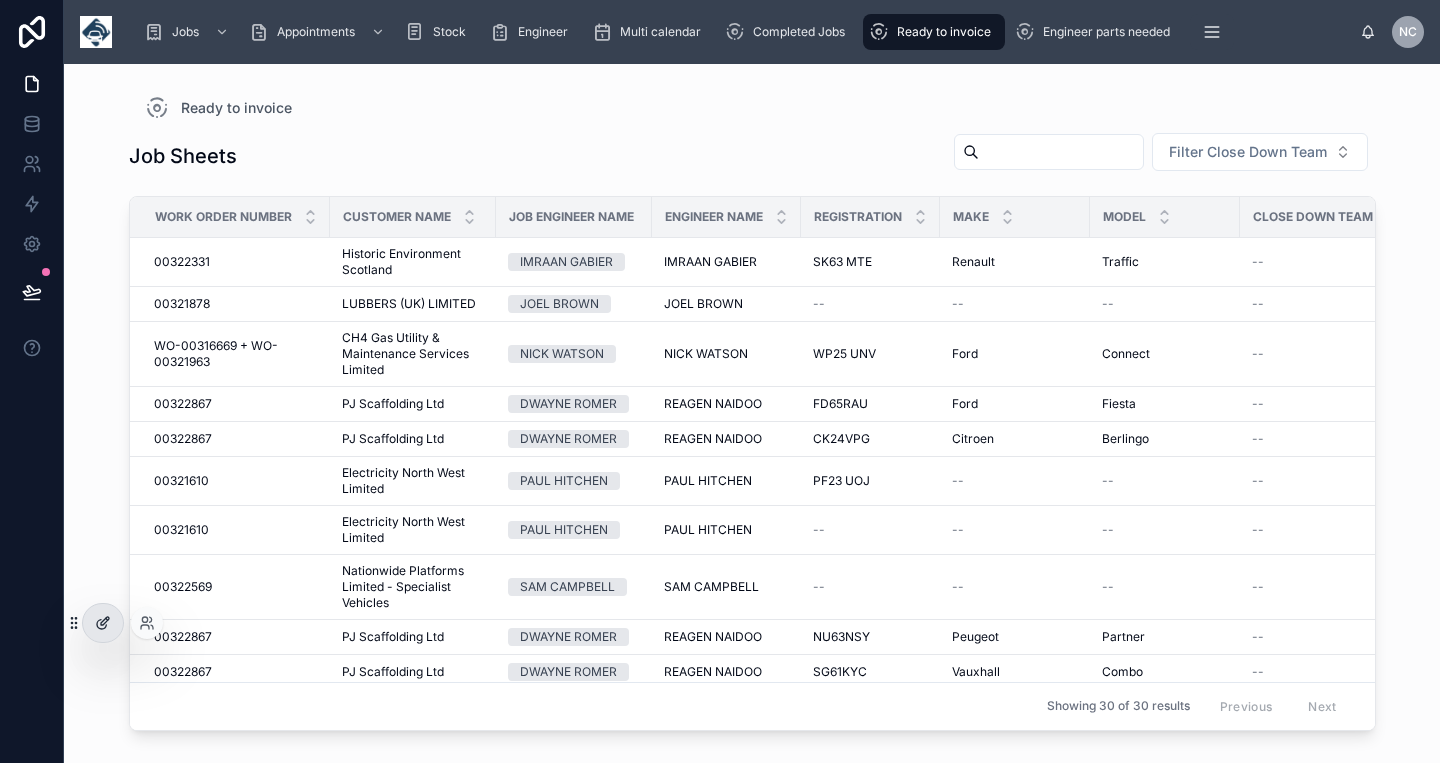 click 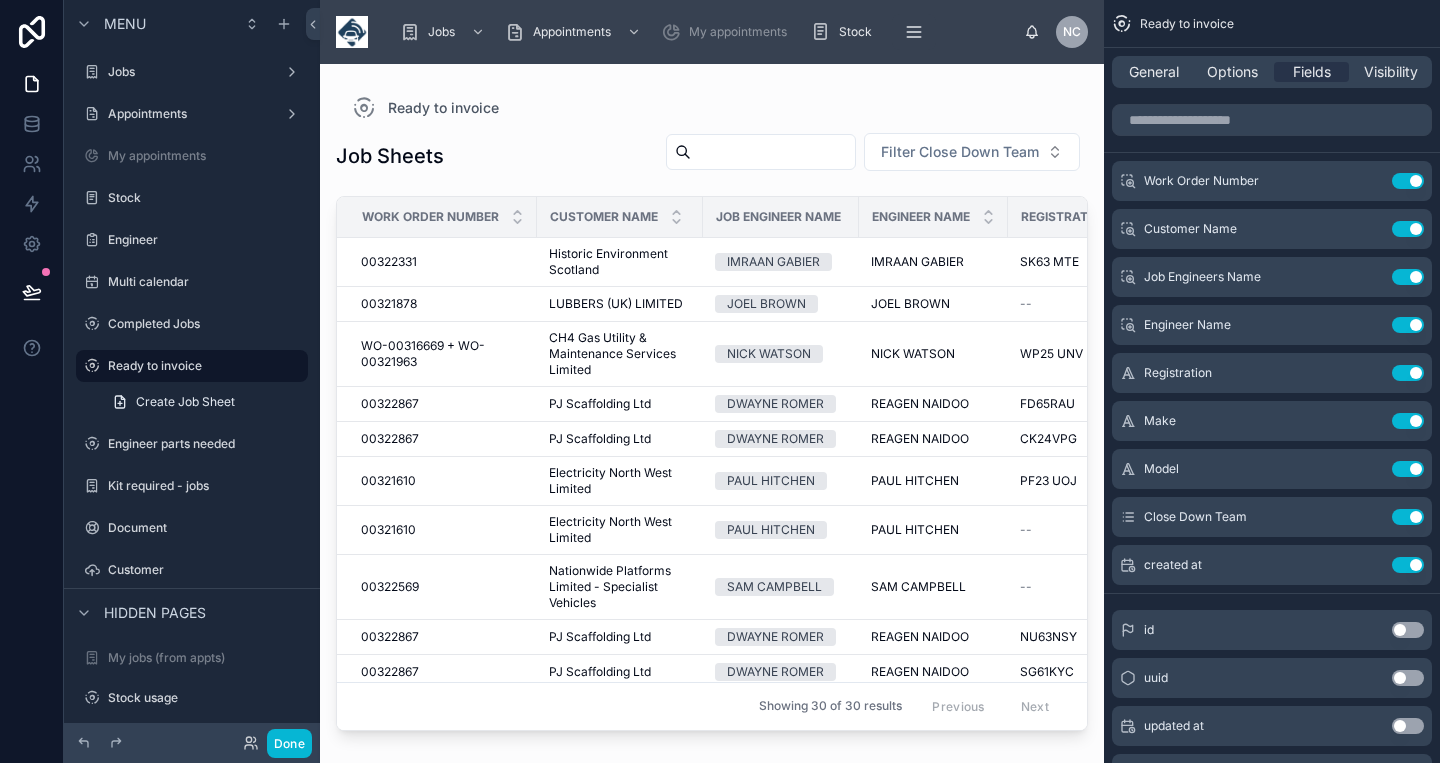click at bounding box center [712, 401] 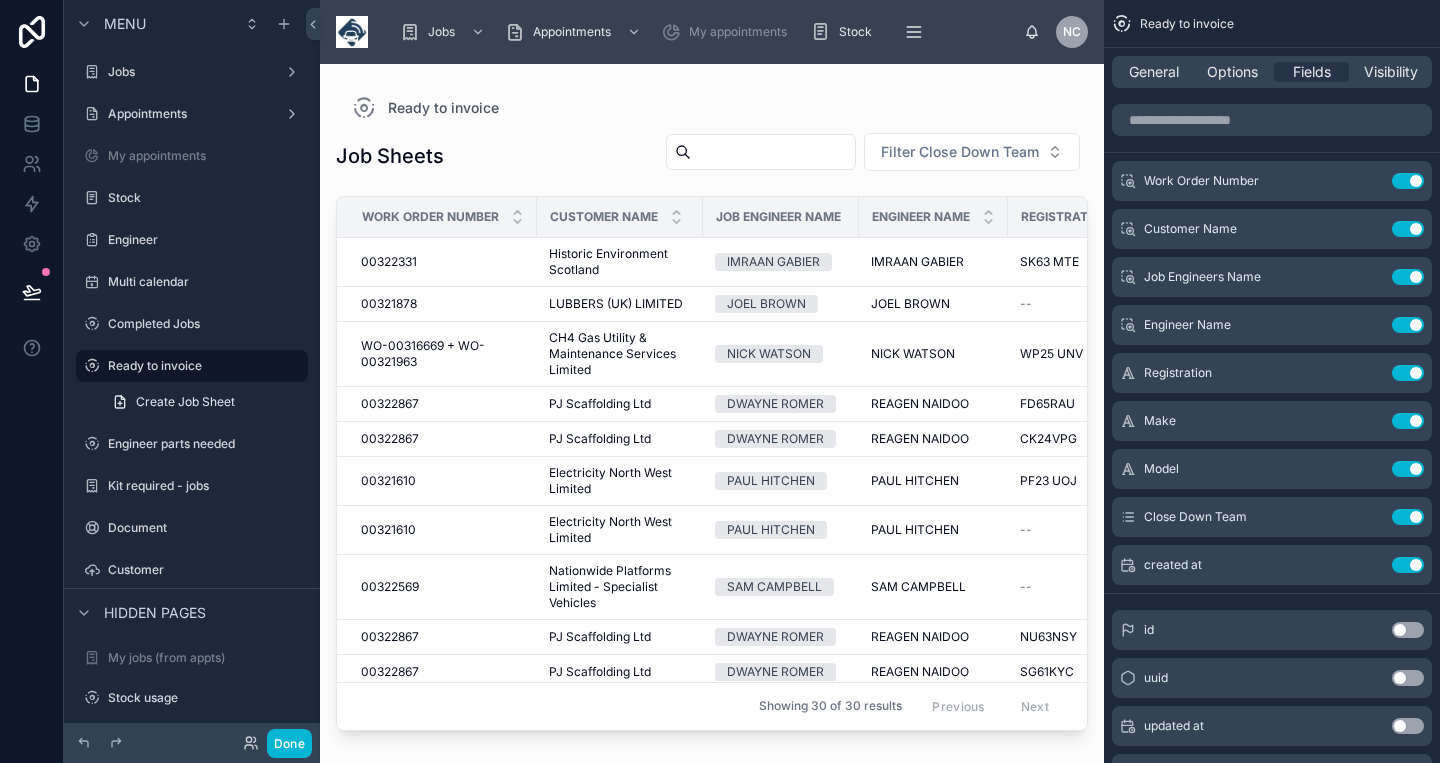 click at bounding box center (773, 152) 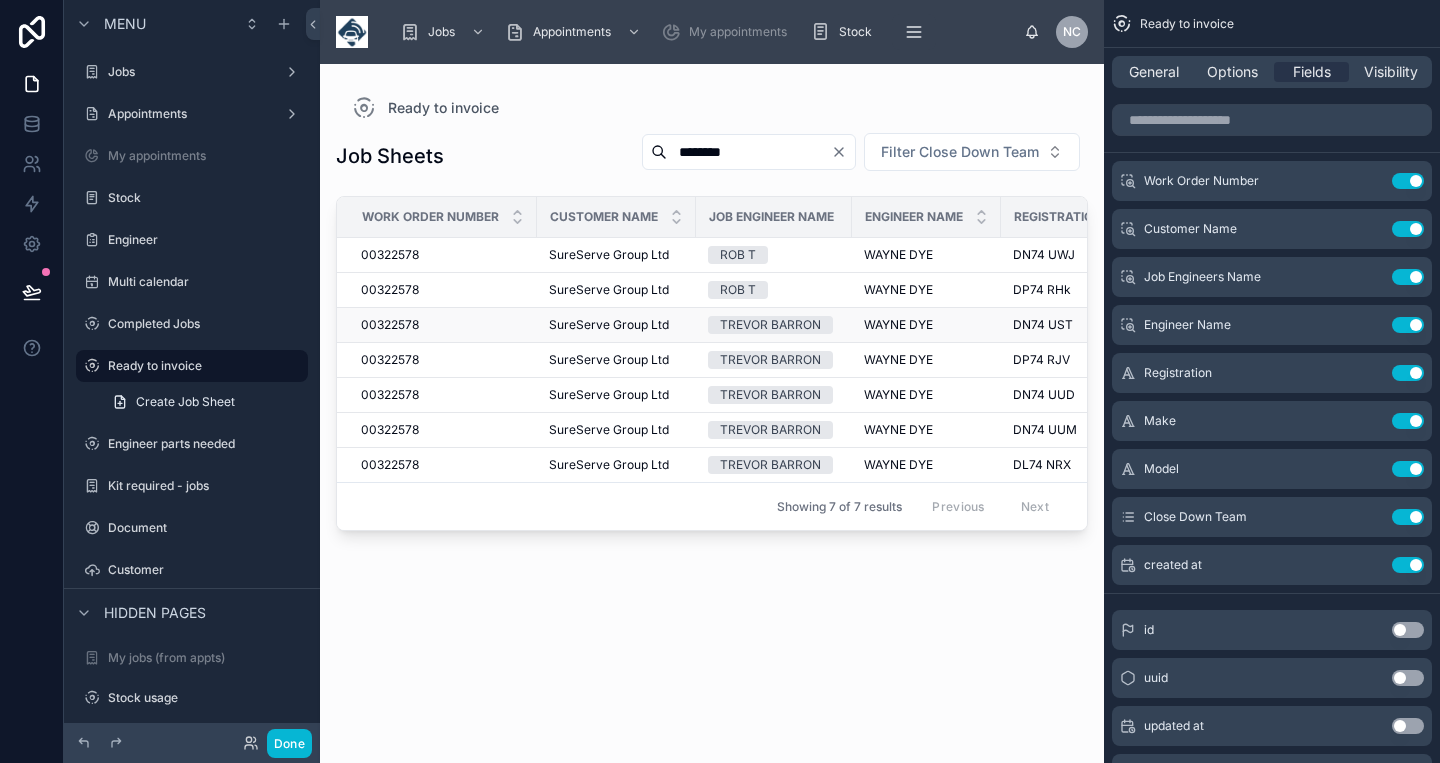 type on "********" 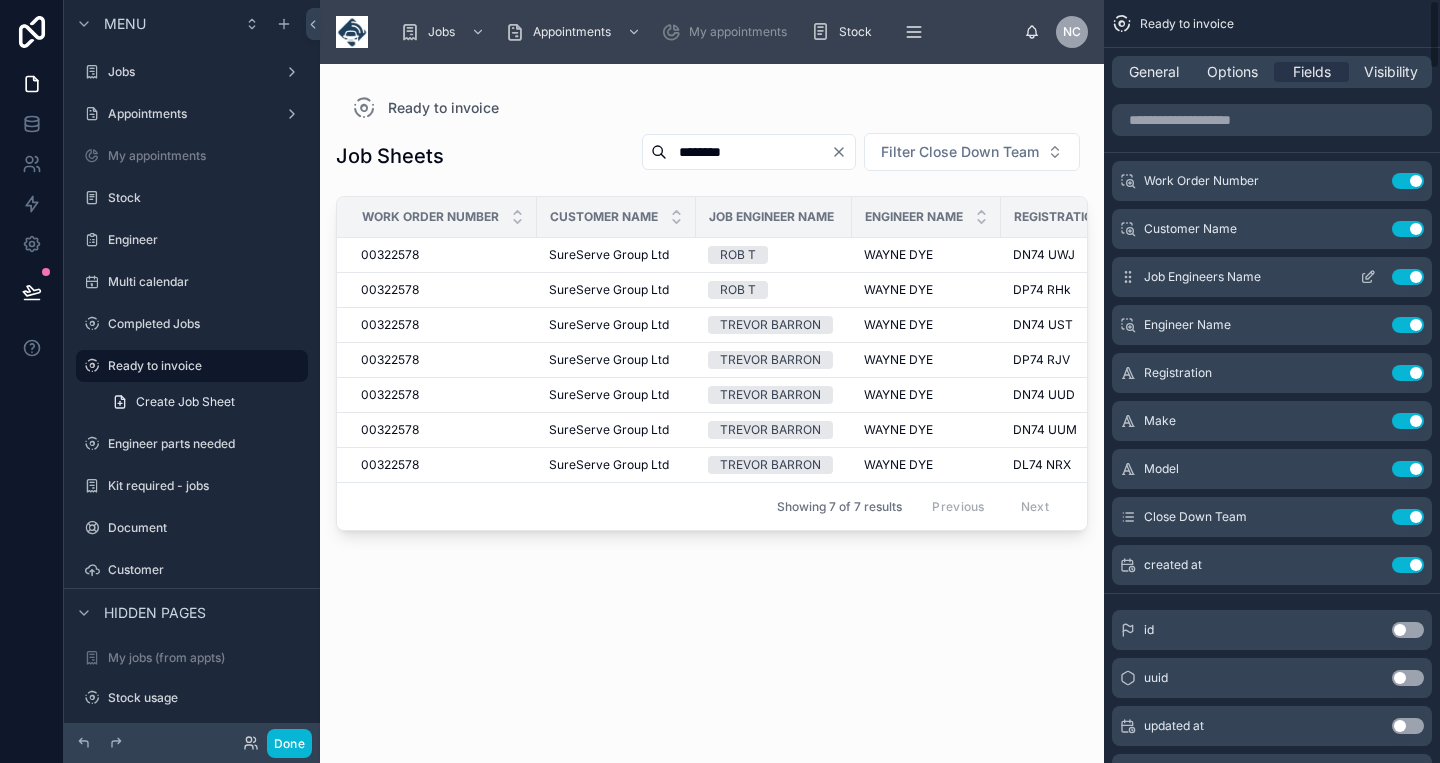 click on "Use setting" at bounding box center (1408, 277) 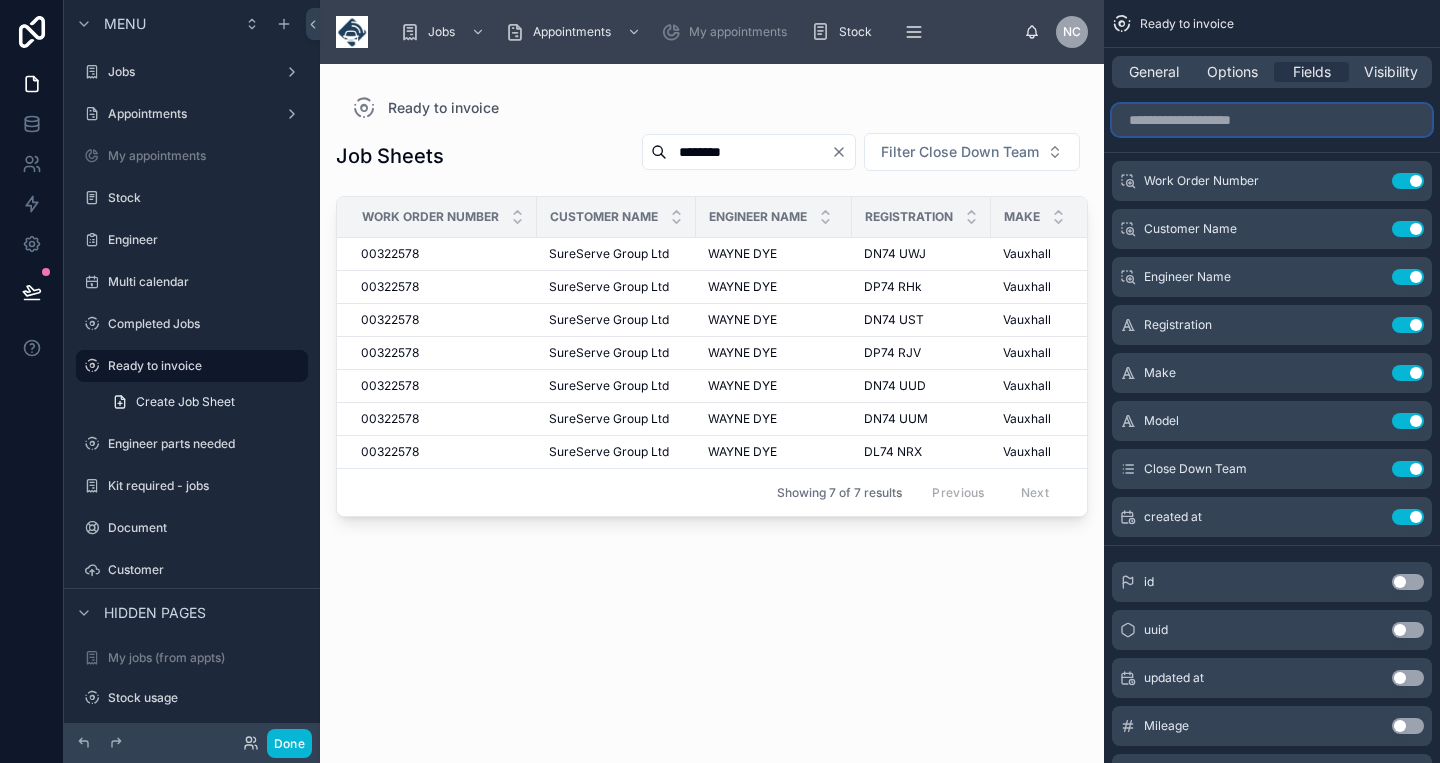click at bounding box center (1272, 120) 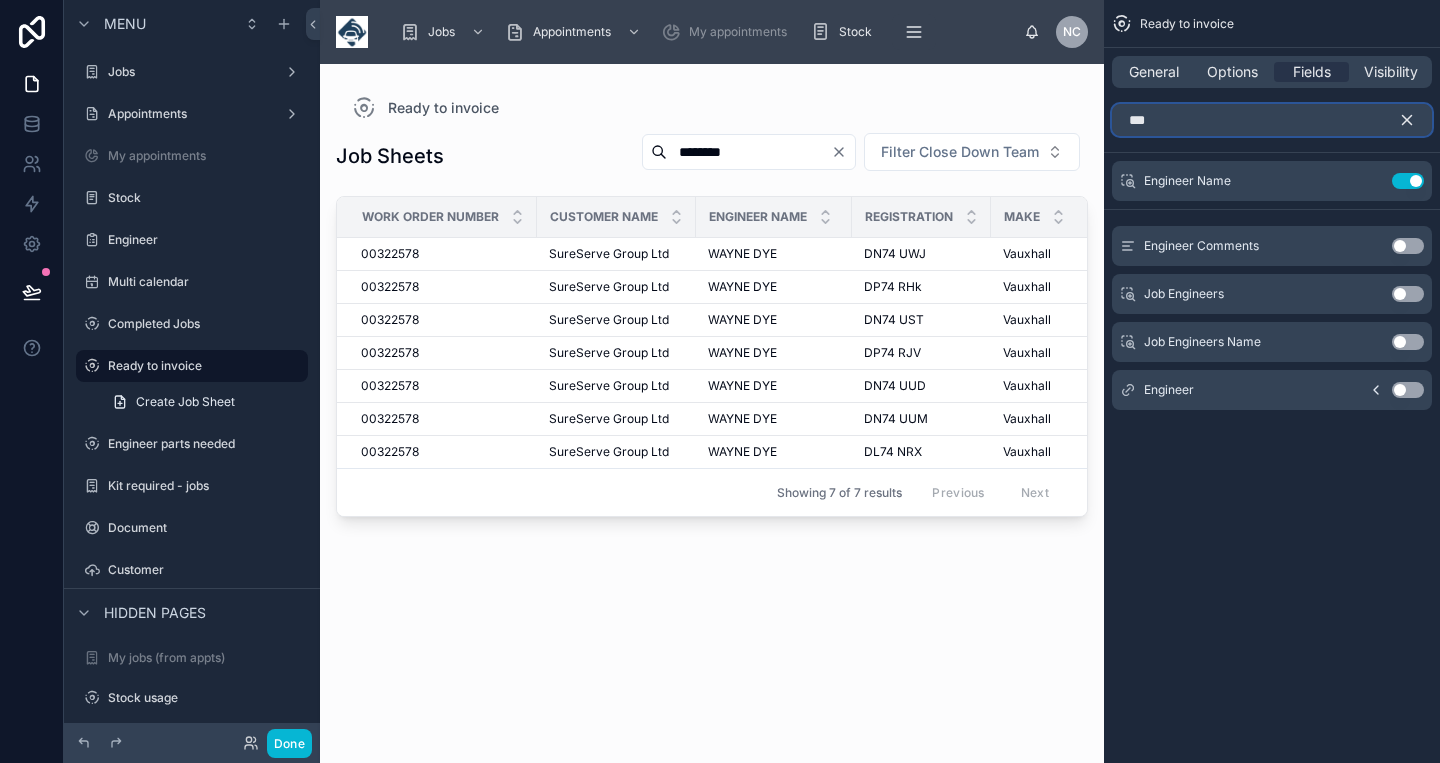 type on "***" 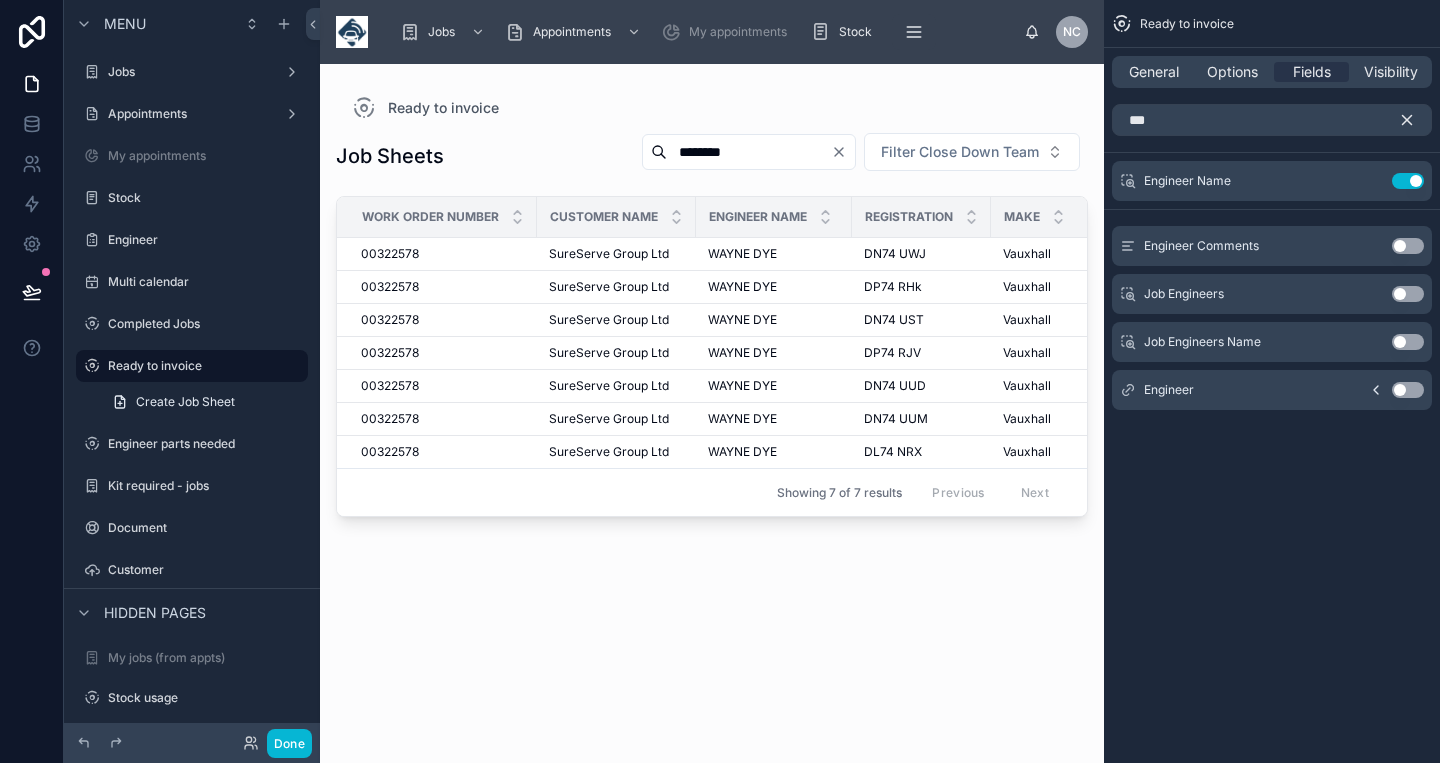 click on "Use setting" at bounding box center [1408, 390] 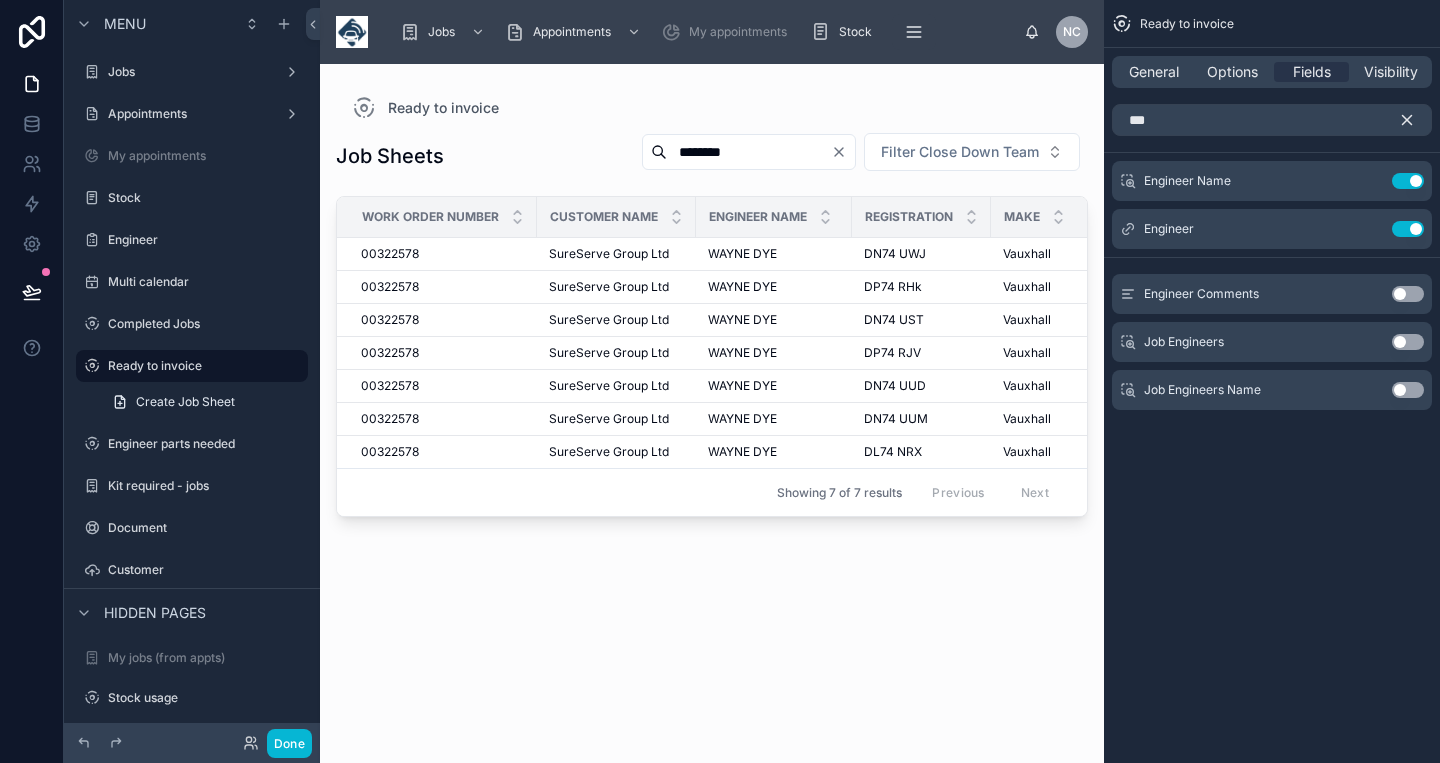 click 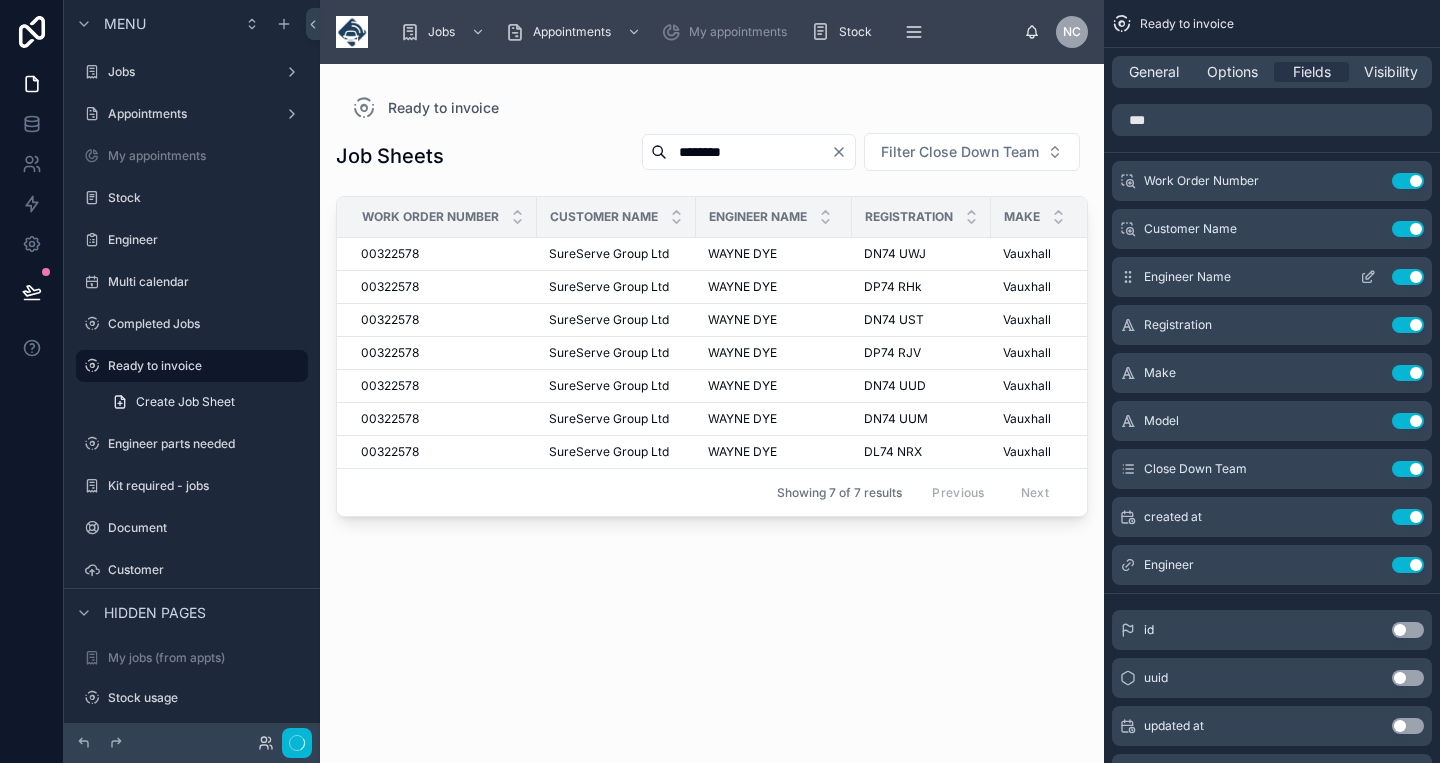 type 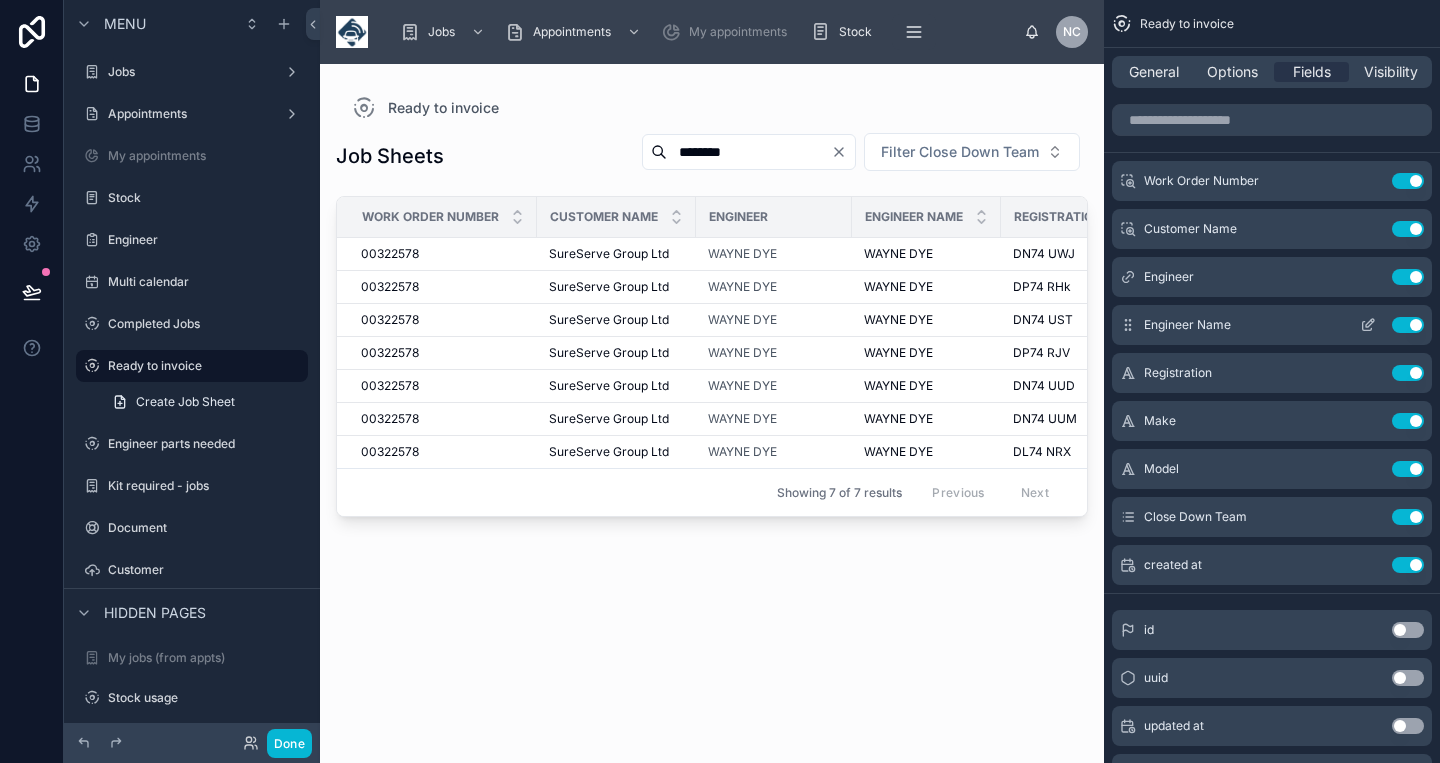 click on "Use setting" at bounding box center (1408, 325) 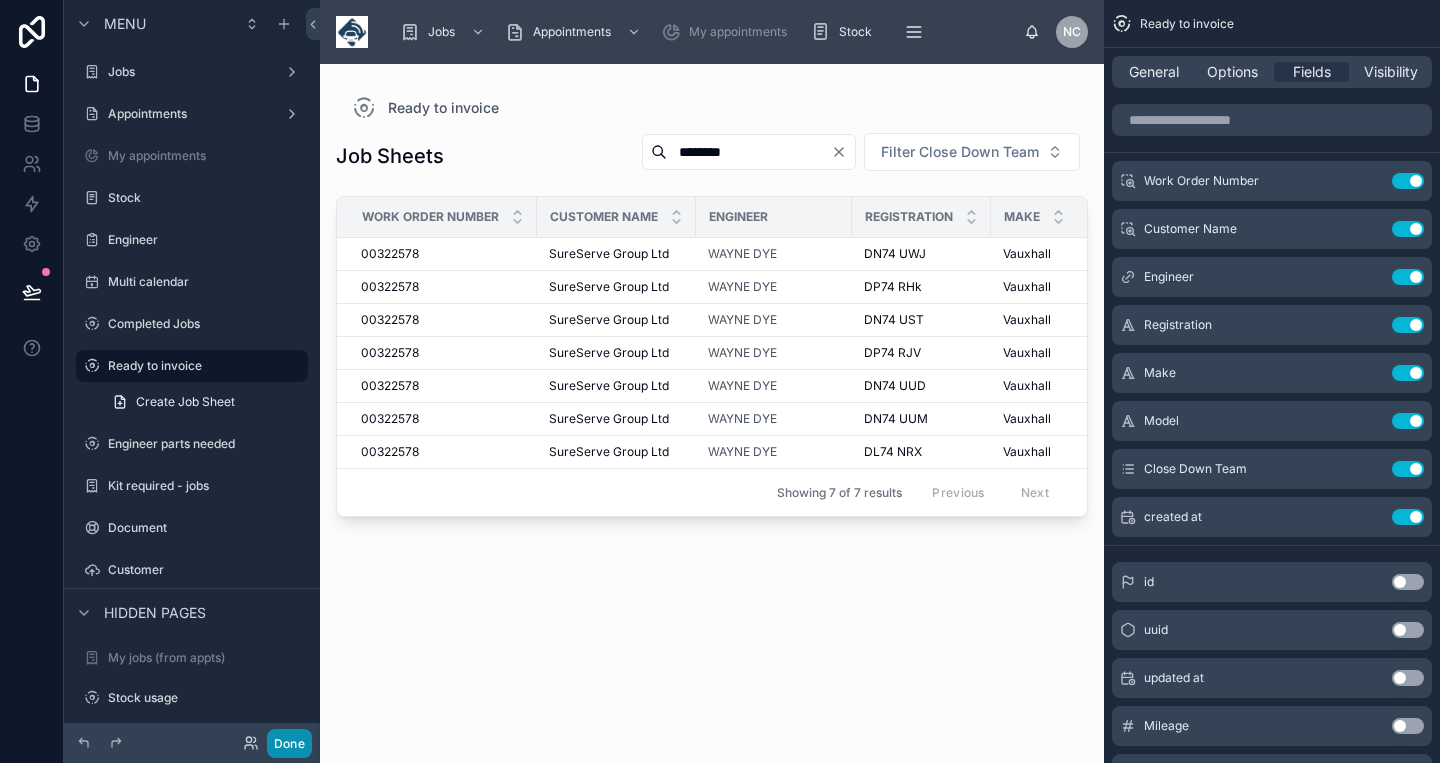click on "Done" at bounding box center (289, 743) 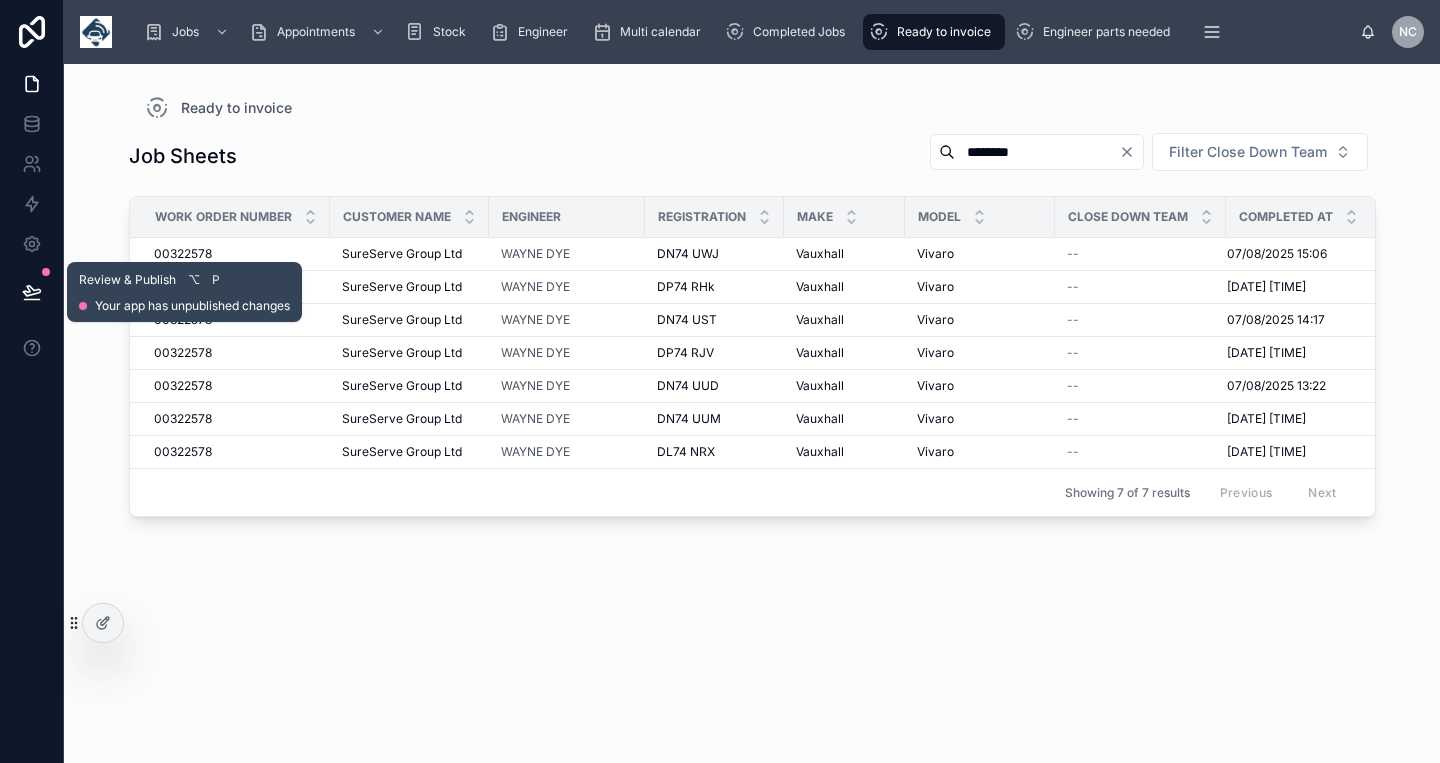 click 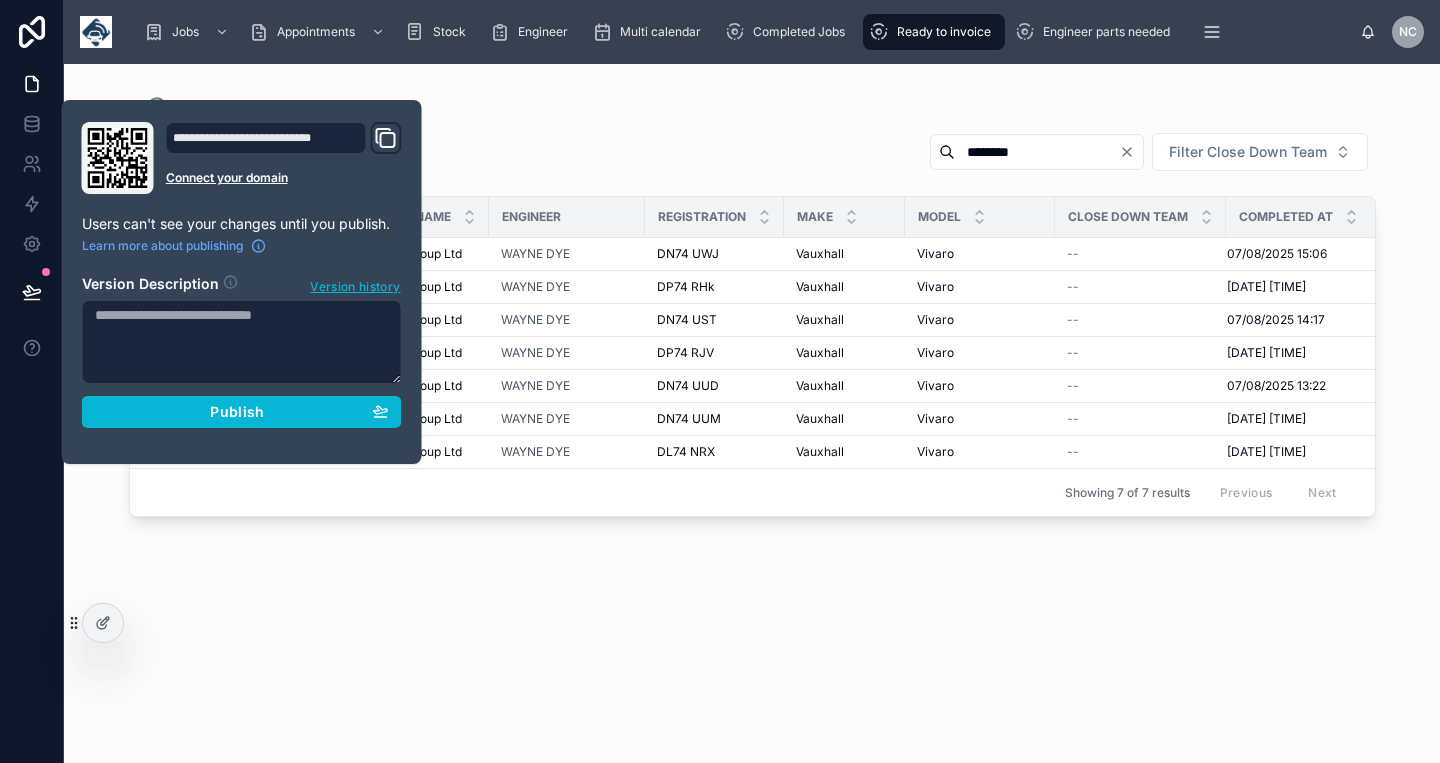 click at bounding box center [242, 342] 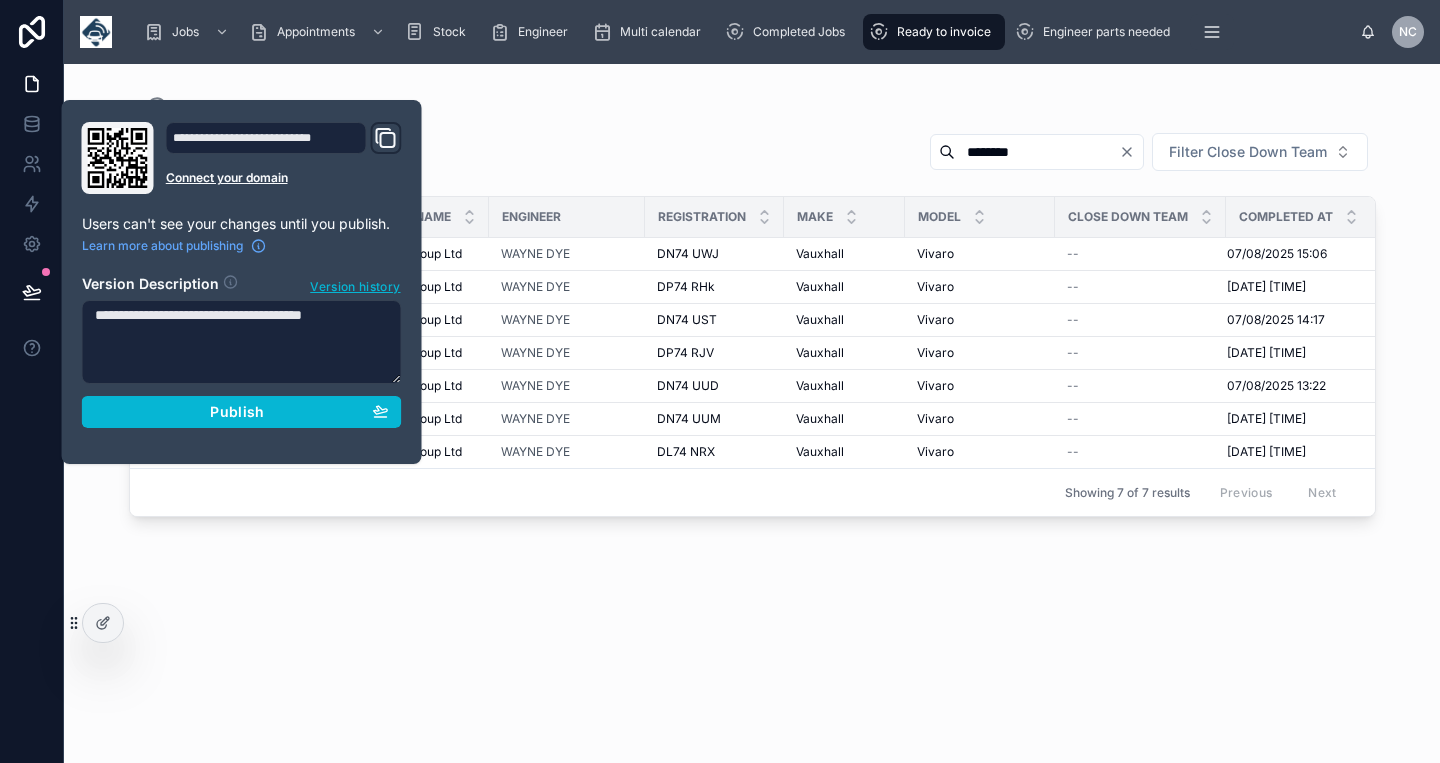 click on "**********" at bounding box center [242, 342] 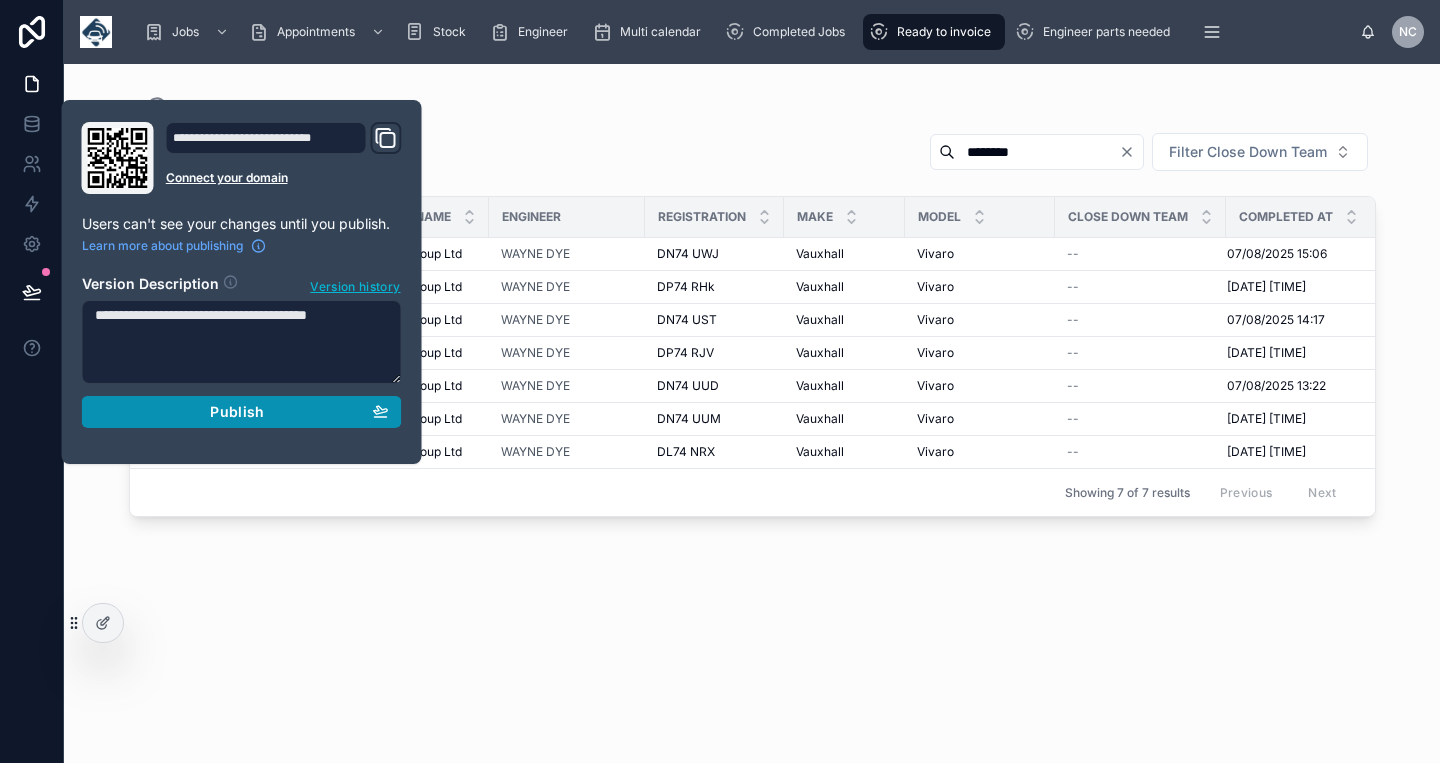 type on "**********" 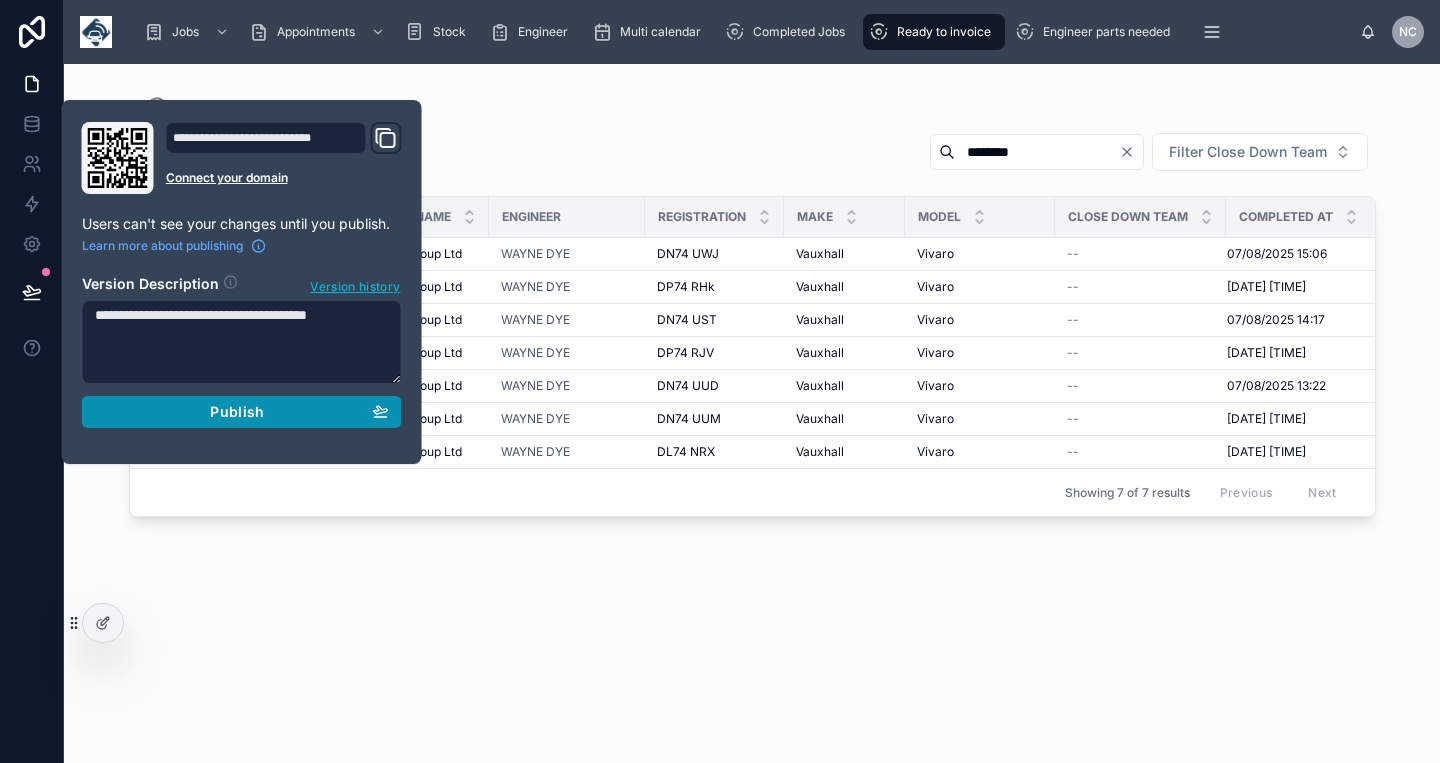click on "Publish" at bounding box center [242, 412] 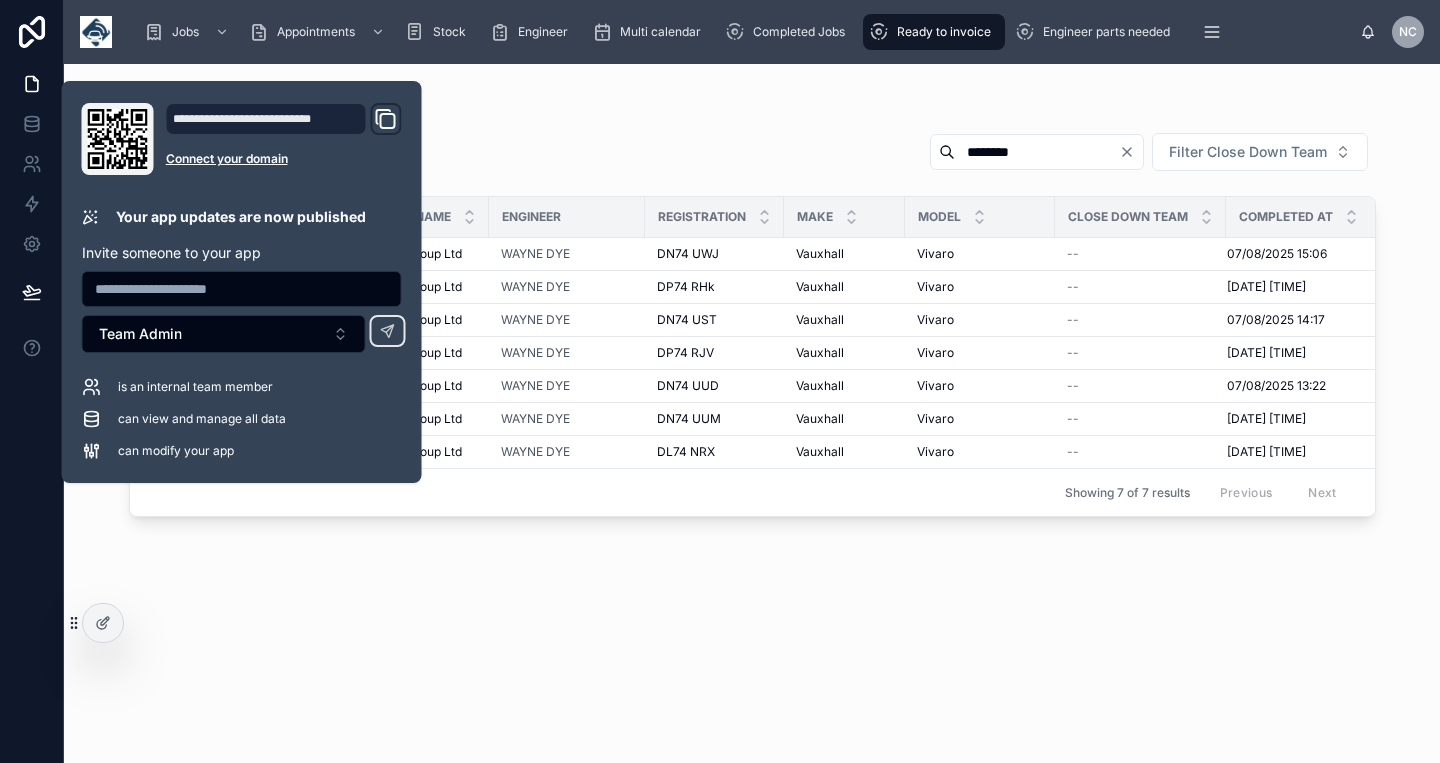 click on "Job Sheets ******** Filter Close Down Team Work Order Number Customer Name Engineer Registration Make Model Close Down Team Completed at 00322578 00322578 SureServe Group Ltd SureServe Group Ltd WAYNE DYE DN74 UWJ DN74 UWJ Vauxhall  Vauxhall  Vivaro Vivaro -- 07/08/2025 15:06 07/08/2025 15:06 00322578 00322578 SureServe Group Ltd SureServe Group Ltd WAYNE DYE DP74 RHk DP74 RHk Vauxhall  Vauxhall  Vivaro Vivaro -- 07/08/2025 14:39 07/08/2025 14:39 00322578 00322578 SureServe Group Ltd SureServe Group Ltd WAYNE DYE DN74 UST DN74 UST Vauxhall  Vauxhall  Vivaro Vivaro -- 07/08/2025 14:17 07/08/2025 14:17 00322578 00322578 SureServe Group Ltd SureServe Group Ltd WAYNE DYE DP74 RJV DP74 RJV Vauxhall  Vauxhall  Vivaro Vivaro -- 07/08/2025 13:50 07/08/2025 13:50 00322578 00322578 SureServe Group Ltd SureServe Group Ltd WAYNE DYE DN74 UUD DN74 UUD Vauxhall  Vauxhall  Vivaro Vivaro -- 07/08/2025 13:22 07/08/2025 13:22 00322578 00322578 SureServe Group Ltd SureServe Group Ltd WAYNE DYE DN74 UUM DN74 UUM Vauxhall Vivaro" at bounding box center [752, 429] 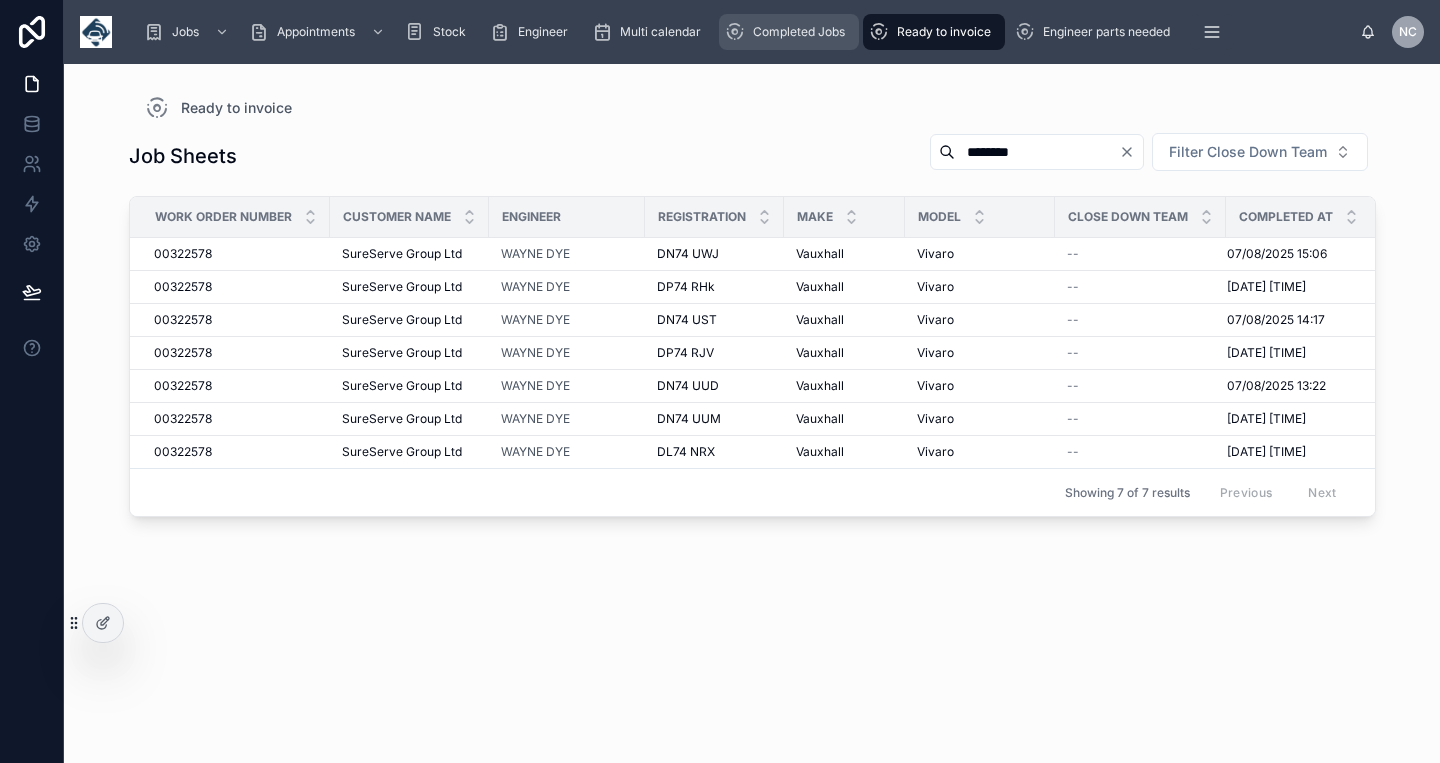 click on "Completed Jobs" at bounding box center (799, 32) 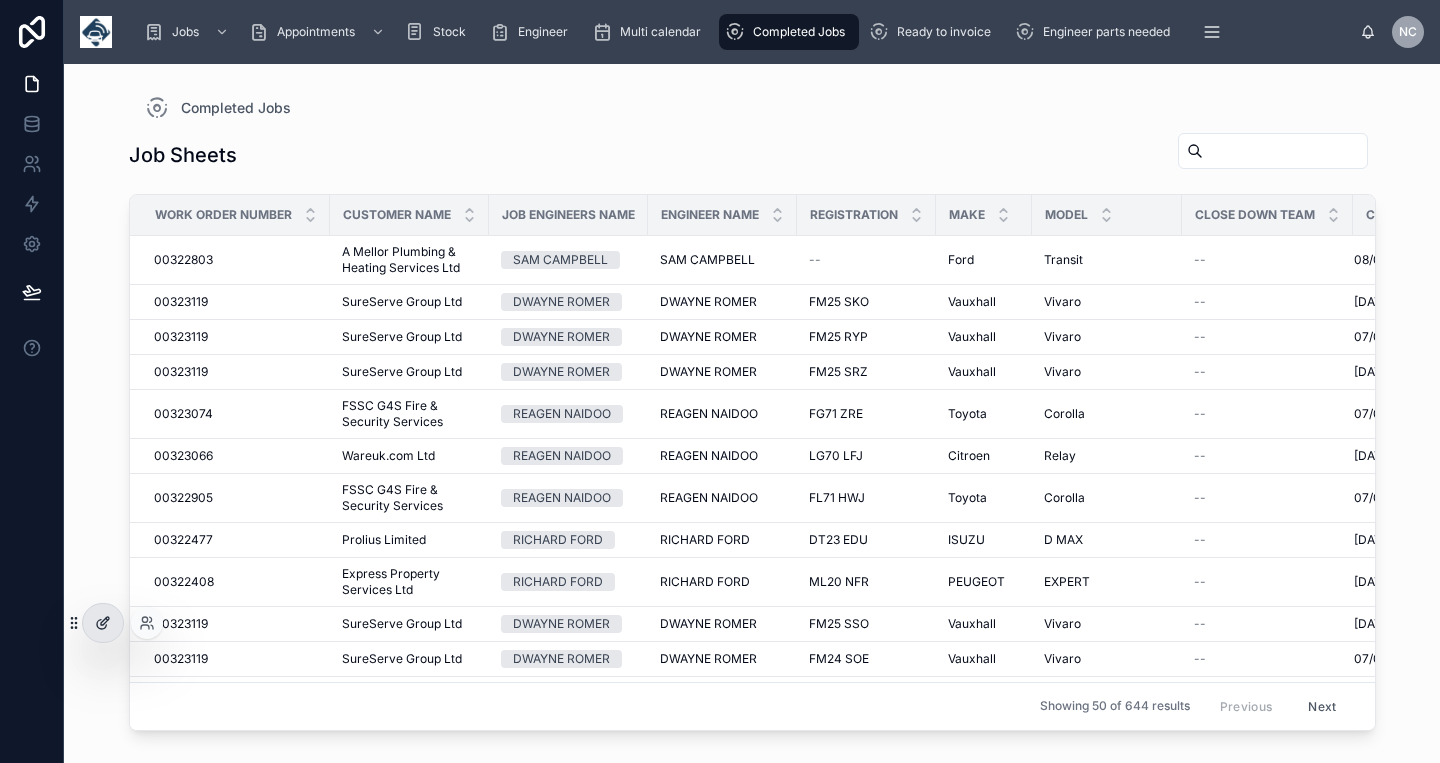 click 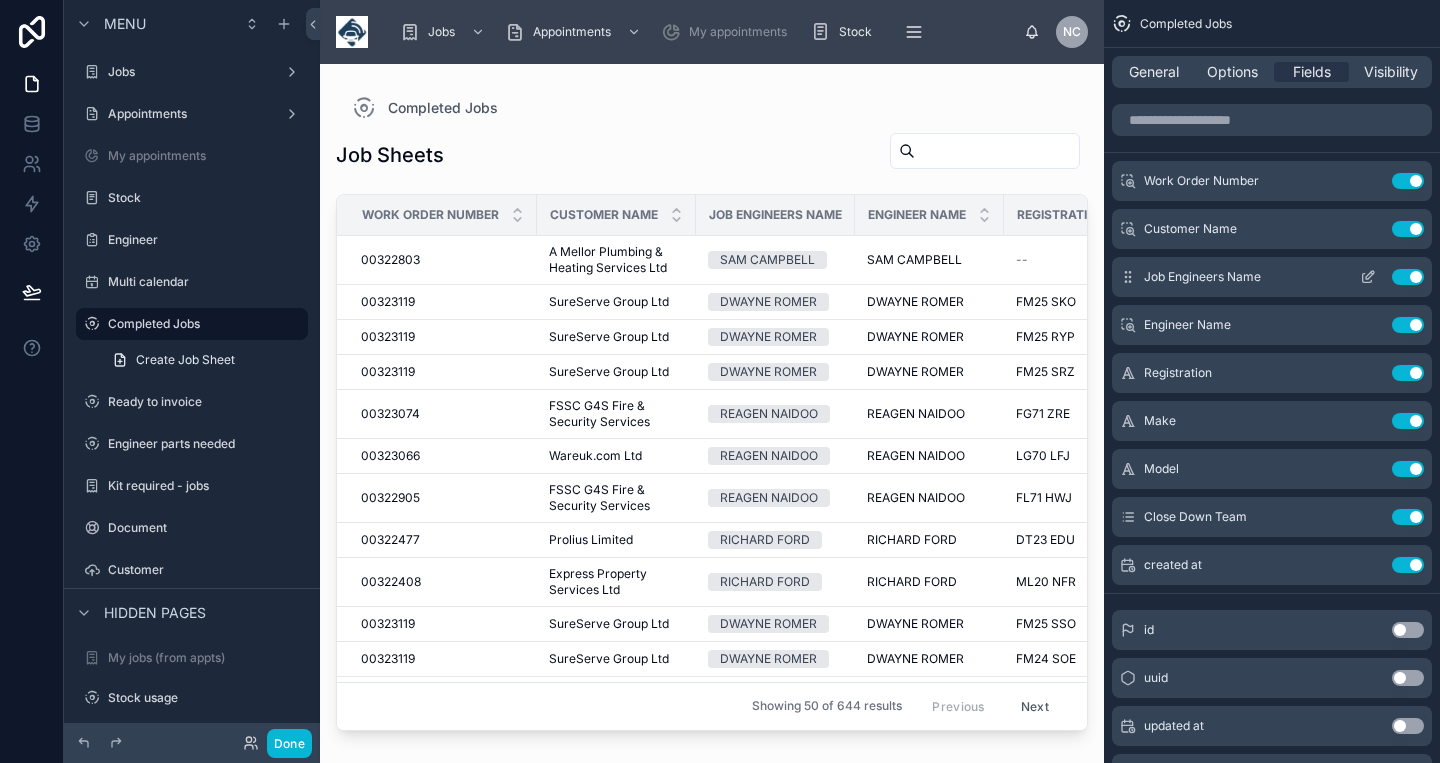 click on "Use setting" at bounding box center (1408, 277) 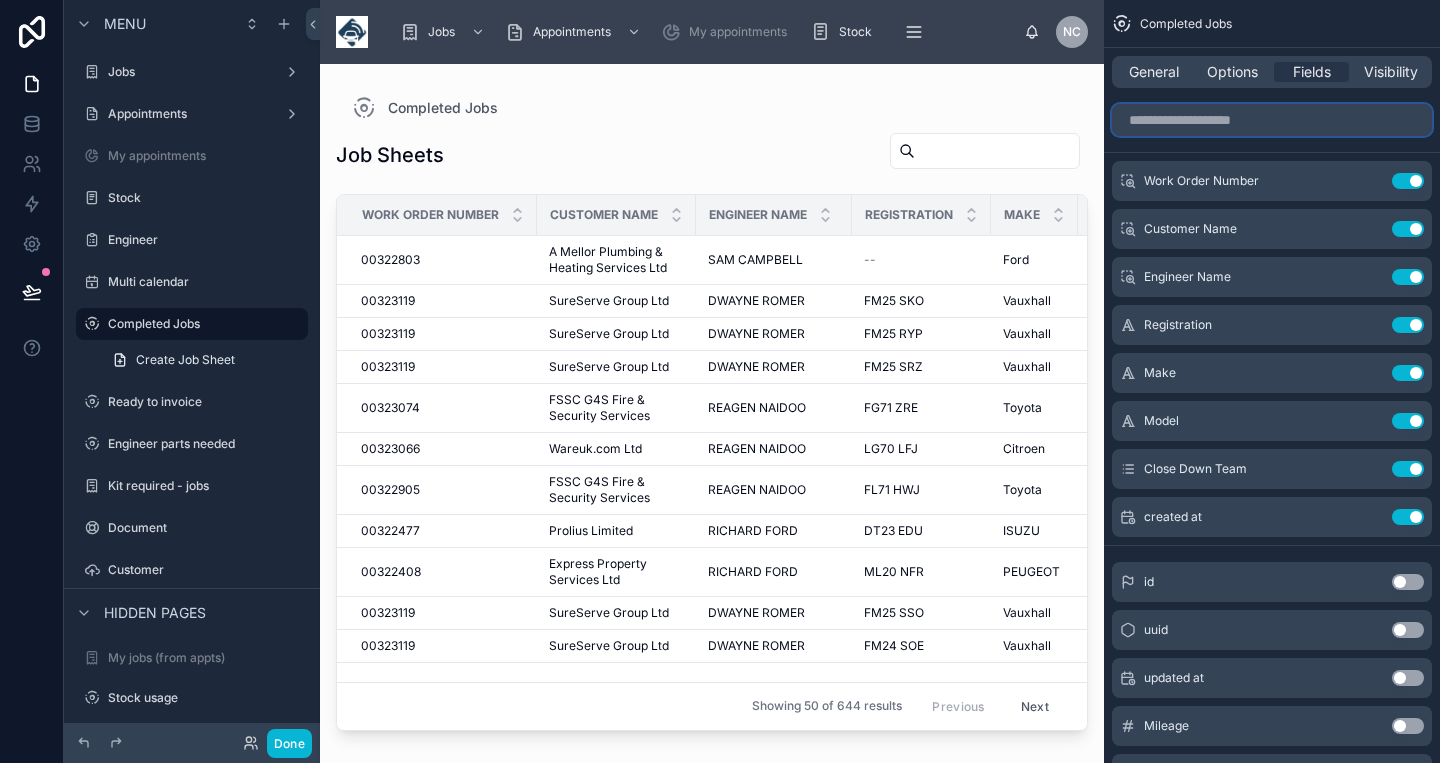 click at bounding box center [1272, 120] 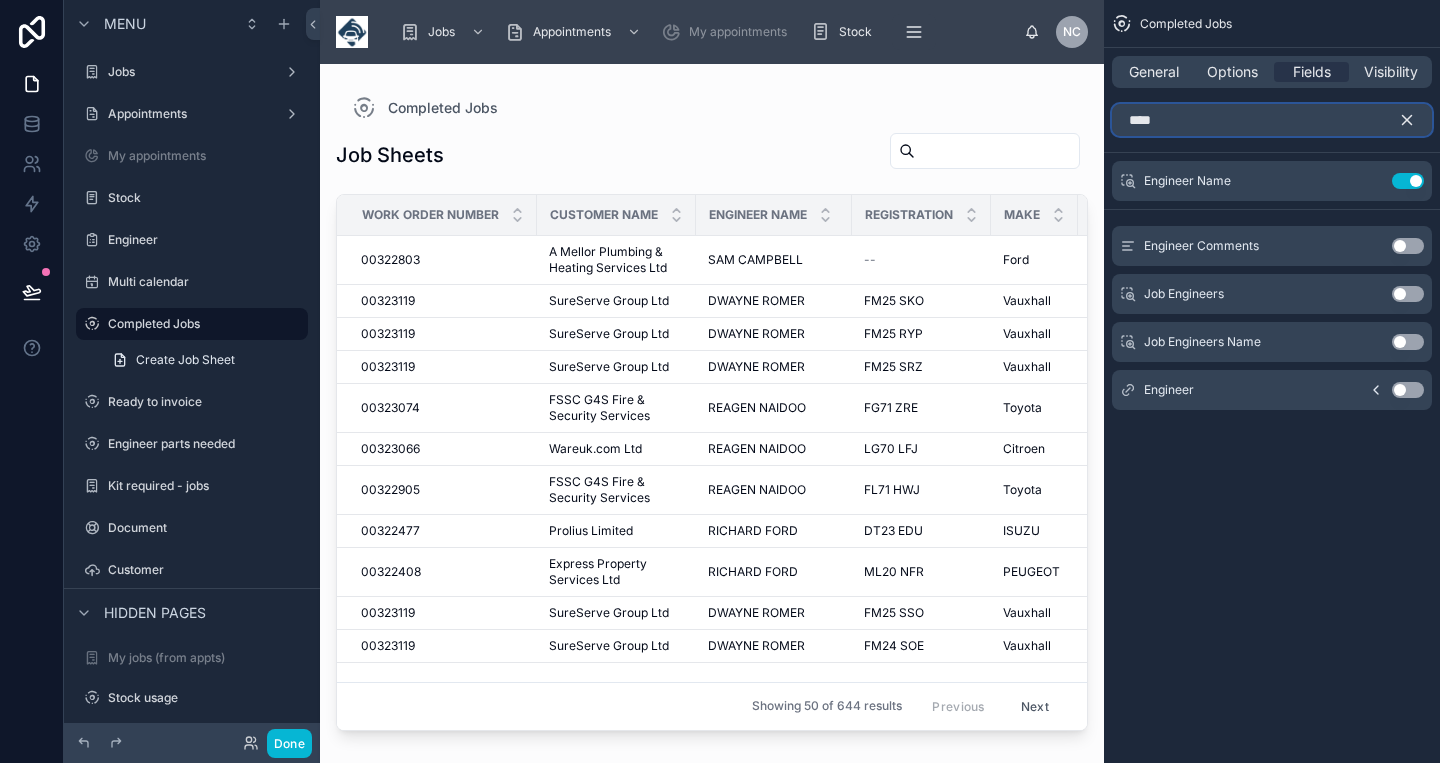 type on "****" 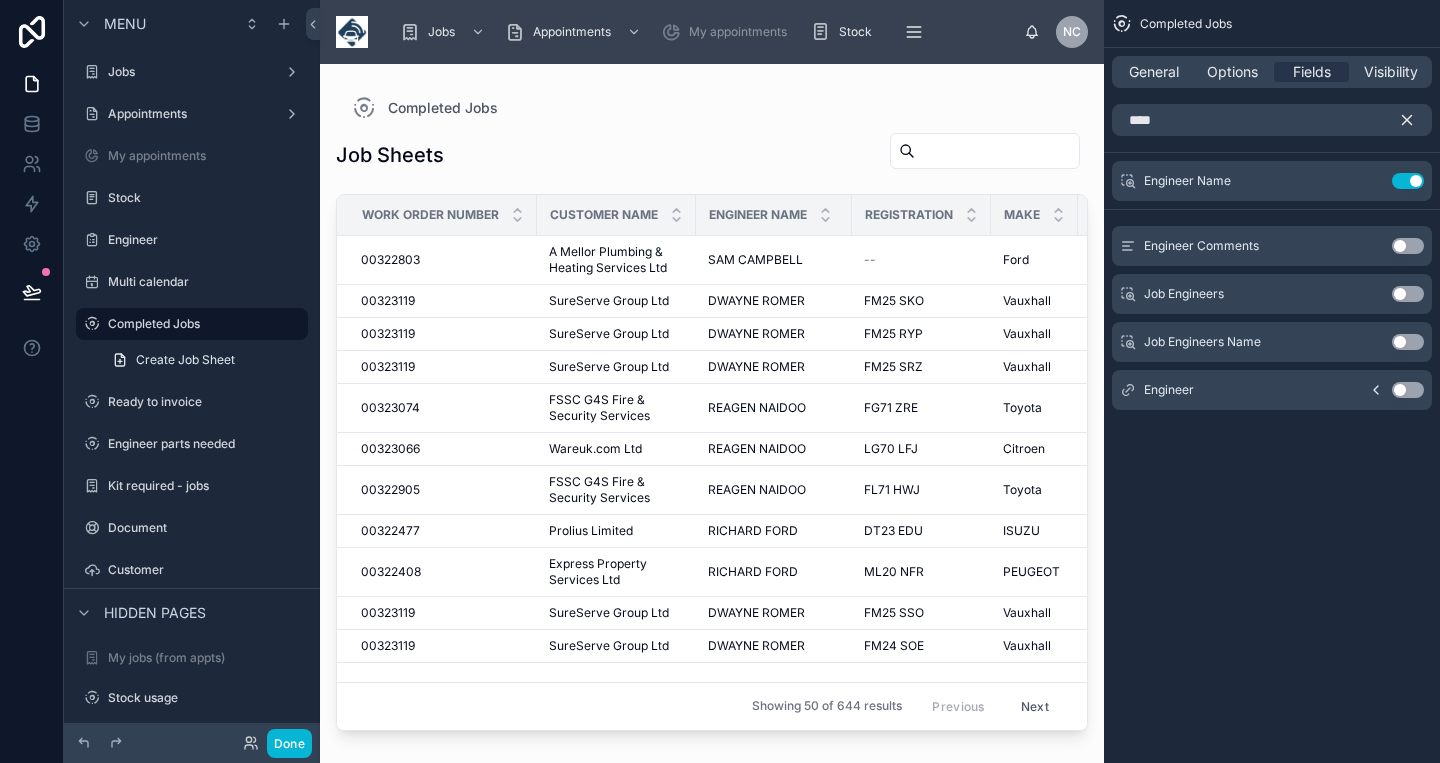 click on "Use setting" at bounding box center (1408, 390) 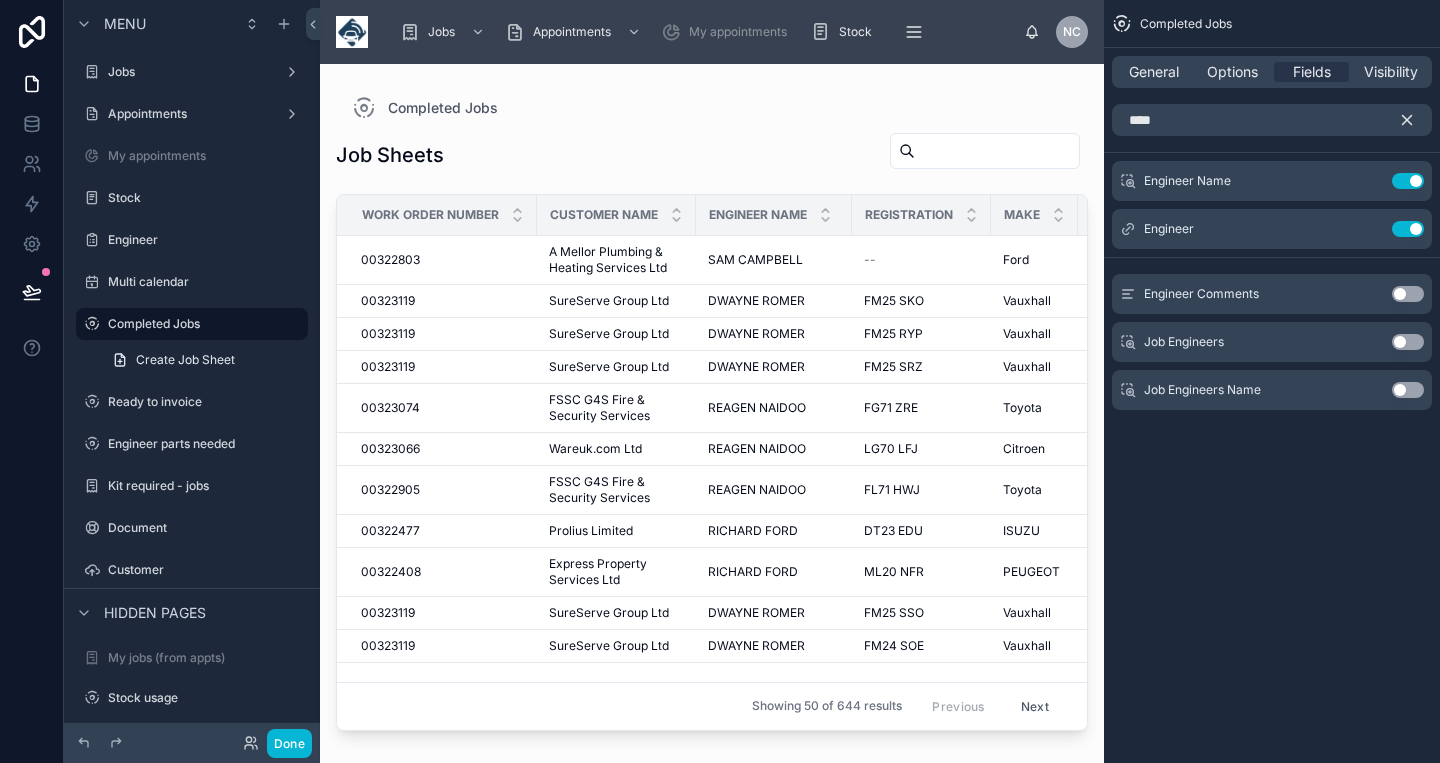 click 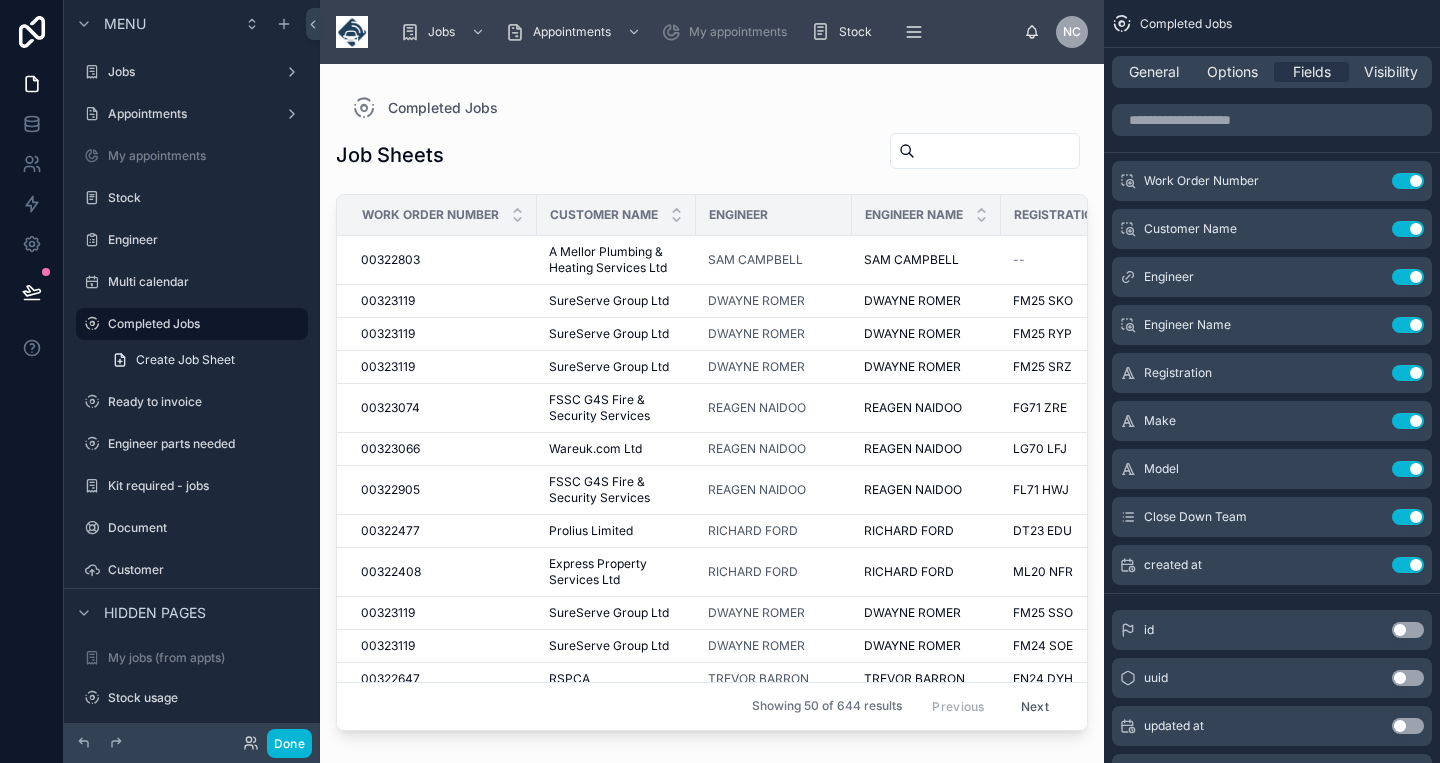 click at bounding box center [712, 401] 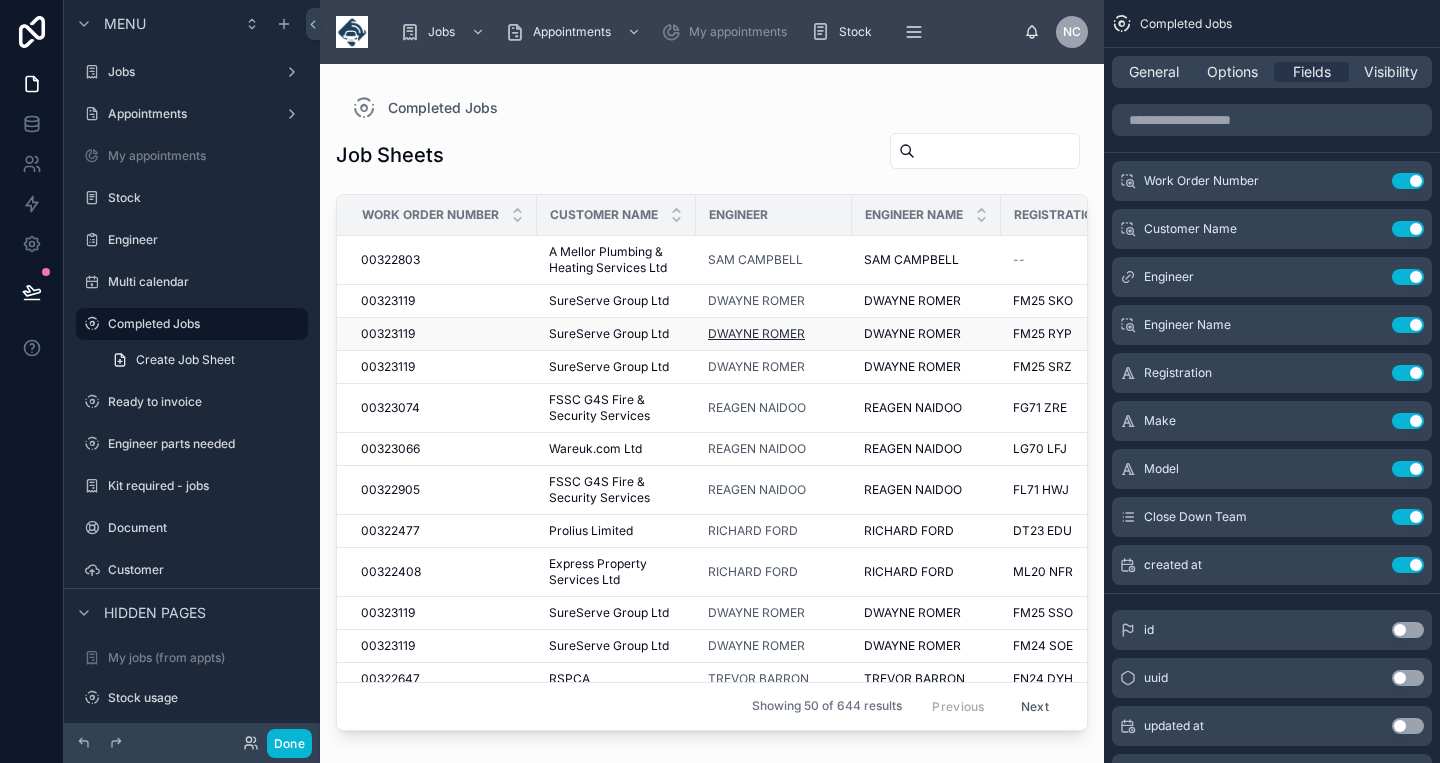 click on "DWAYNE ROMER" at bounding box center (756, 334) 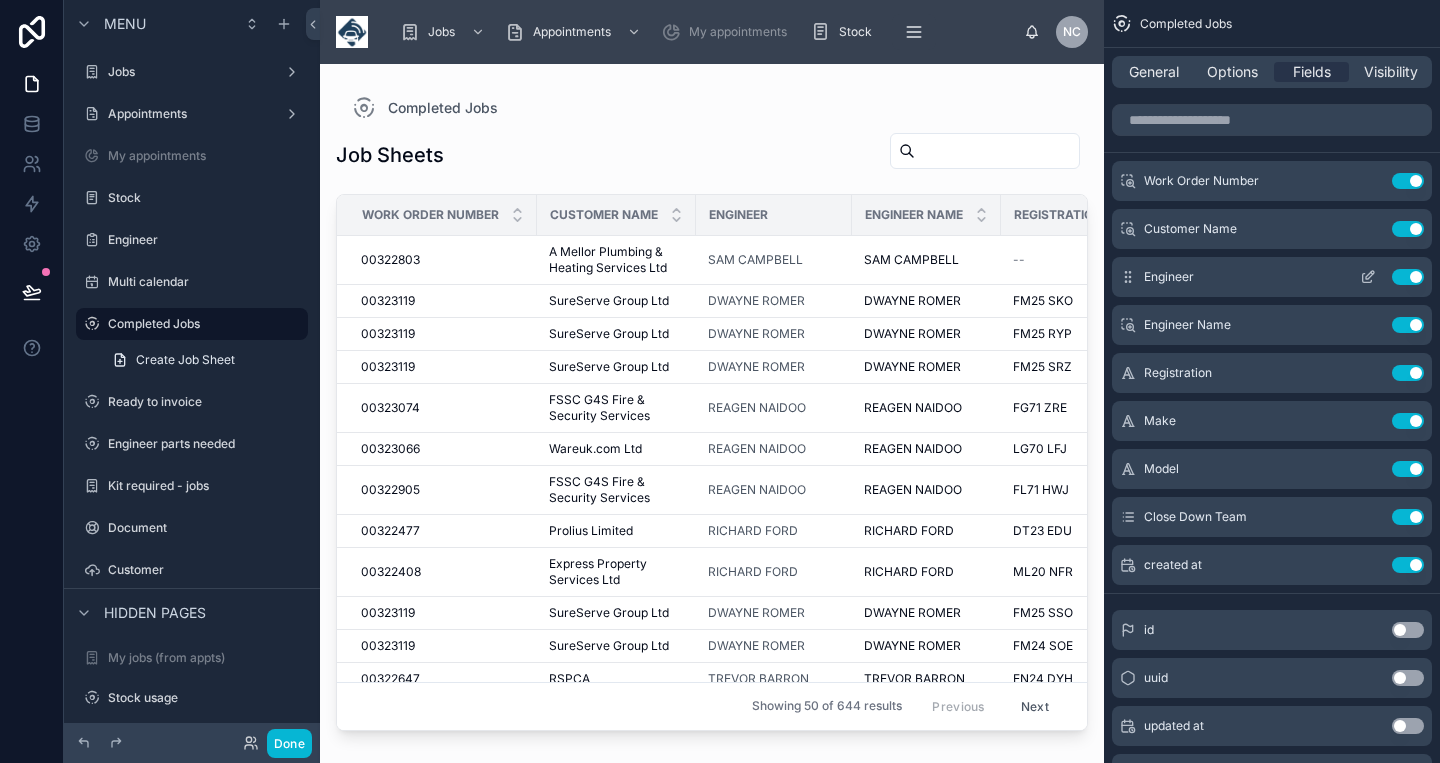 click on "Use setting" at bounding box center [1408, 277] 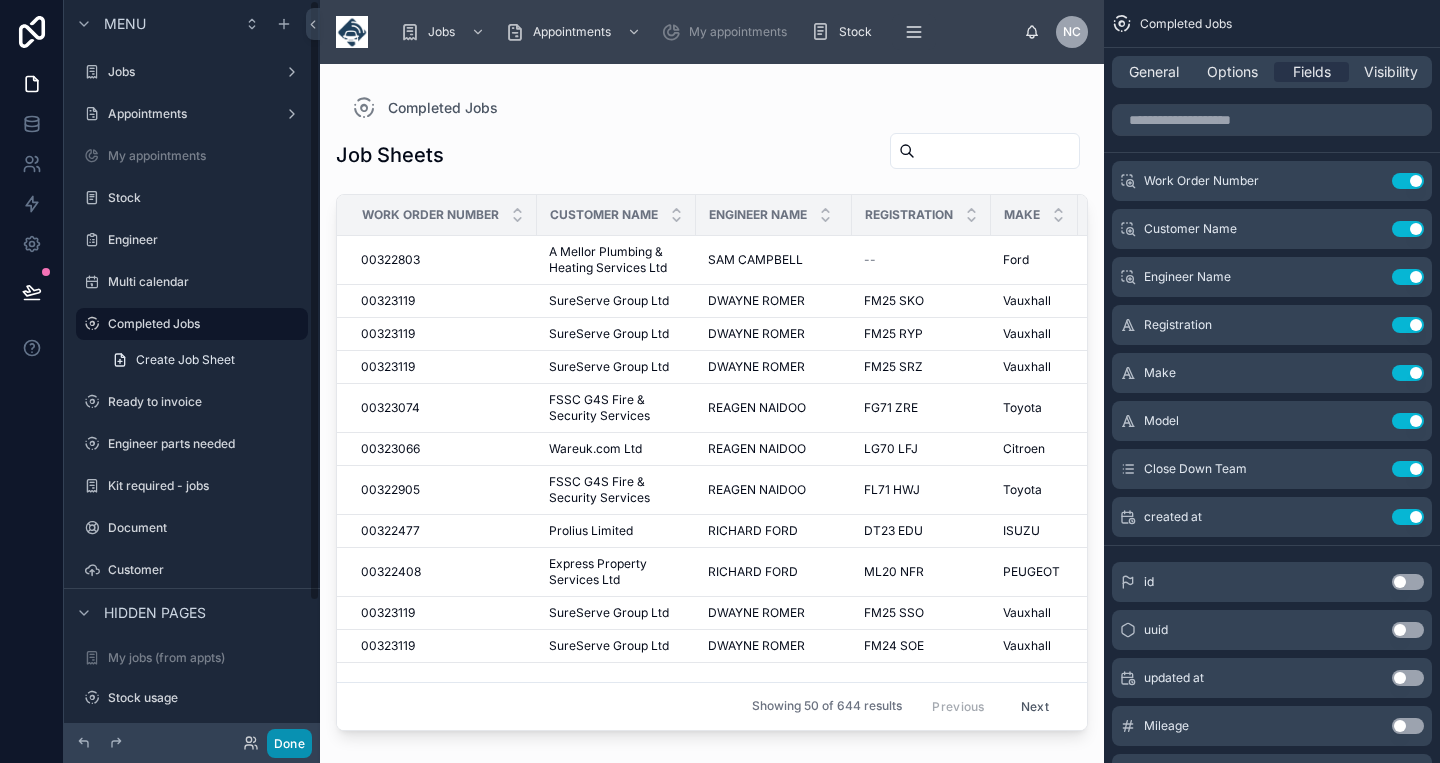 click on "Done" at bounding box center [289, 743] 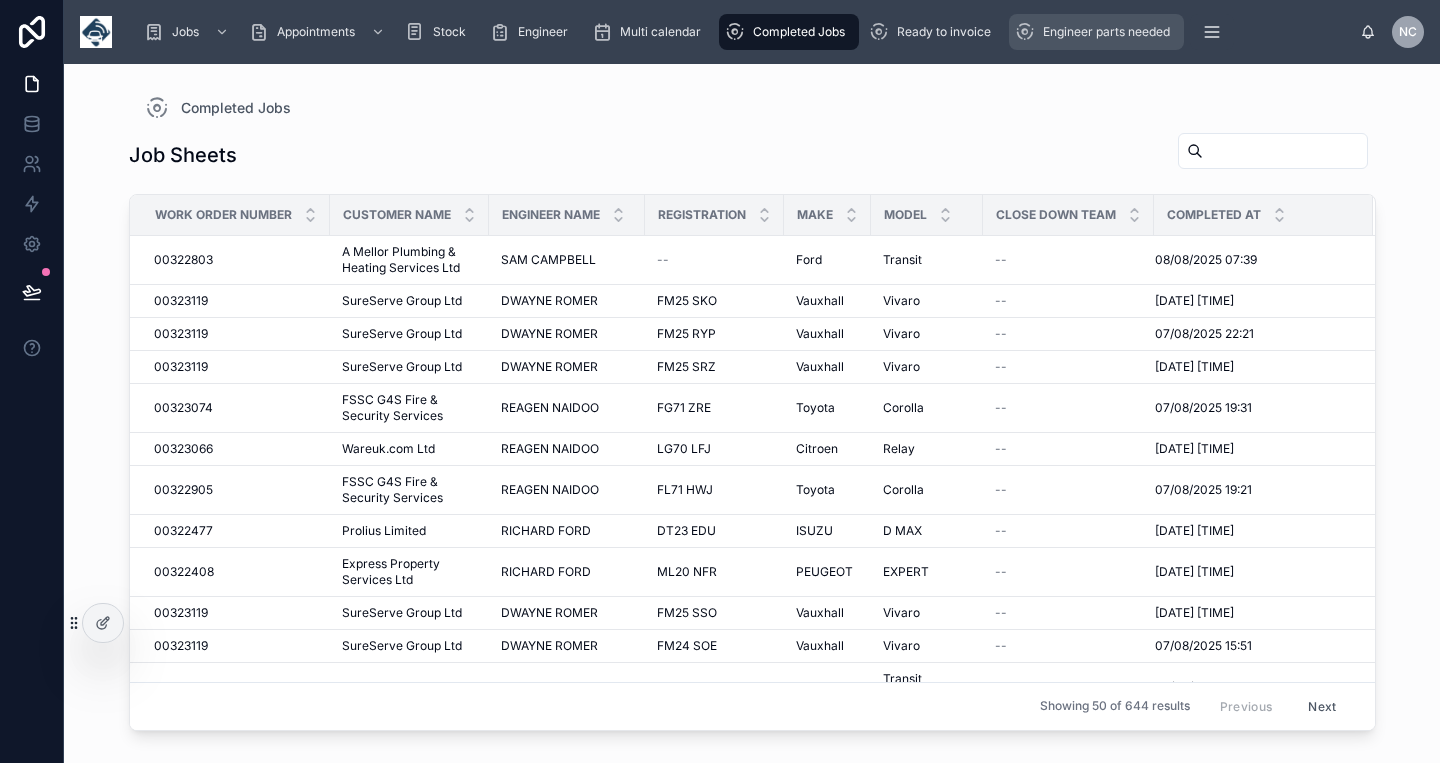 click on "Engineer parts needed" at bounding box center (1106, 32) 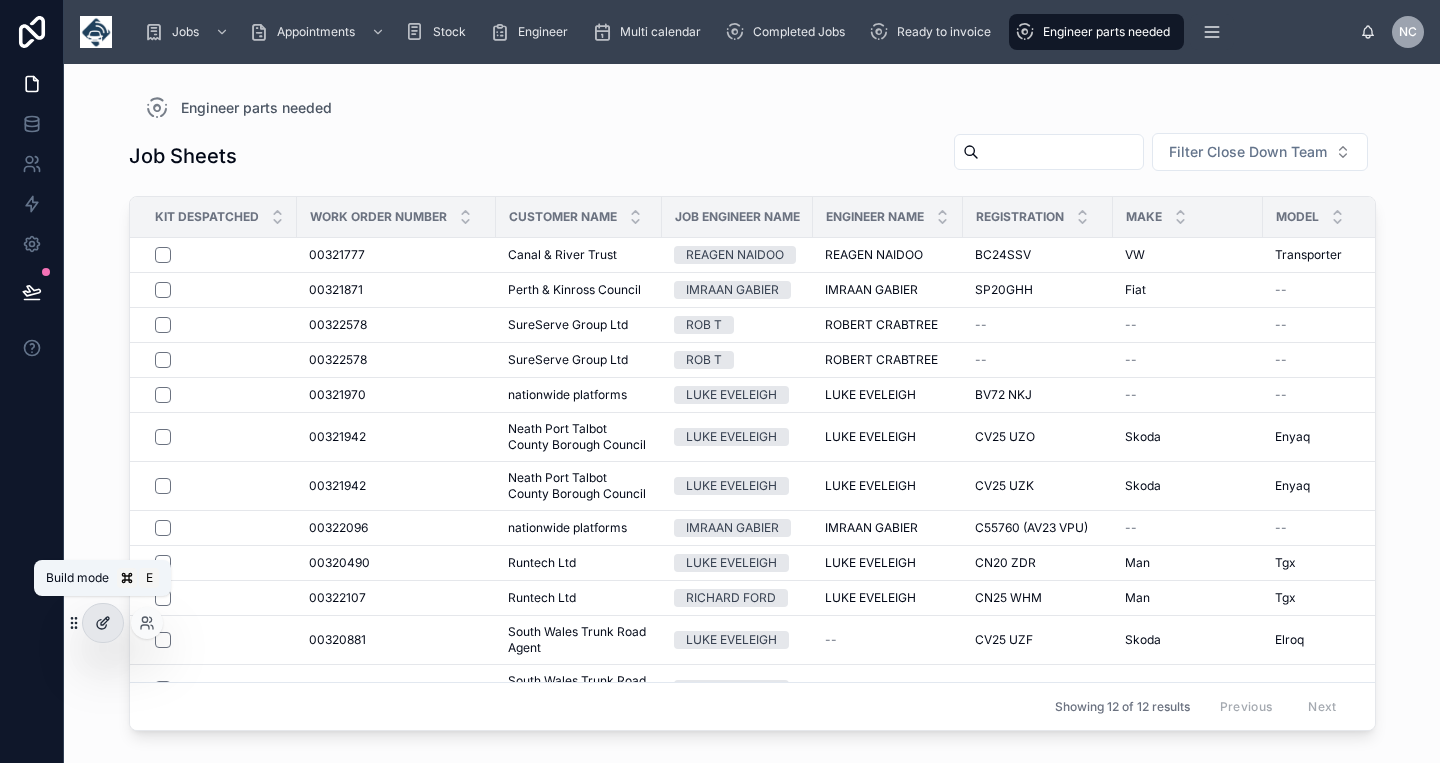 click 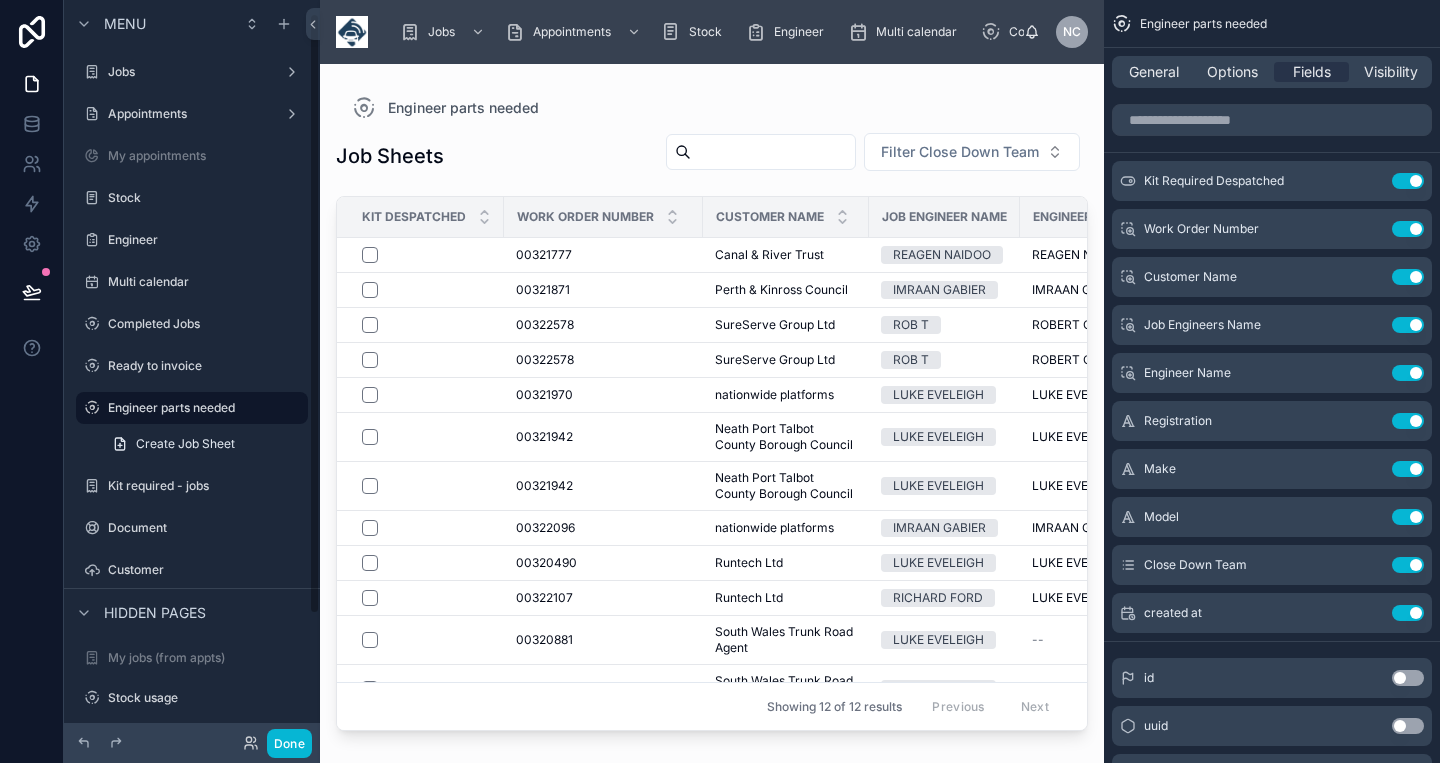 scroll, scrollTop: 17, scrollLeft: 0, axis: vertical 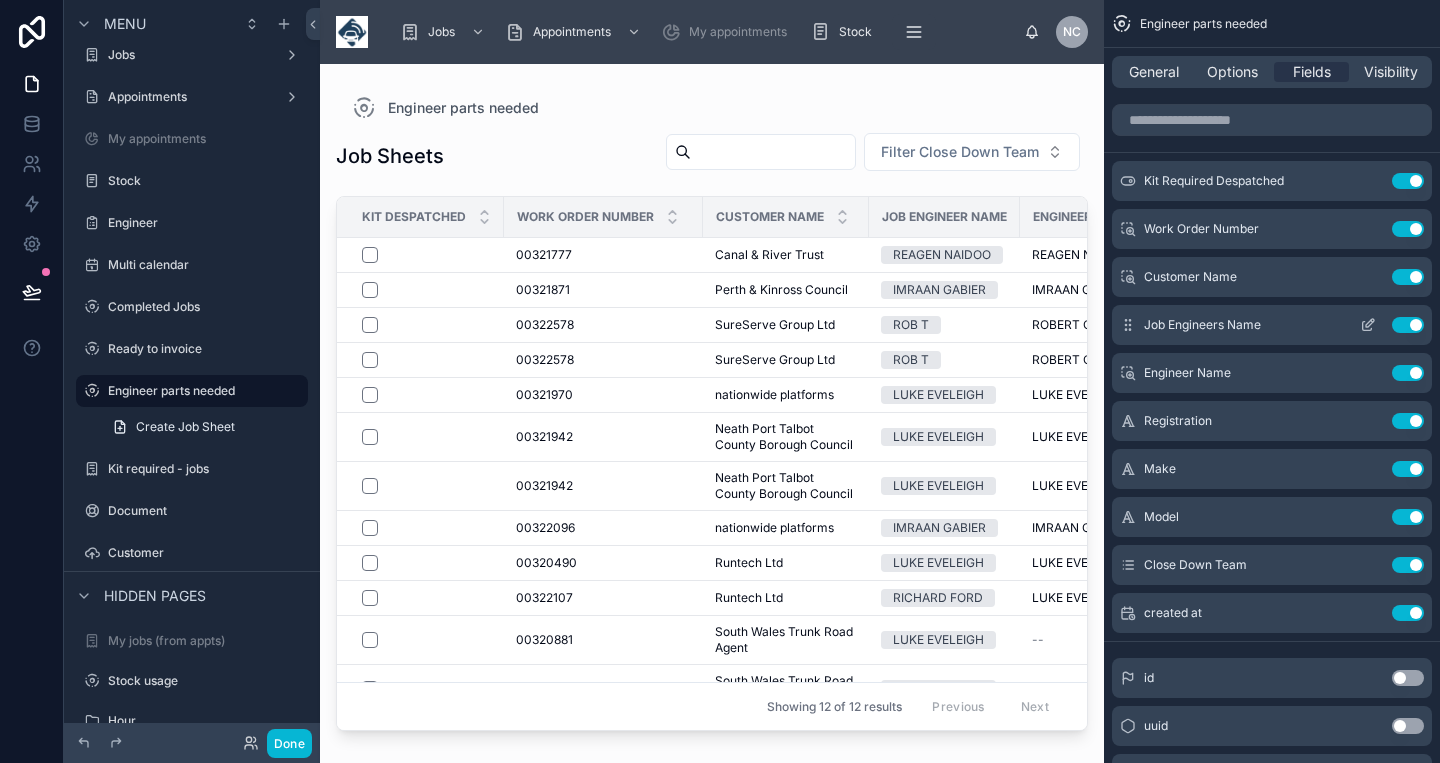 click on "Use setting" at bounding box center (1408, 325) 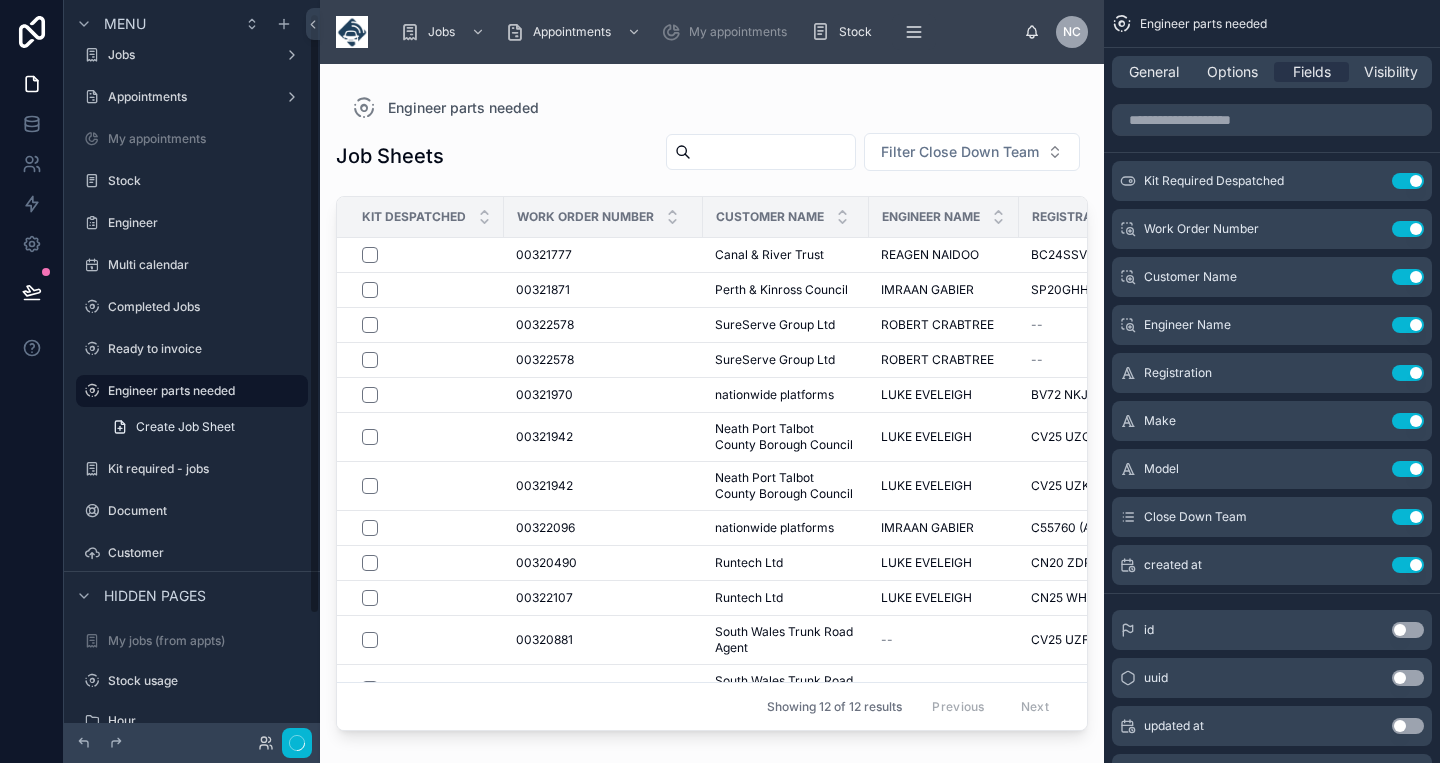 scroll, scrollTop: 17, scrollLeft: 0, axis: vertical 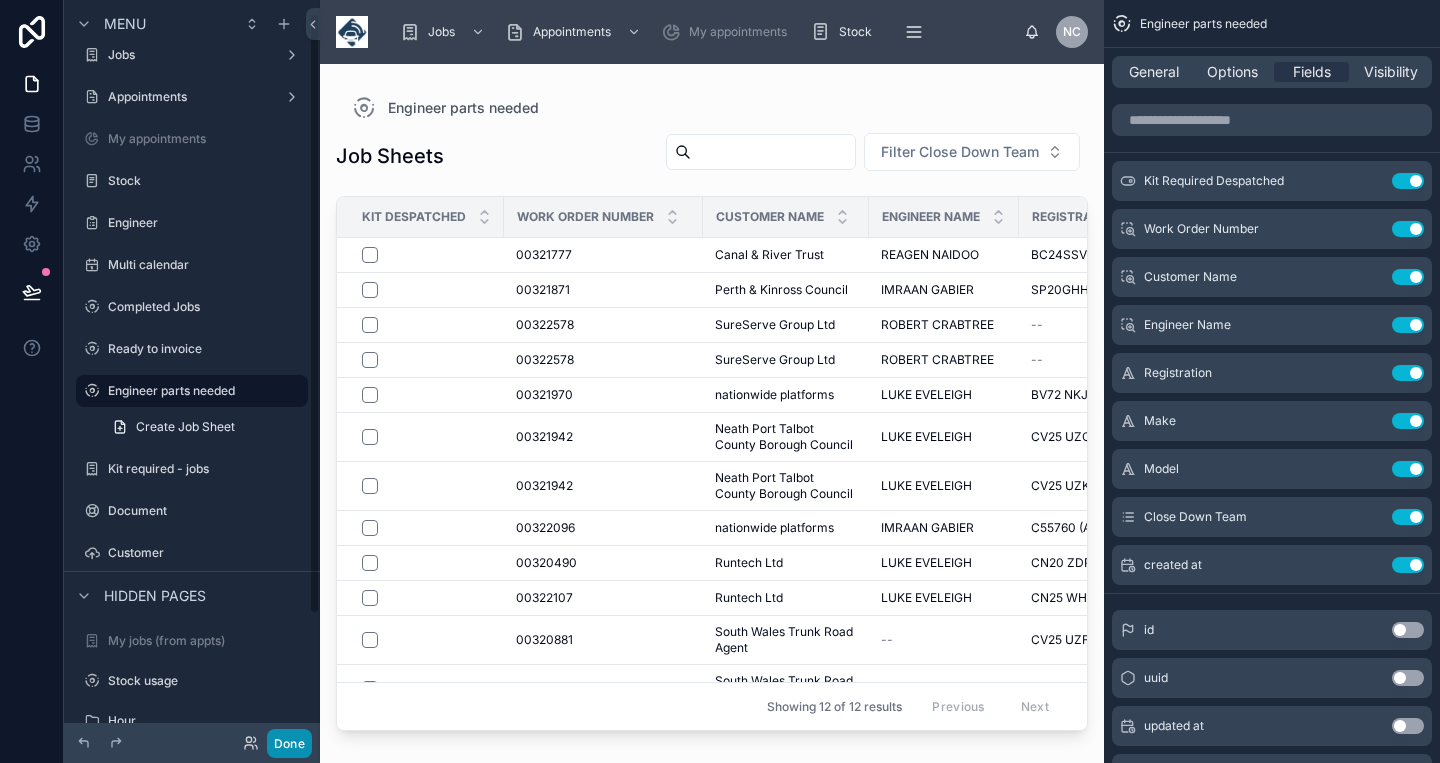click on "Done" at bounding box center [289, 743] 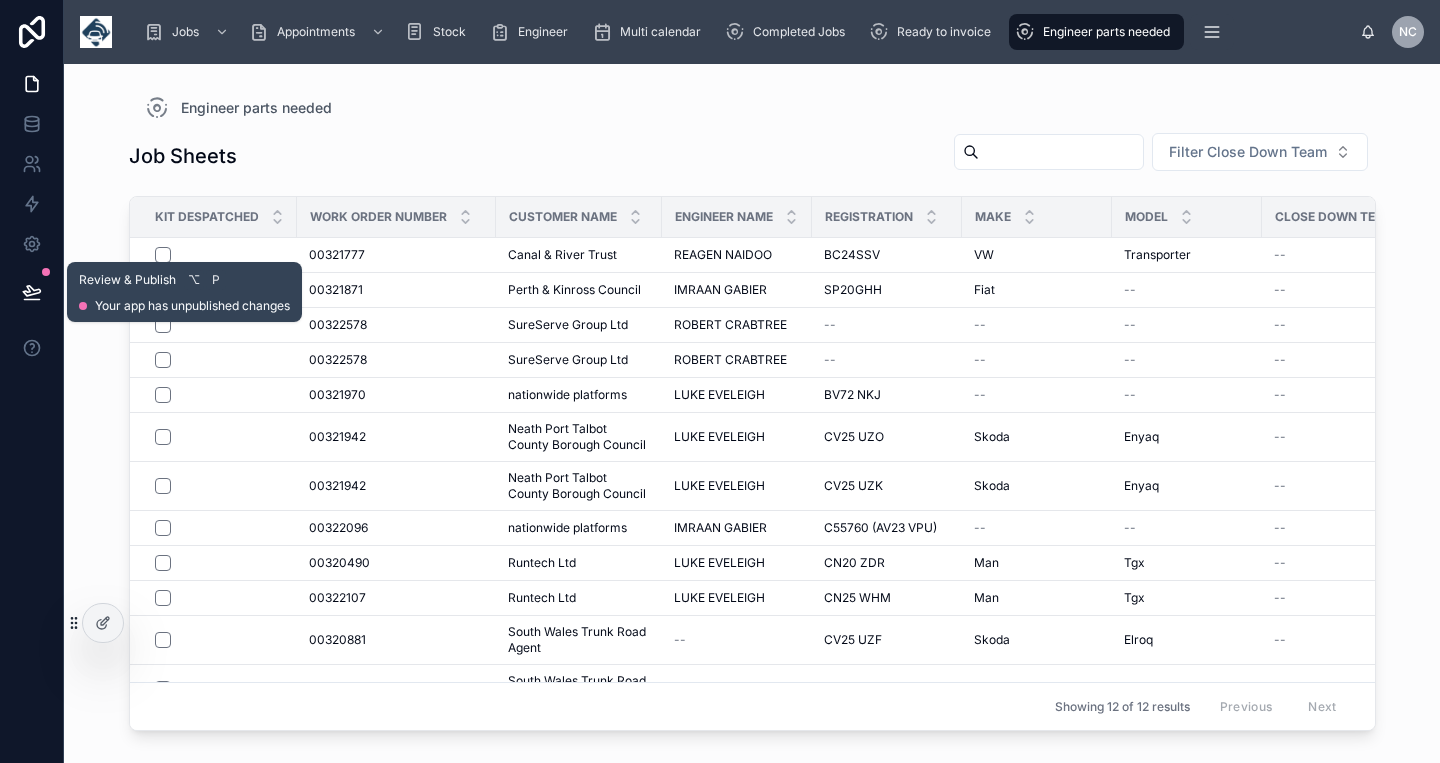 click 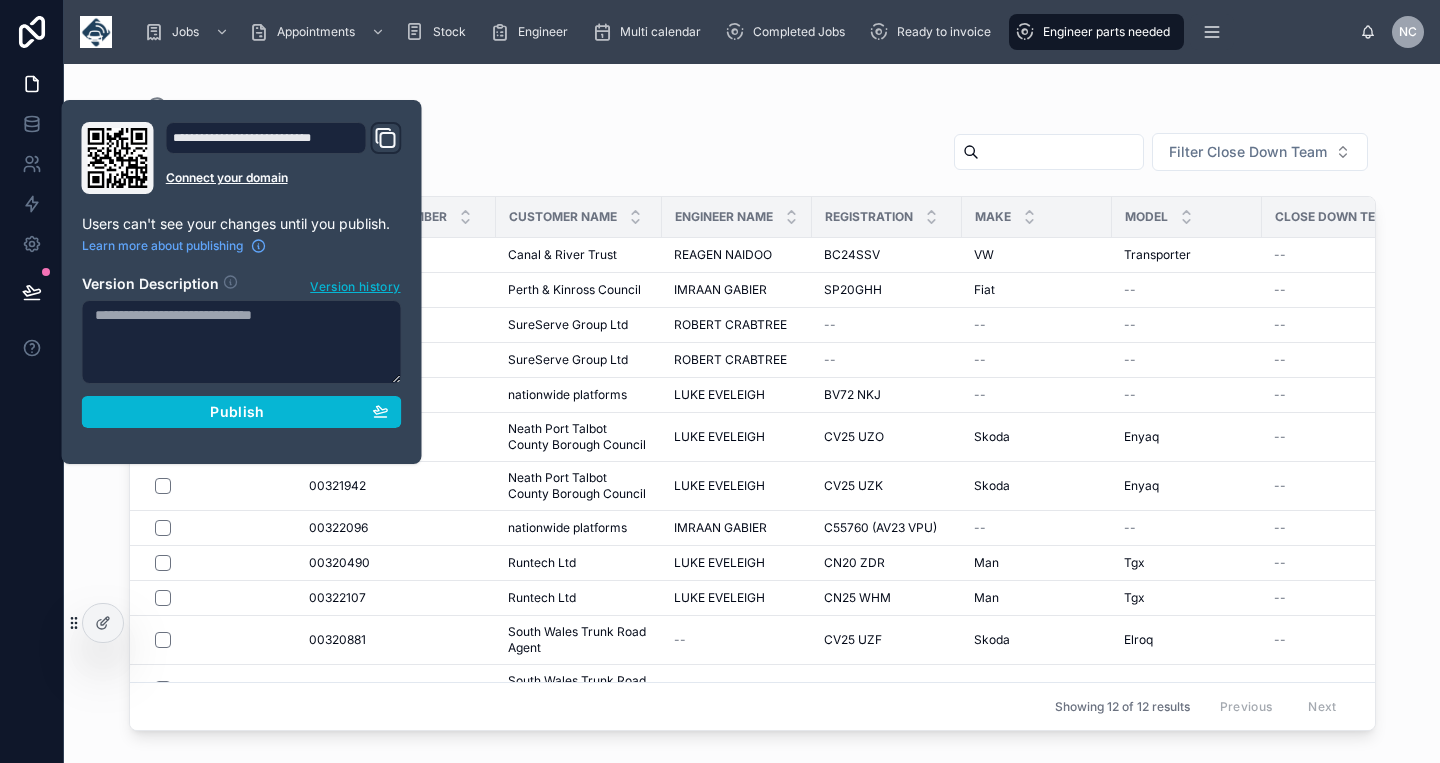 click at bounding box center (242, 342) 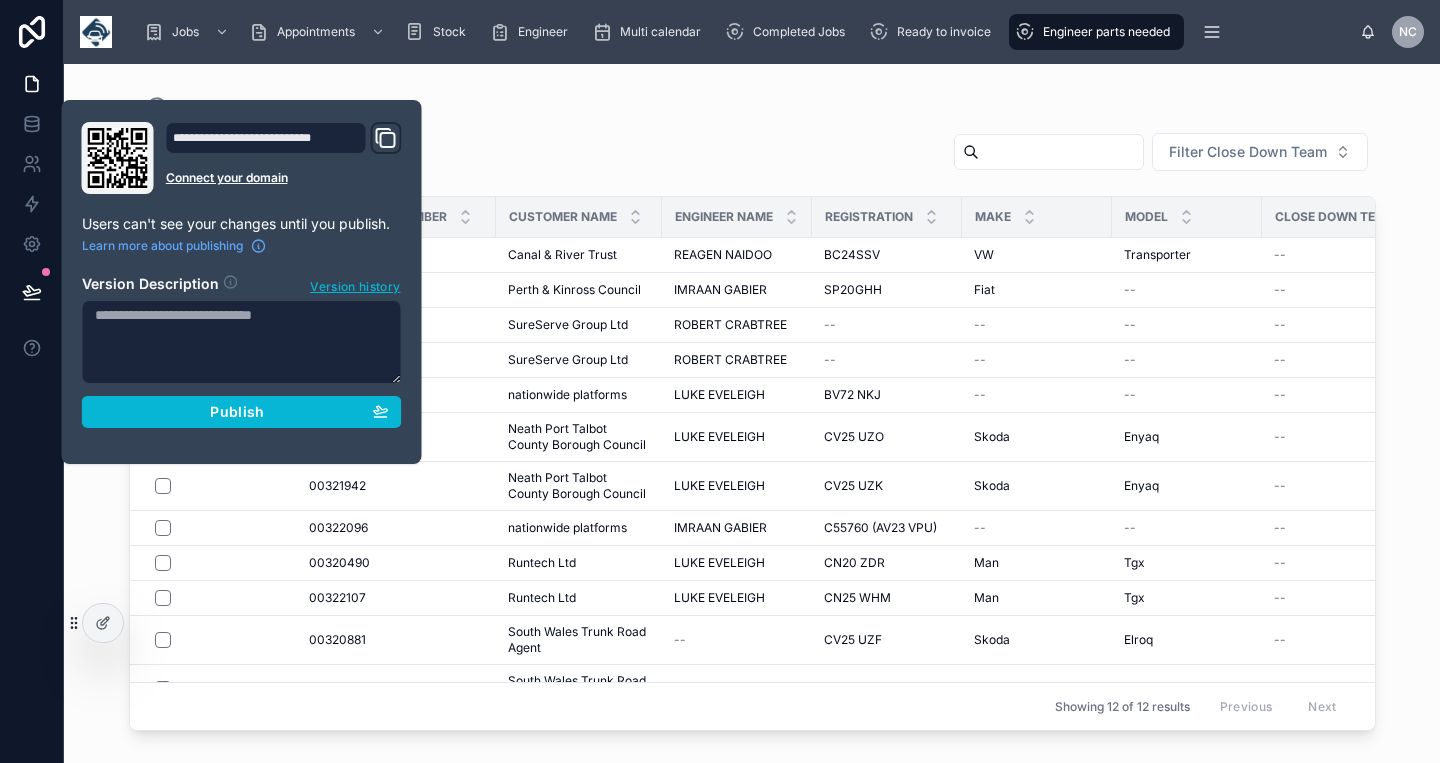 type on "*" 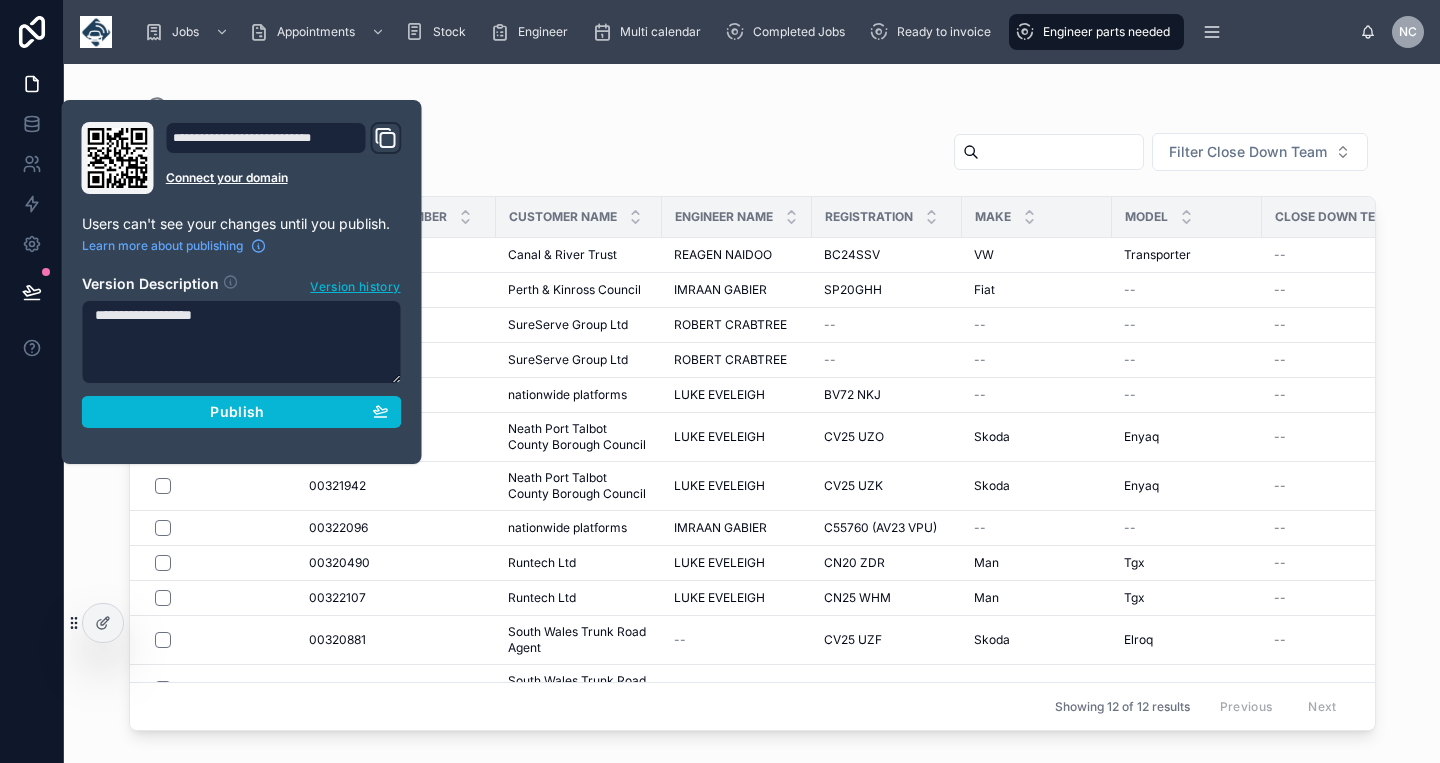type on "**********" 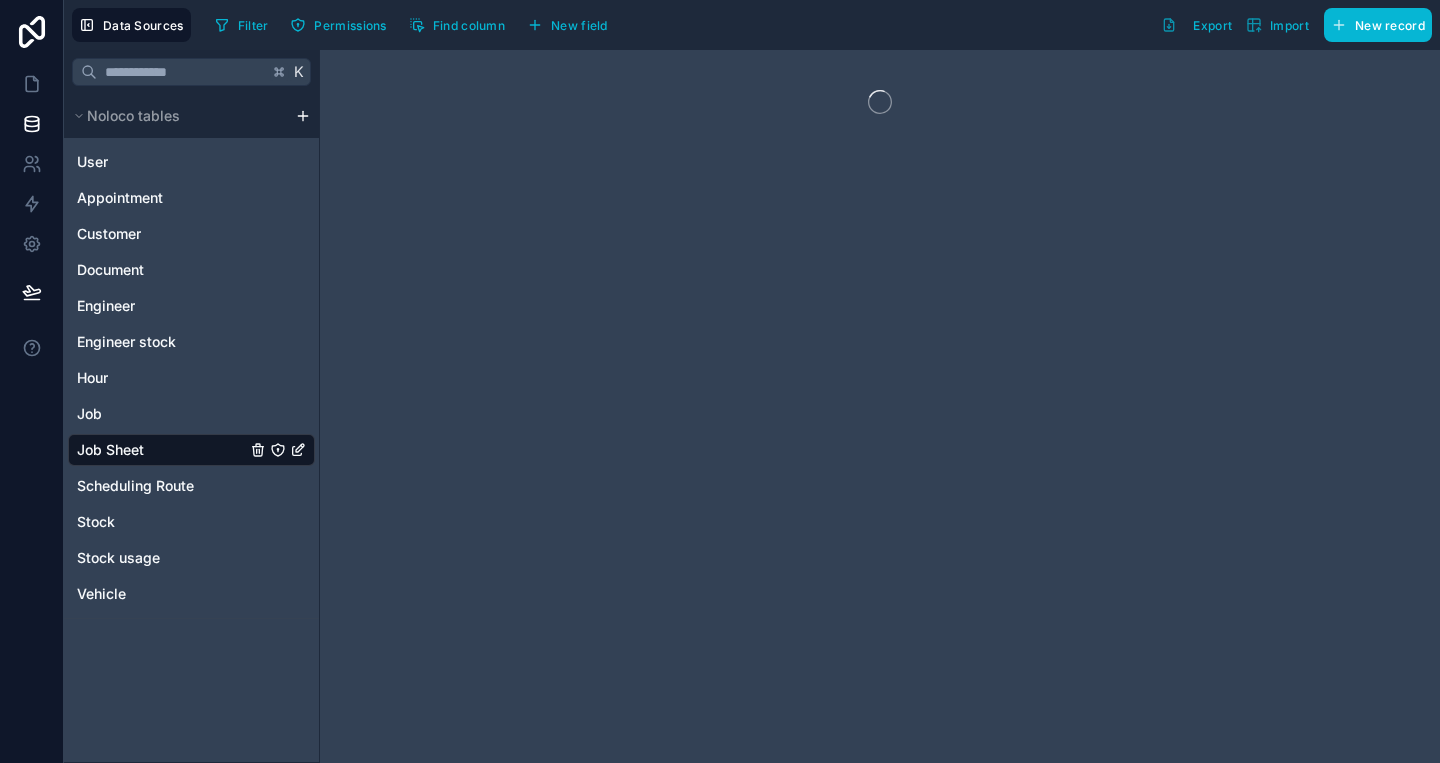 scroll, scrollTop: 0, scrollLeft: 0, axis: both 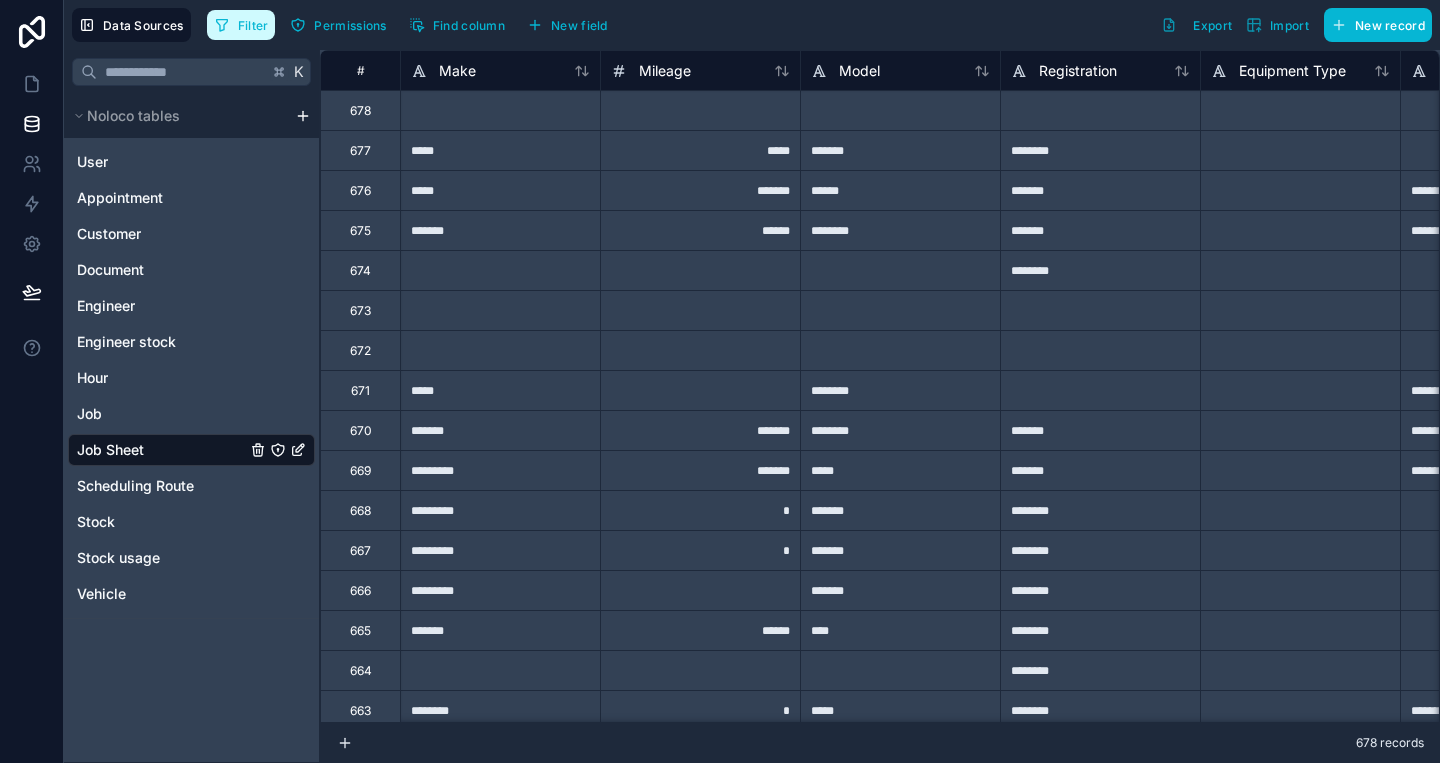 click on "Filter" at bounding box center (253, 25) 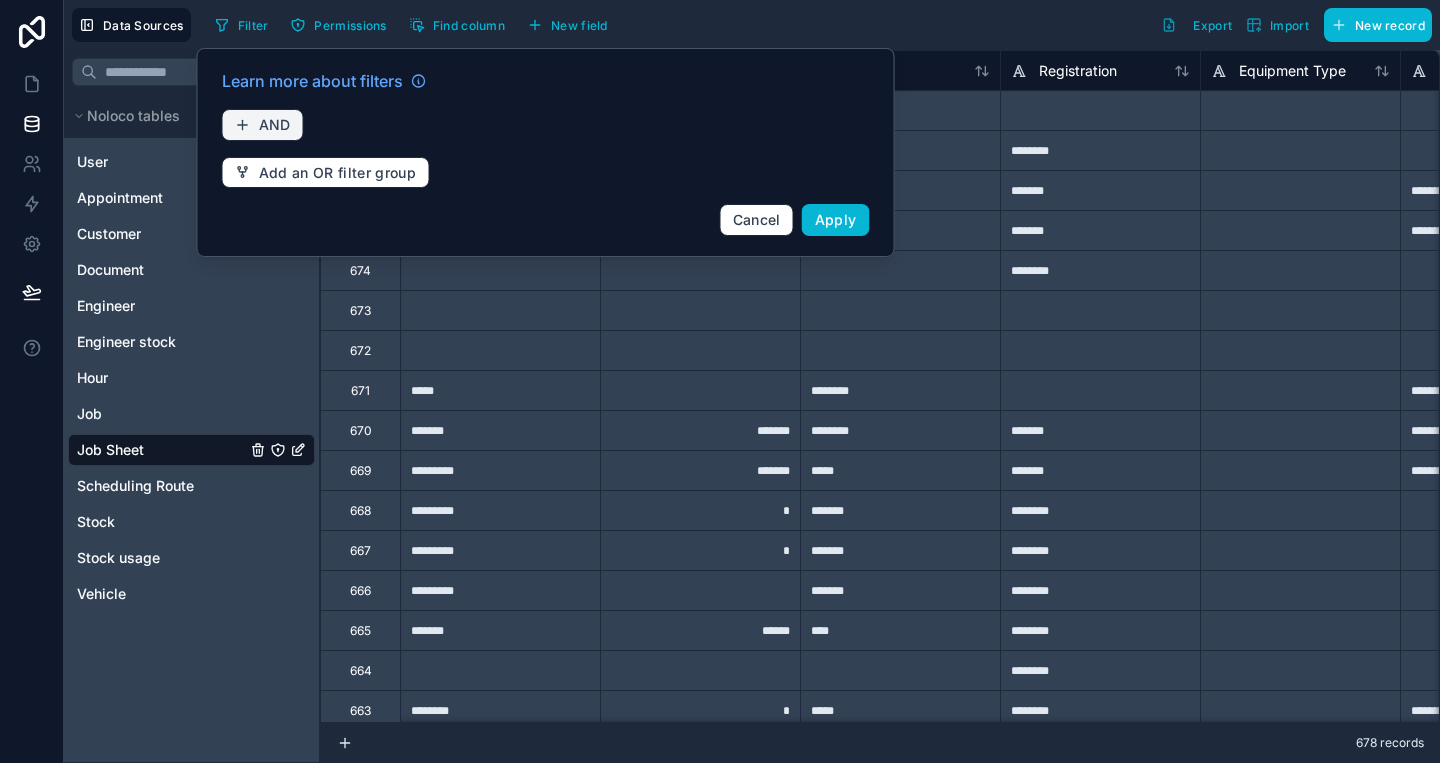 click on "AND" at bounding box center (263, 125) 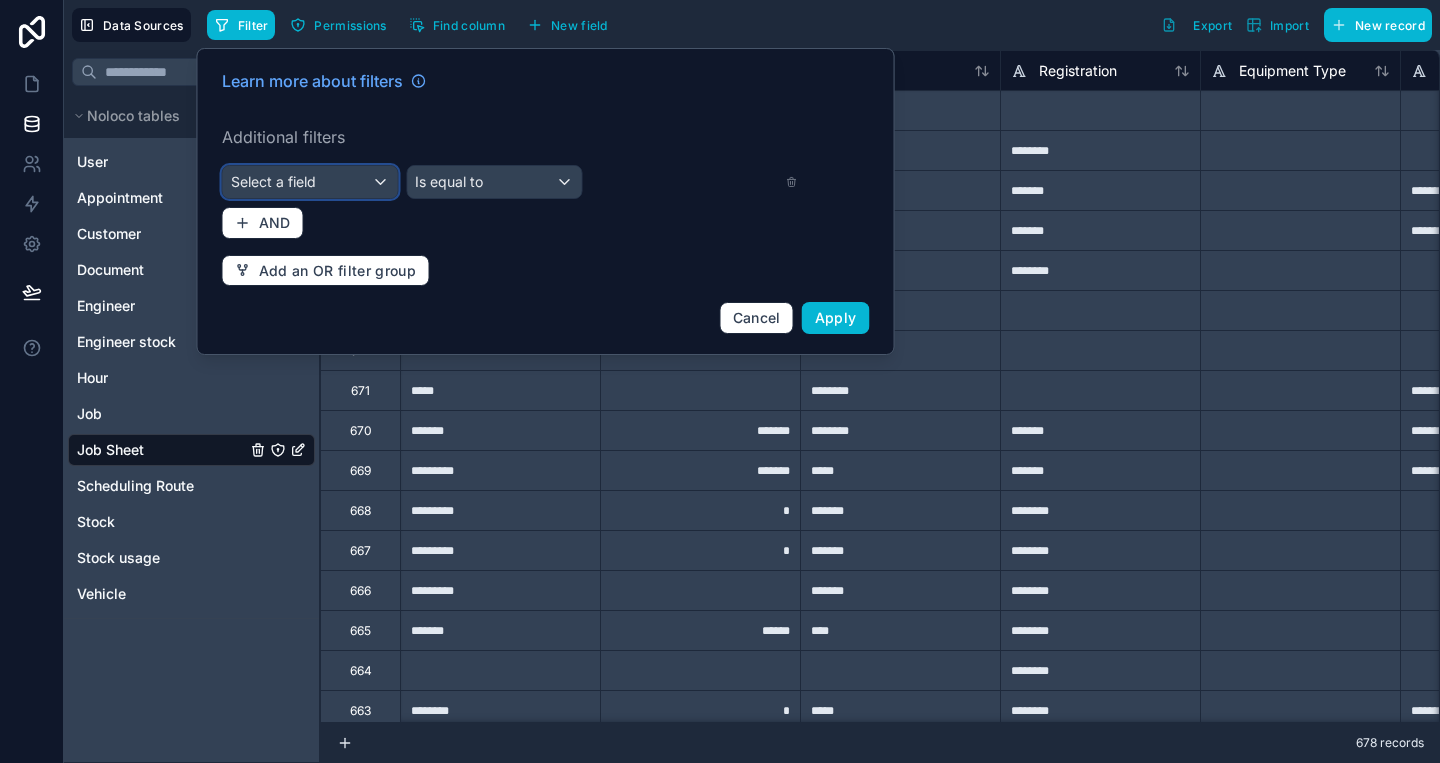 click on "Select a field" at bounding box center (310, 182) 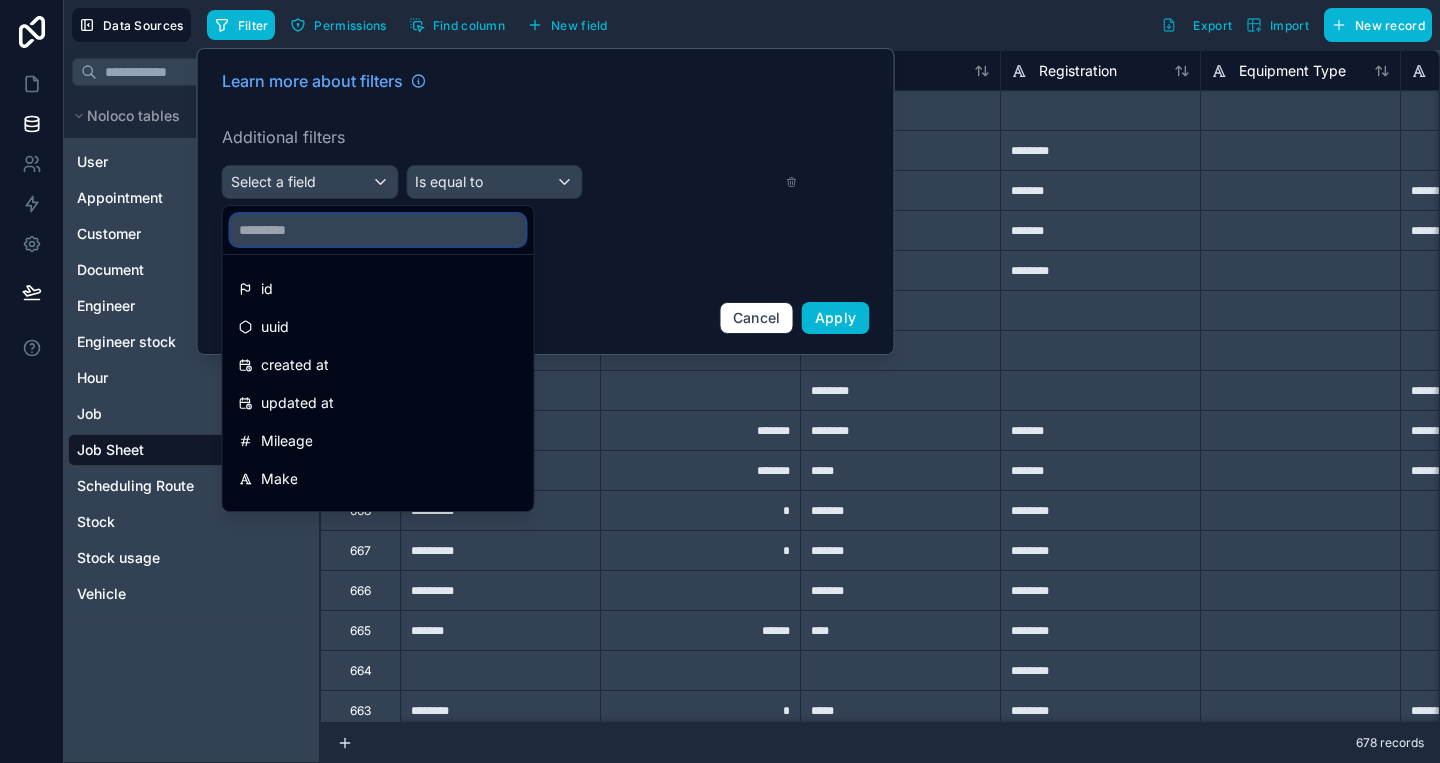 click at bounding box center [378, 230] 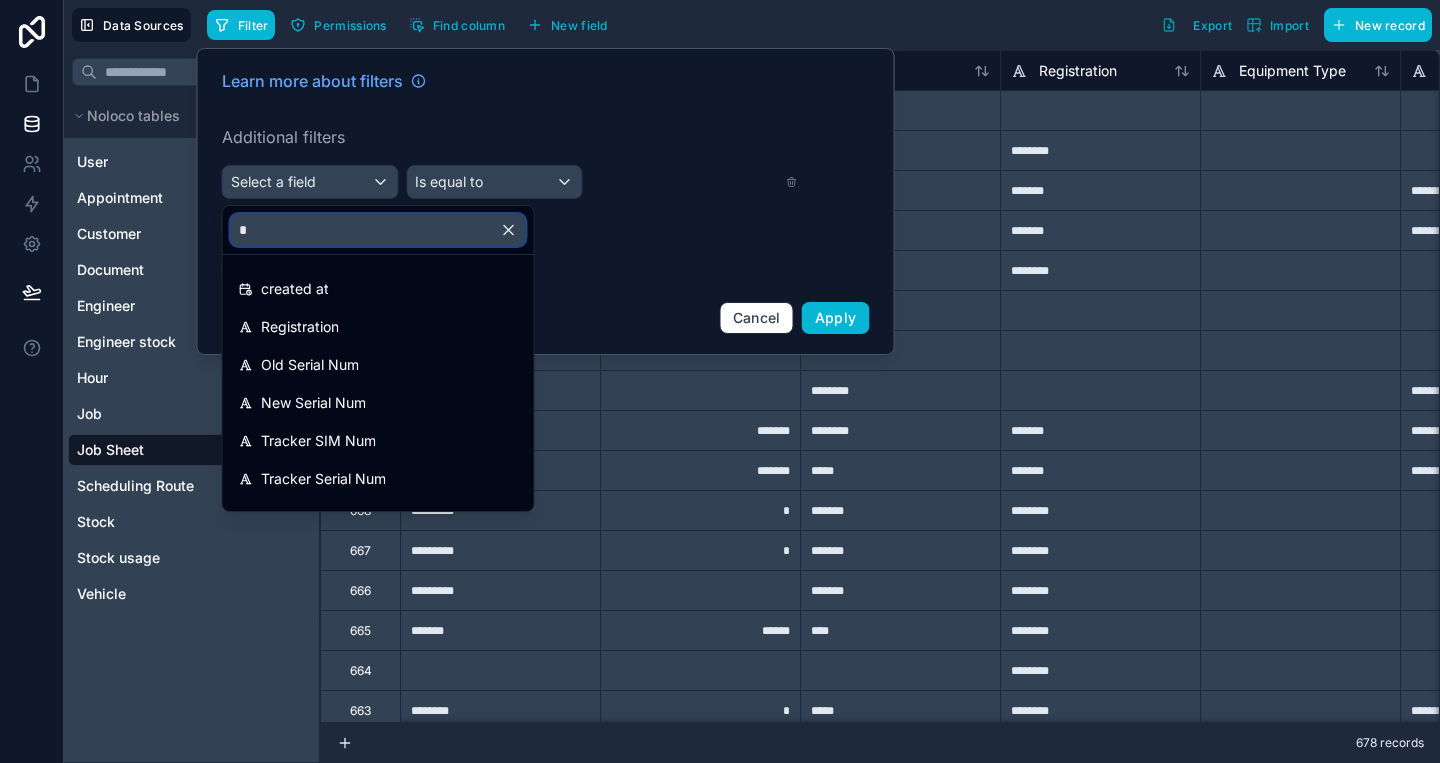 type on "**" 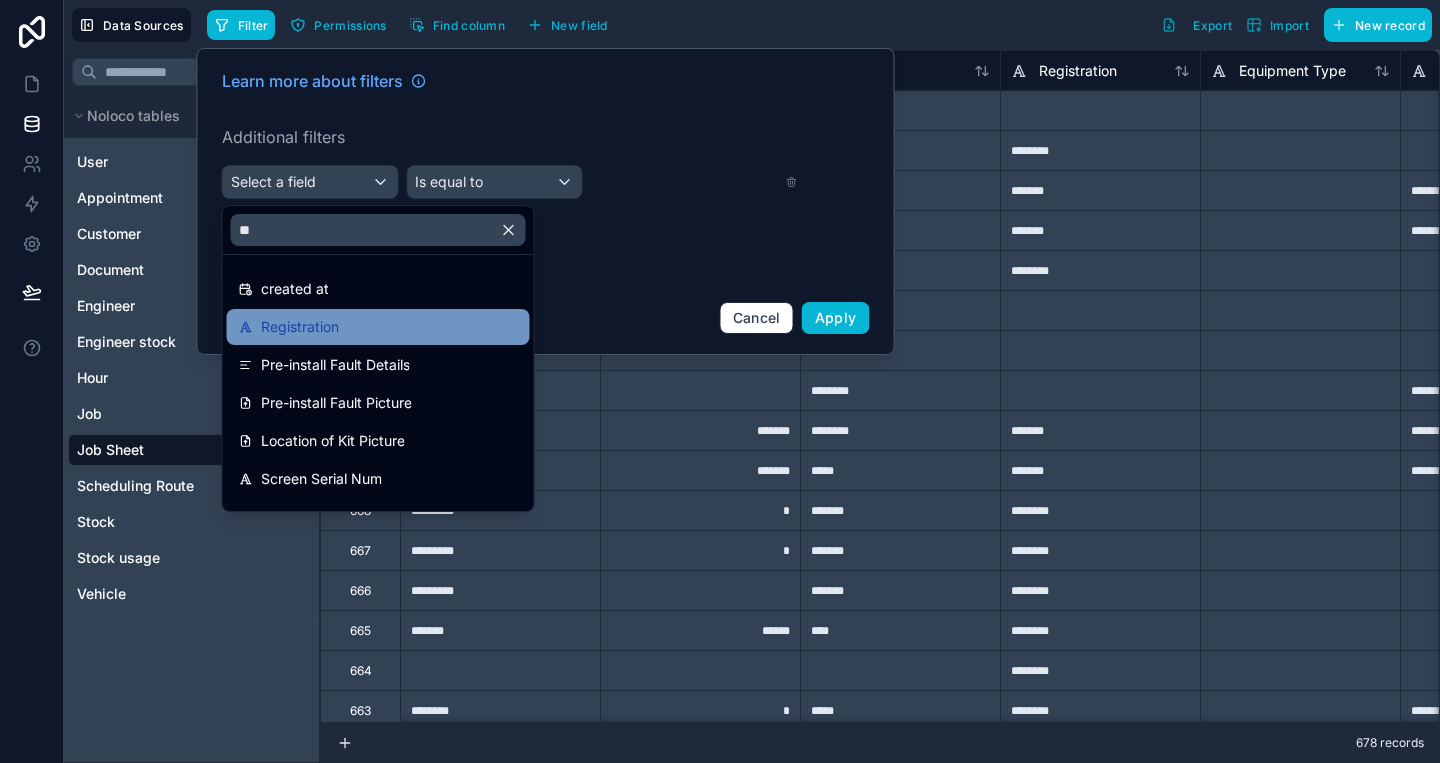 click on "Registration" at bounding box center (378, 327) 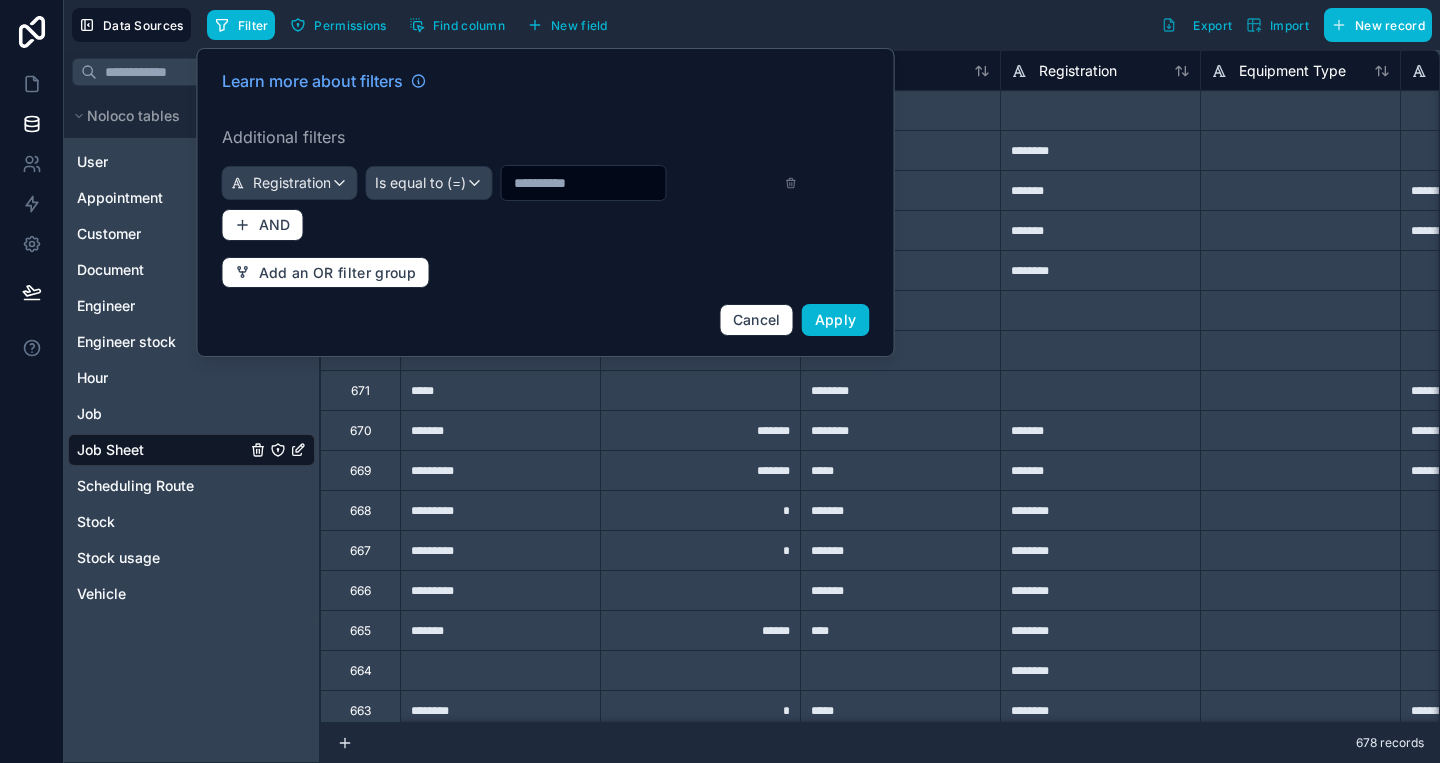 click at bounding box center (584, 183) 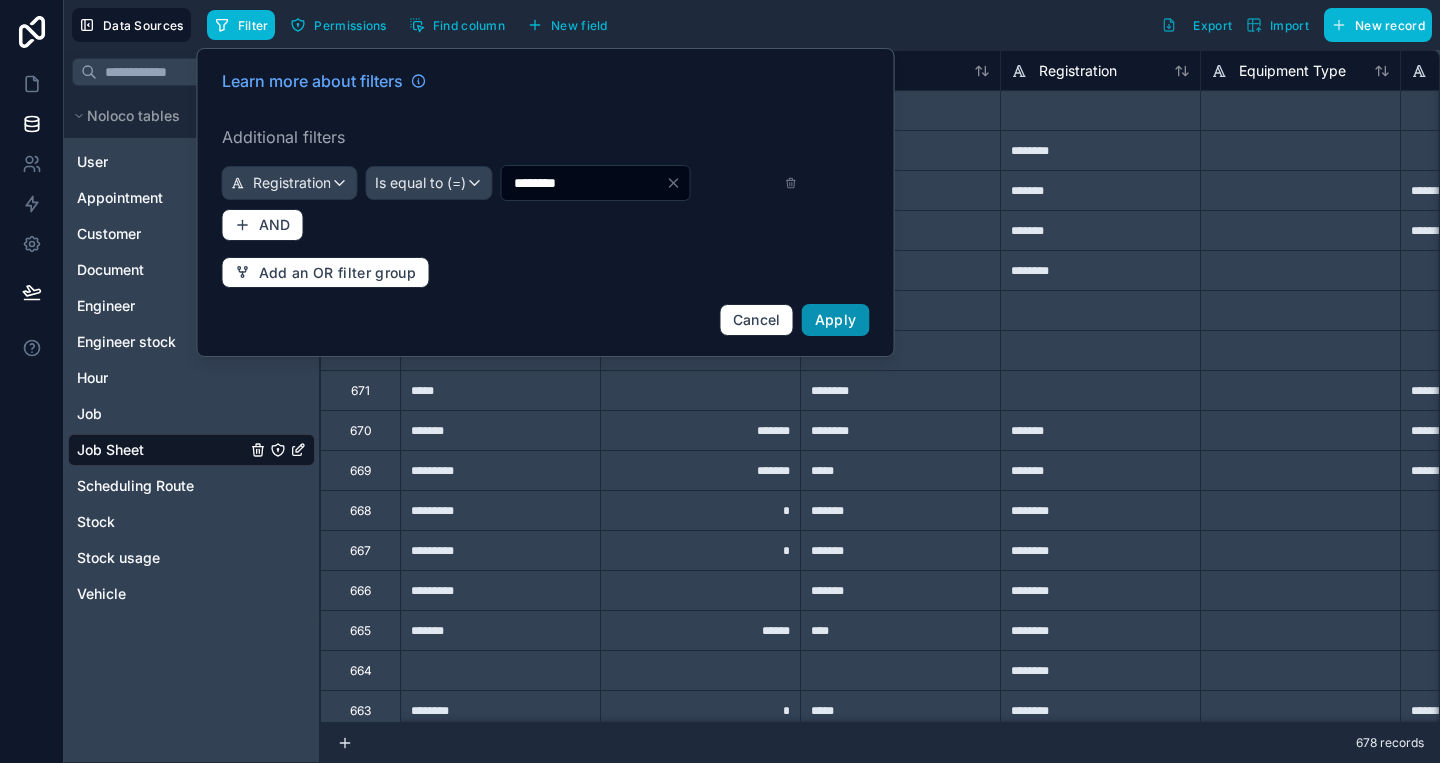 type on "********" 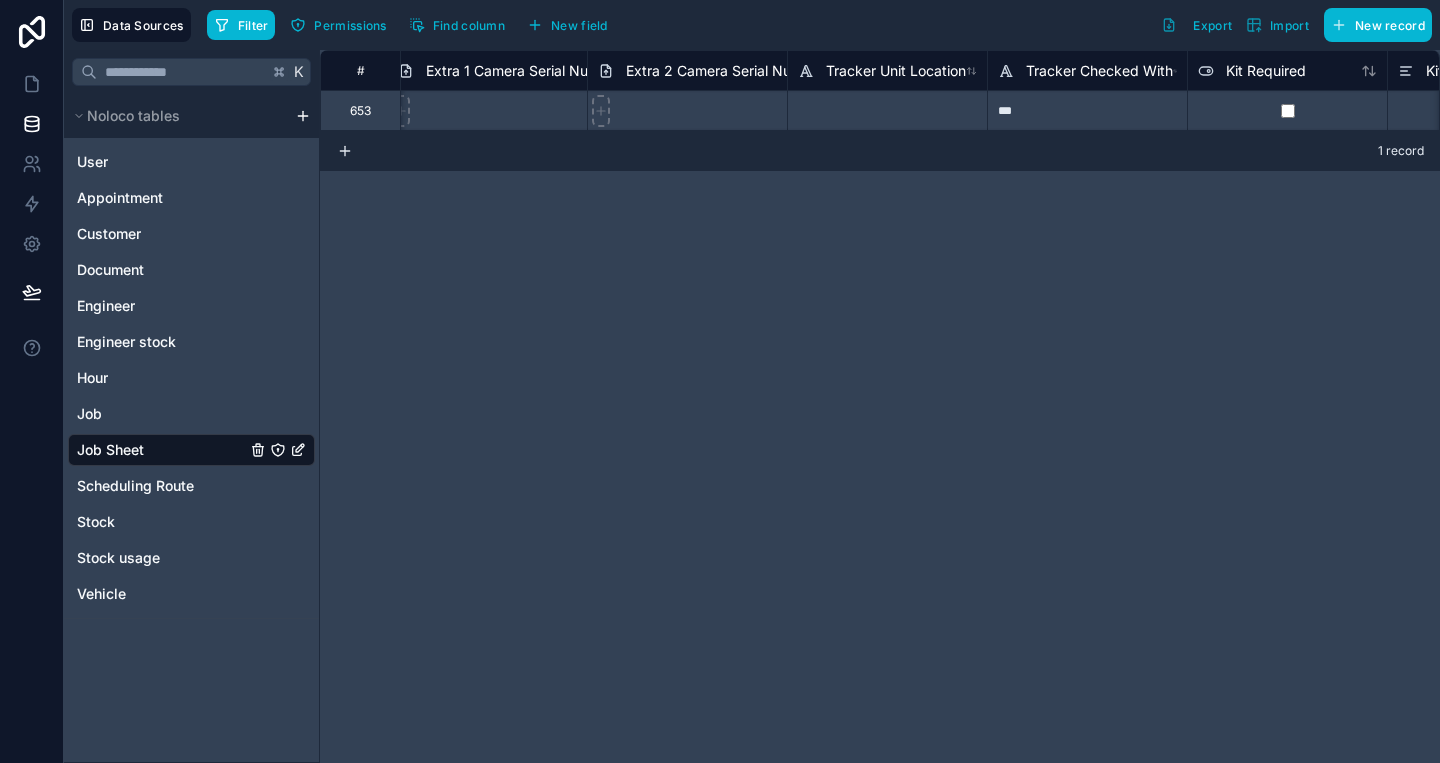 scroll, scrollTop: 0, scrollLeft: 27961, axis: horizontal 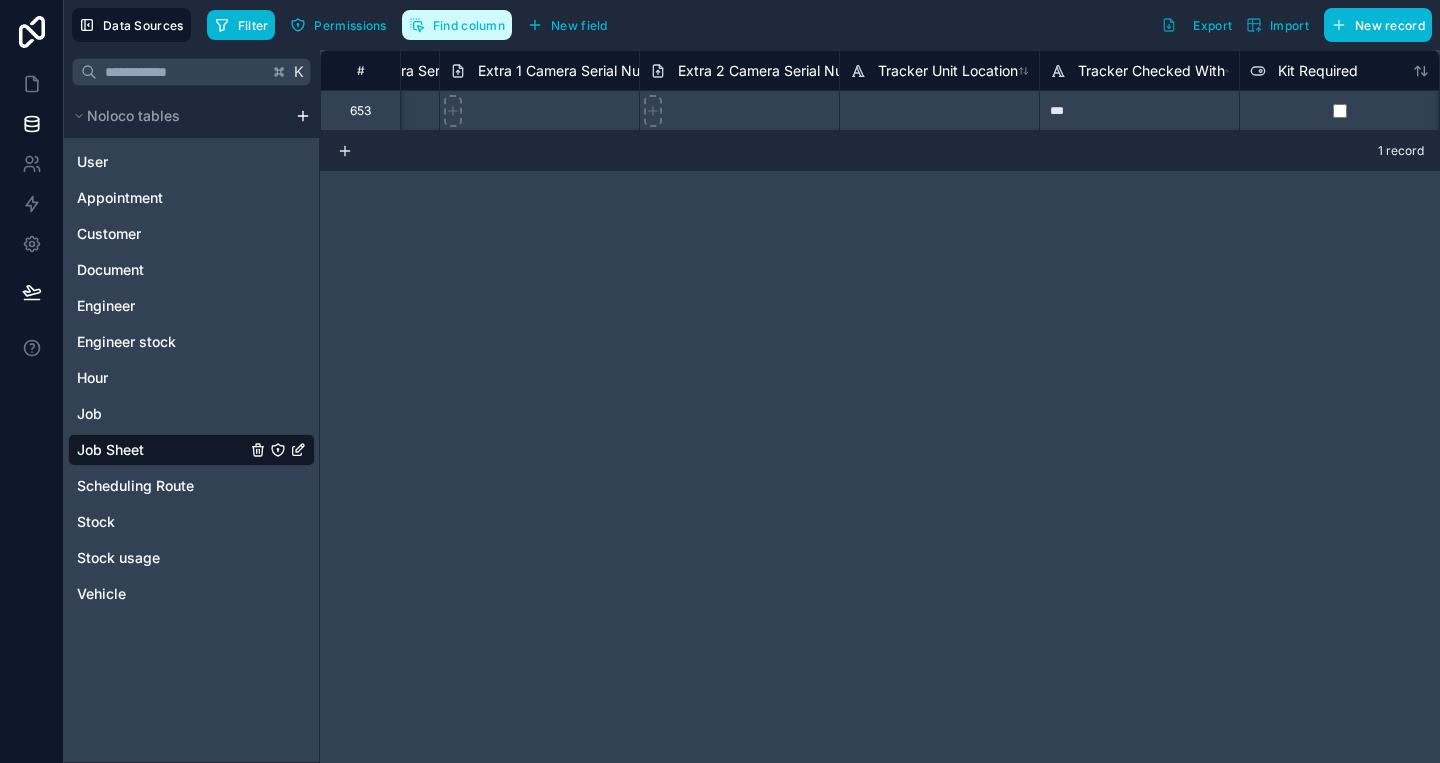 click on "Find column" at bounding box center (469, 25) 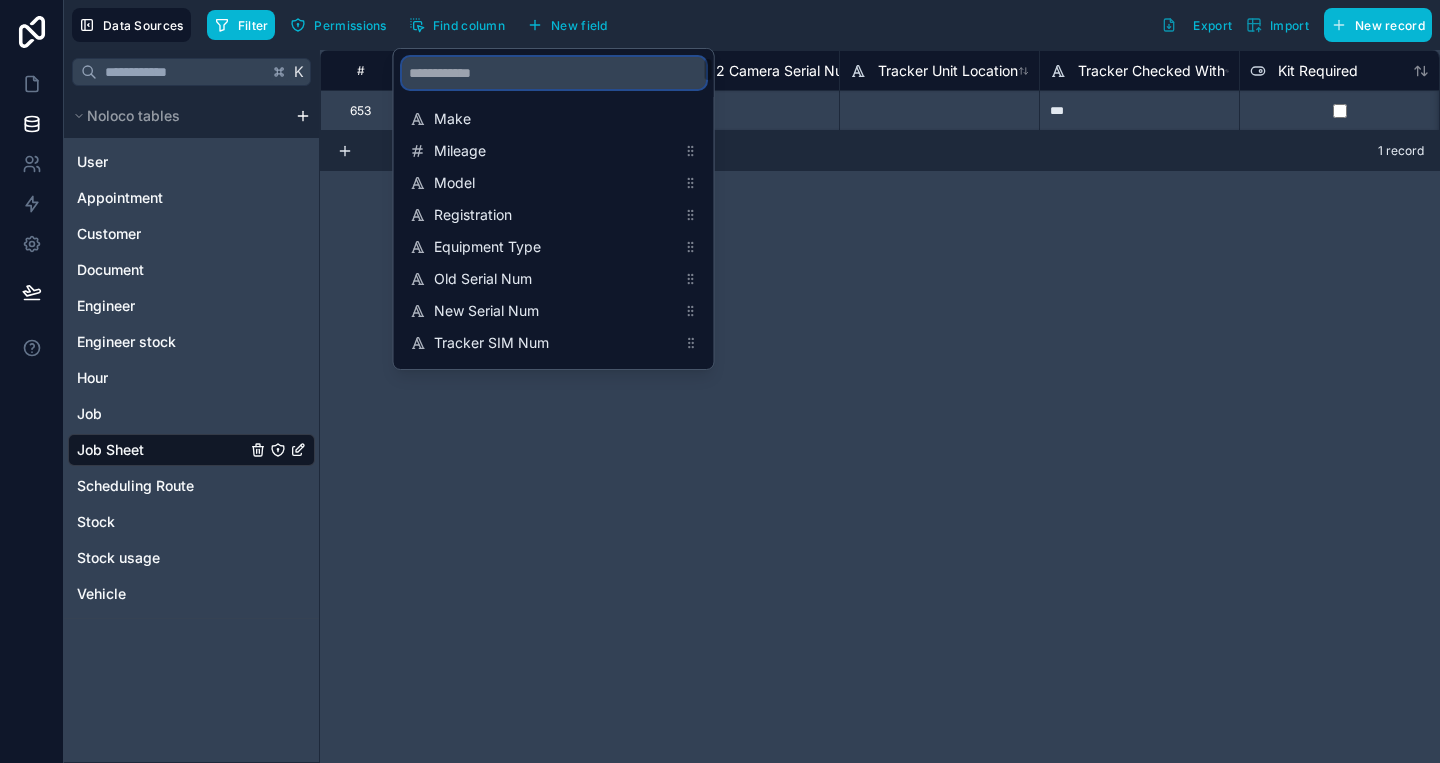 click at bounding box center (554, 73) 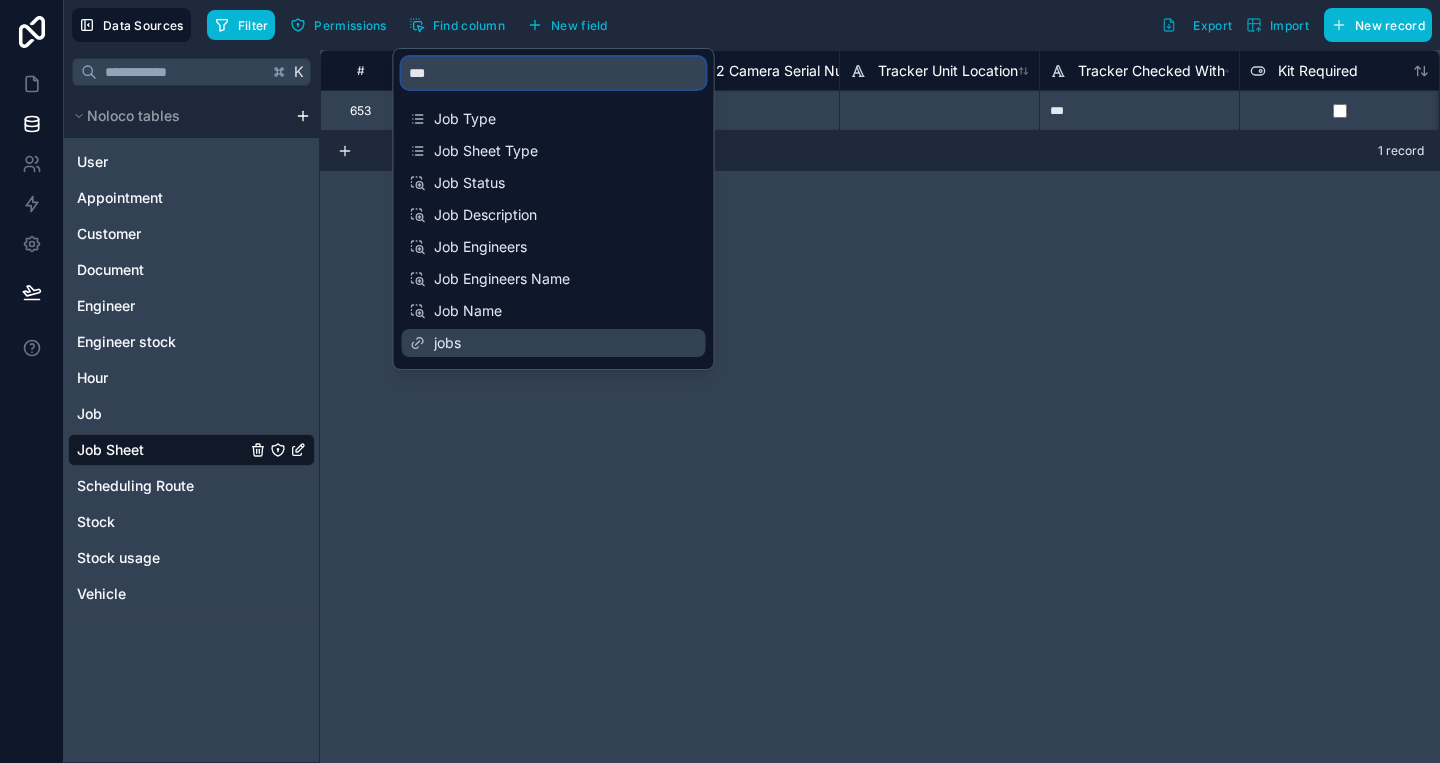 type on "***" 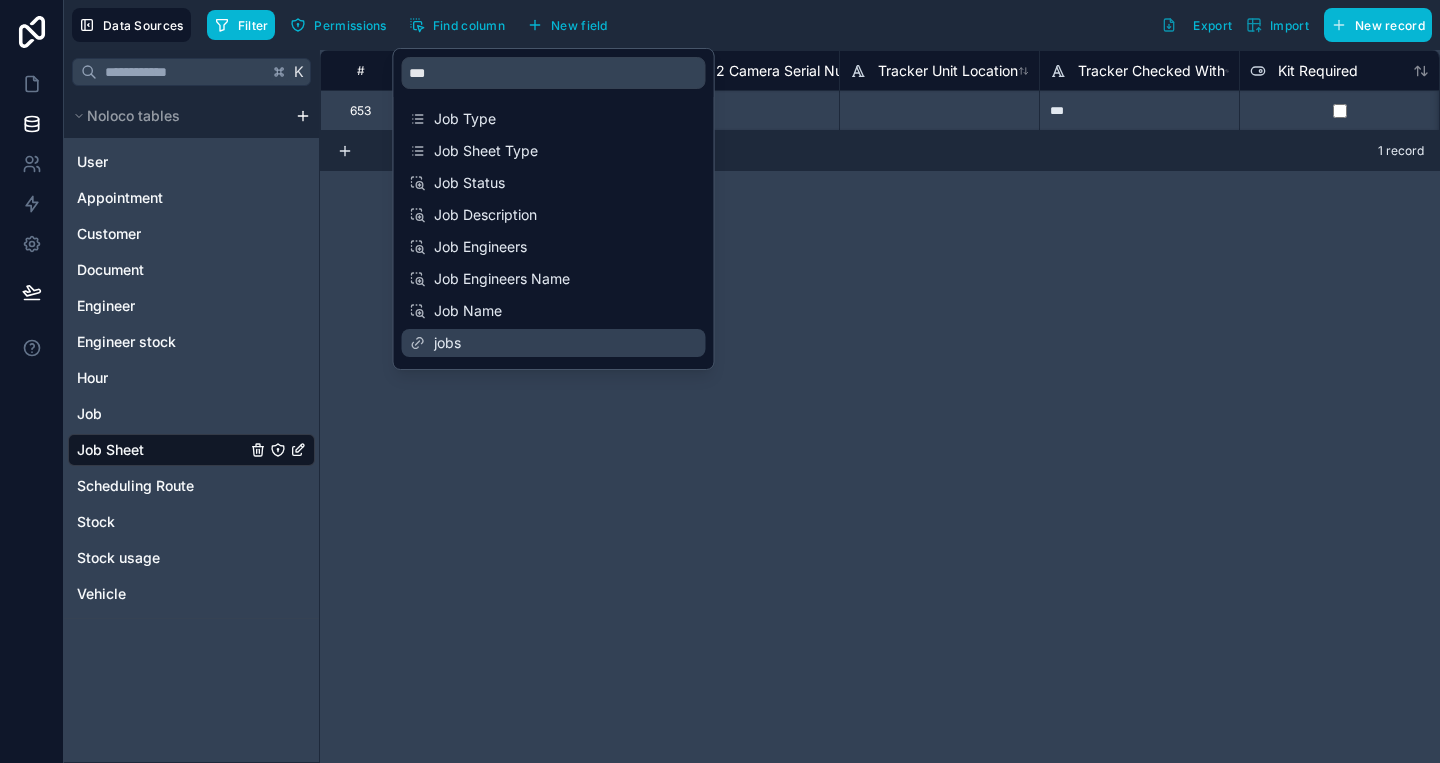 click on "jobs" at bounding box center [555, 343] 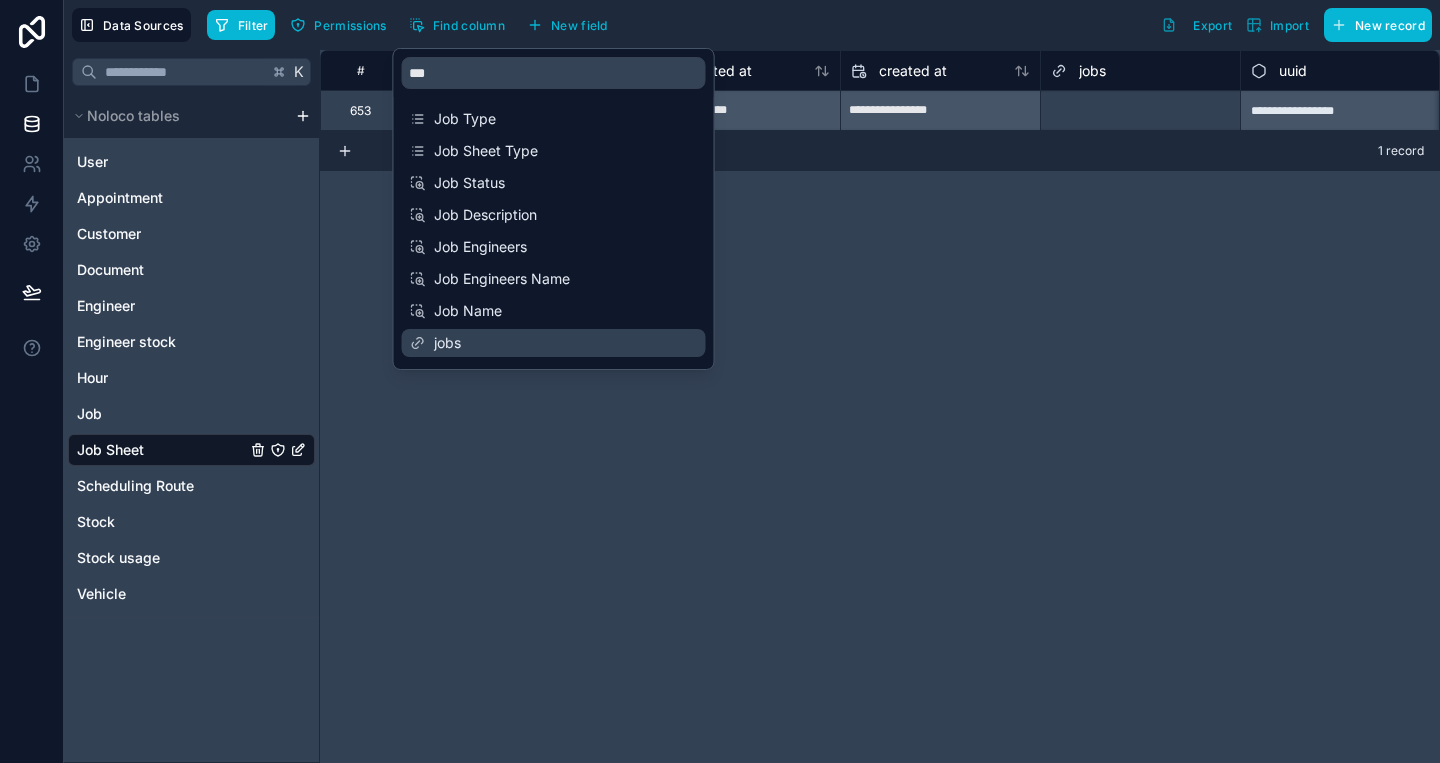 scroll, scrollTop: 0, scrollLeft: 32961, axis: horizontal 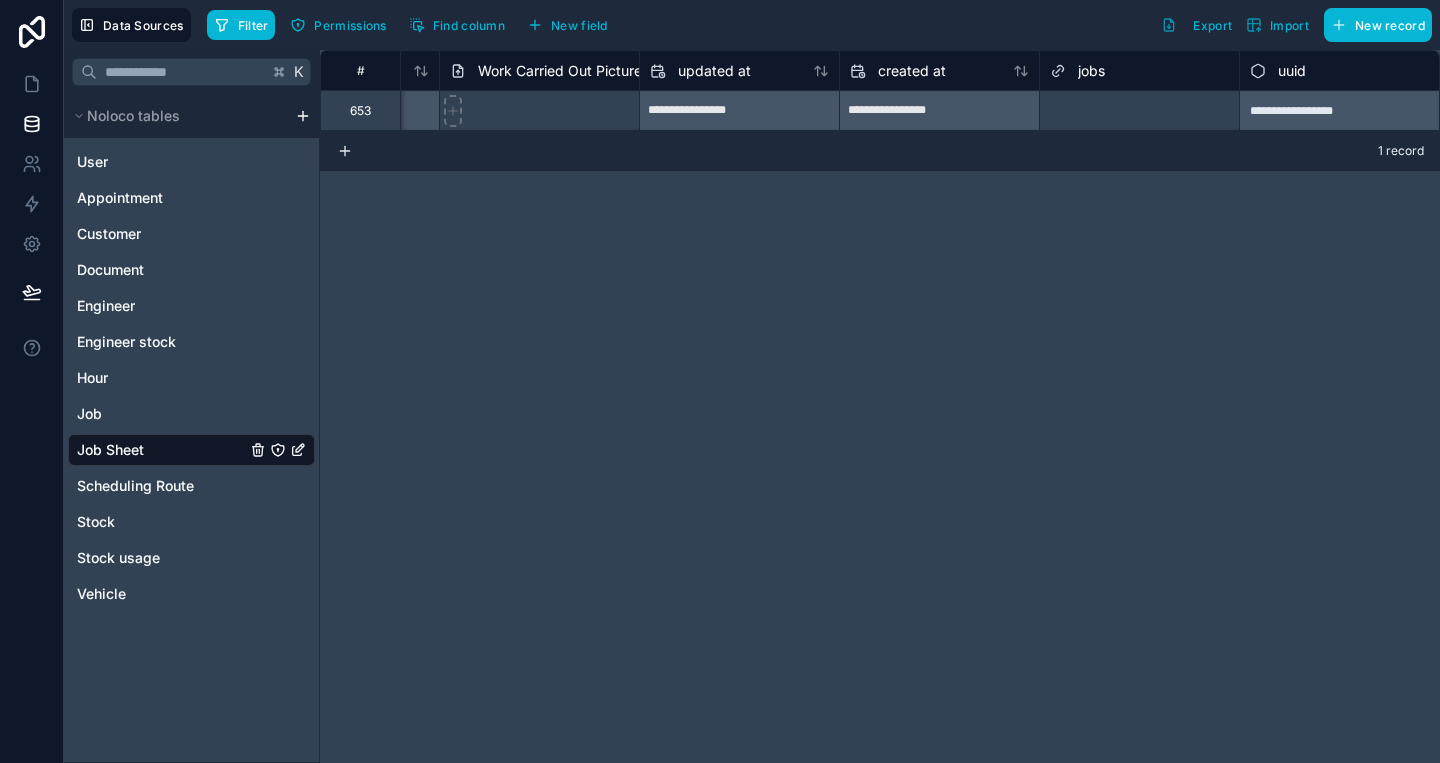 click on "**********" at bounding box center (880, 406) 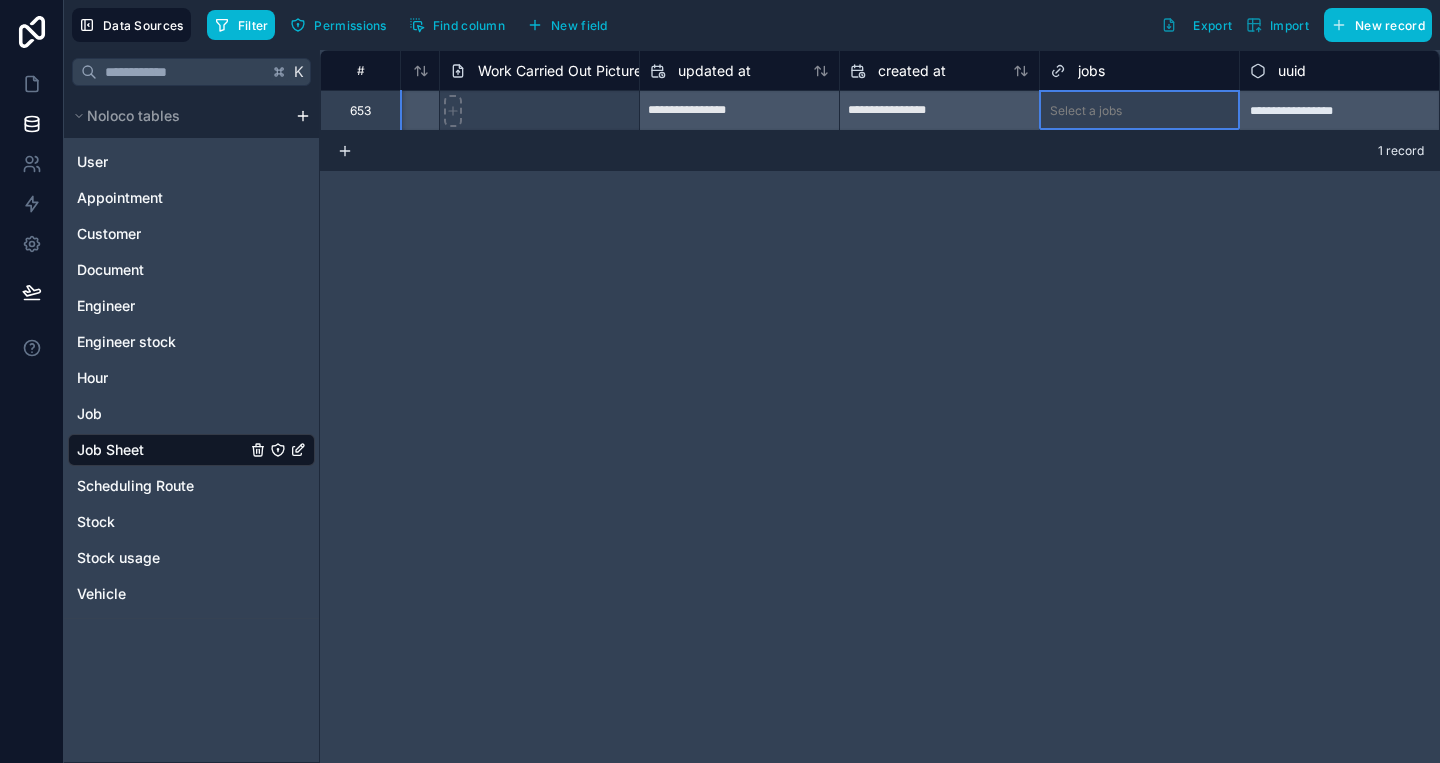 click on "Select a jobs" at bounding box center (1139, 111) 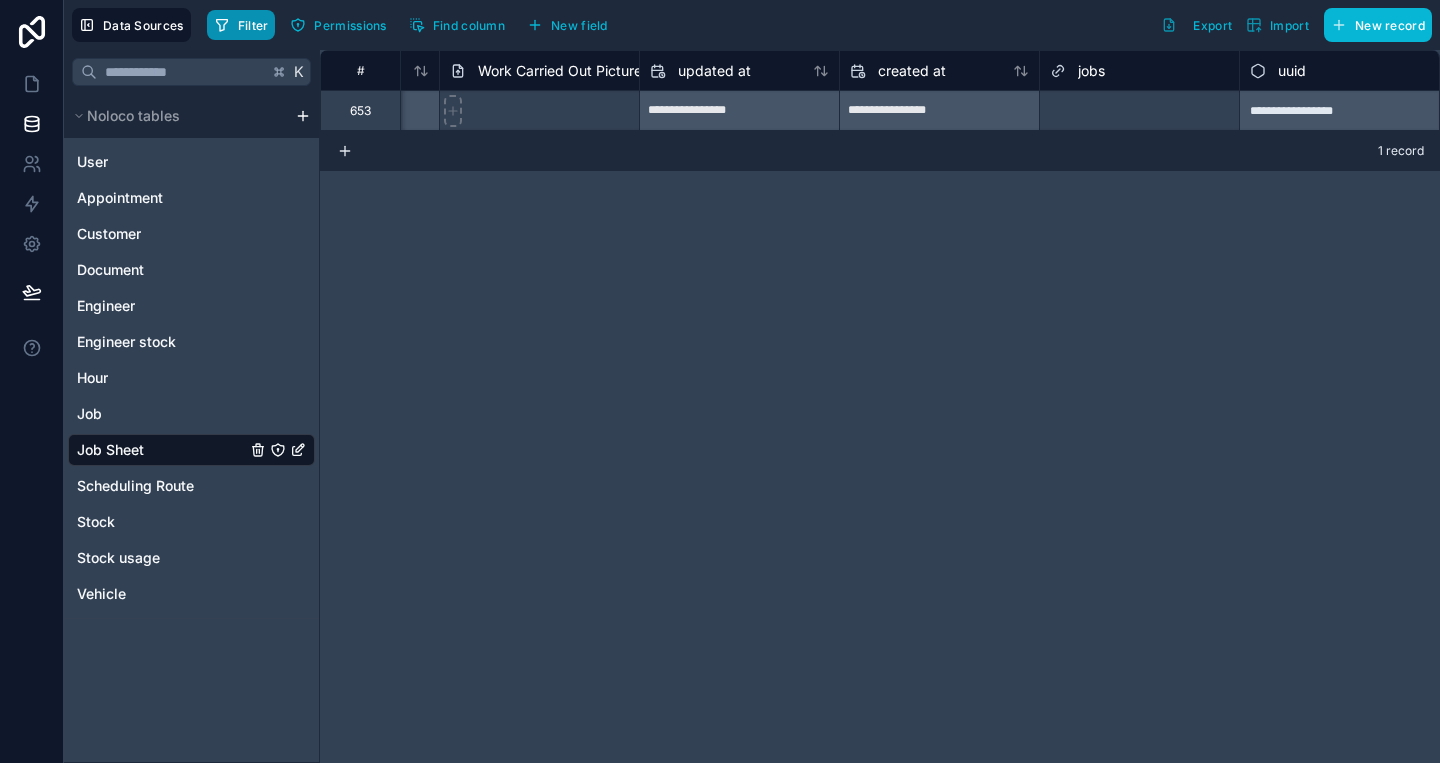 click on "Filter" at bounding box center (241, 25) 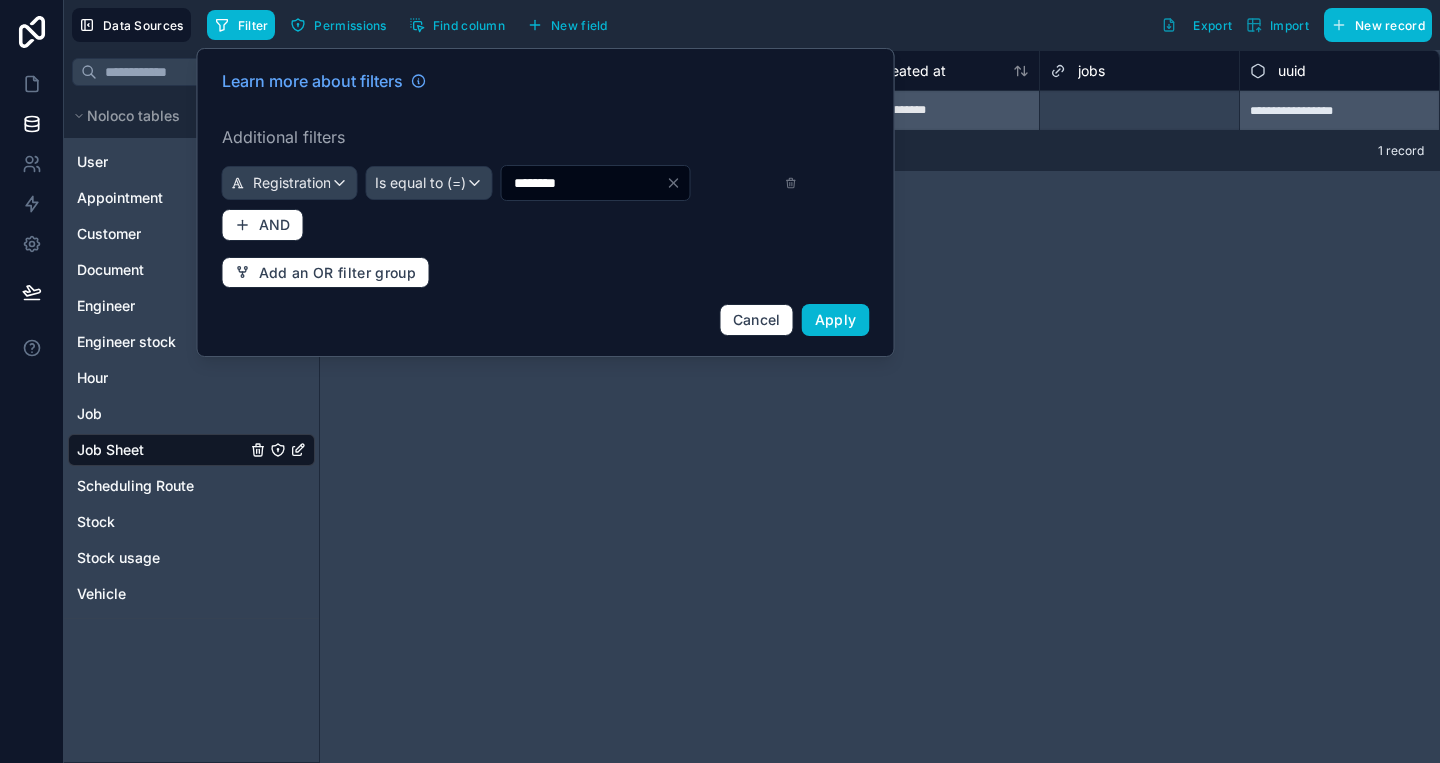 click at bounding box center (678, 183) 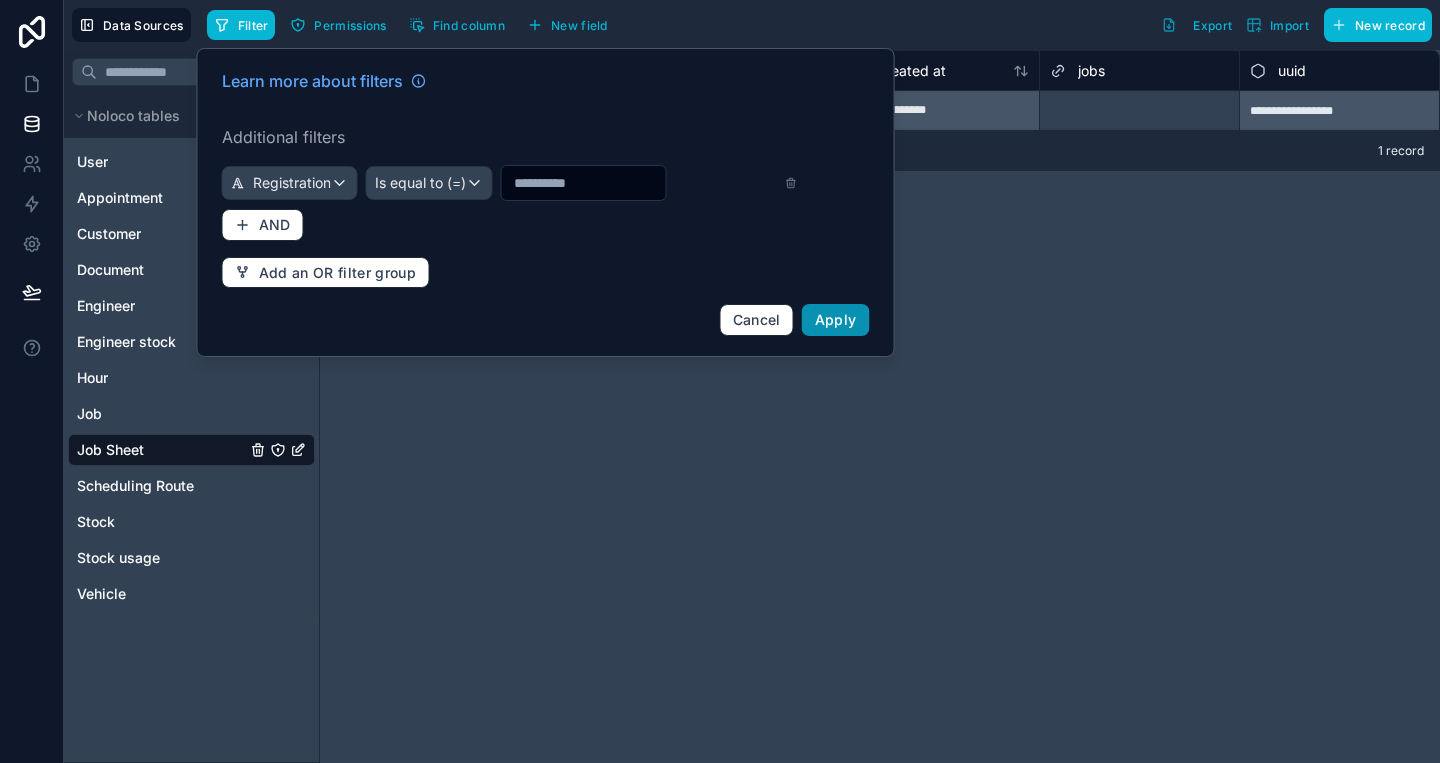 click on "Apply" at bounding box center [836, 319] 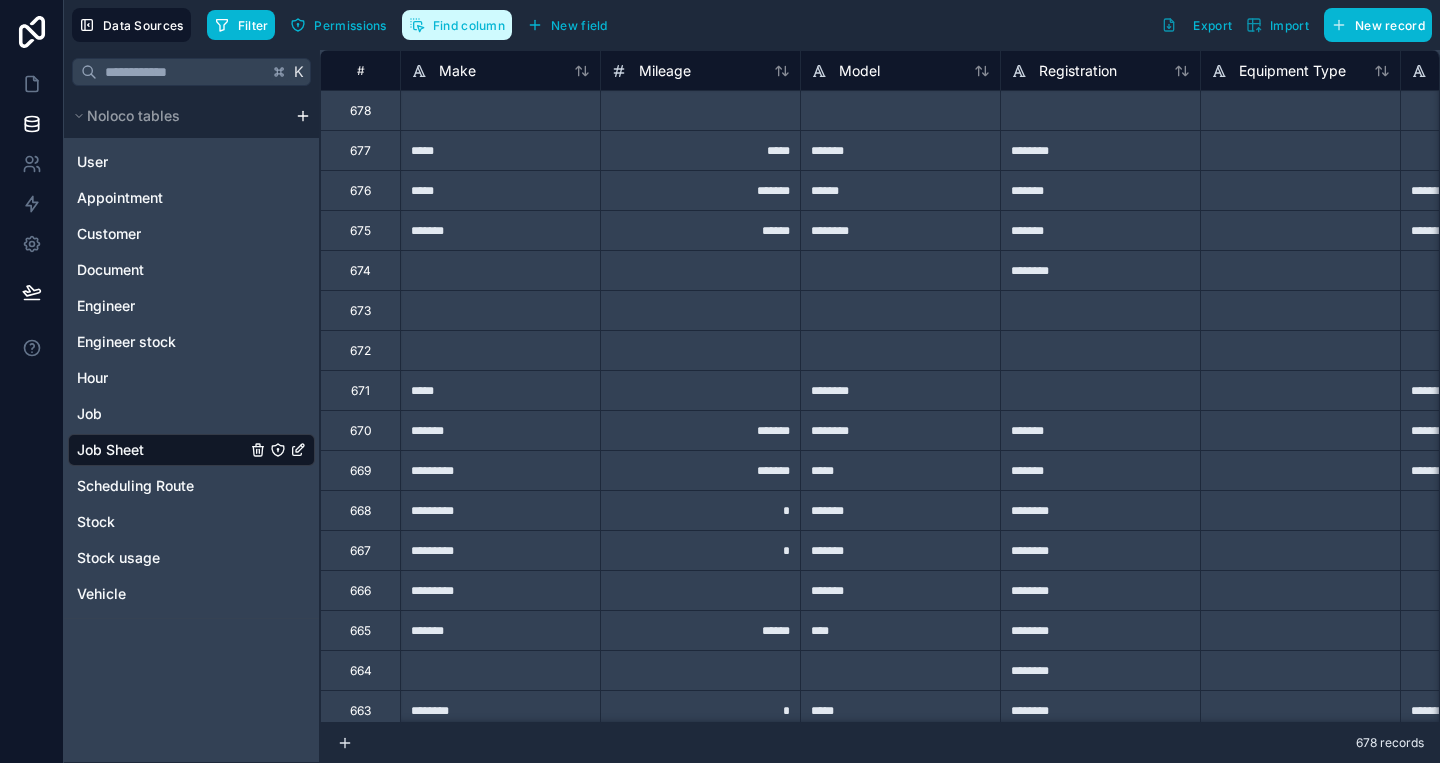 click on "Find column" at bounding box center (469, 25) 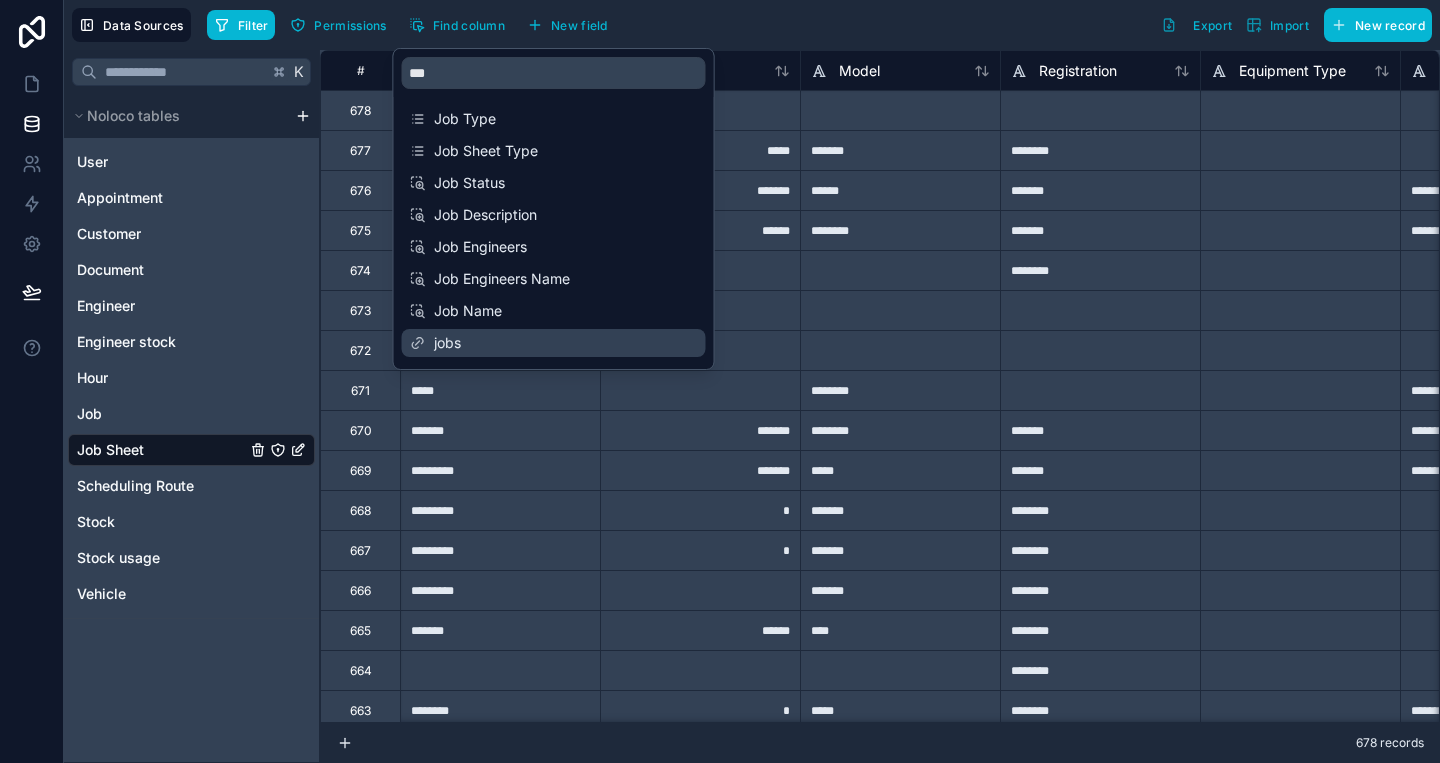 click on "jobs" at bounding box center (555, 343) 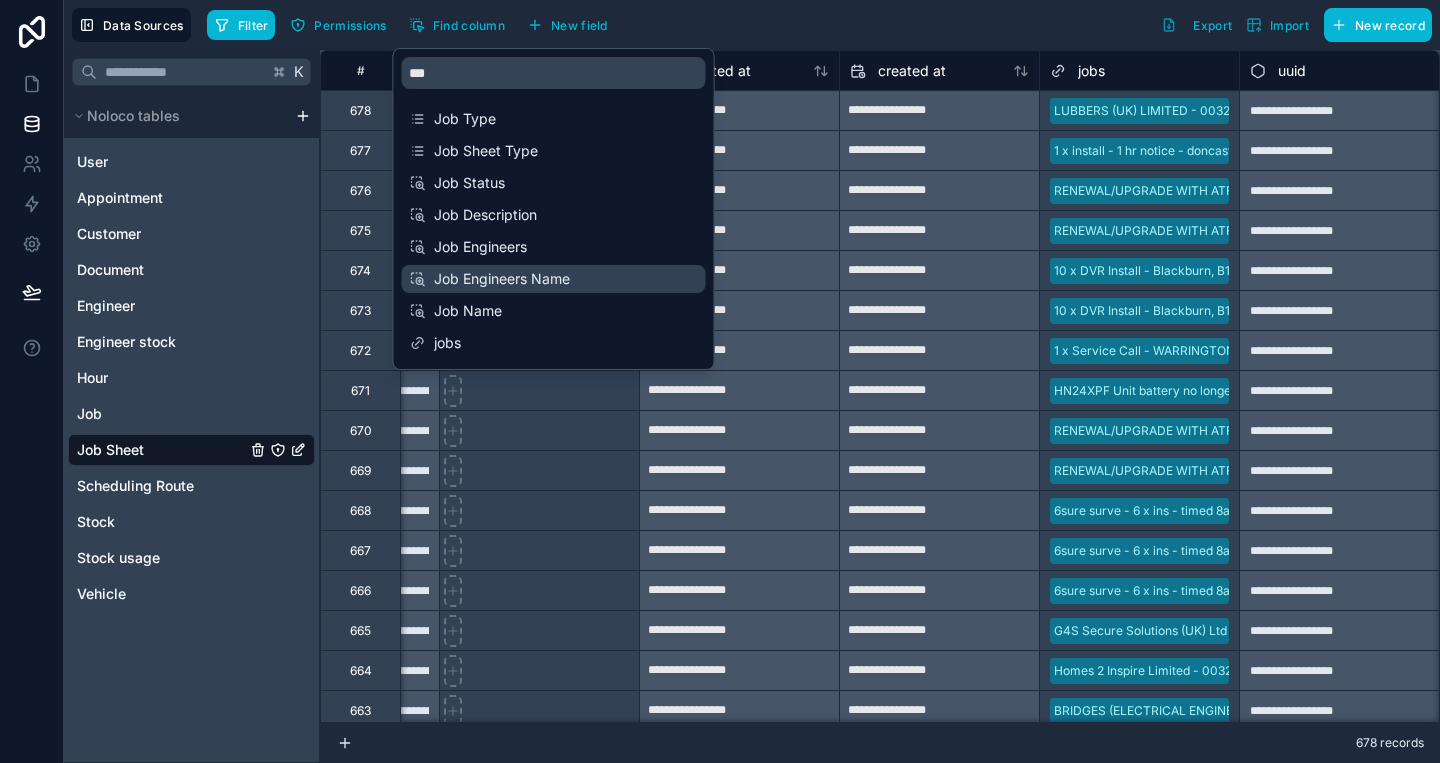 scroll, scrollTop: 0, scrollLeft: 32961, axis: horizontal 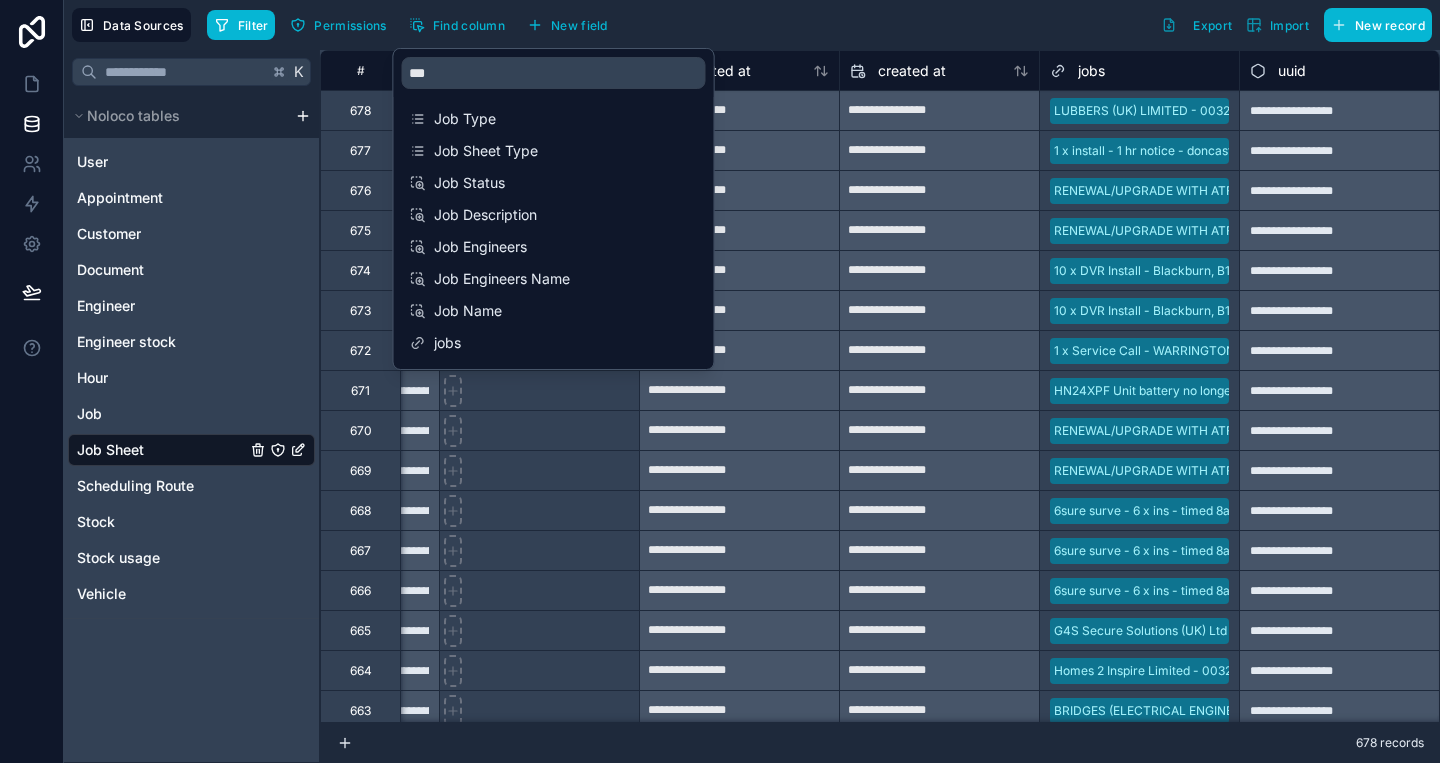click on "Filter Permissions Find column New field Export Import New record" at bounding box center (819, 25) 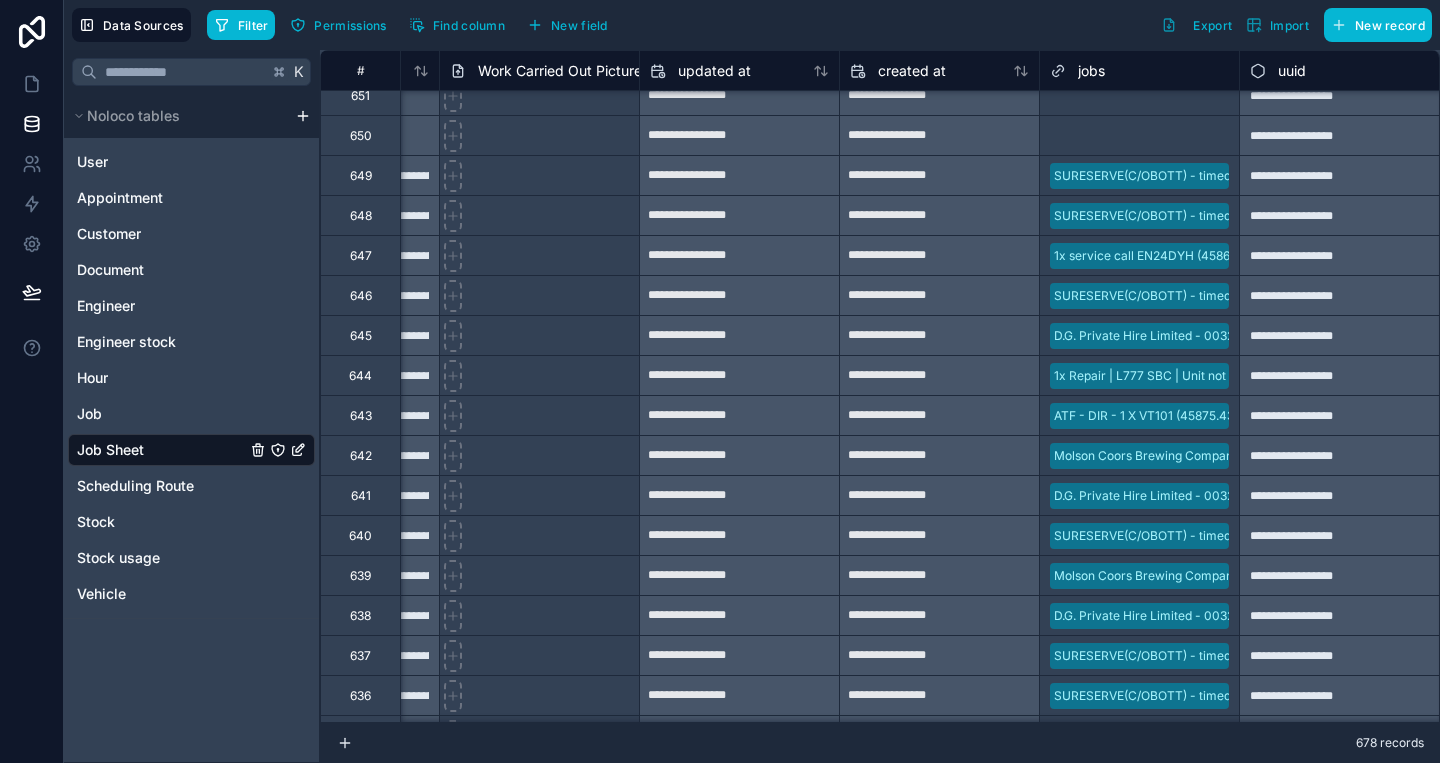 scroll, scrollTop: 939, scrollLeft: 32961, axis: both 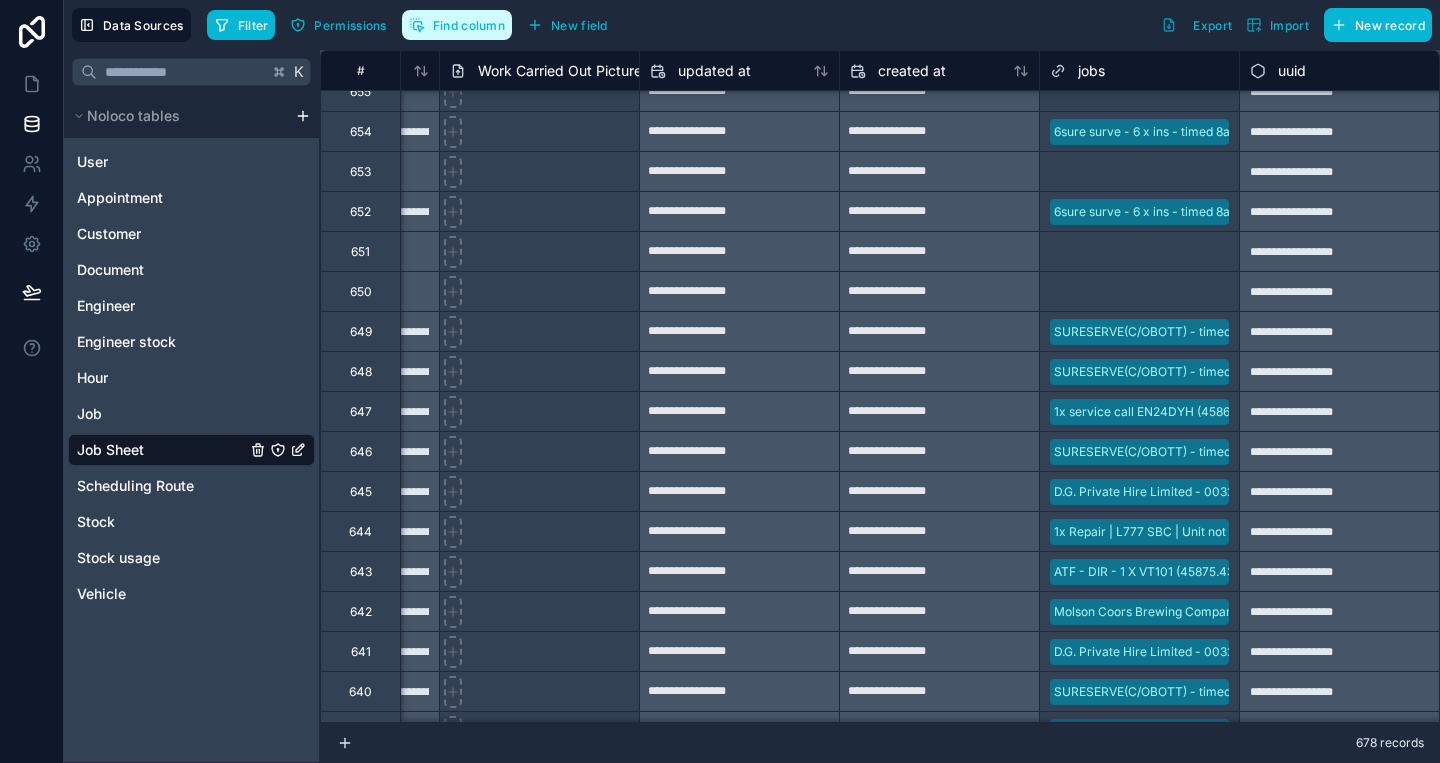 click on "Find column" at bounding box center [469, 25] 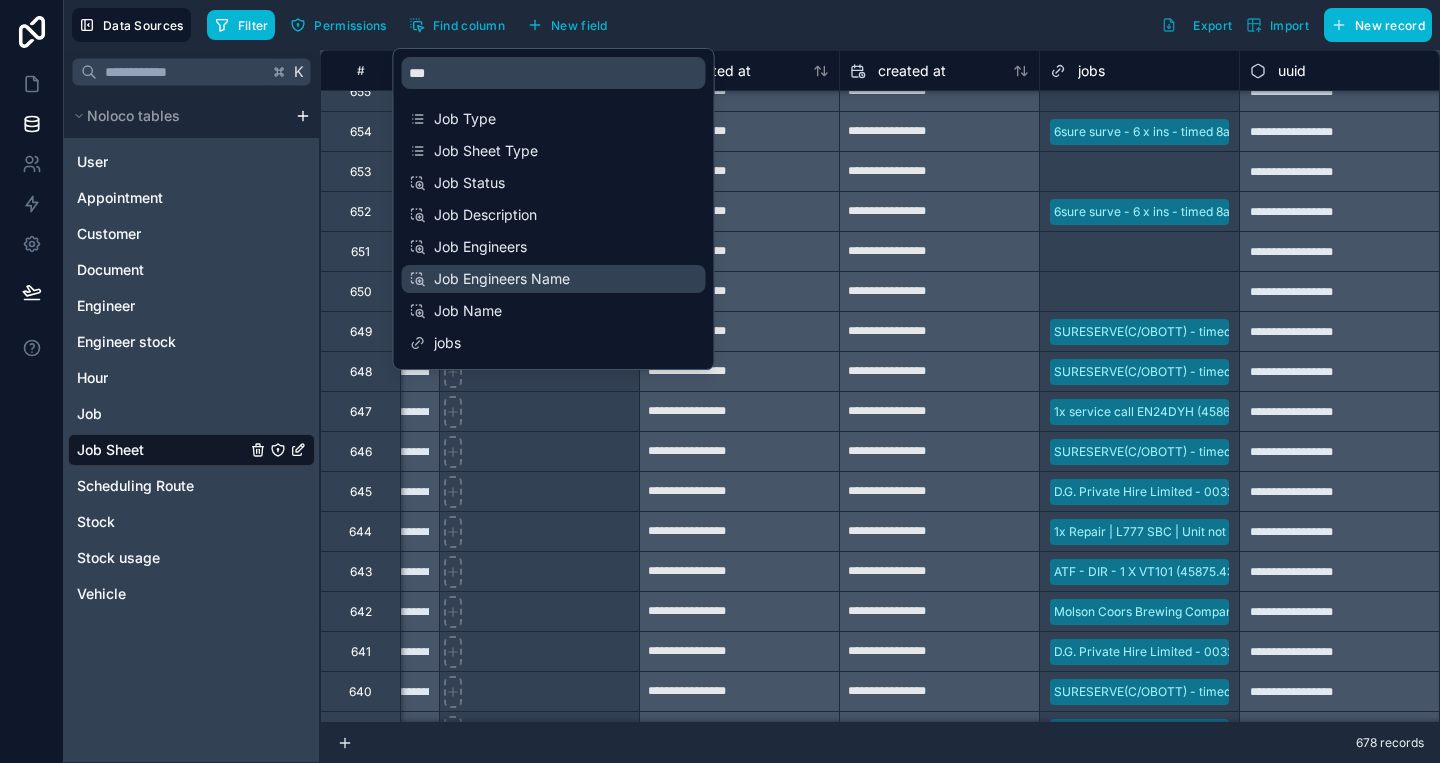 click on "Job Engineers Name" at bounding box center [555, 279] 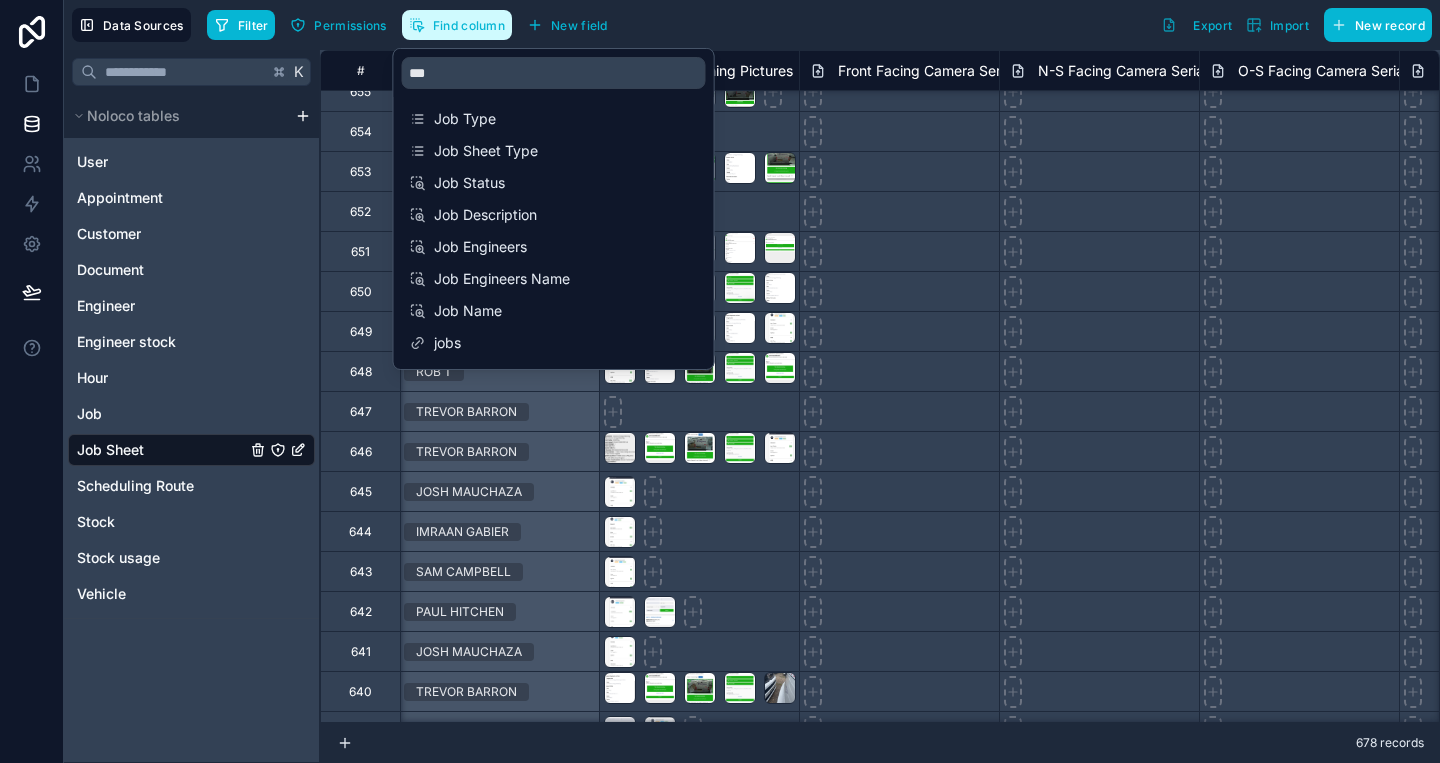 scroll, scrollTop: 939, scrollLeft: 26600, axis: both 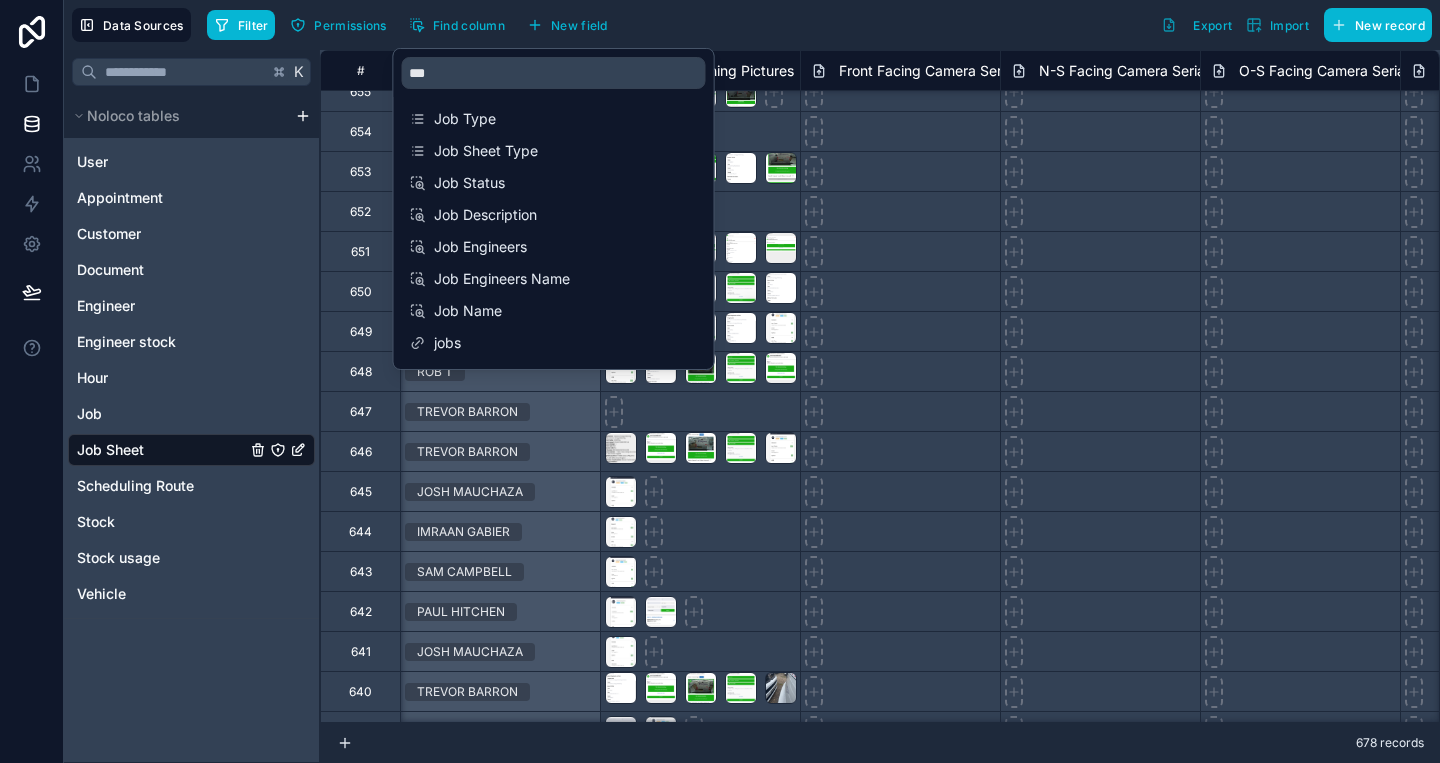 click on "Filter Permissions Find column New field Export Import New record" at bounding box center [819, 25] 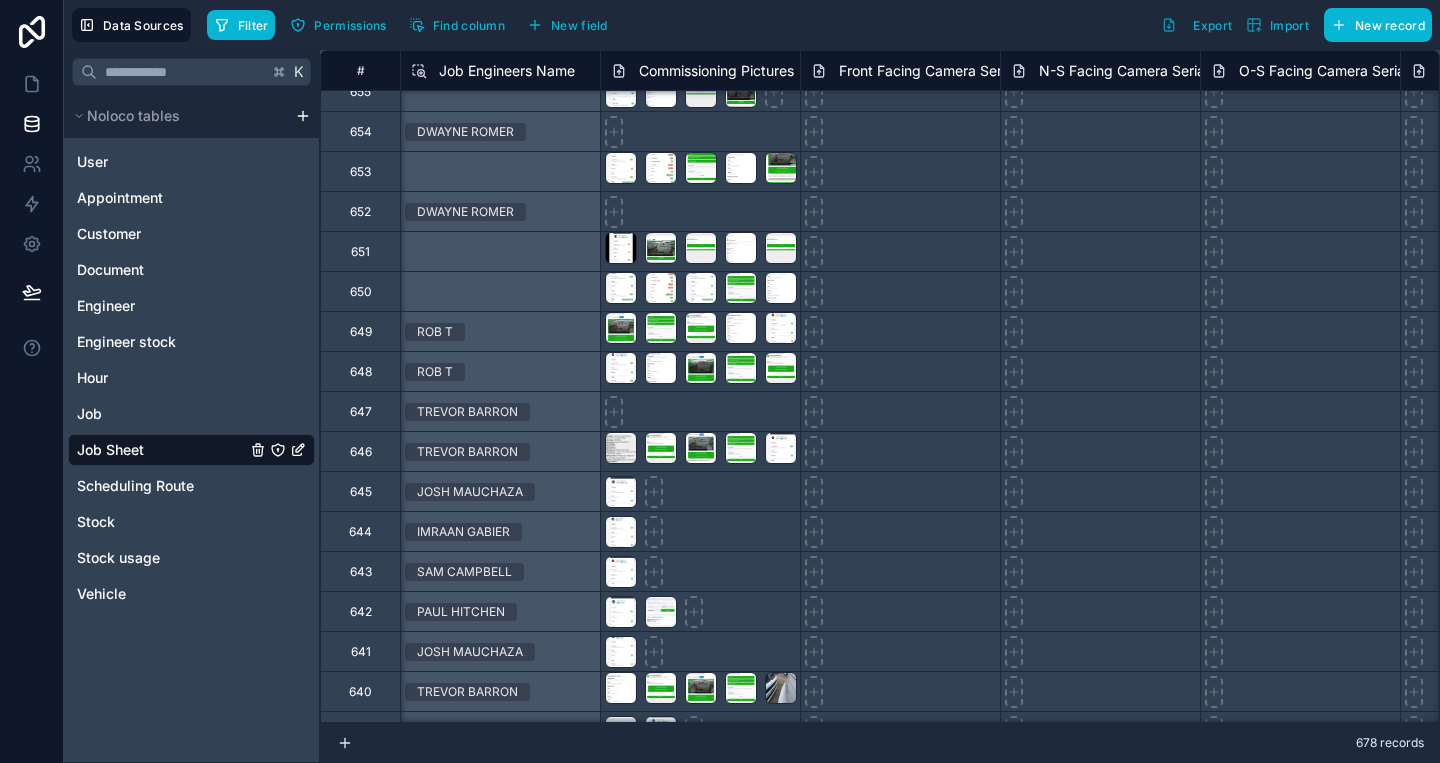 click on "Job Engineers Name" at bounding box center (507, 71) 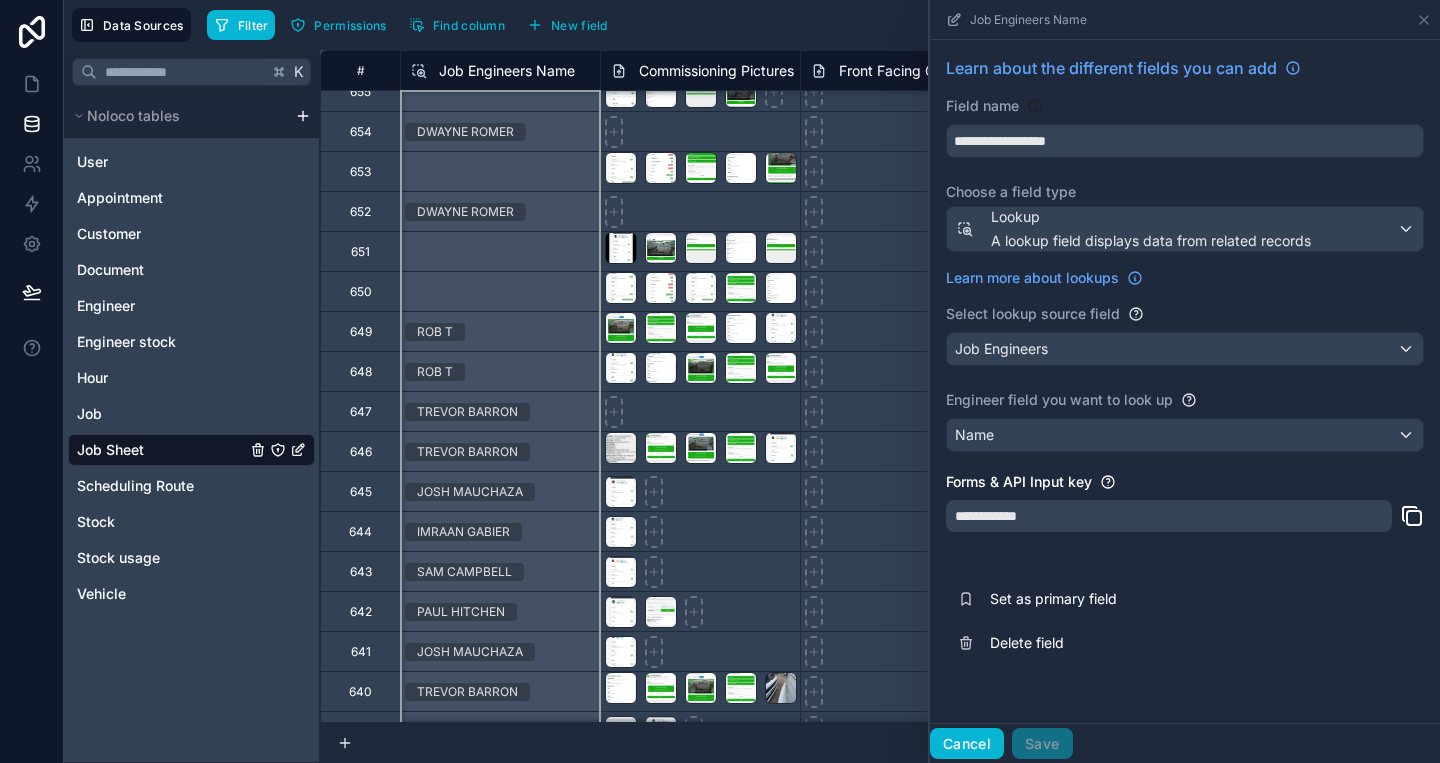 click on "Cancel" at bounding box center (967, 744) 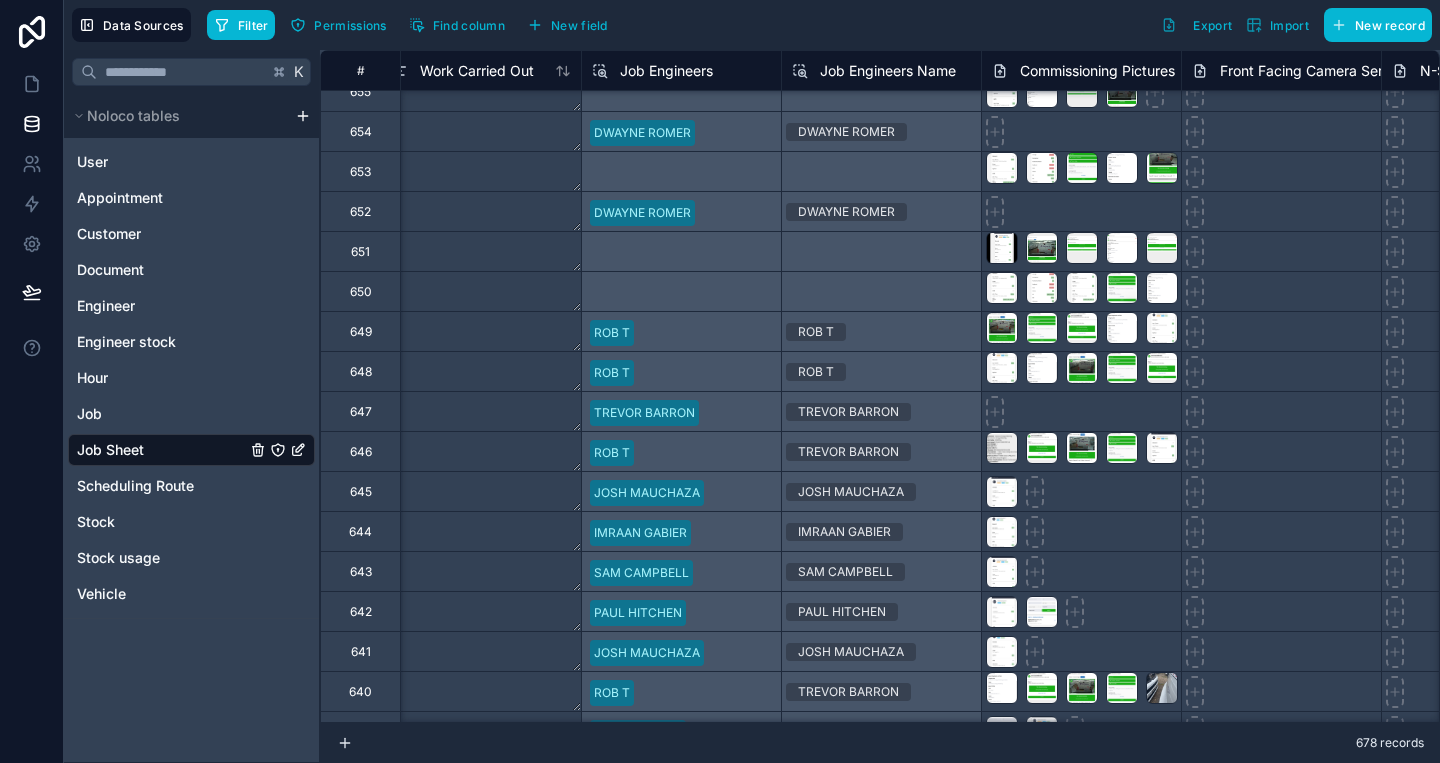 scroll, scrollTop: 939, scrollLeft: 26187, axis: both 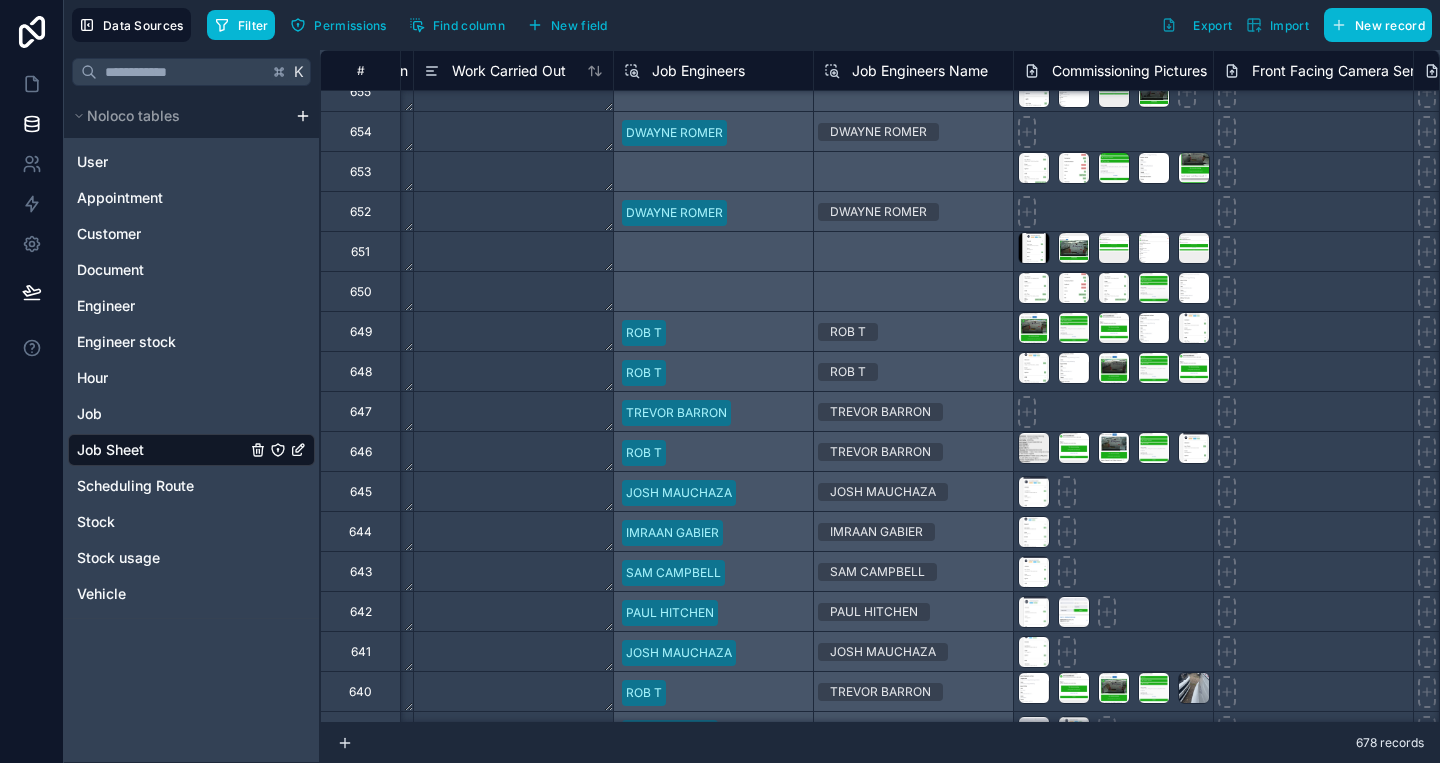 click on "Job Engineers" at bounding box center (698, 71) 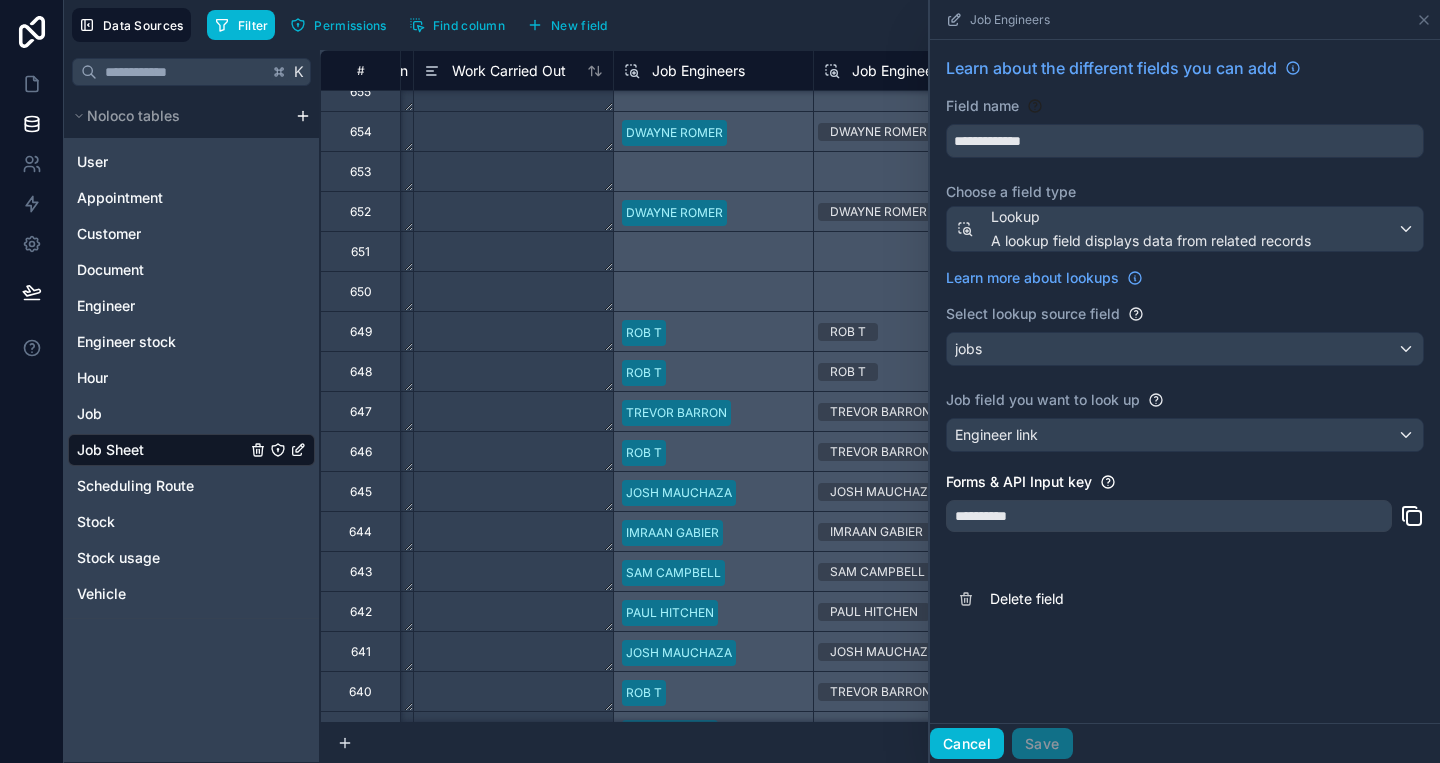 click on "Cancel" at bounding box center [967, 744] 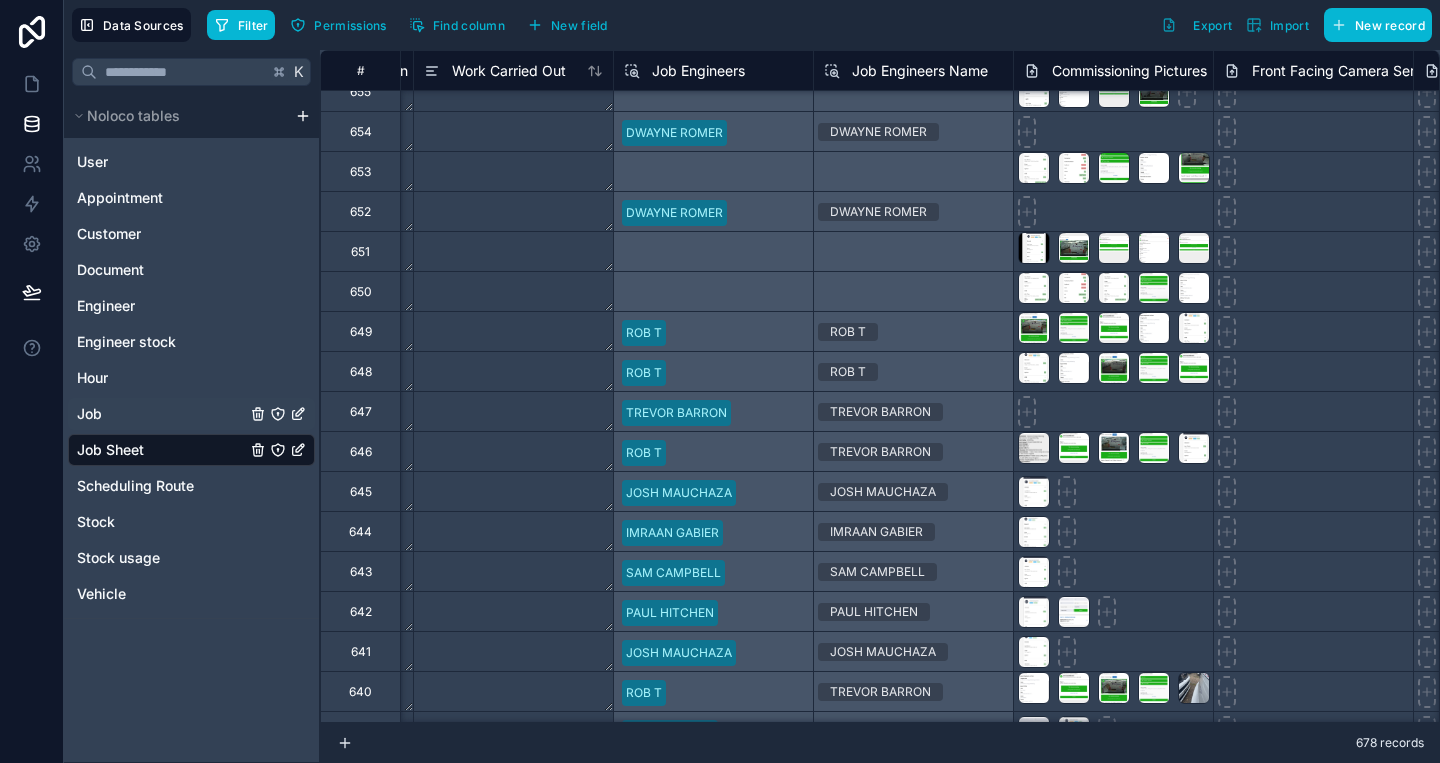 click on "Job" at bounding box center (191, 414) 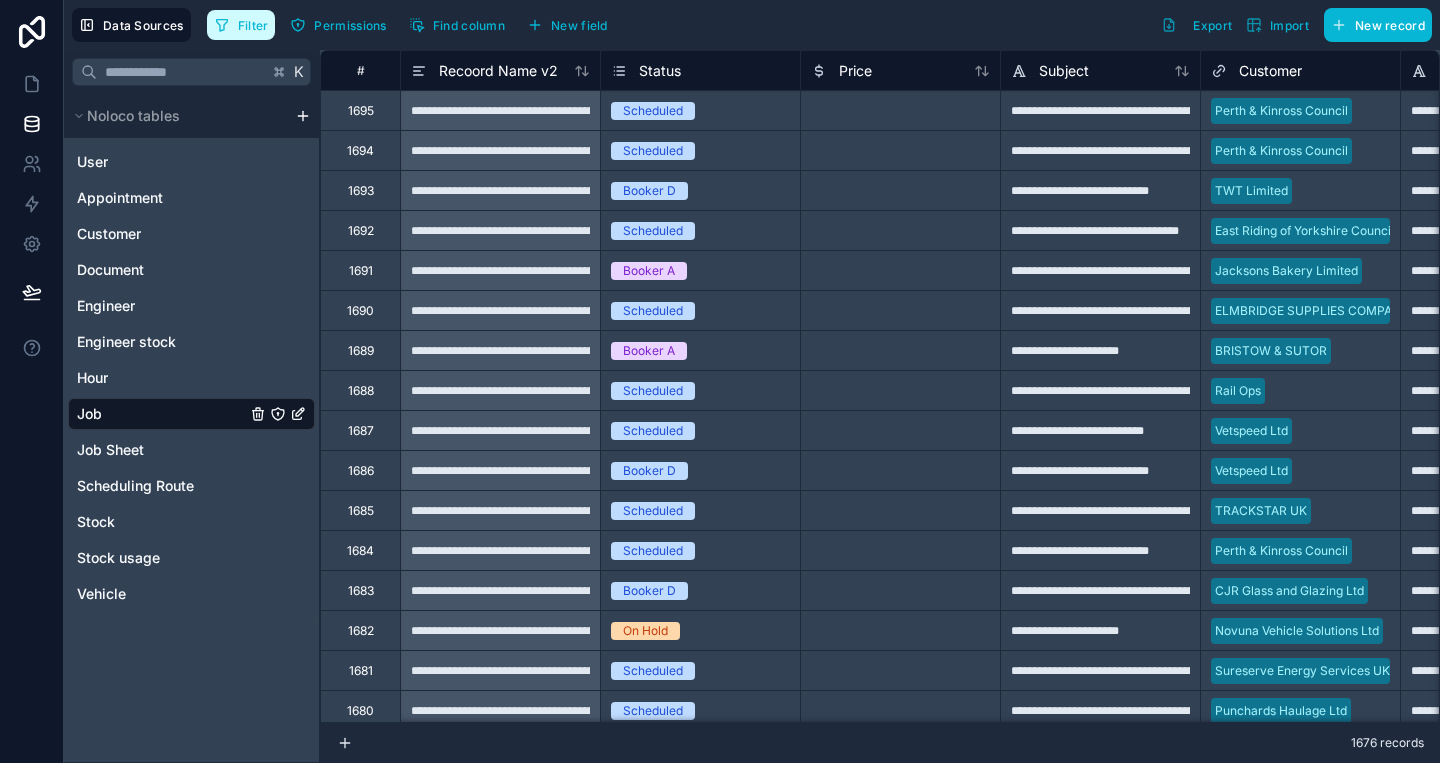 click on "Filter" at bounding box center (253, 25) 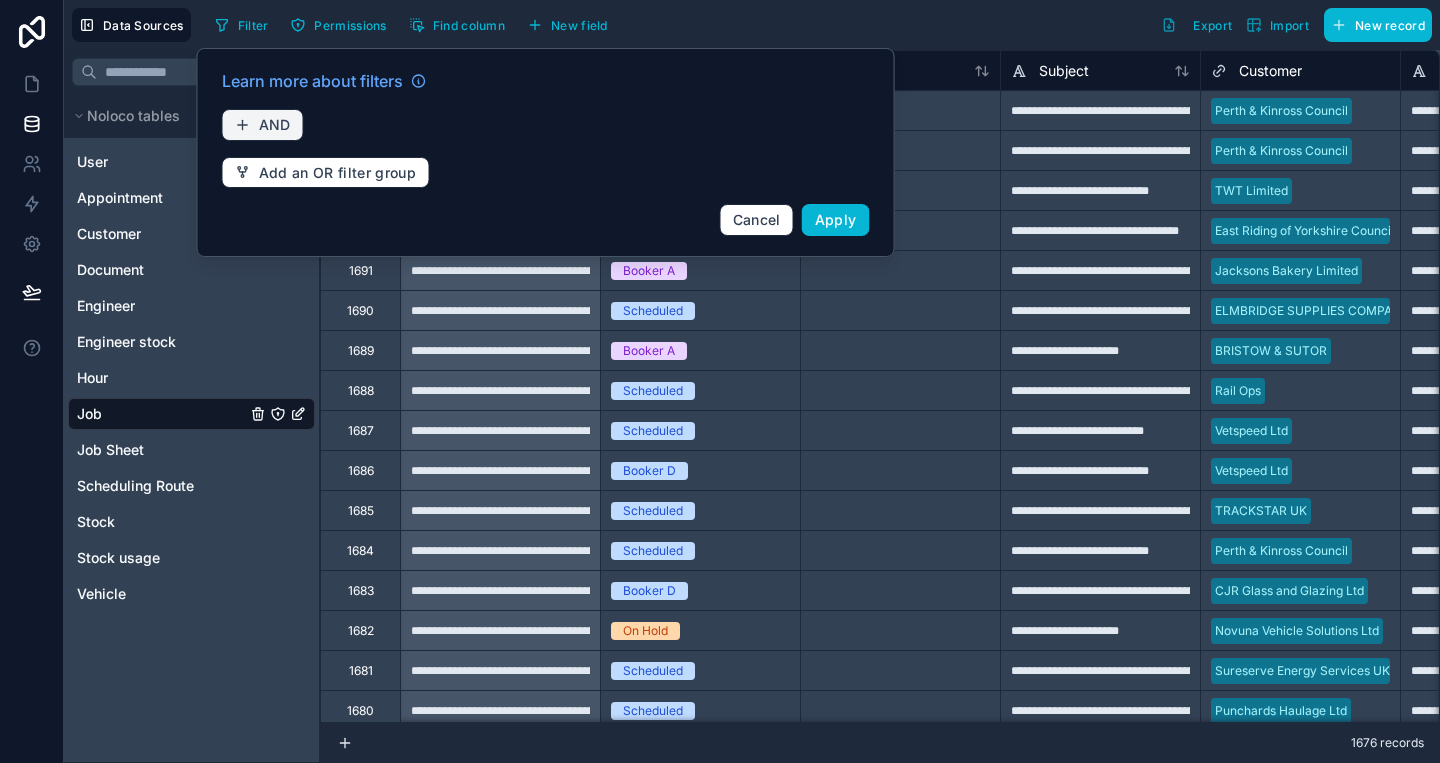 click on "AND" at bounding box center (263, 125) 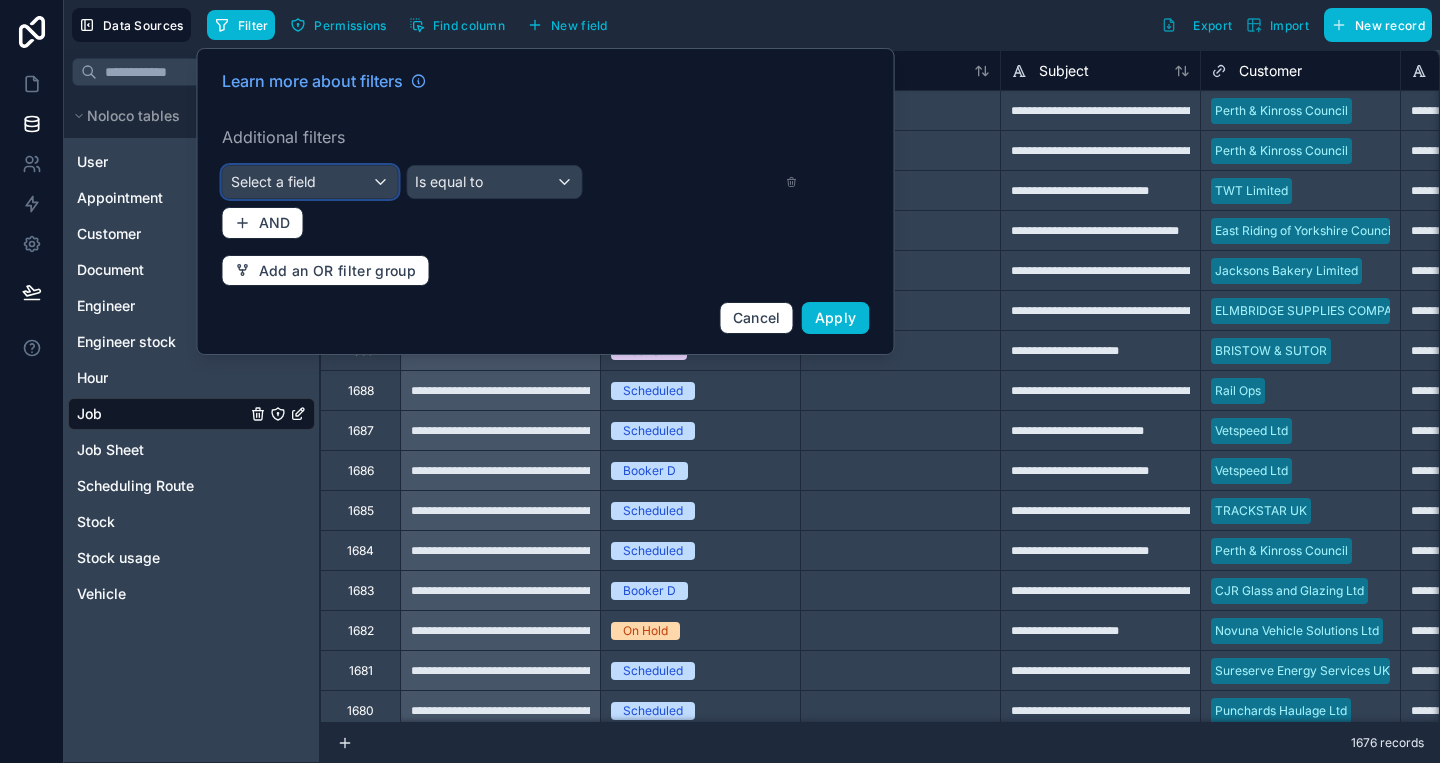 click on "Select a field" at bounding box center (310, 182) 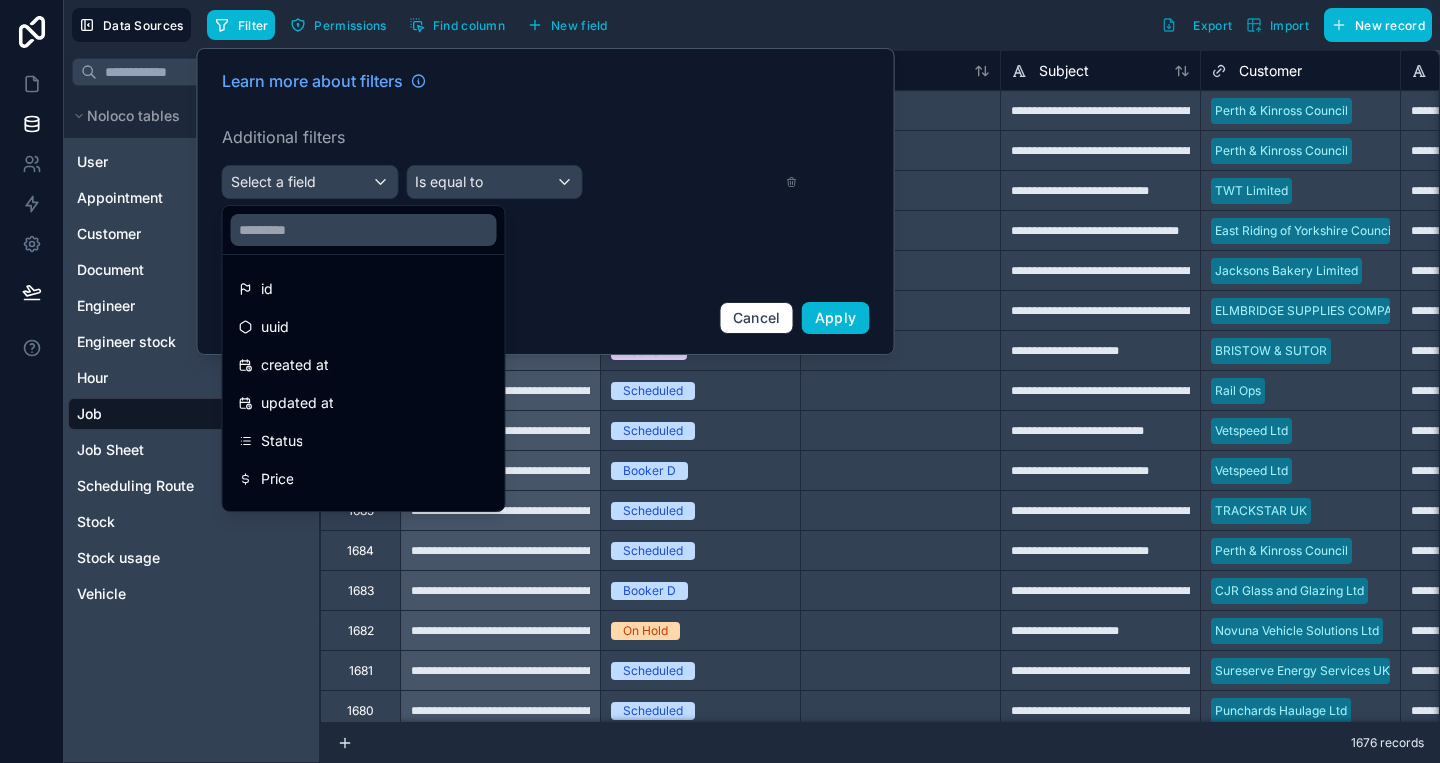 click at bounding box center (364, 230) 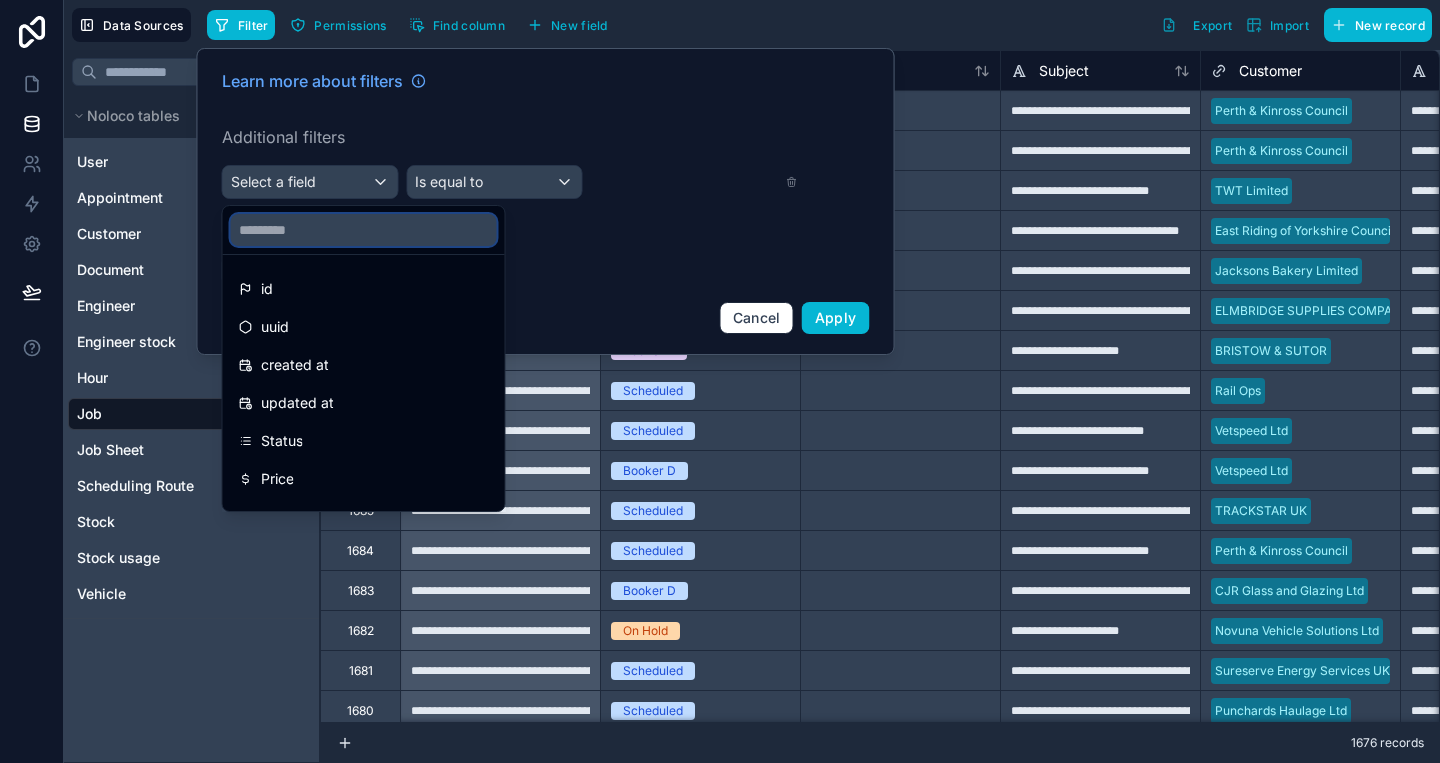click at bounding box center [364, 230] 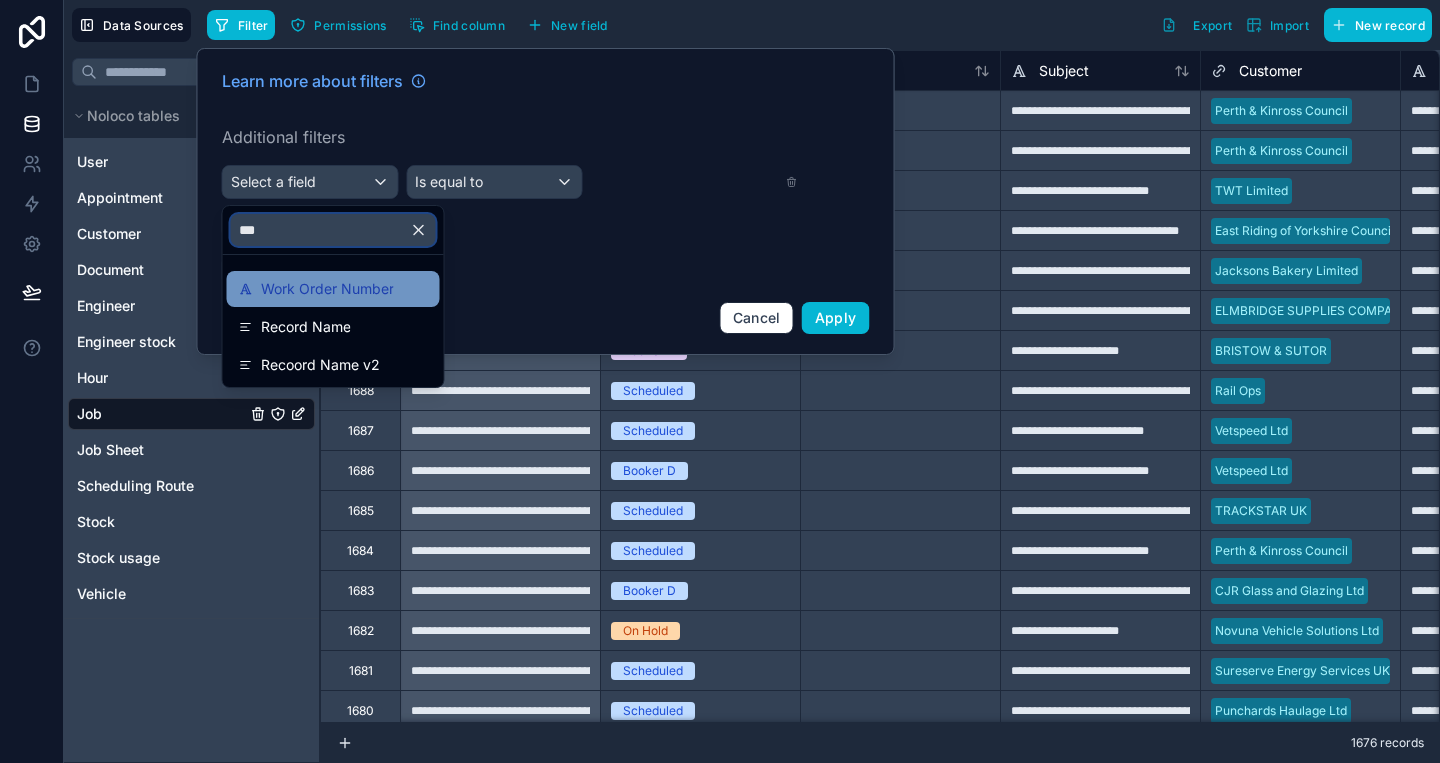 type on "***" 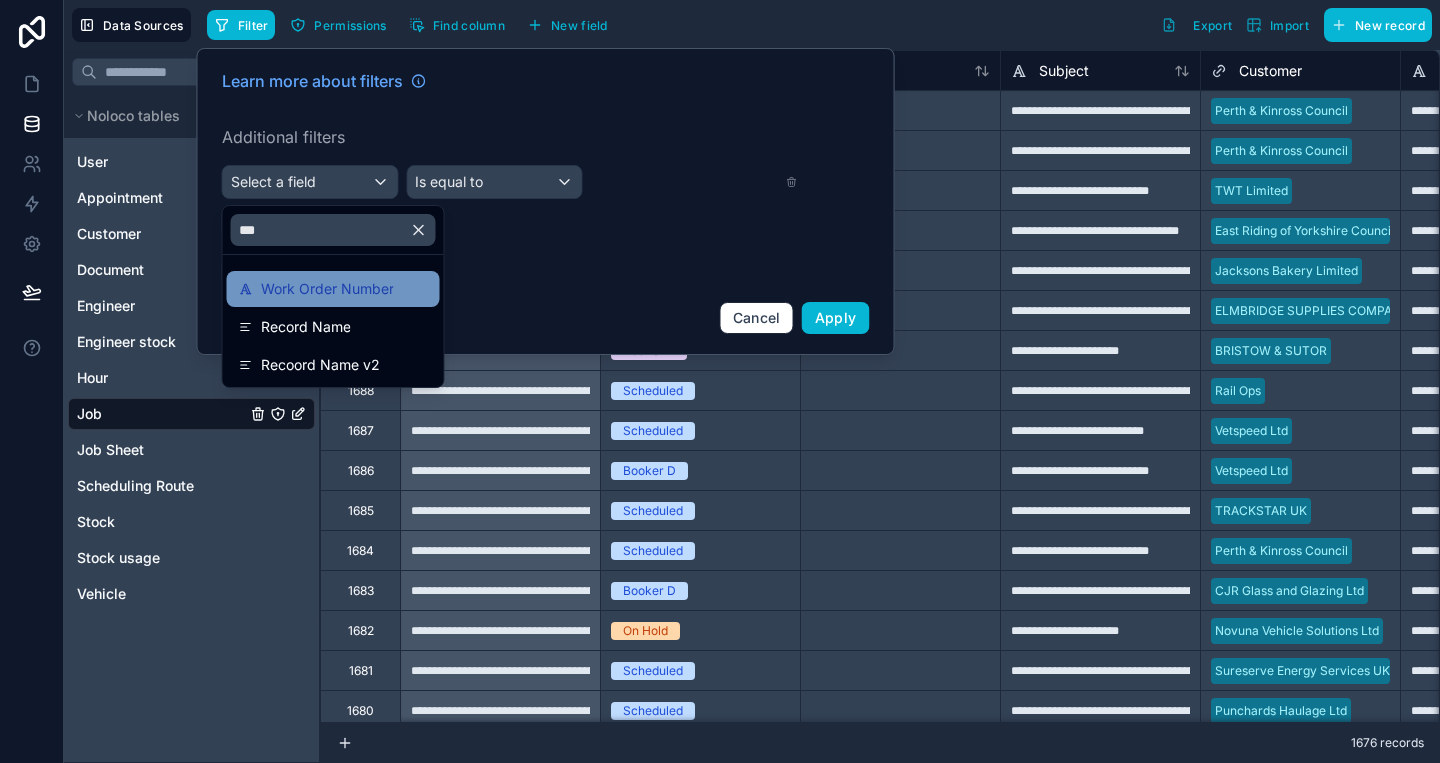 click on "Work Order Number" at bounding box center (327, 289) 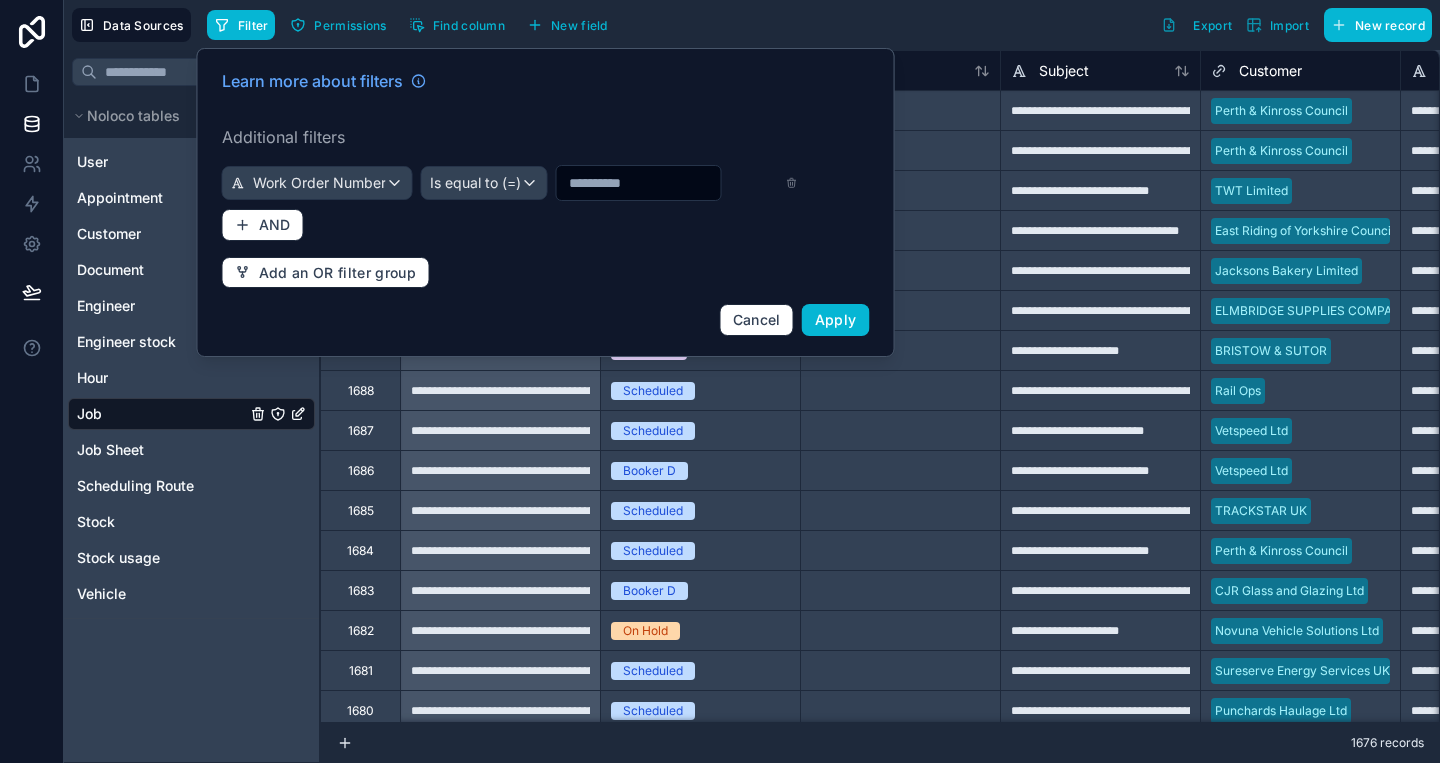 click at bounding box center [639, 183] 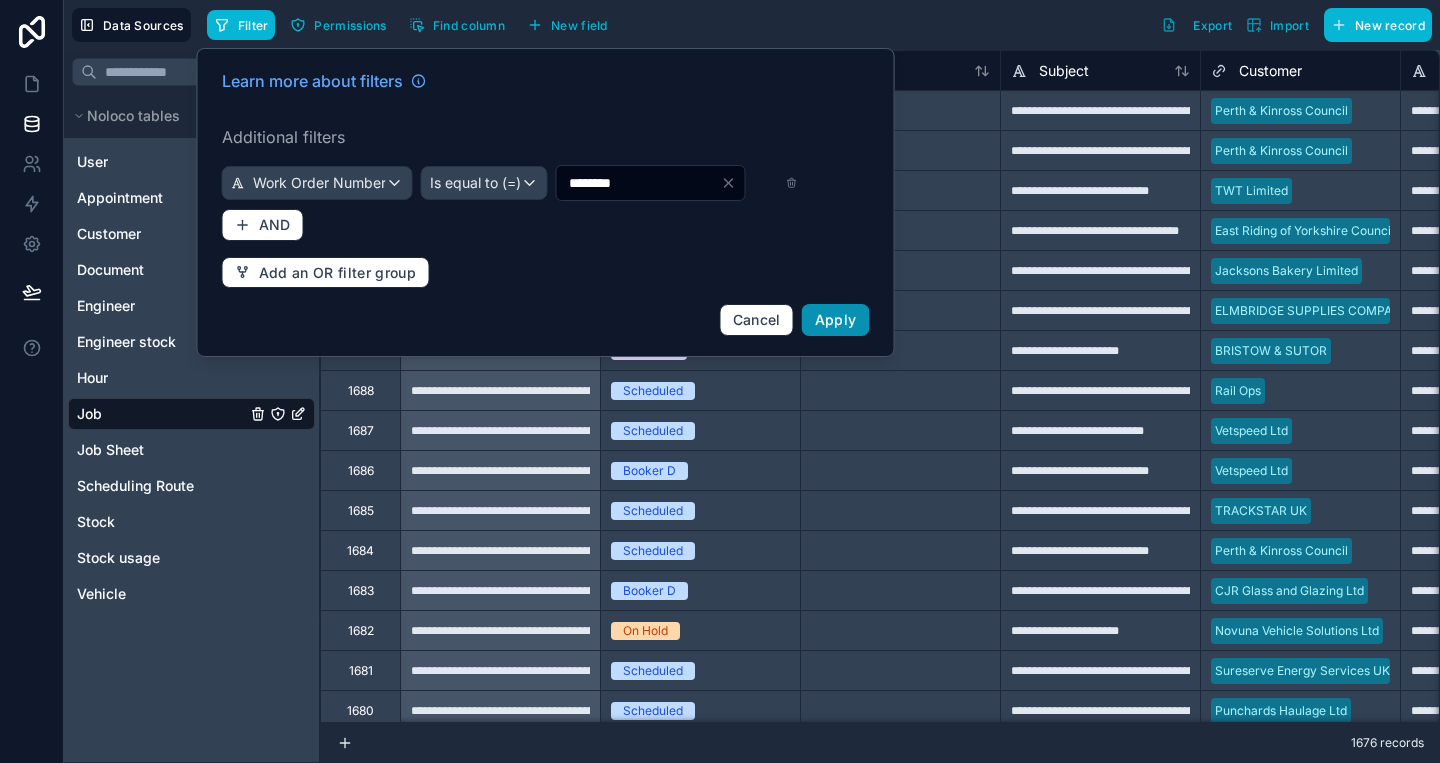 type on "********" 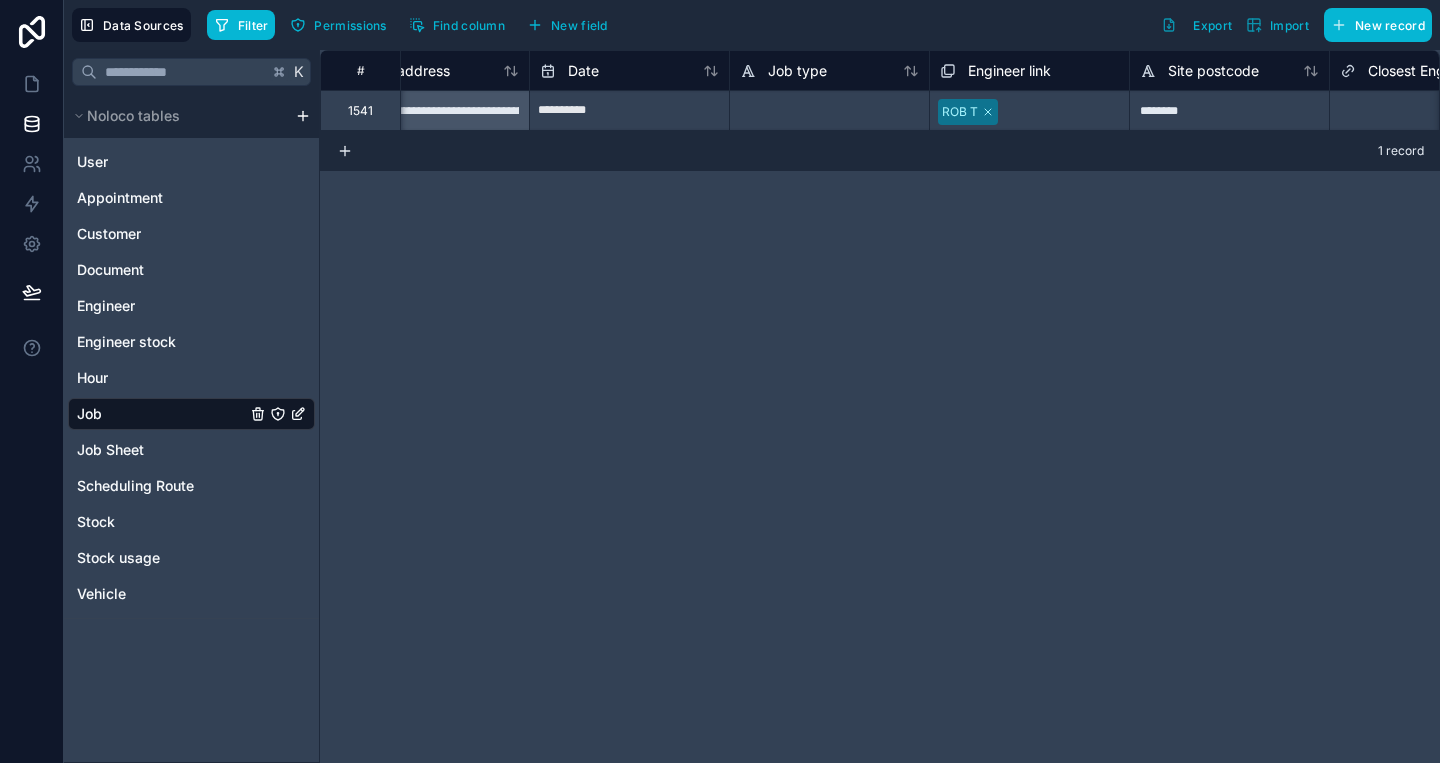 scroll, scrollTop: 0, scrollLeft: 1298, axis: horizontal 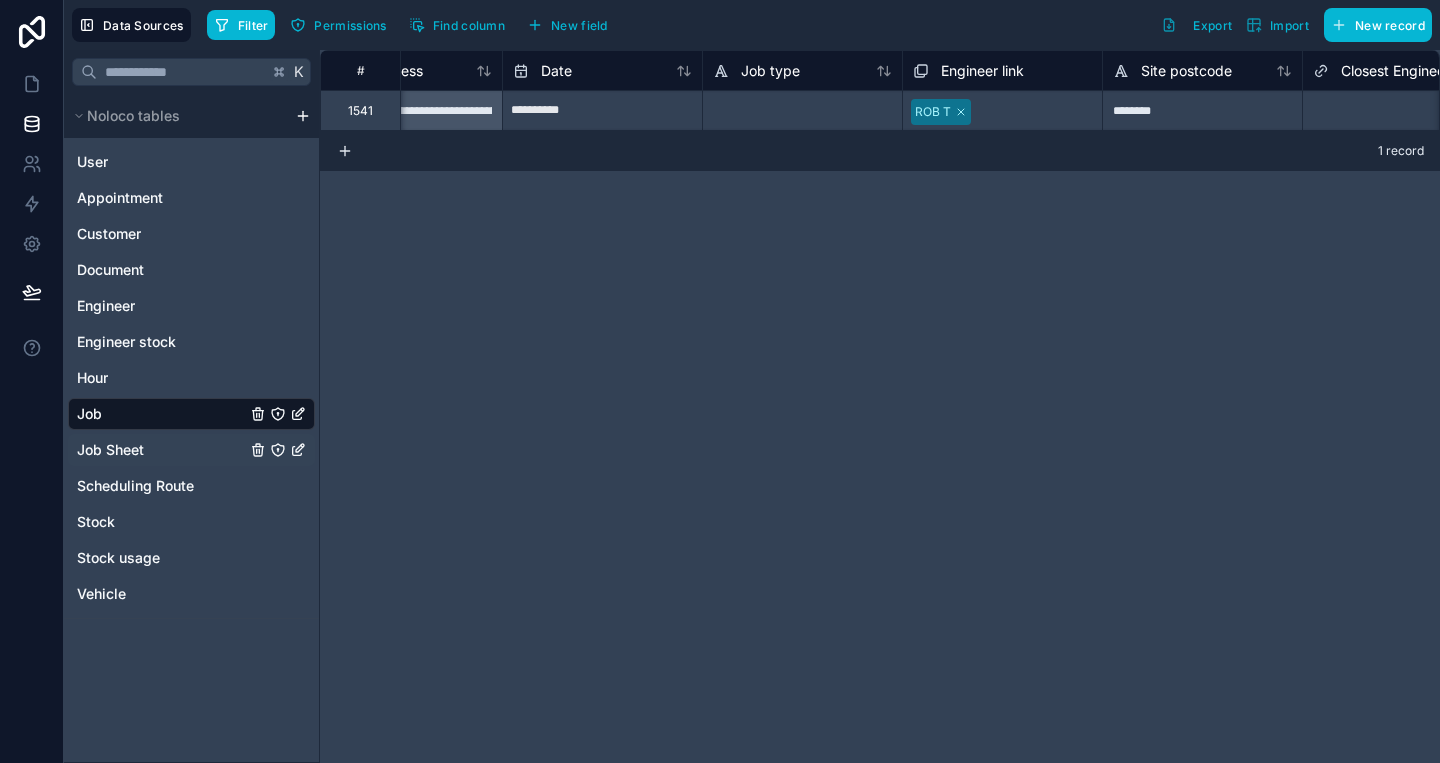 click on "Job Sheet" at bounding box center (110, 450) 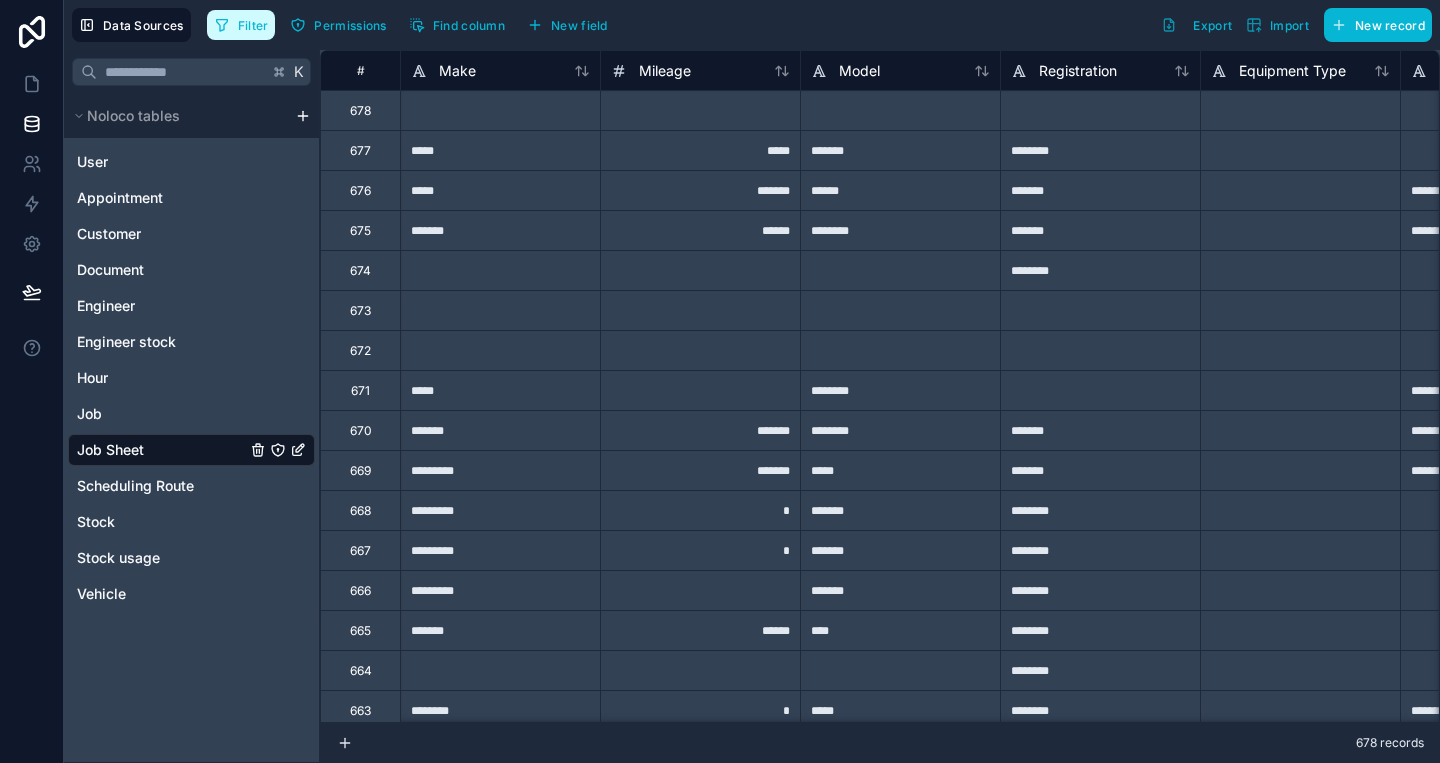 click on "Filter" at bounding box center [253, 25] 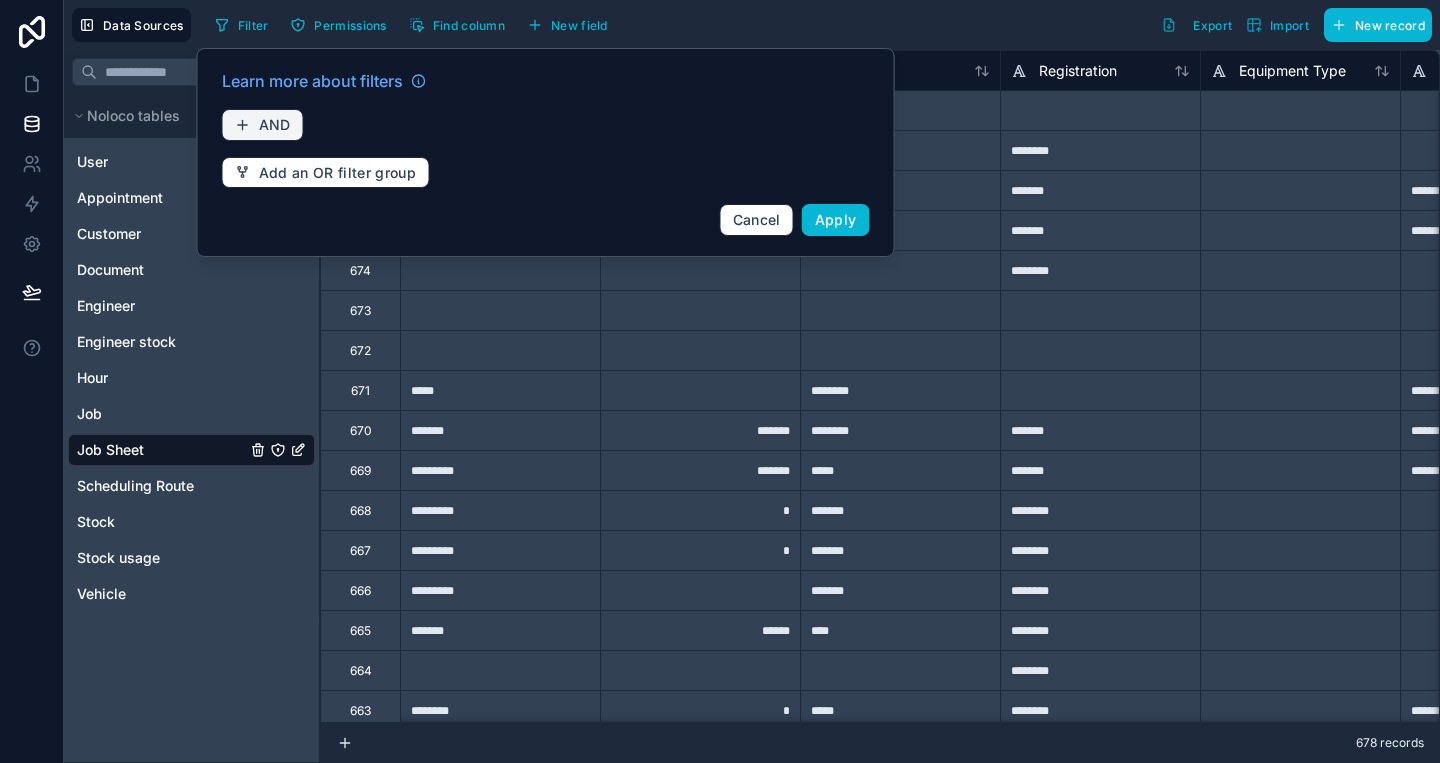 click on "AND" at bounding box center (275, 125) 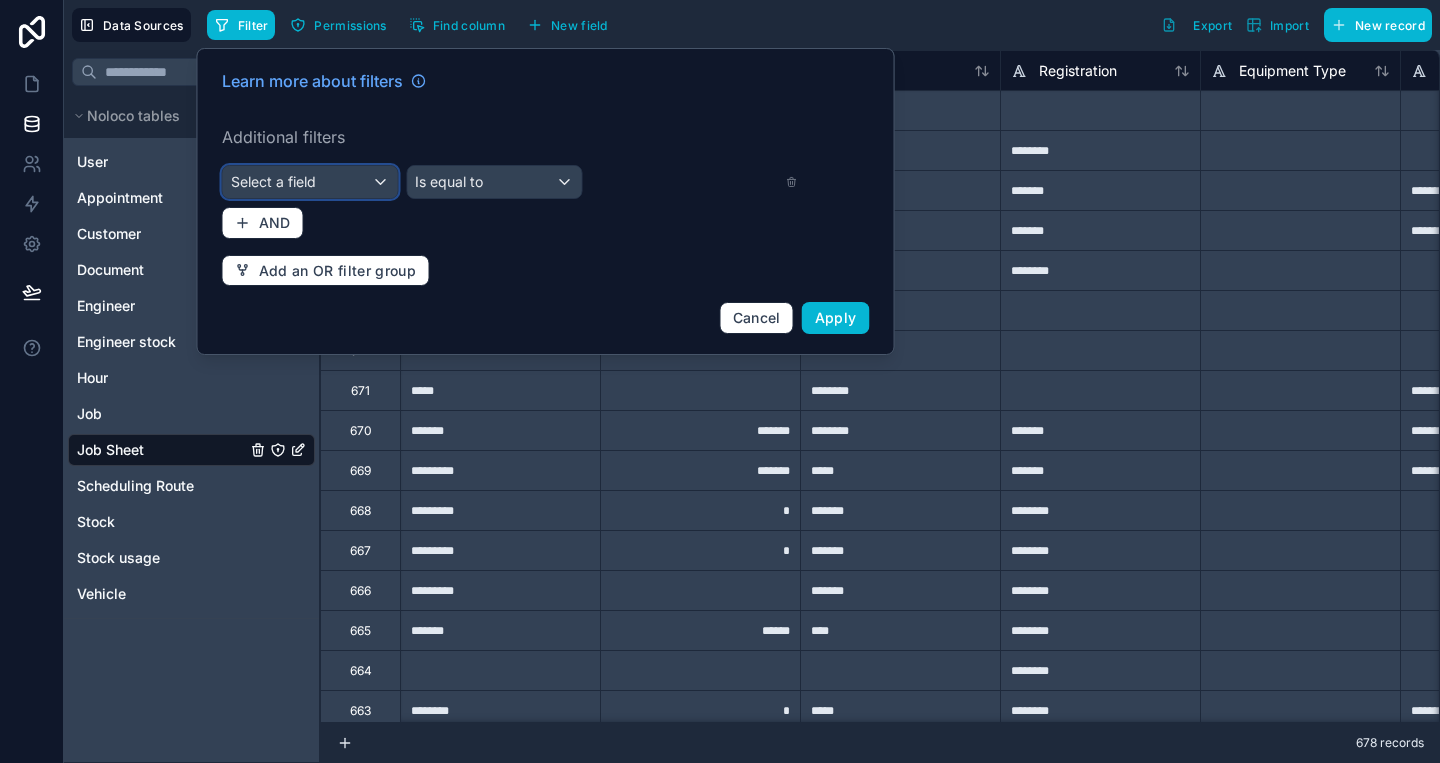 click on "Select a field" at bounding box center (310, 182) 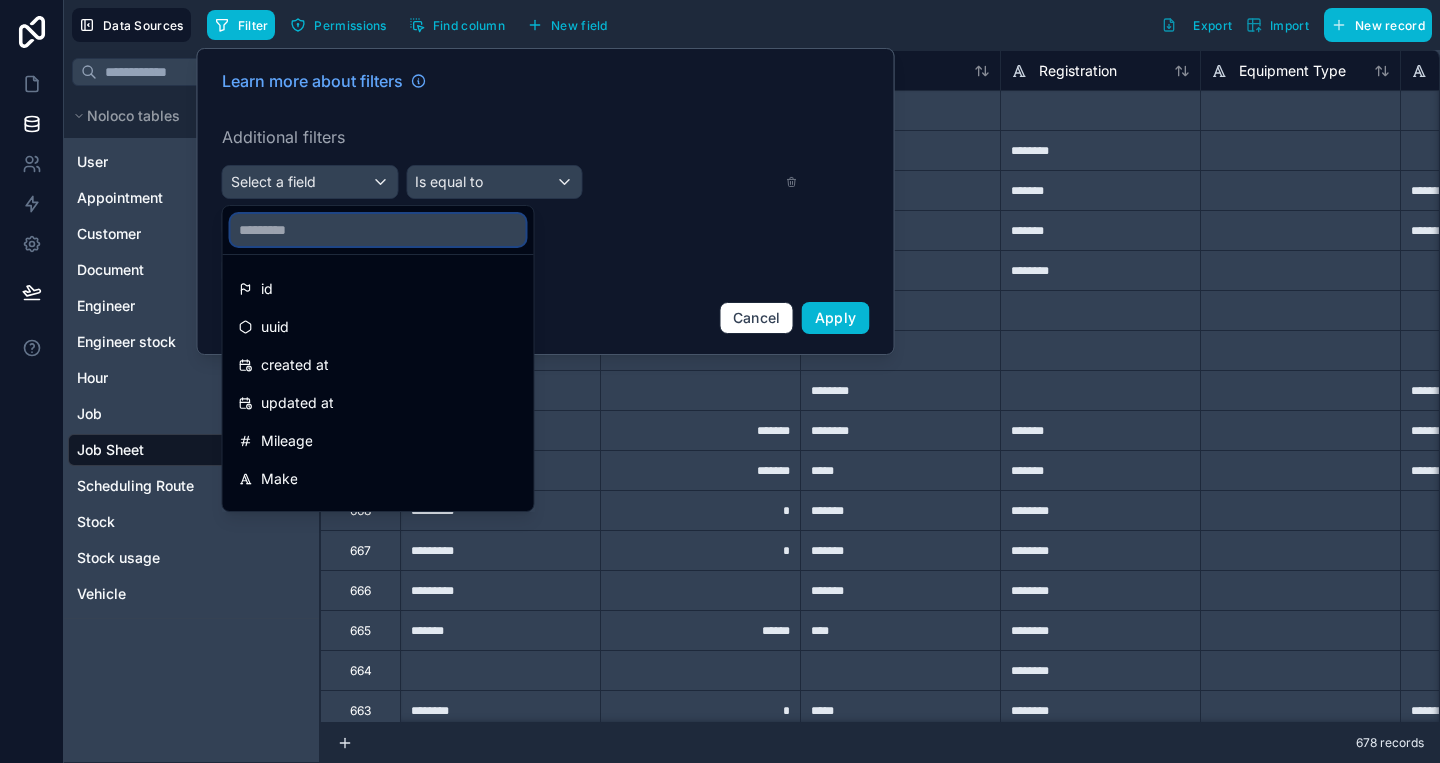 click at bounding box center [378, 230] 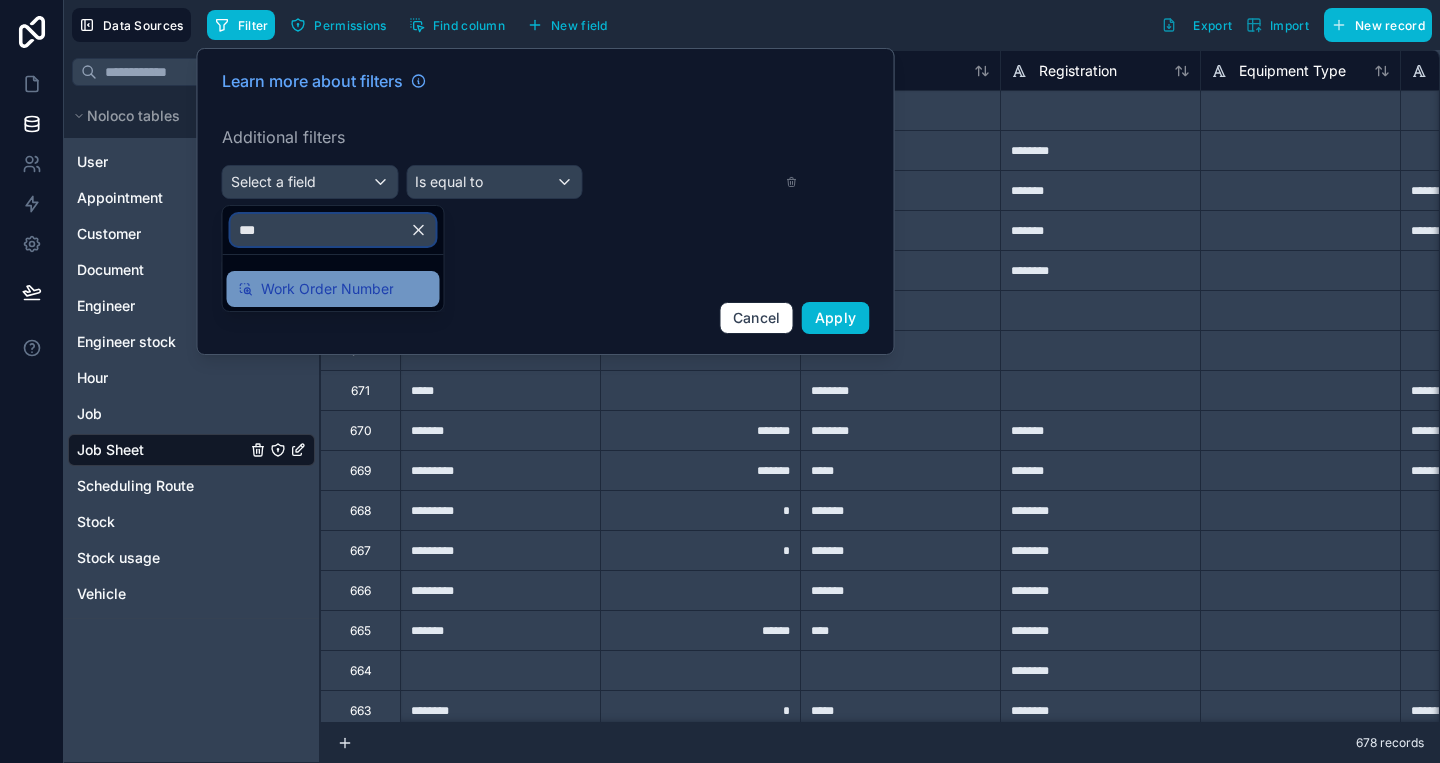 type on "***" 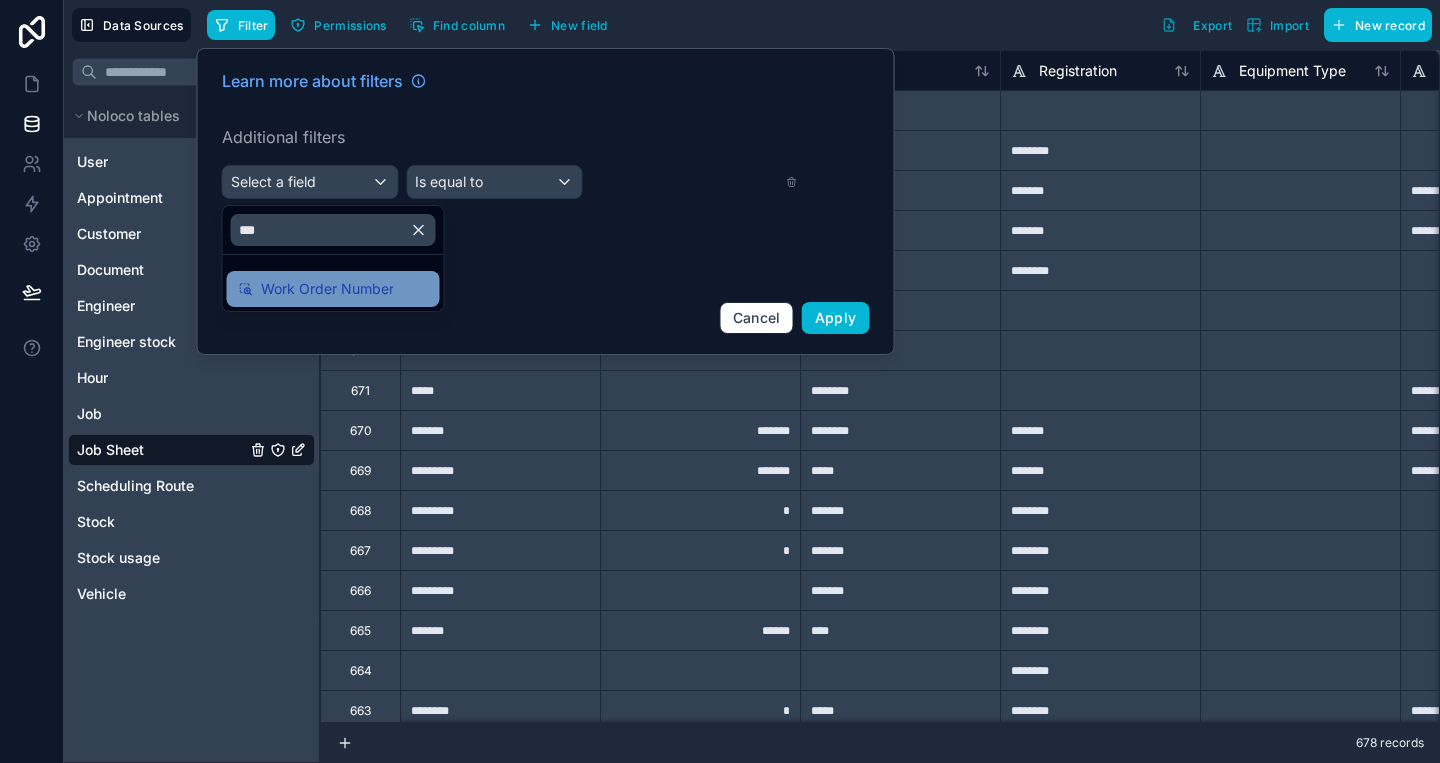 click on "Work Order Number" at bounding box center (333, 289) 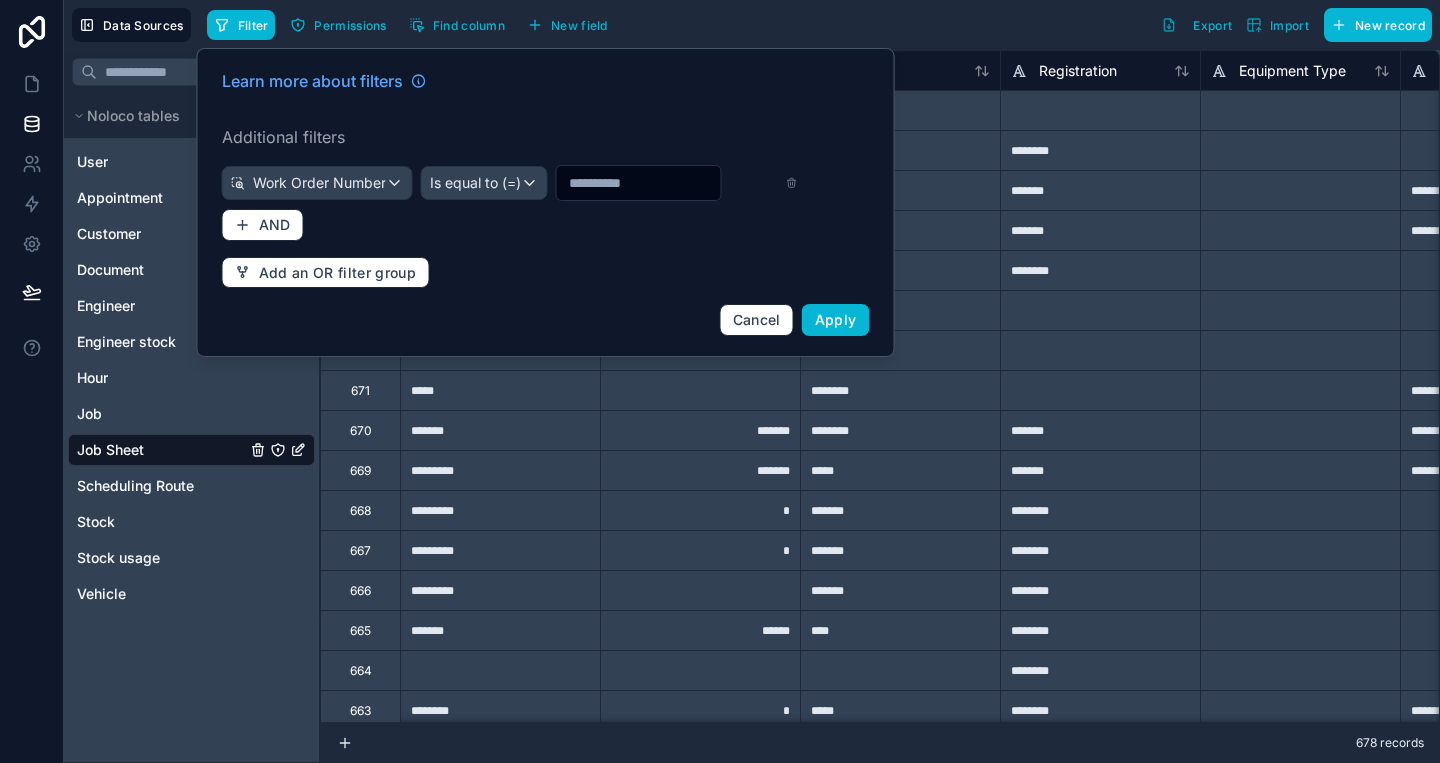 click at bounding box center (639, 183) 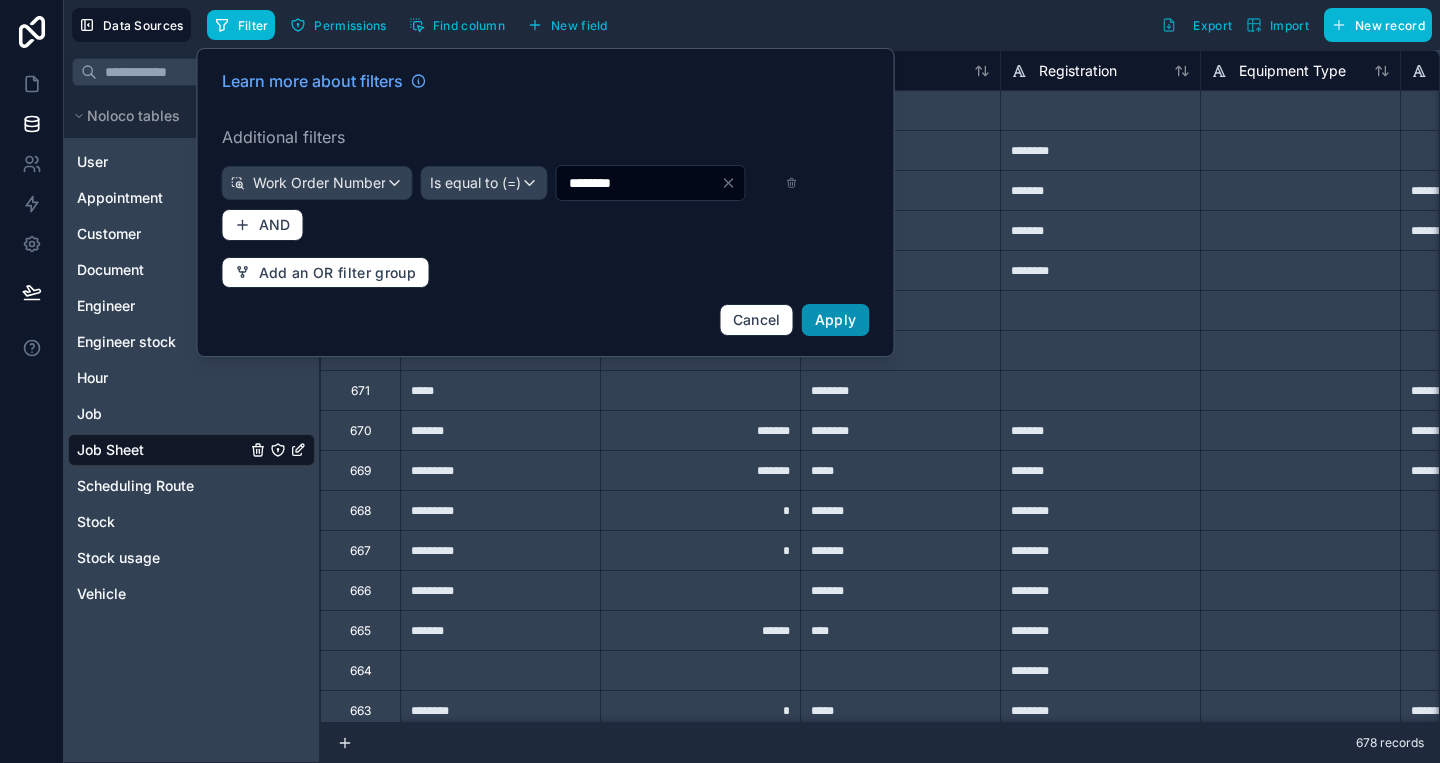 type on "********" 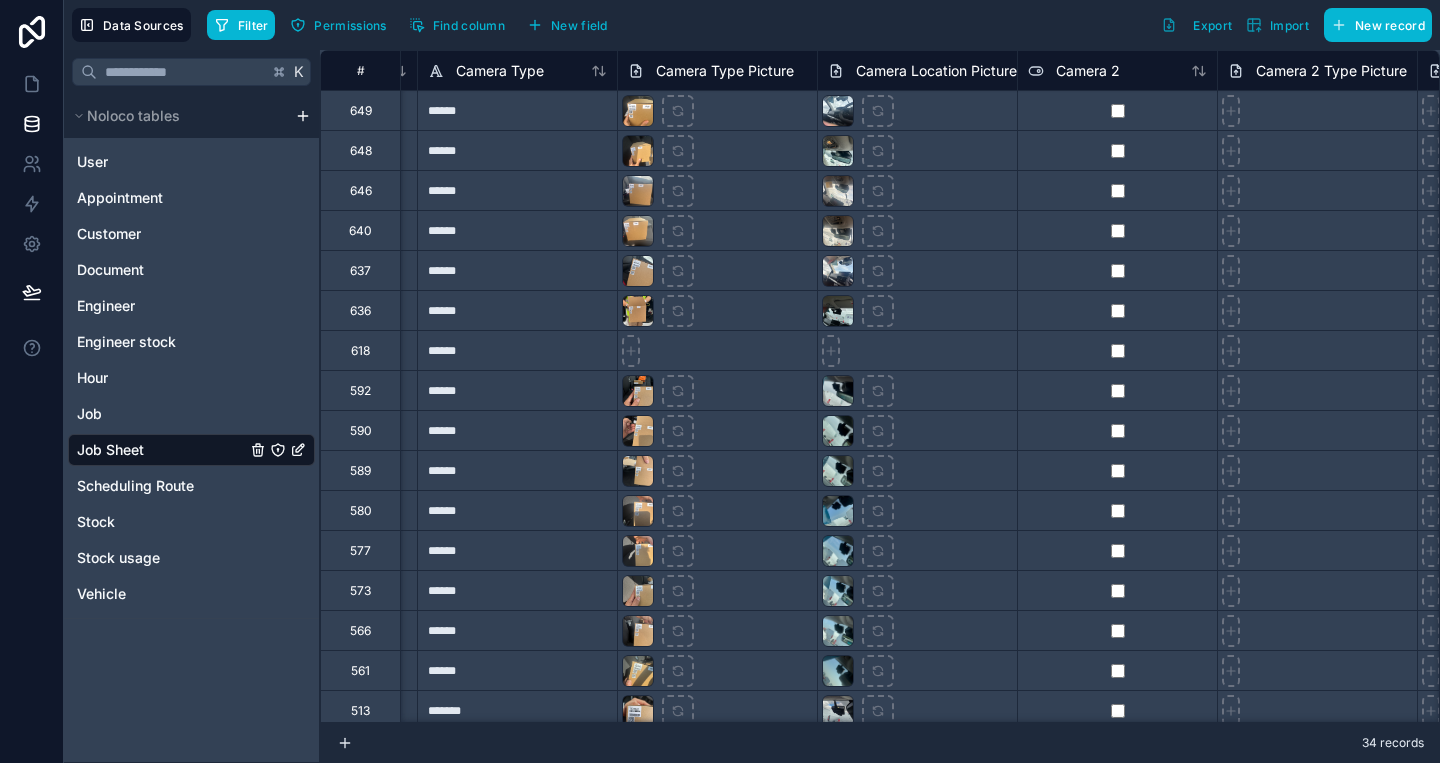 scroll, scrollTop: 0, scrollLeft: 15224, axis: horizontal 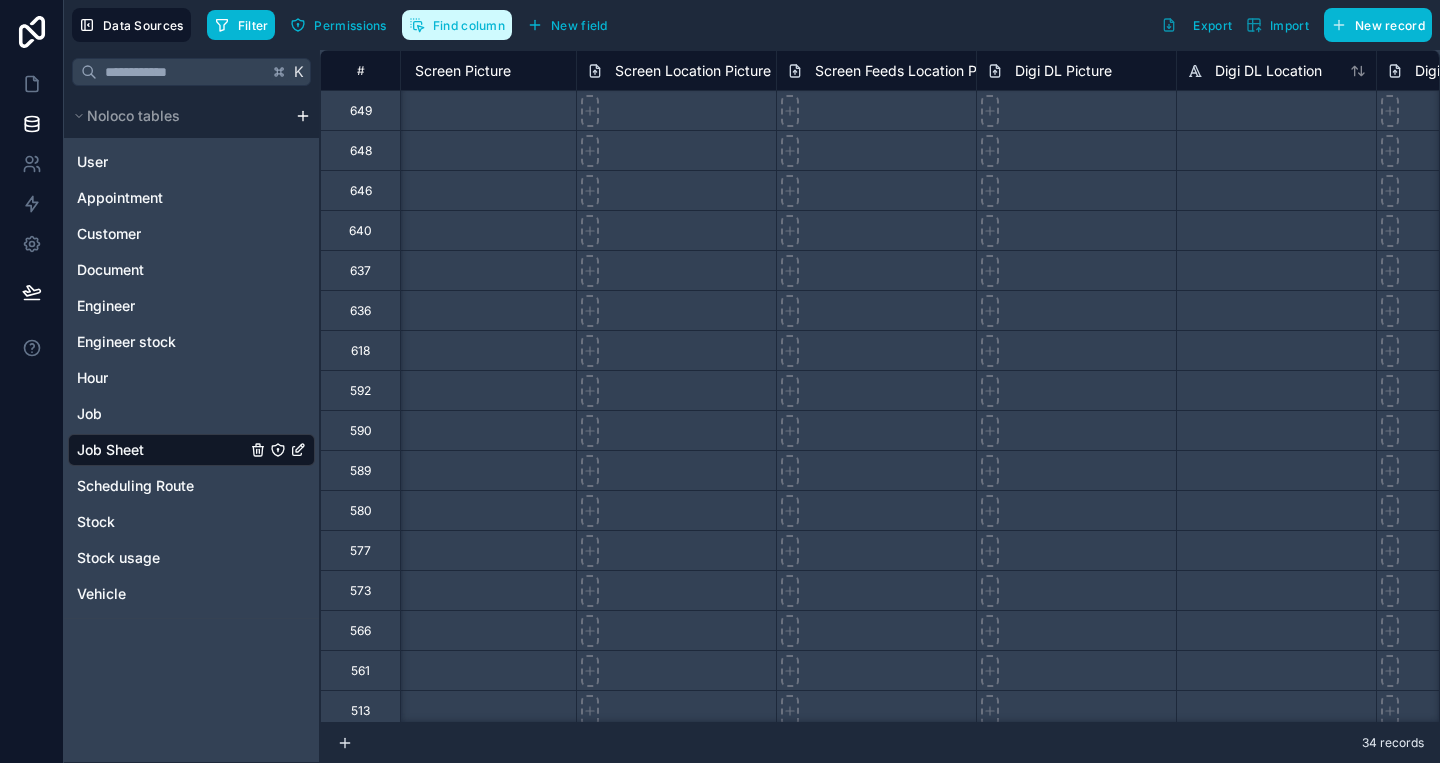 click on "Find column" at bounding box center [469, 25] 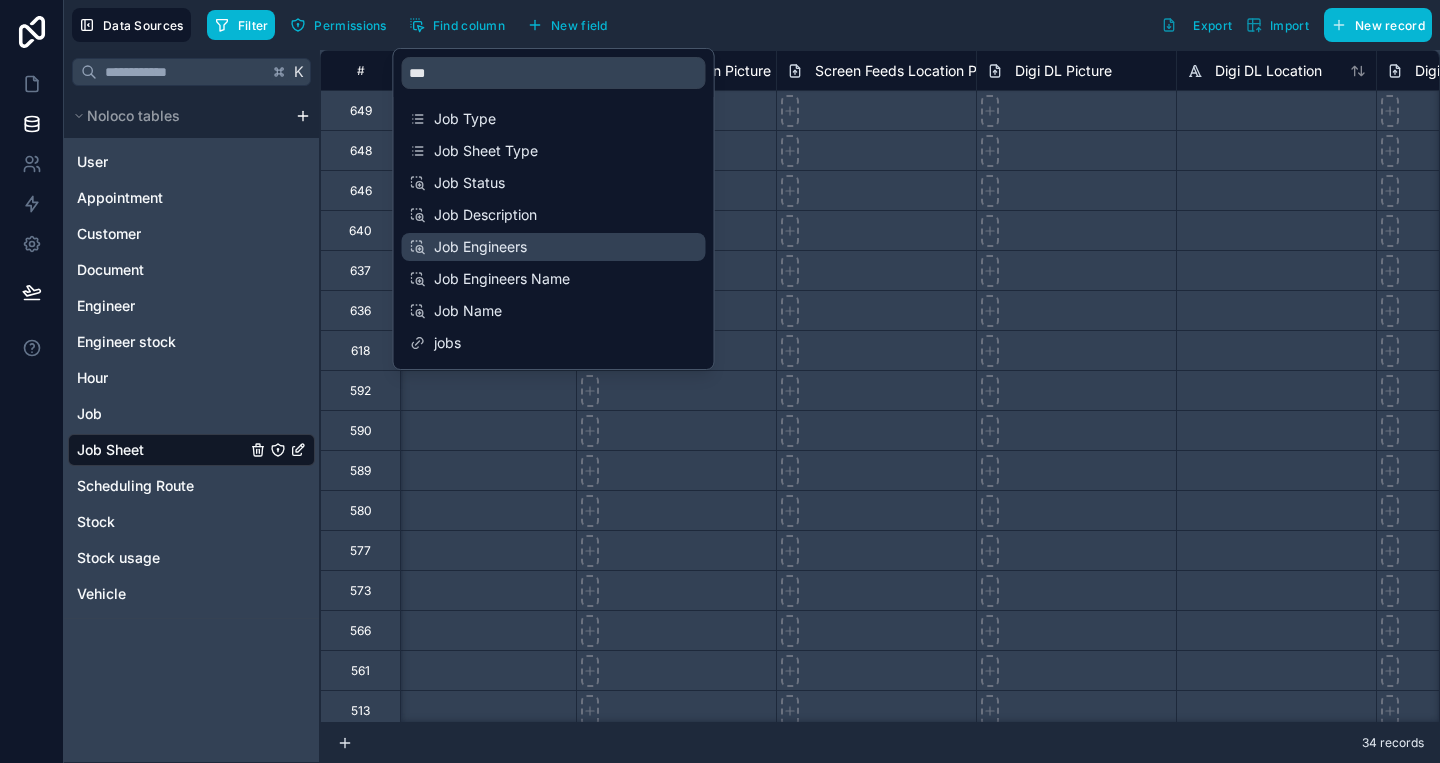 click on "Job Engineers" at bounding box center (555, 247) 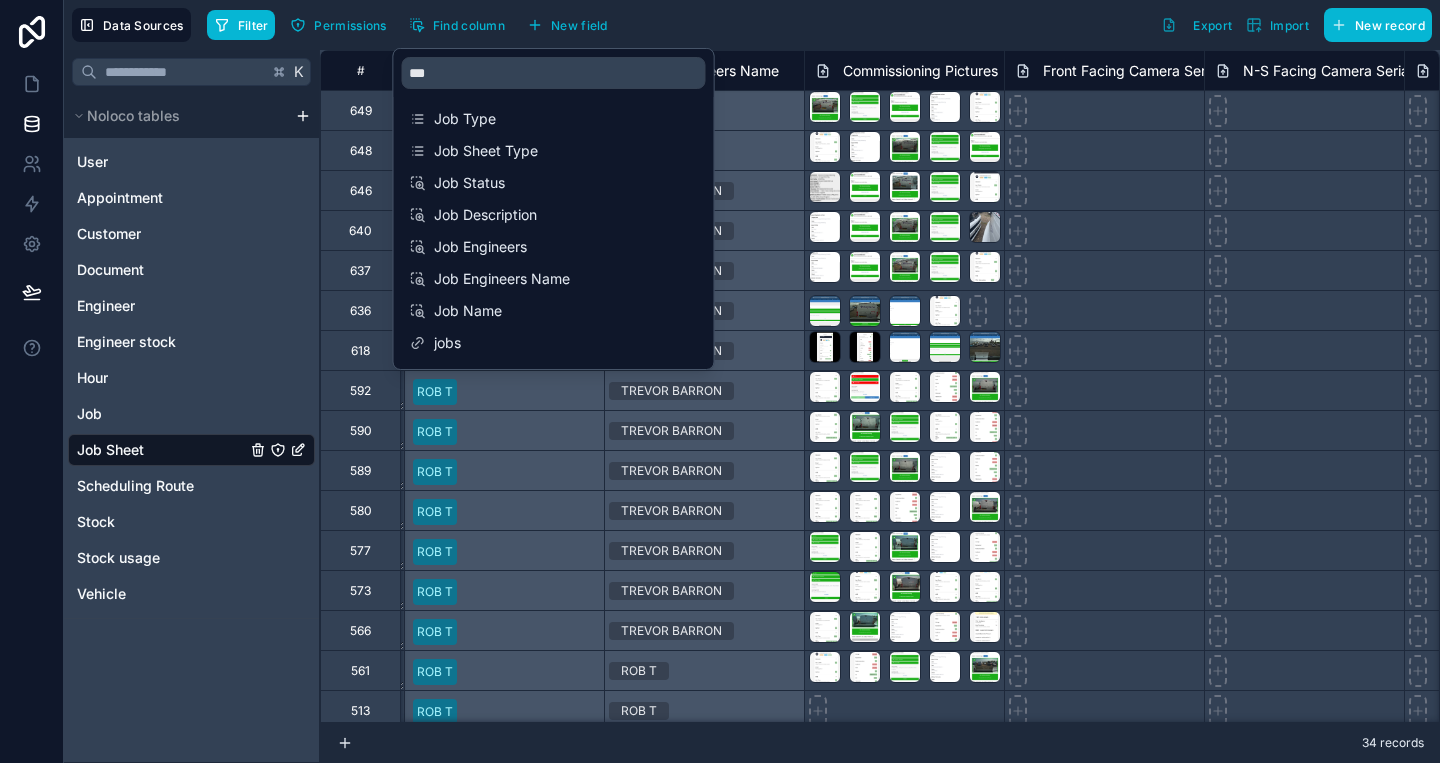 scroll, scrollTop: 0, scrollLeft: 26400, axis: horizontal 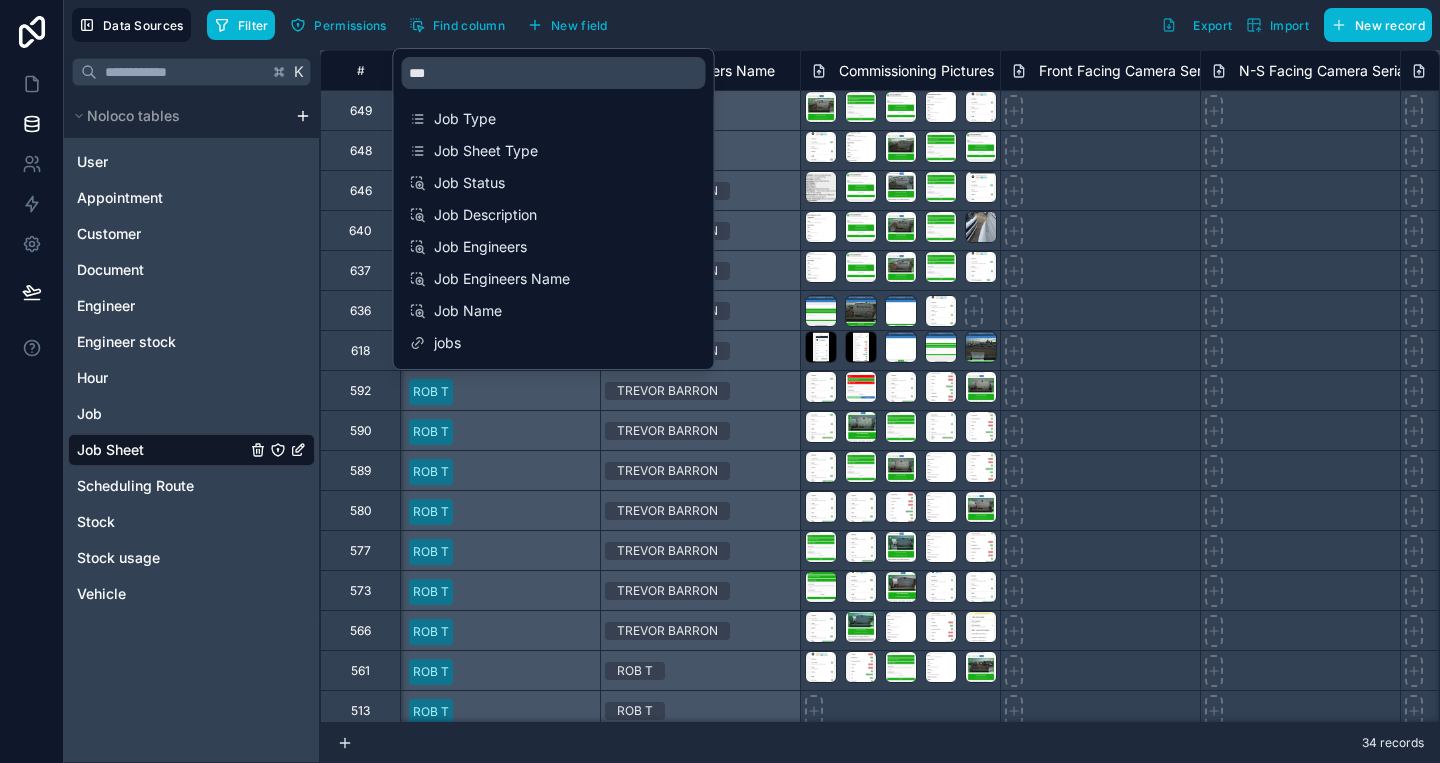 click on "Filter Permissions Find column New field Export Import New record" at bounding box center (819, 25) 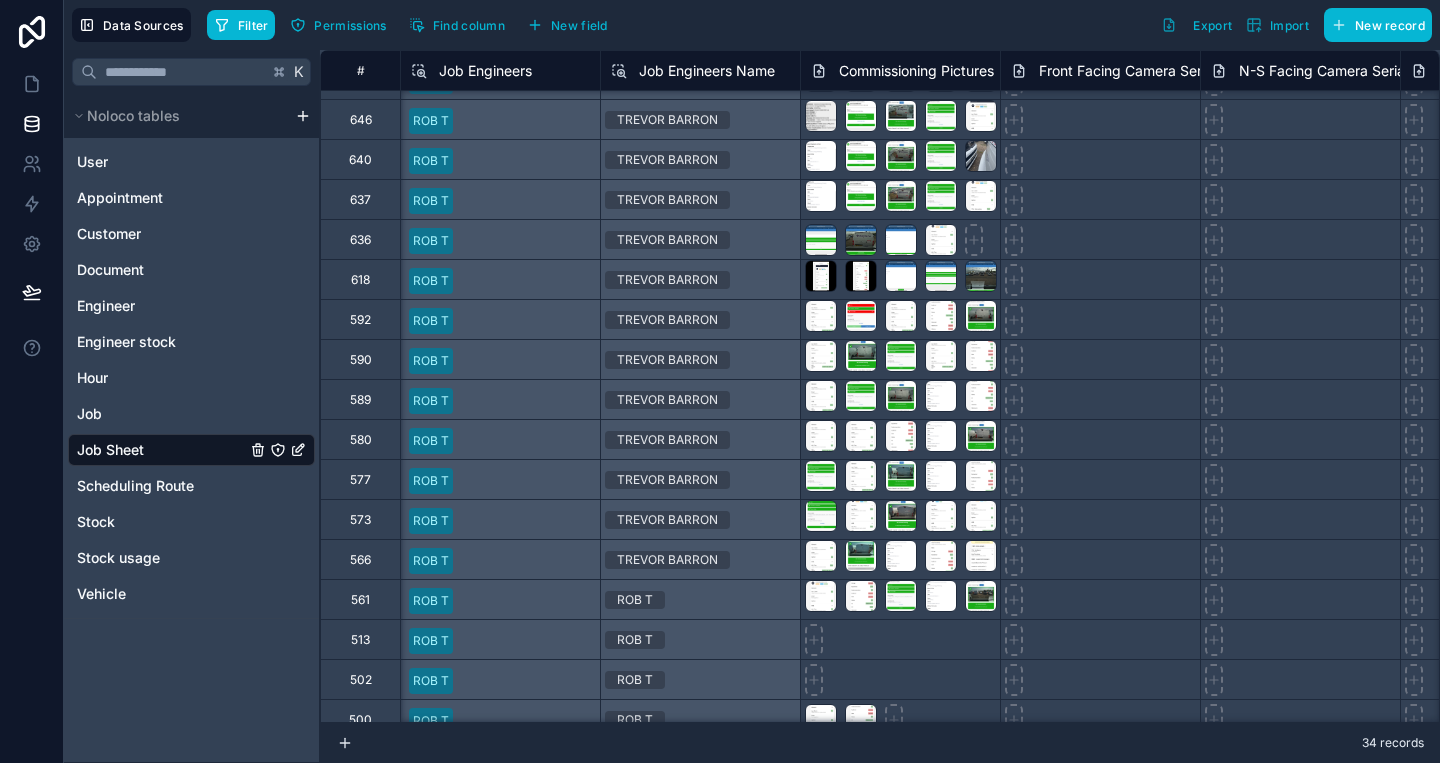 scroll, scrollTop: 0, scrollLeft: 26400, axis: horizontal 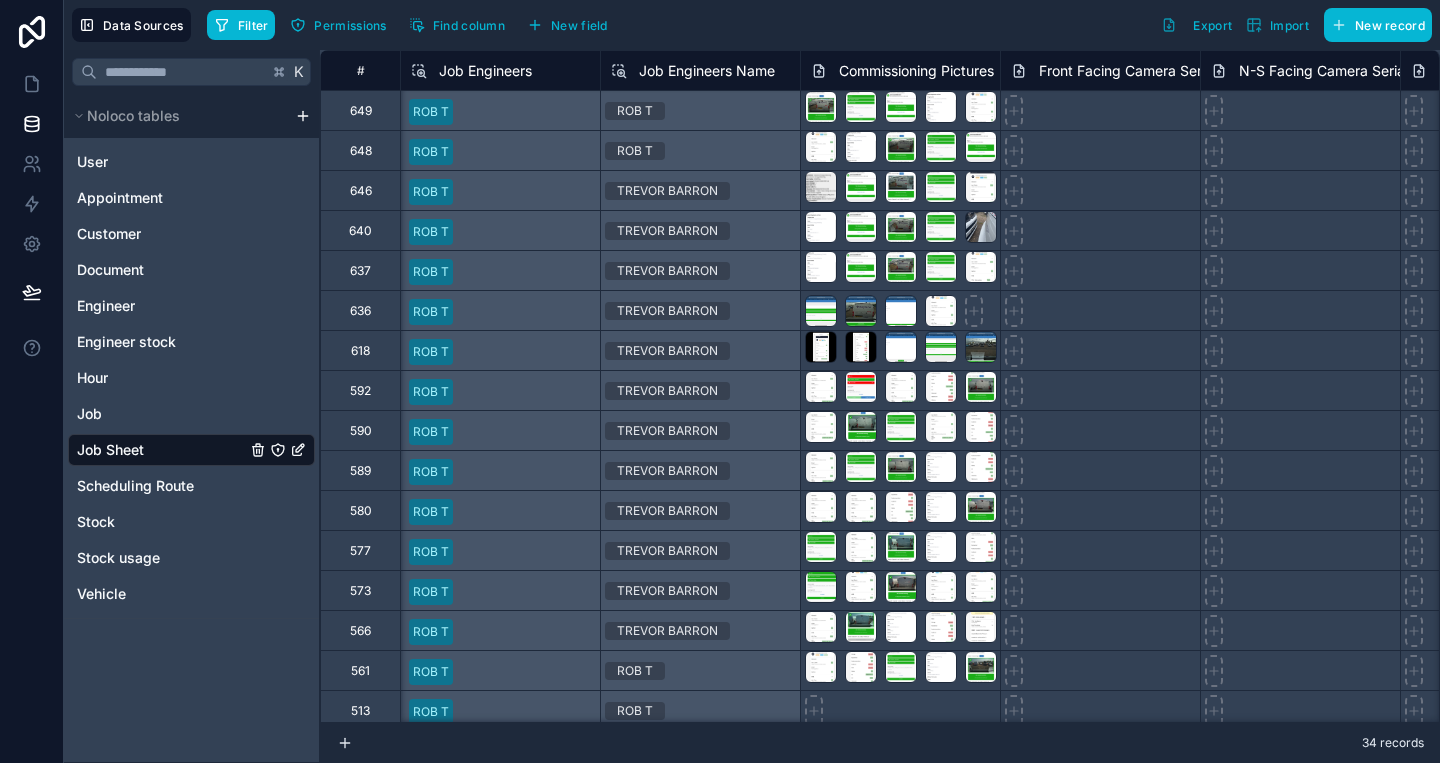click on "Job Engineers Name" at bounding box center [707, 71] 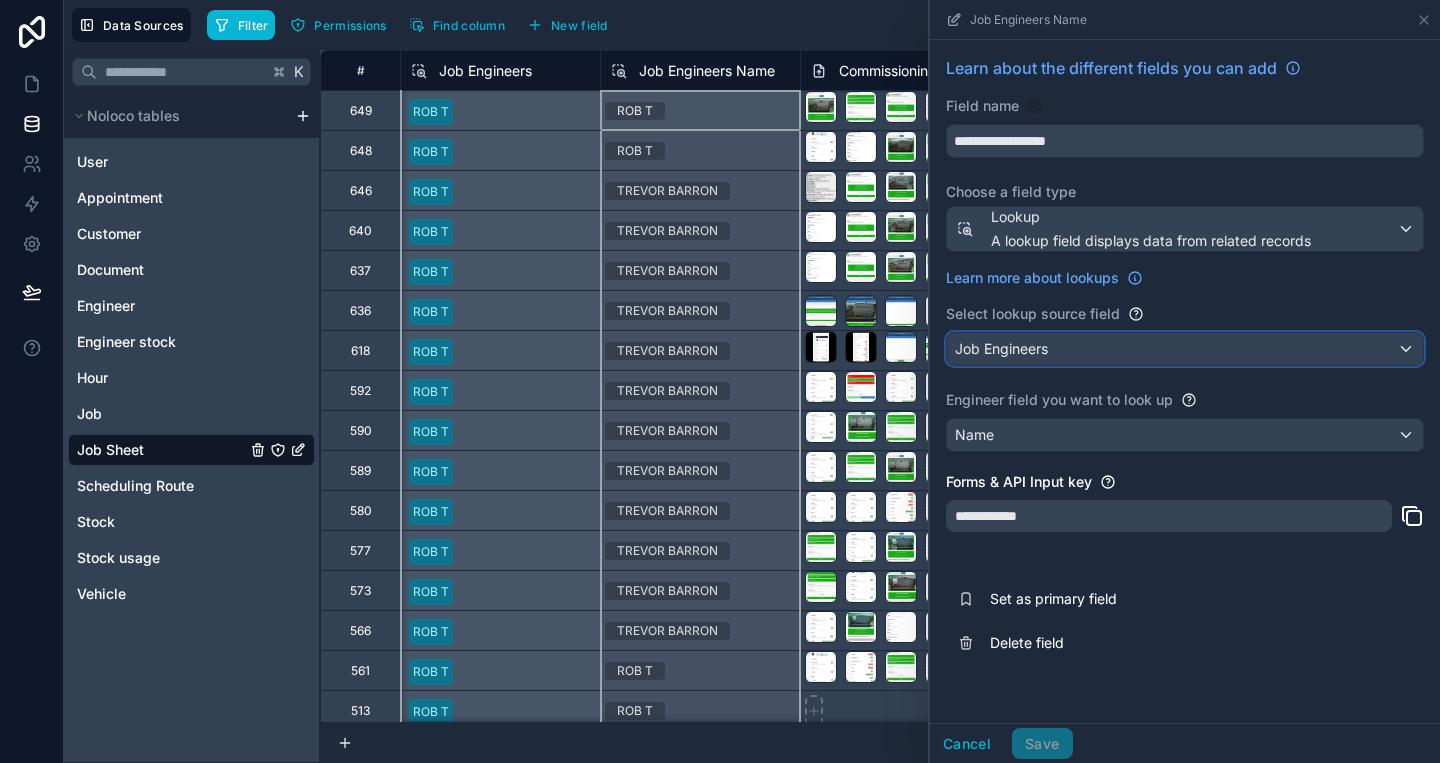 click on "Job Engineers" at bounding box center (1185, 349) 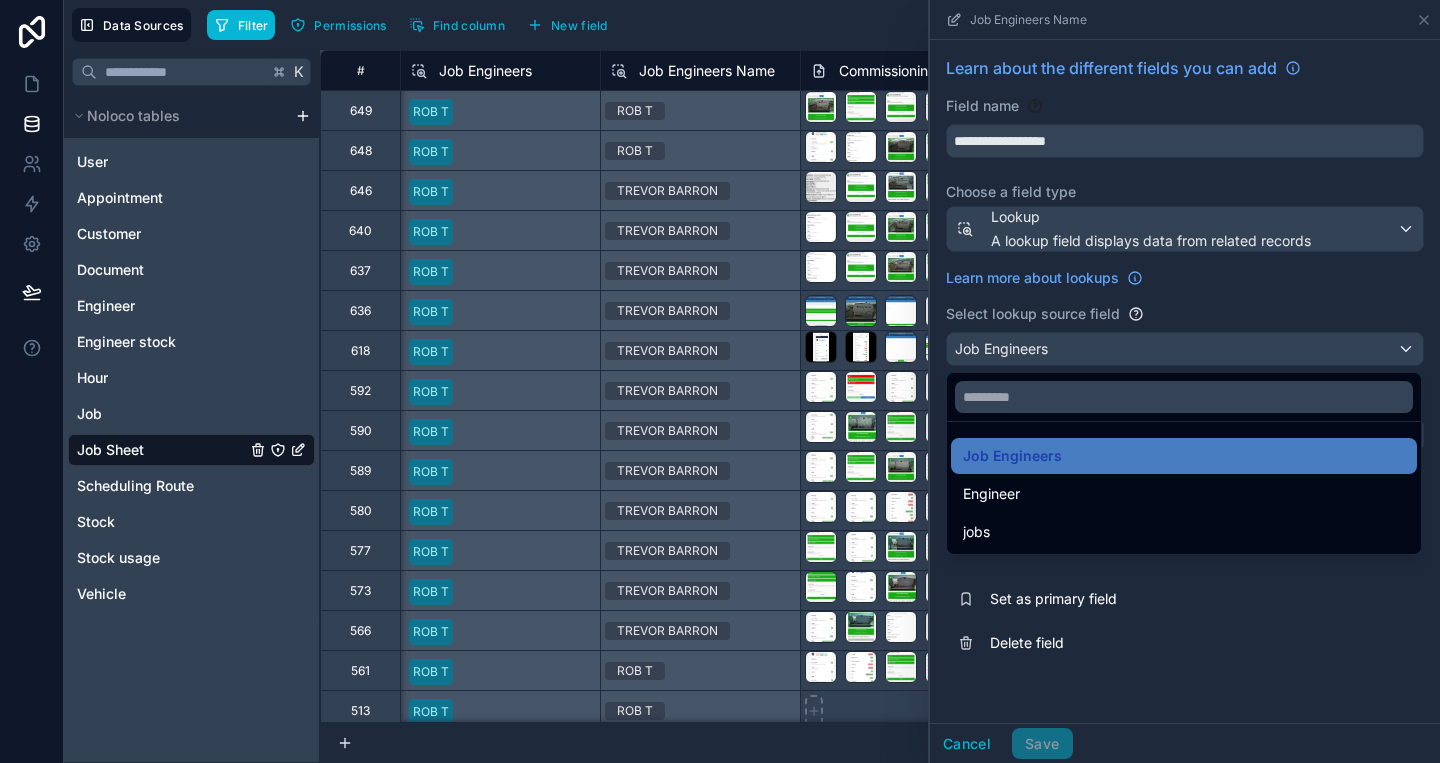 click at bounding box center (1185, 381) 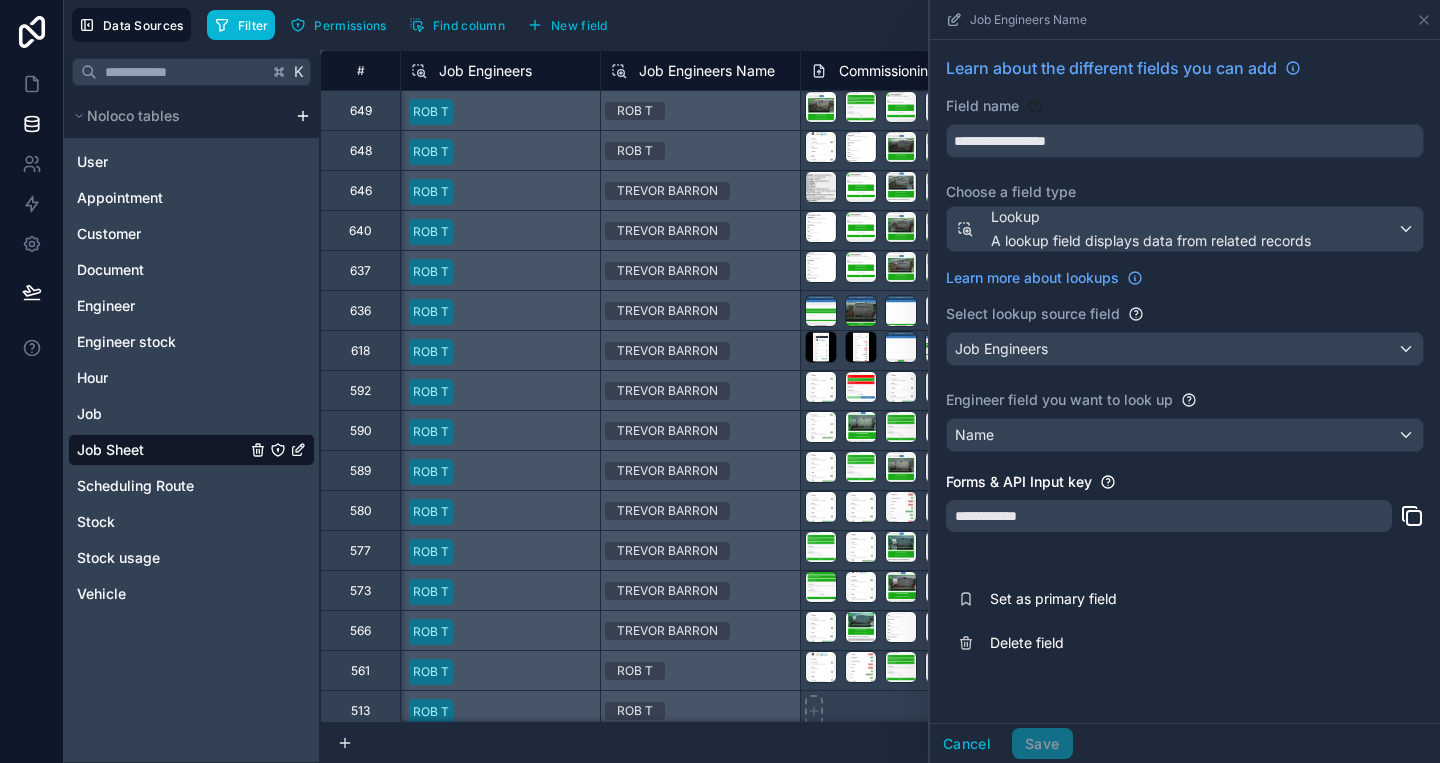 click on "Filter Permissions Find column New field Export Import New record" at bounding box center [819, 25] 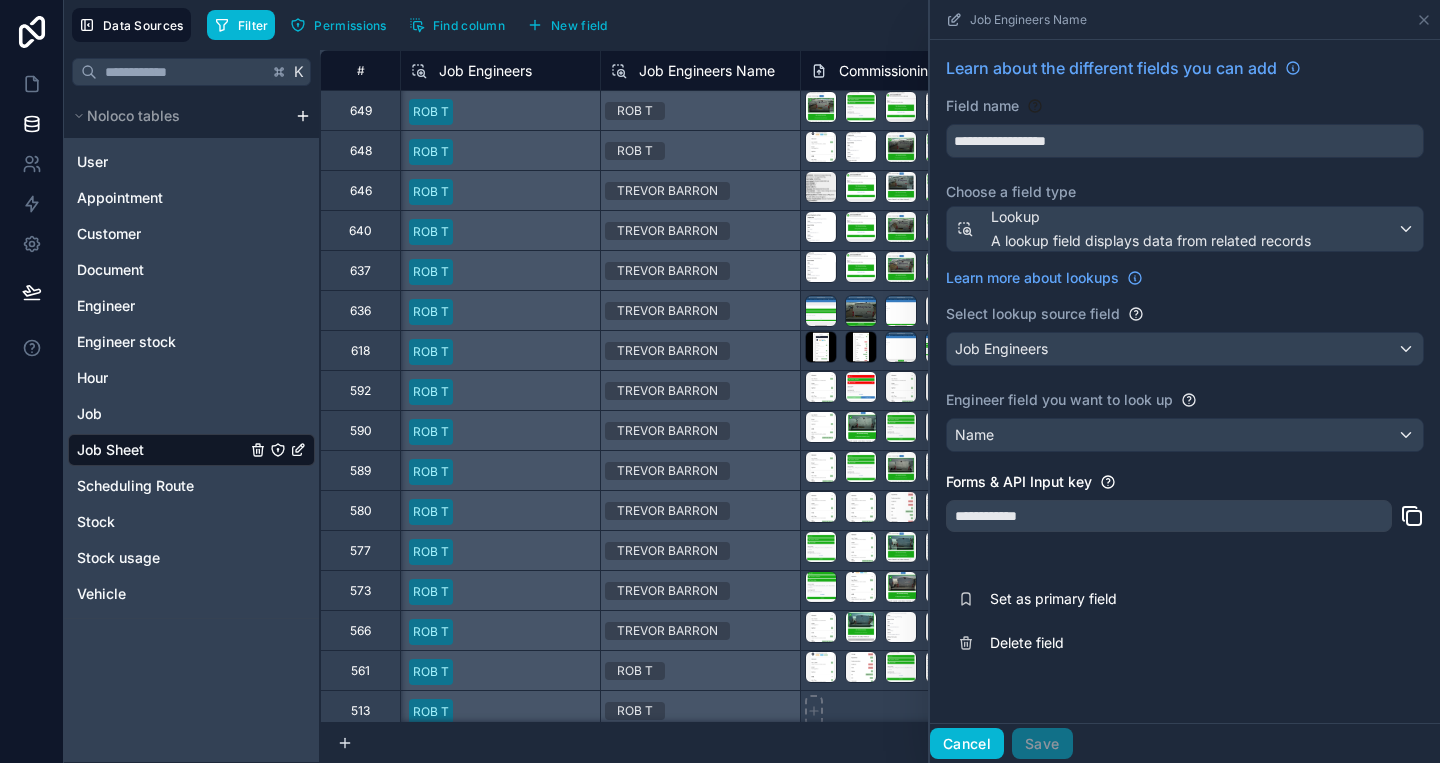 click on "Cancel" at bounding box center (967, 744) 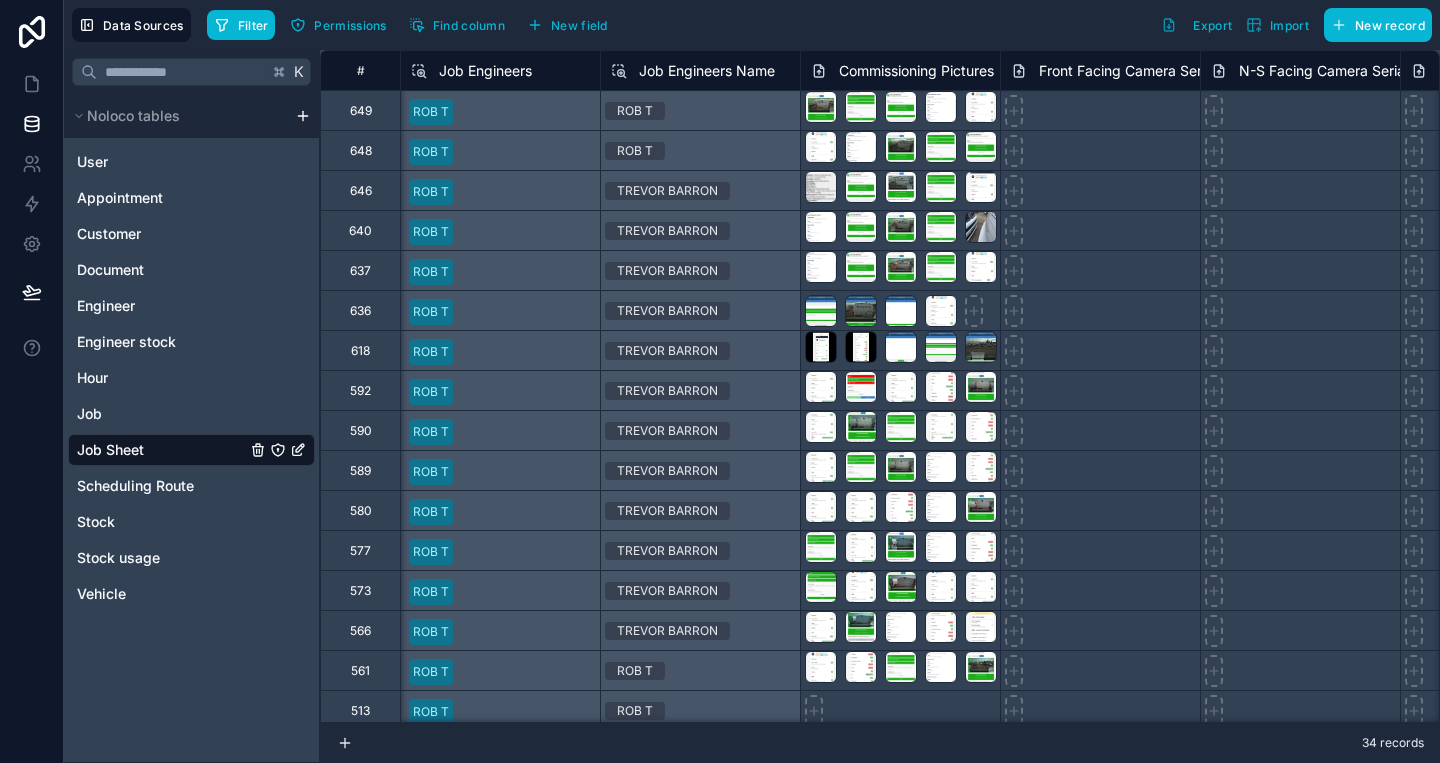 click on "Job Engineers" at bounding box center (485, 71) 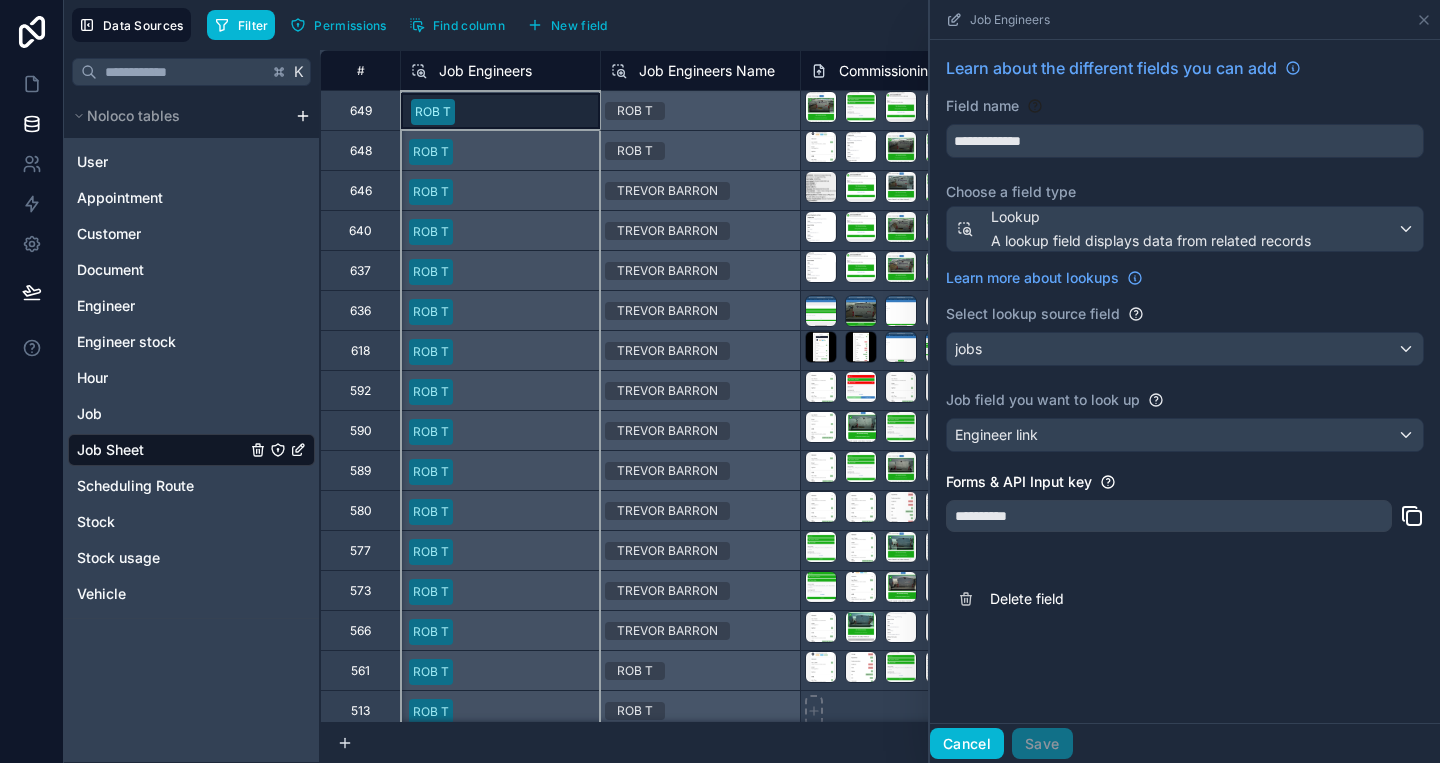 click on "Cancel" at bounding box center (967, 744) 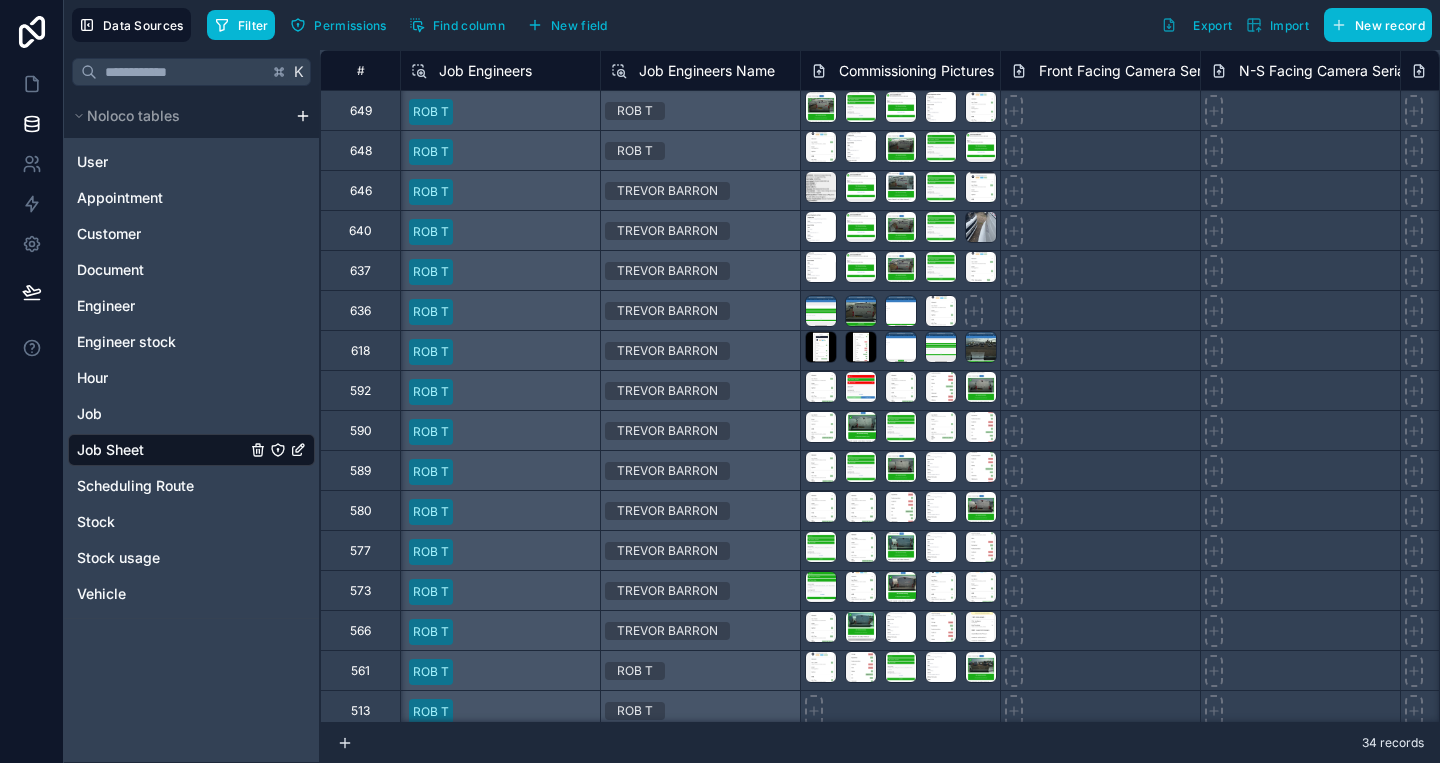 click on "Job Engineers" at bounding box center [485, 71] 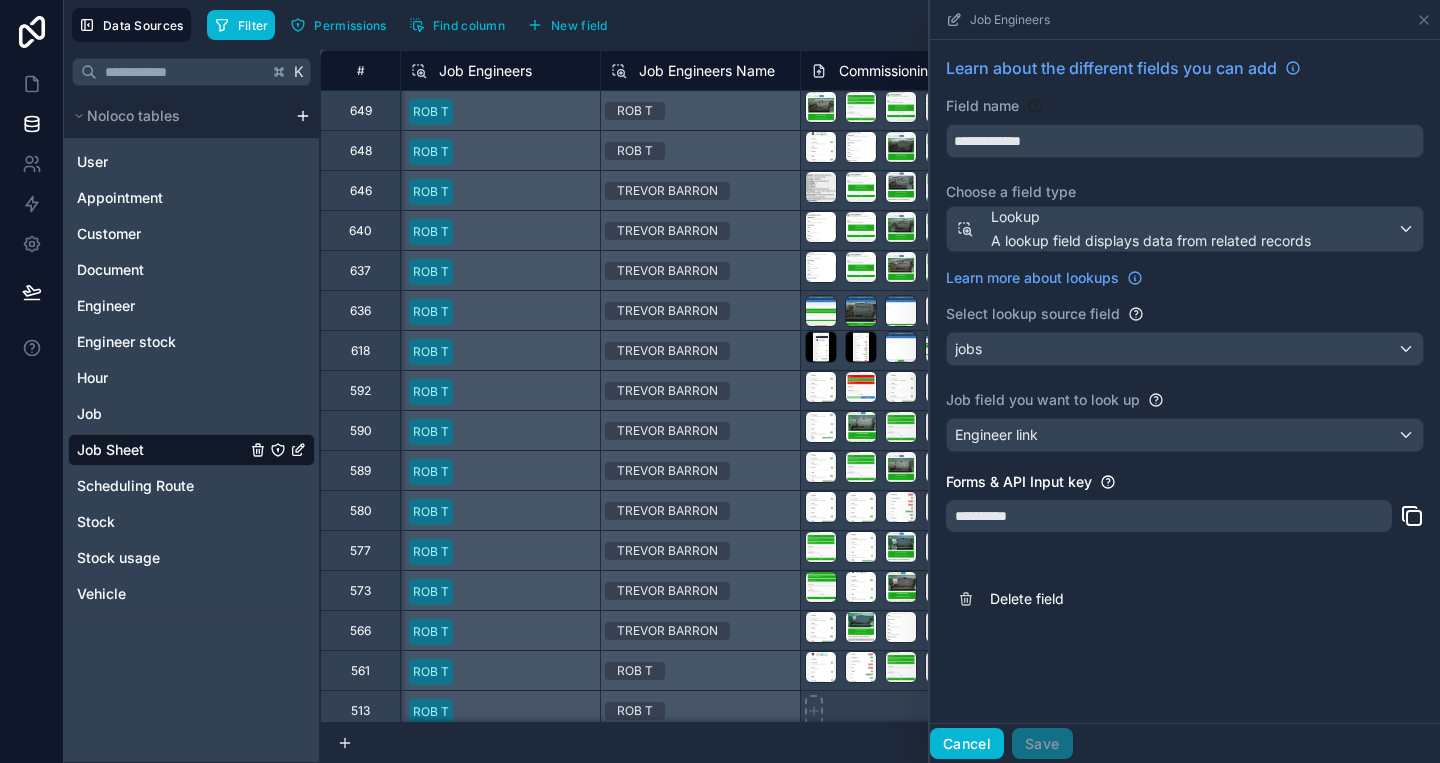 click on "Cancel" at bounding box center (967, 744) 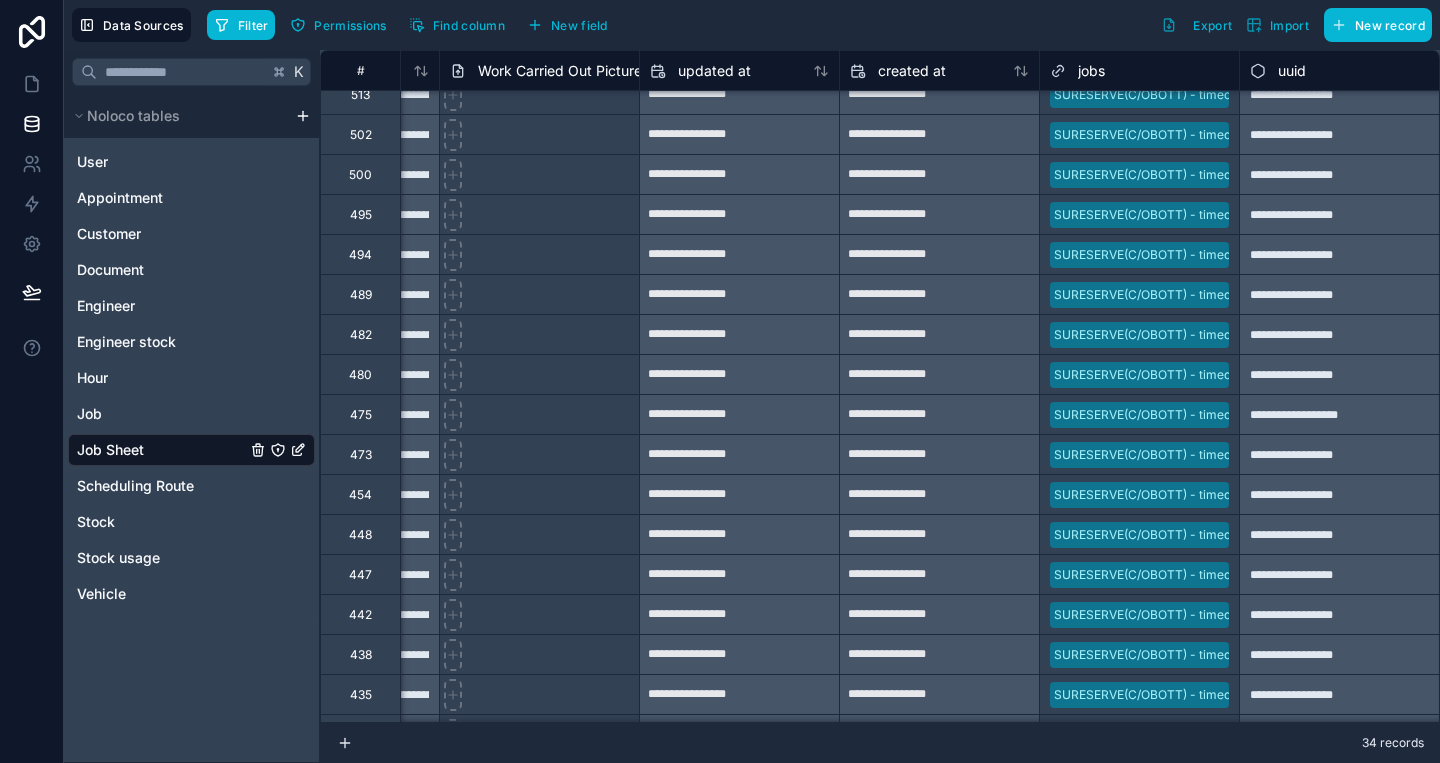 scroll, scrollTop: 728, scrollLeft: 32961, axis: both 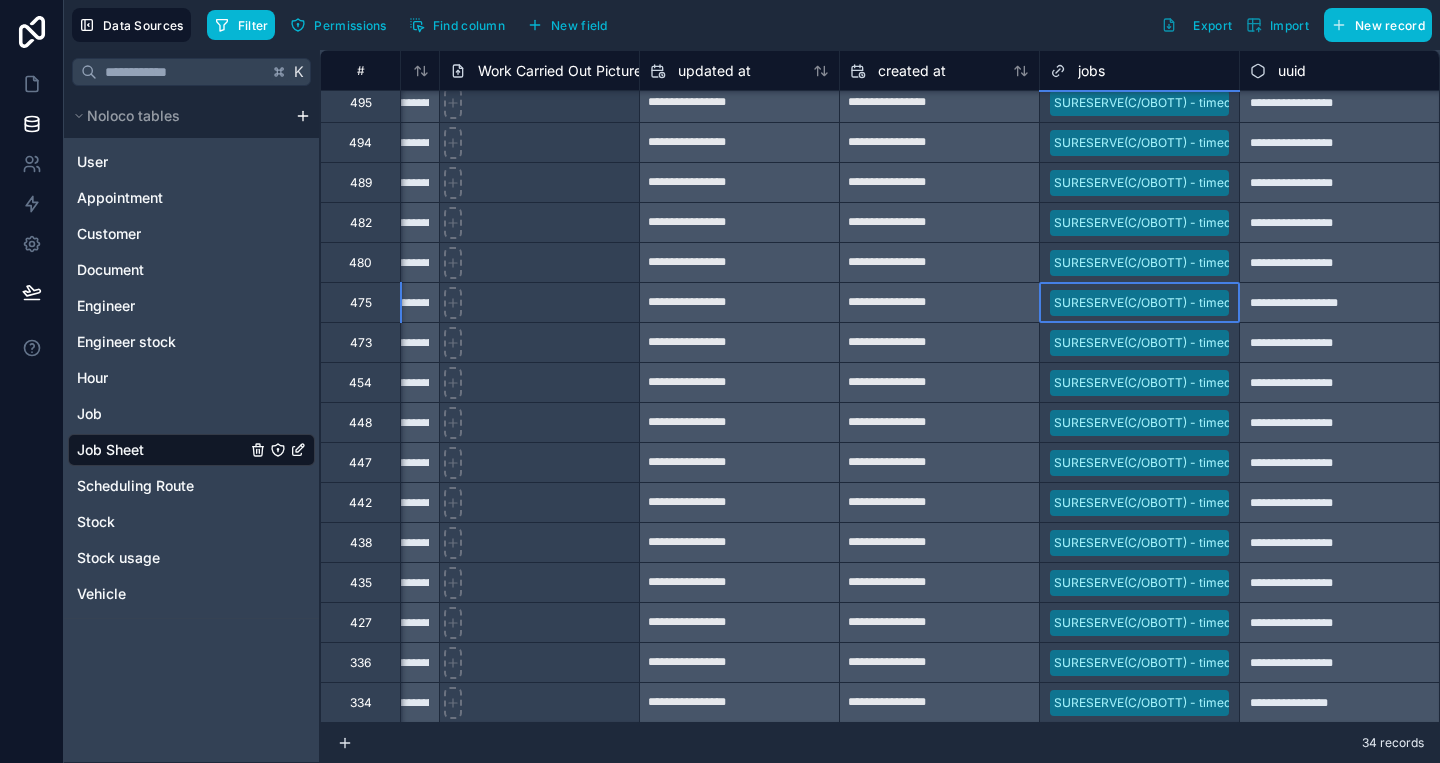 click on "SURESERVE(C/OBOTT) - timed 8am - LE65 2UU (45869.33920446759)" at bounding box center (1243, 303) 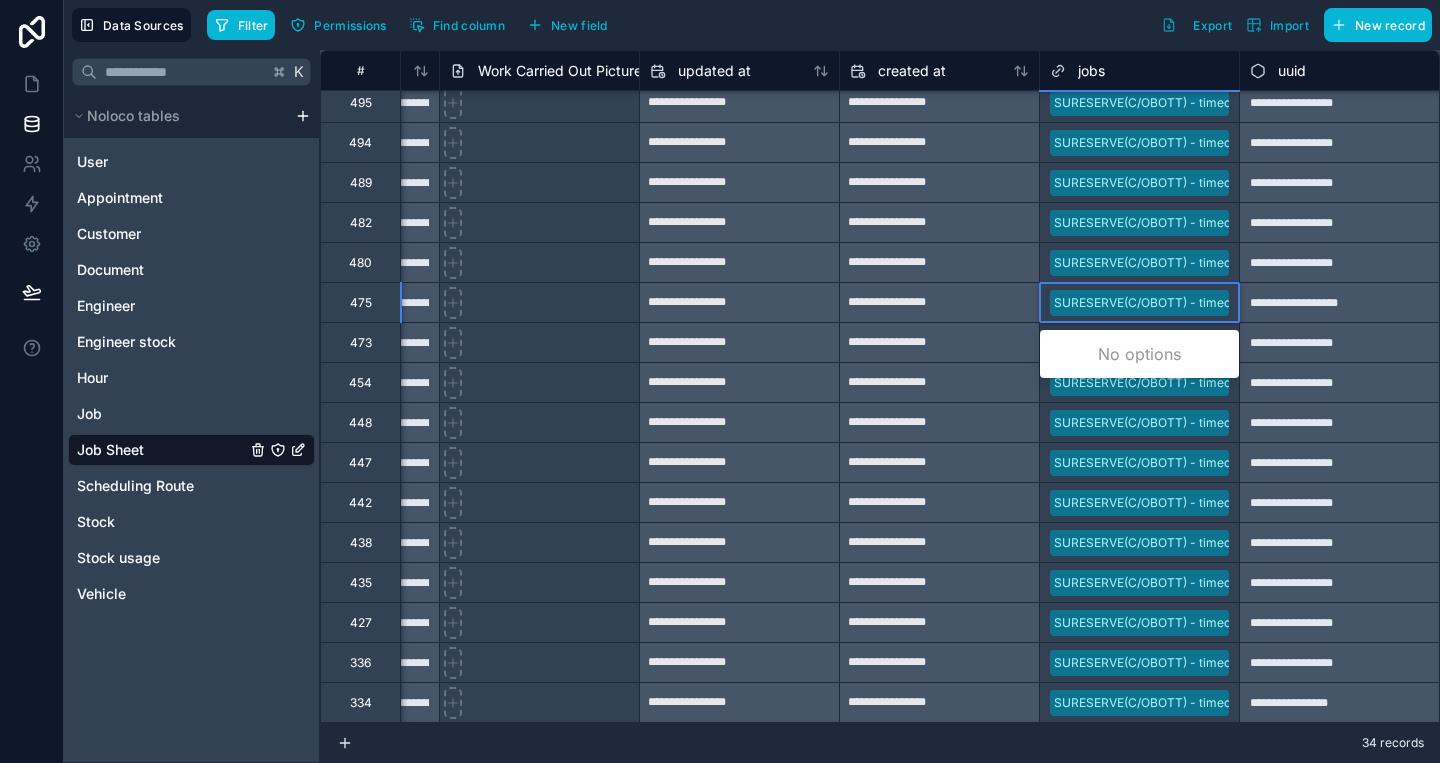 click on "SURESERVE(C/OBOTT) - timed 8am - LE65 2UU (45869.33920446759)" at bounding box center [1243, 303] 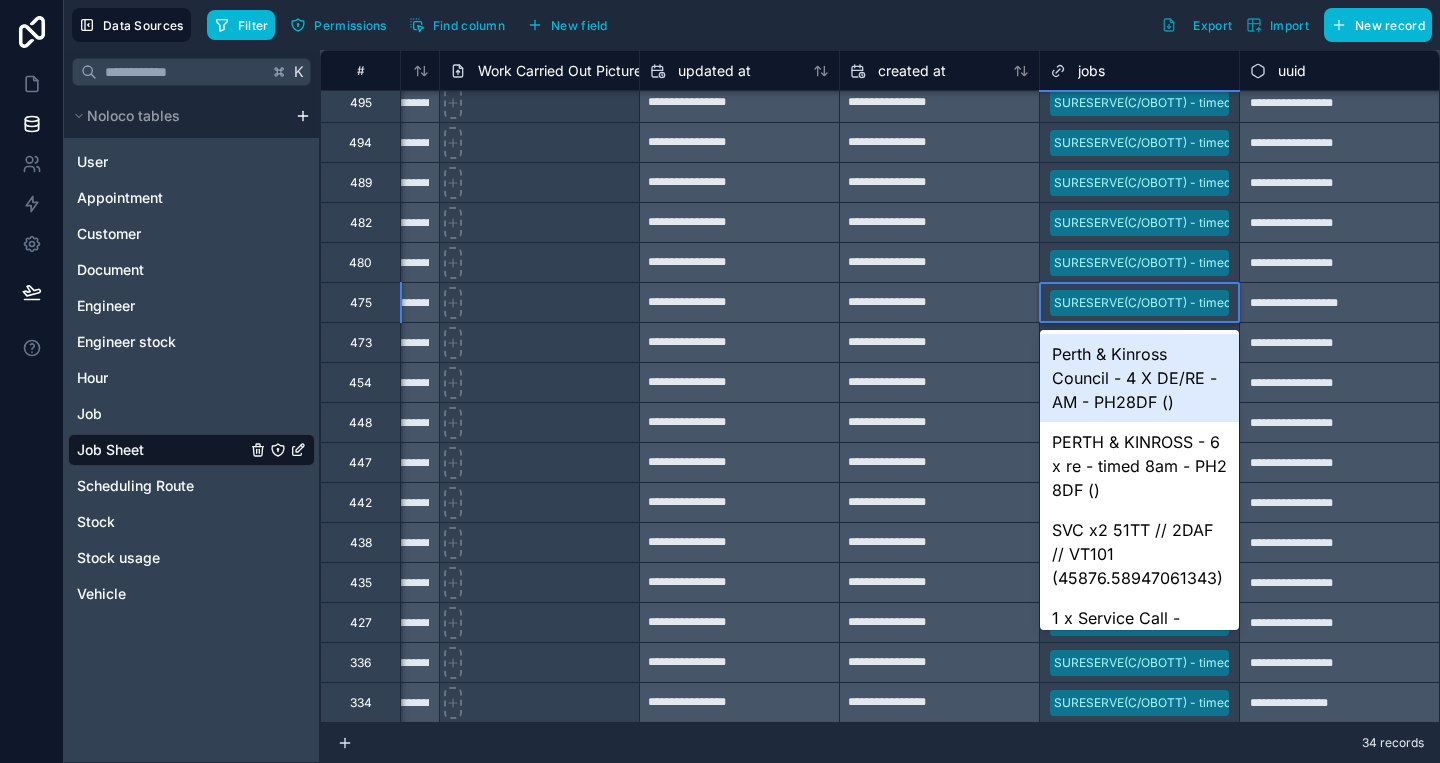 click on "SURESERVE(C/OBOTT) - timed 8am - LE65 2UU (45869.33920446759)" at bounding box center (1243, 303) 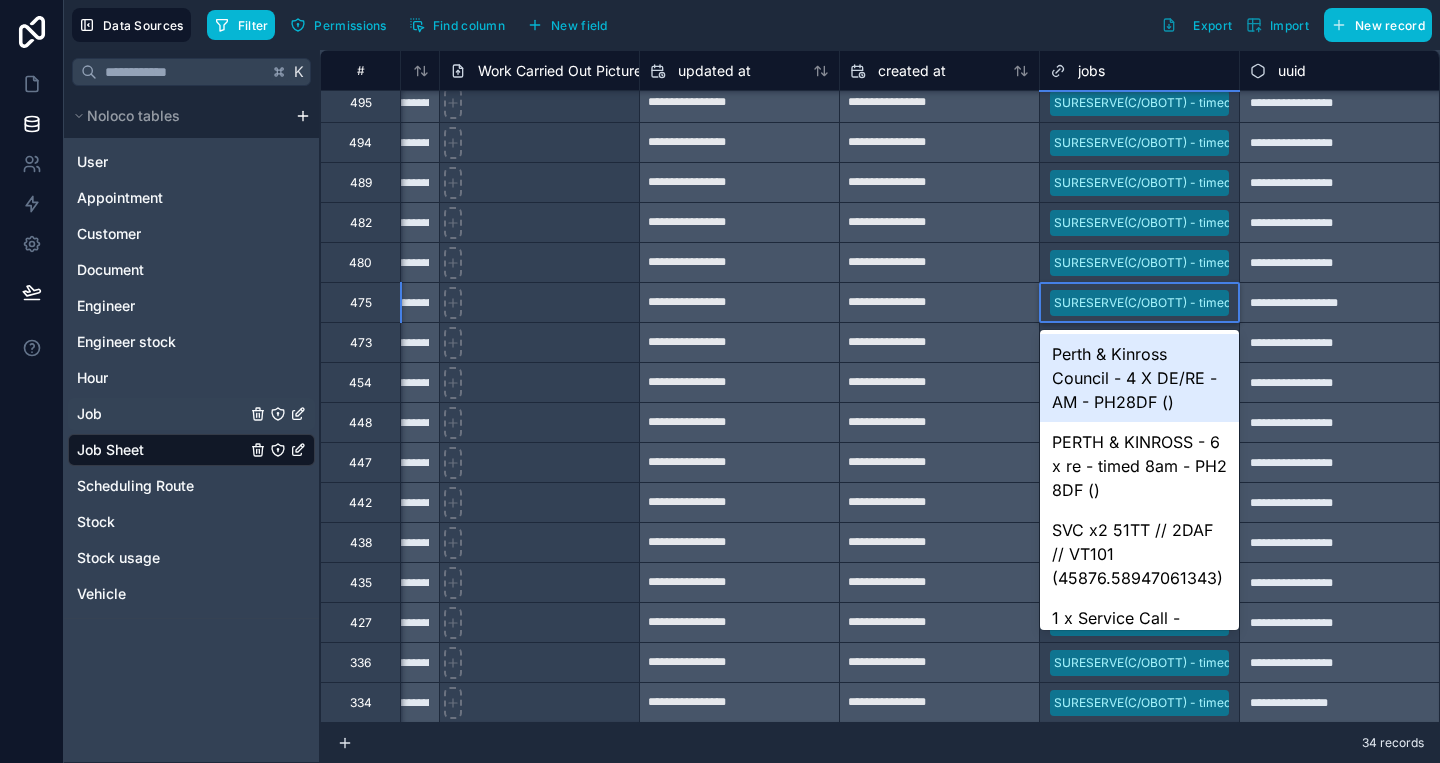click on "Job" at bounding box center [191, 414] 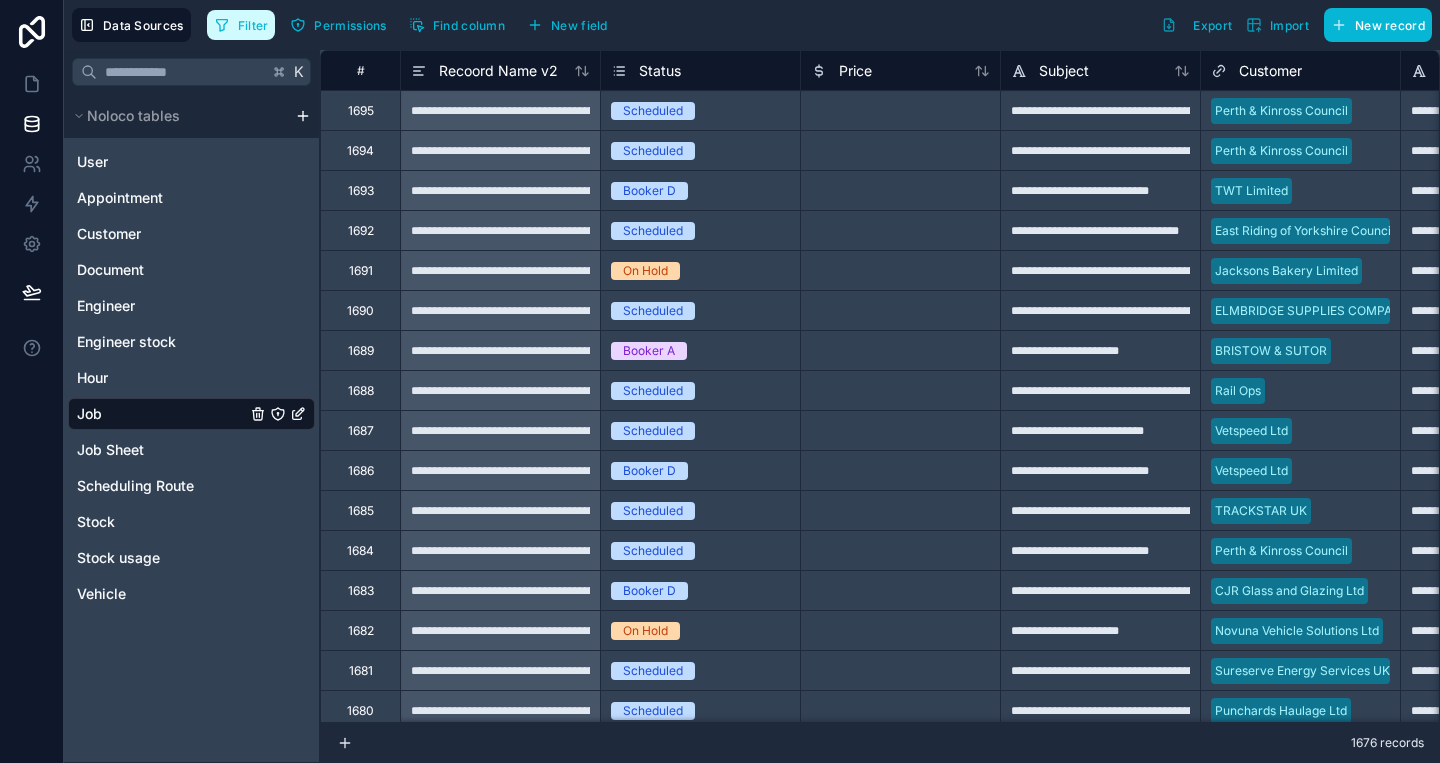 click on "Filter" at bounding box center [253, 25] 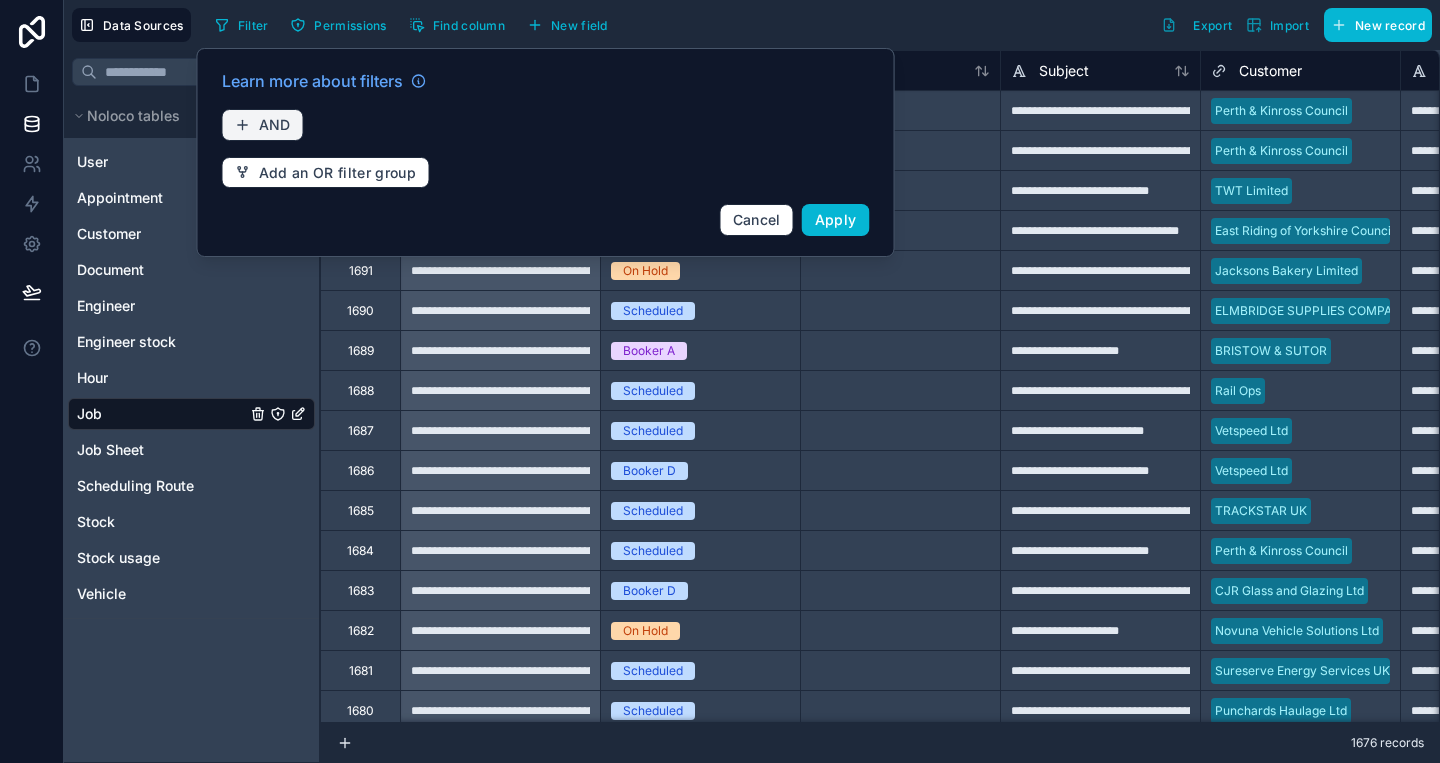 click on "AND" at bounding box center (275, 125) 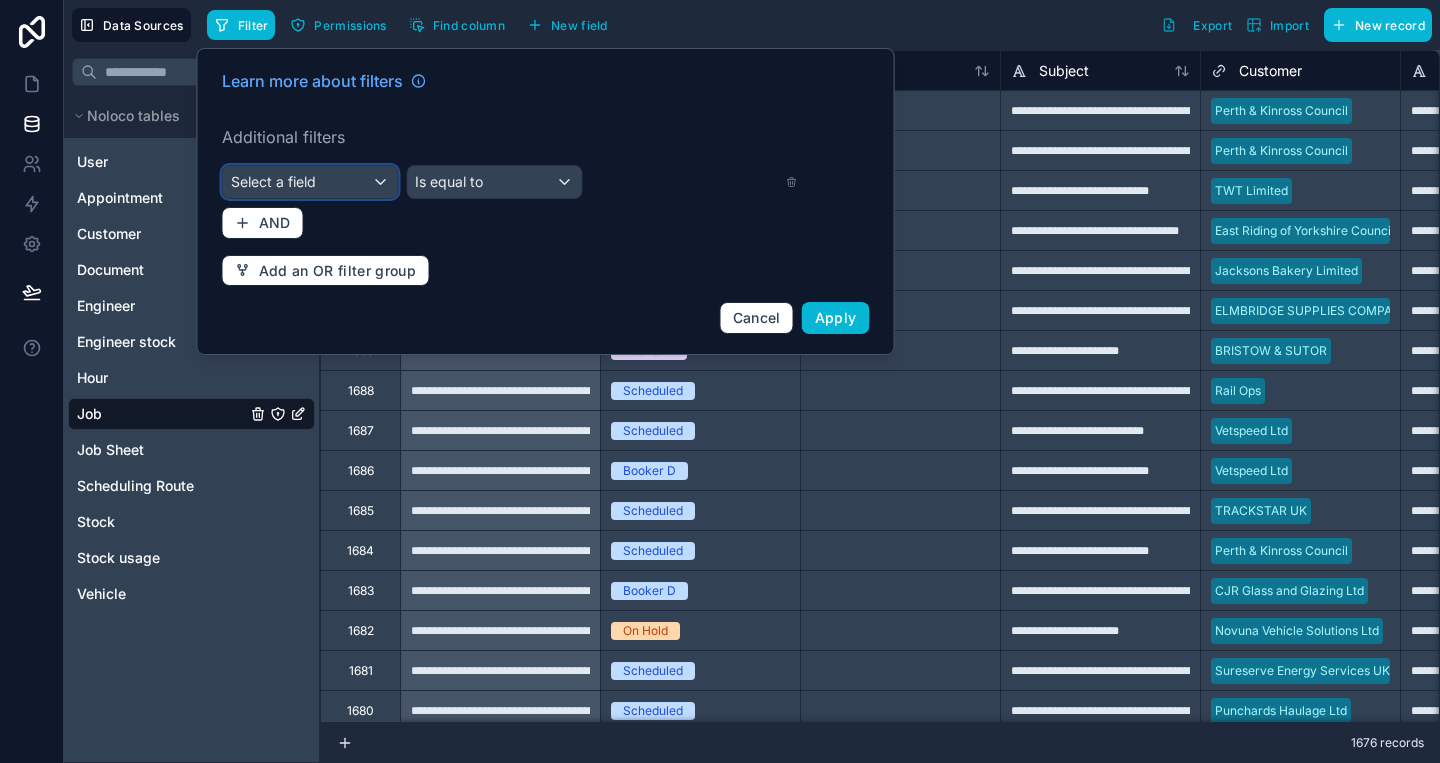 click on "Select a field" at bounding box center (310, 182) 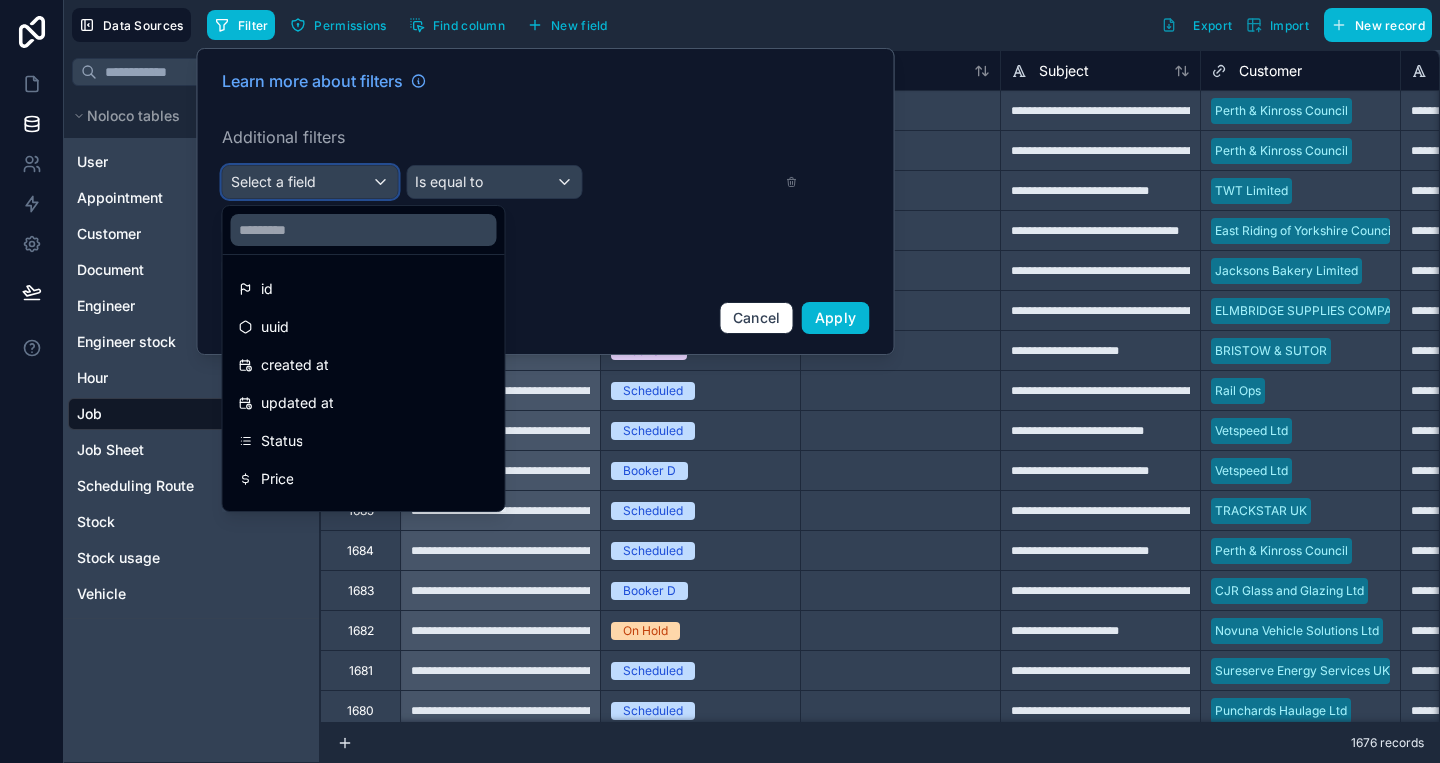 type 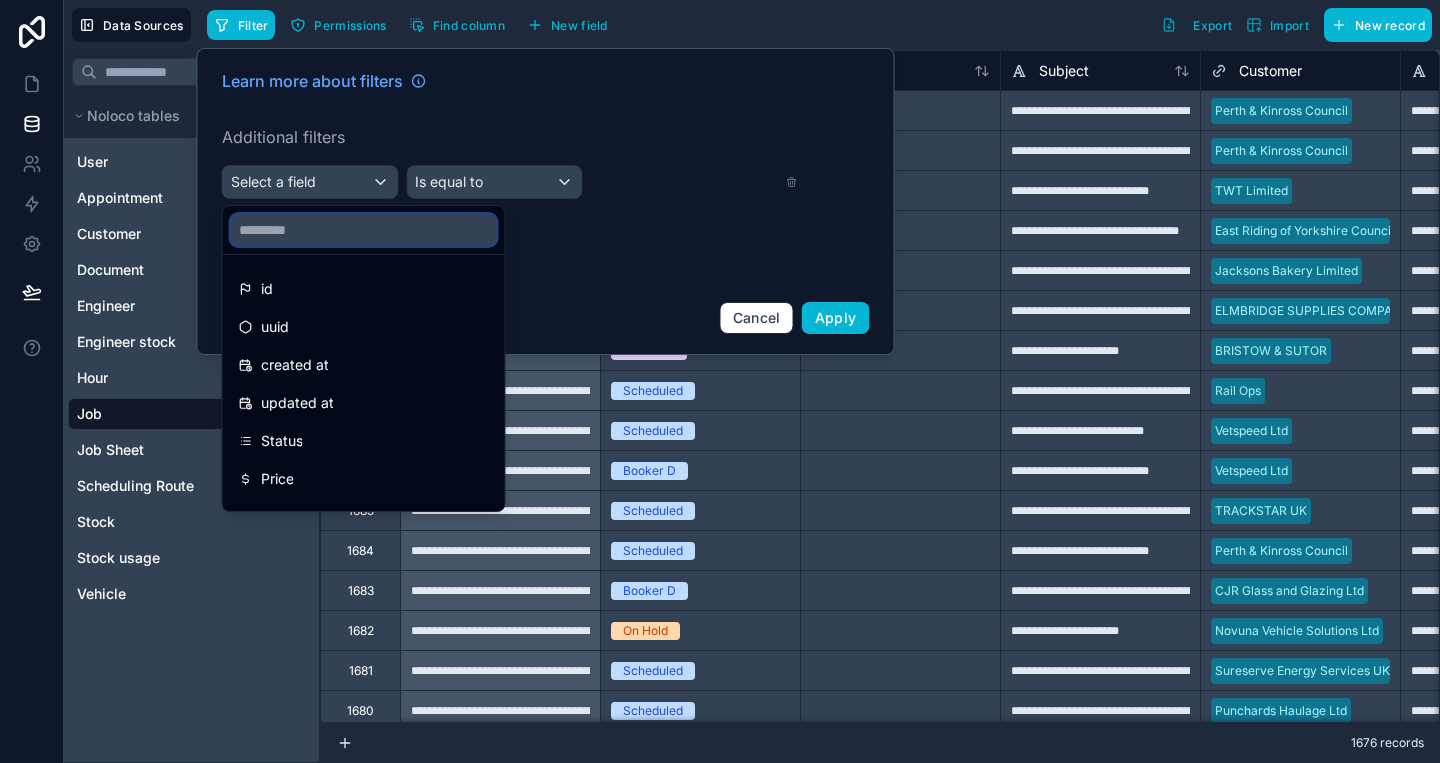 click at bounding box center (364, 230) 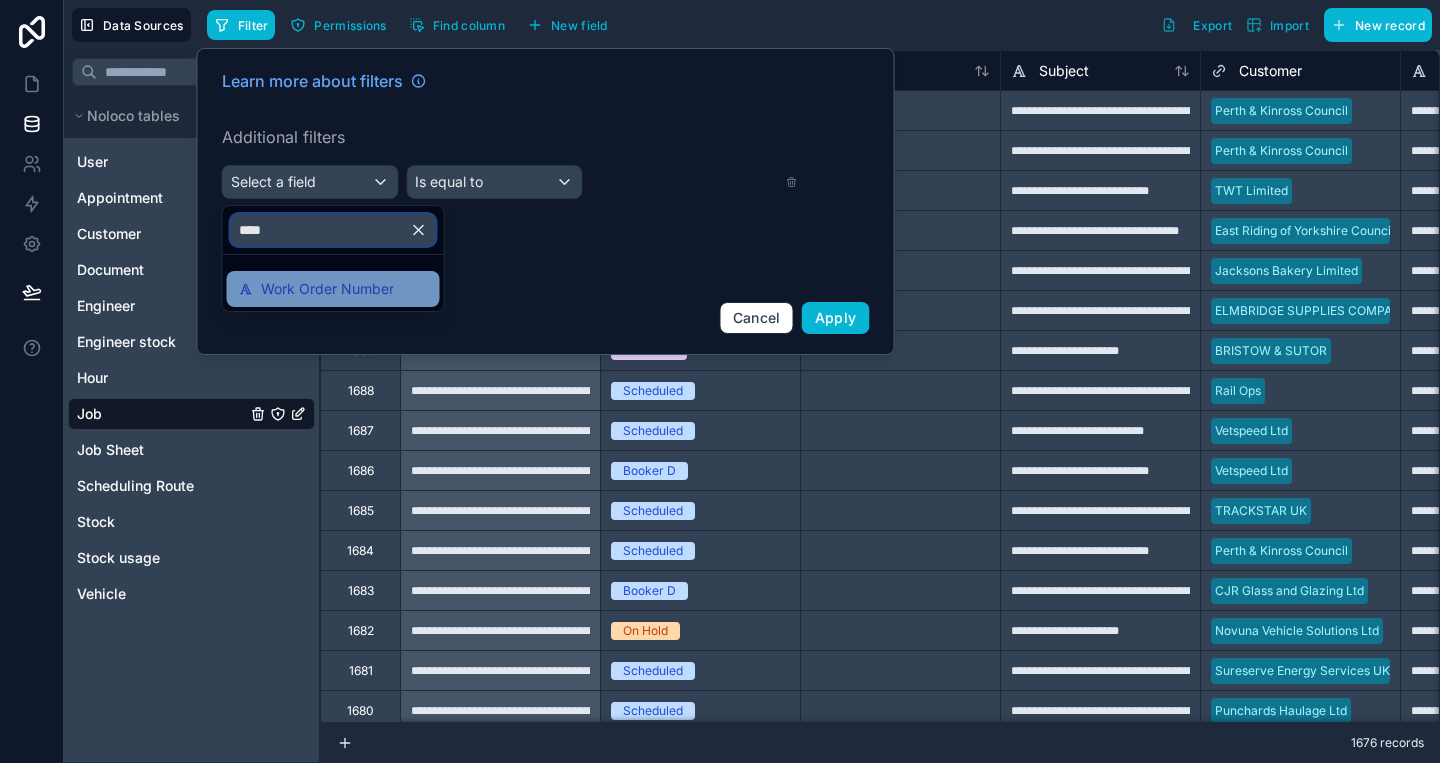 type on "****" 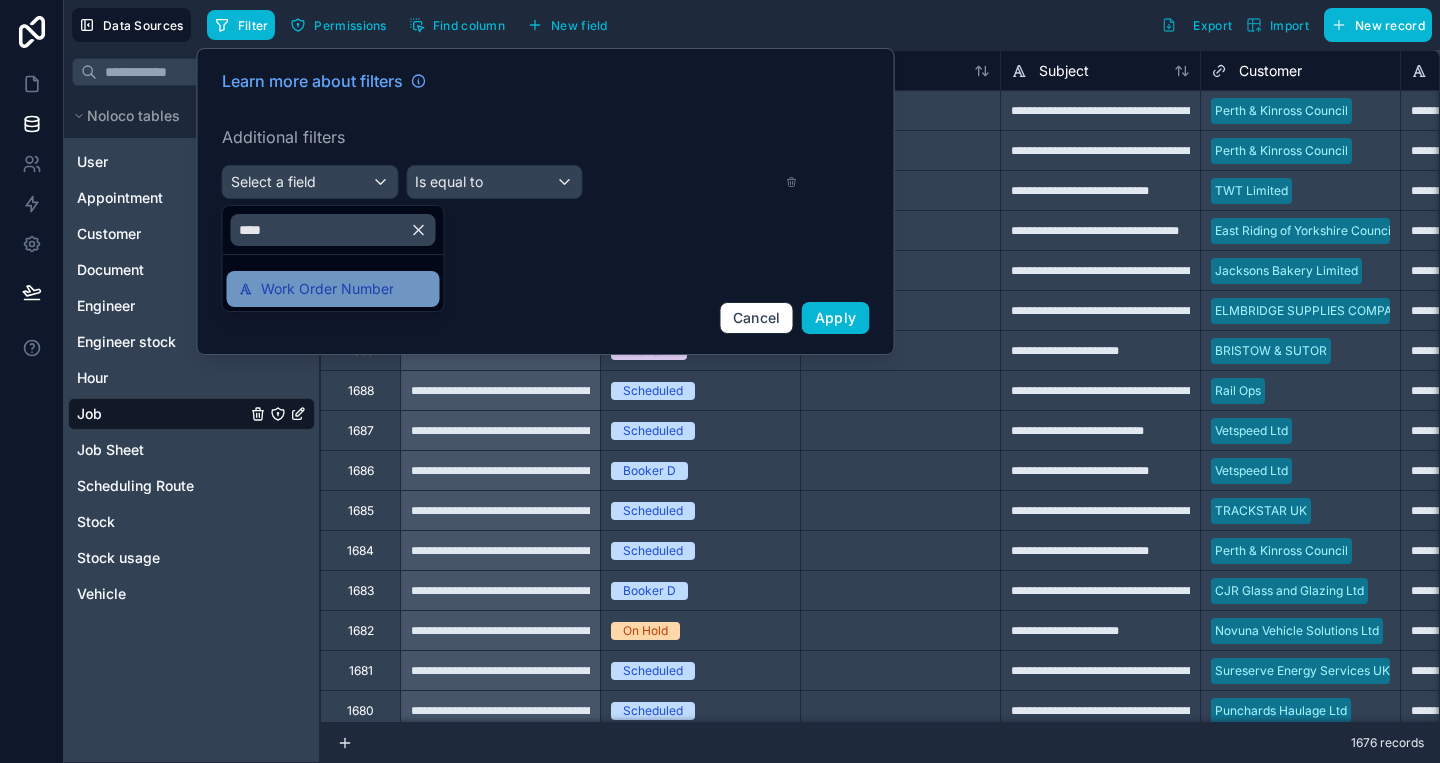 click on "Work Order Number" at bounding box center (327, 289) 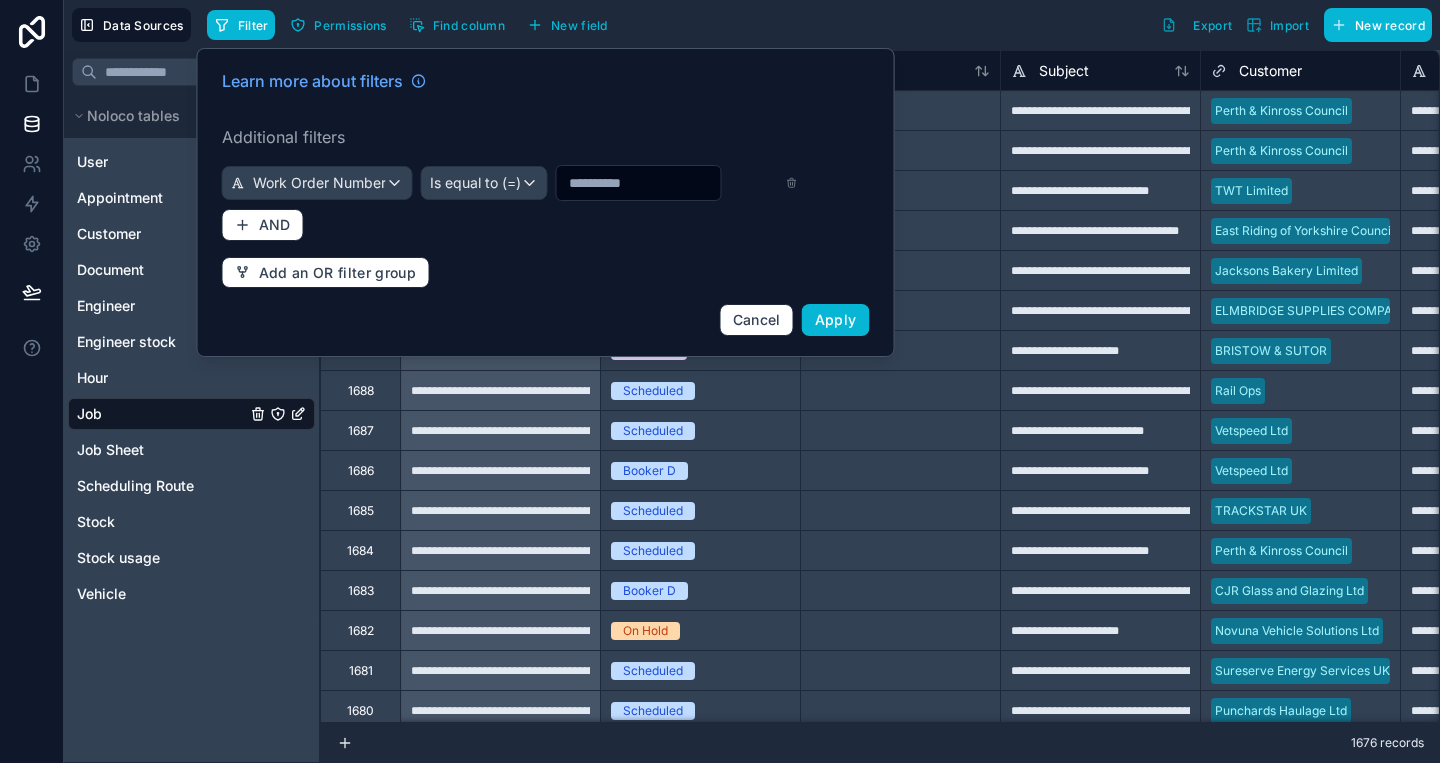 click at bounding box center (639, 183) 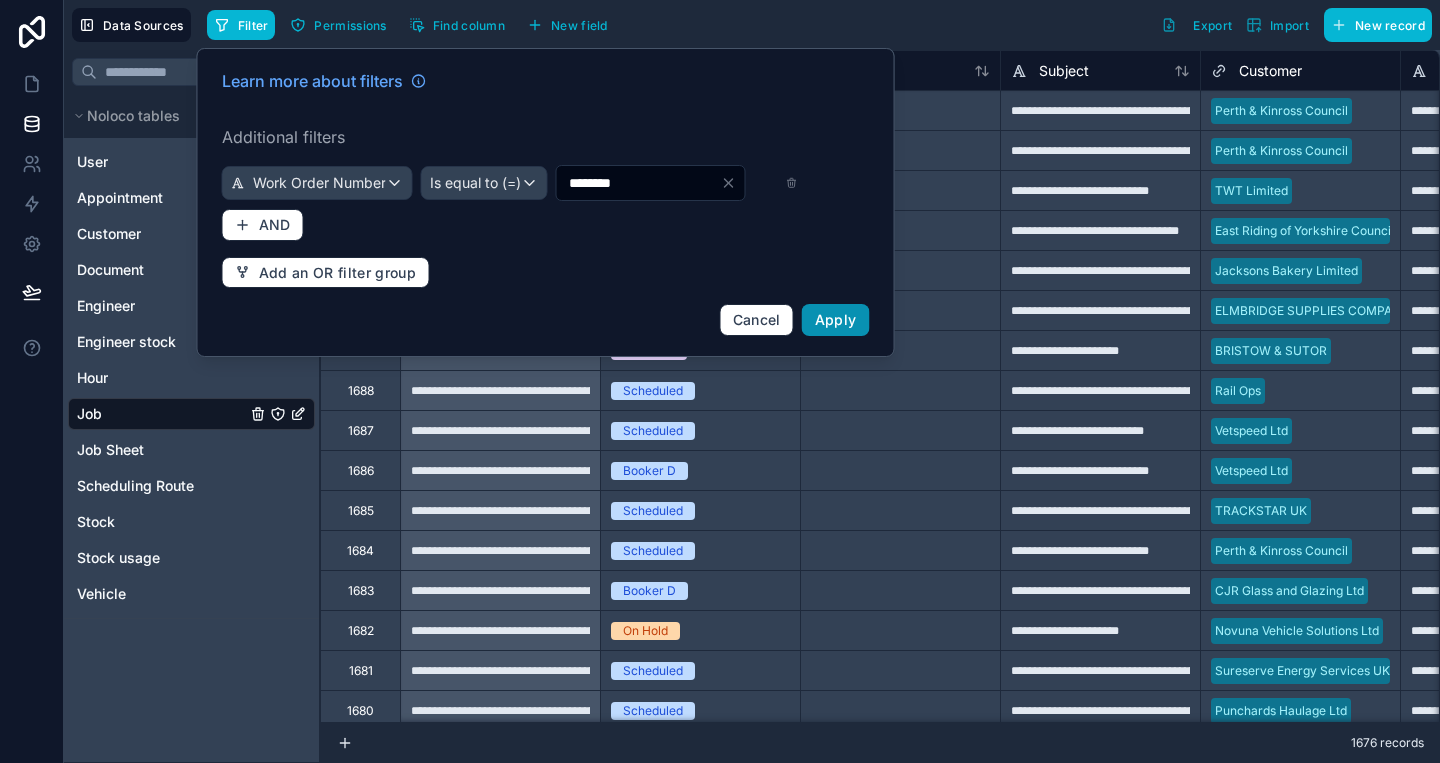 type on "********" 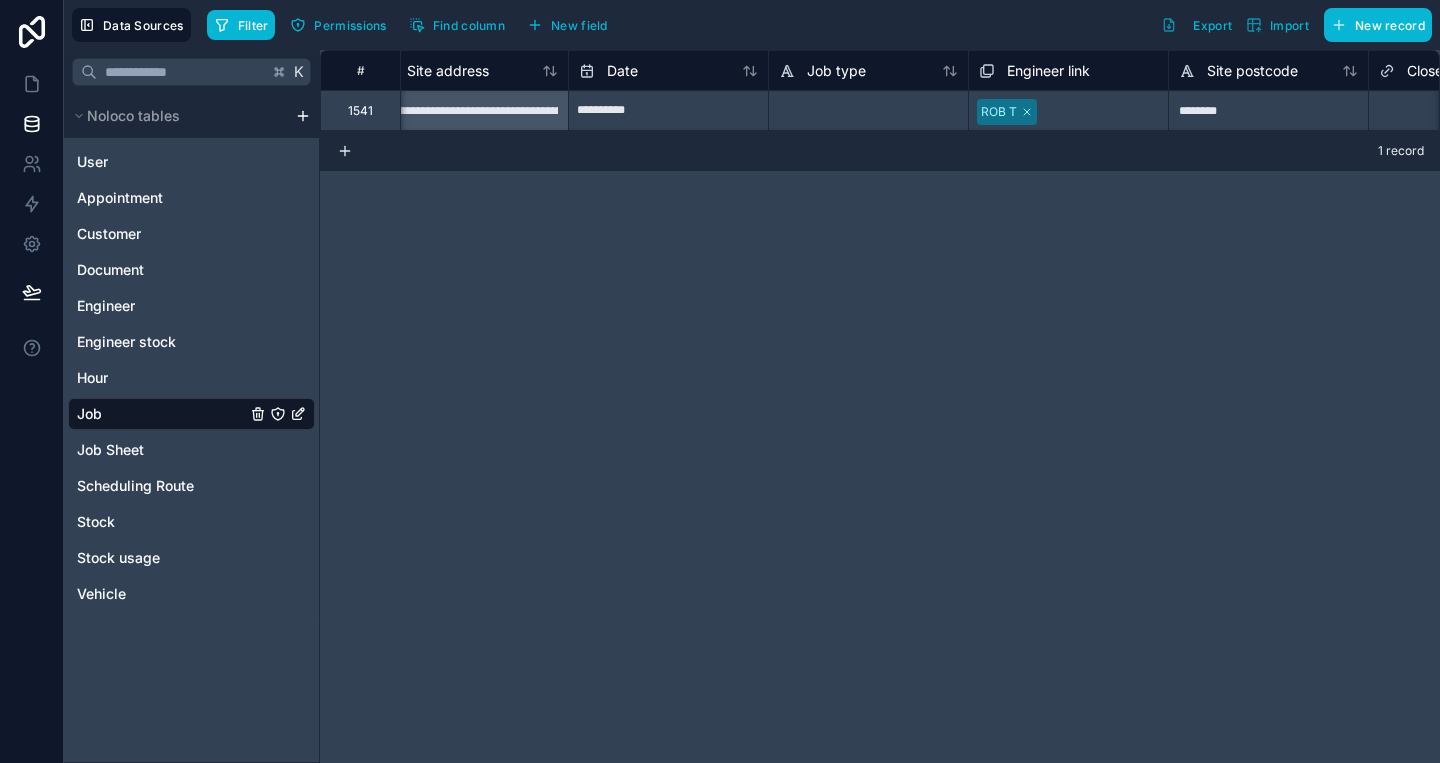 scroll, scrollTop: 0, scrollLeft: 1347, axis: horizontal 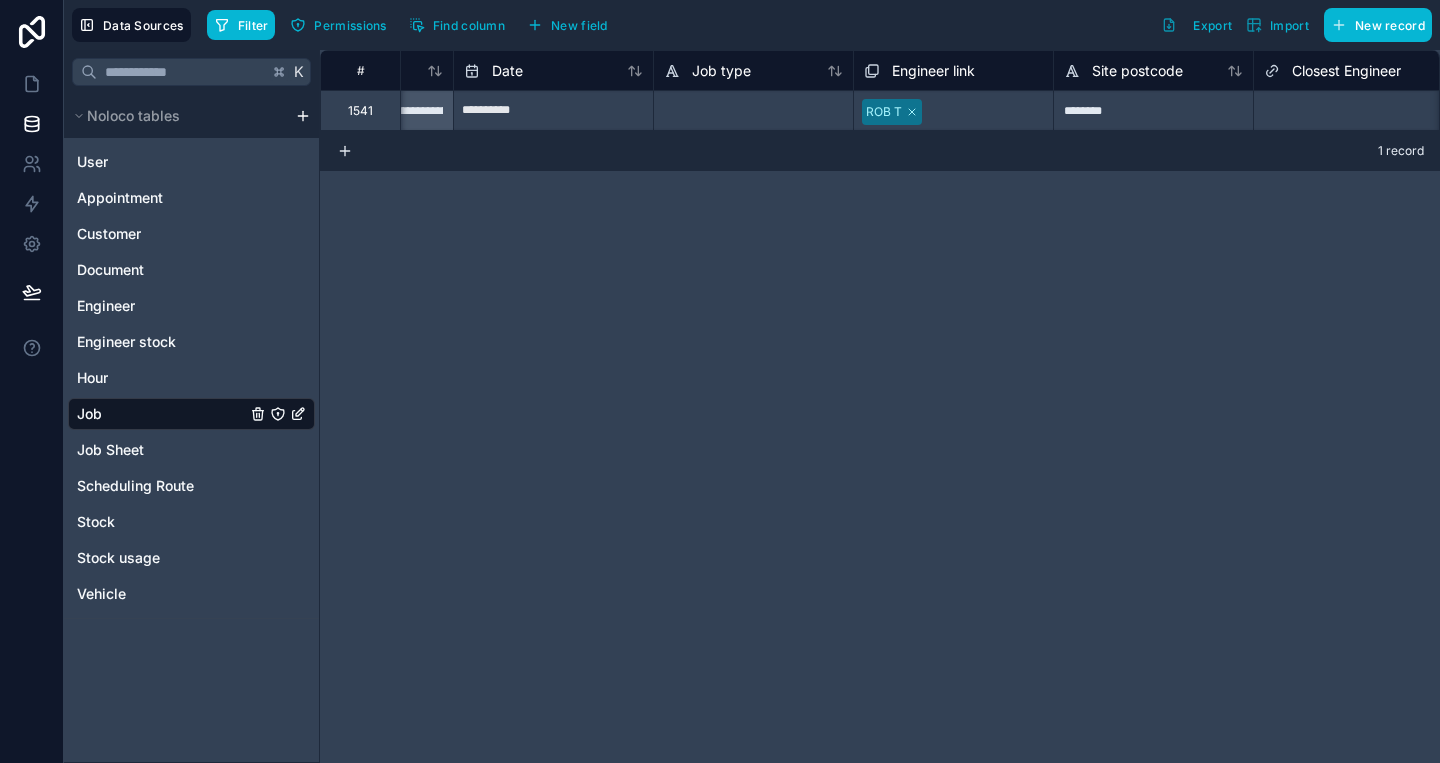 click on "Engineer link" at bounding box center (933, 71) 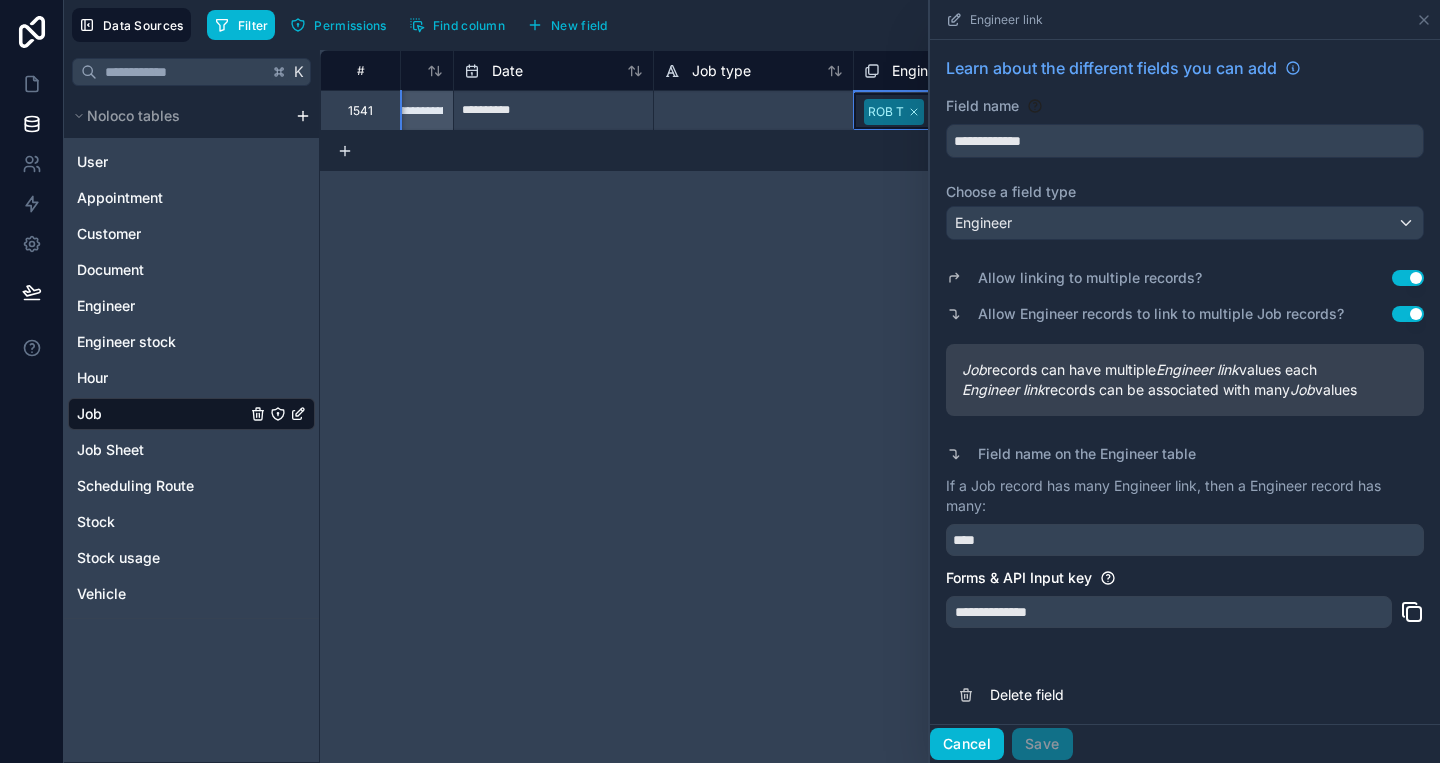 click on "Cancel" at bounding box center [967, 744] 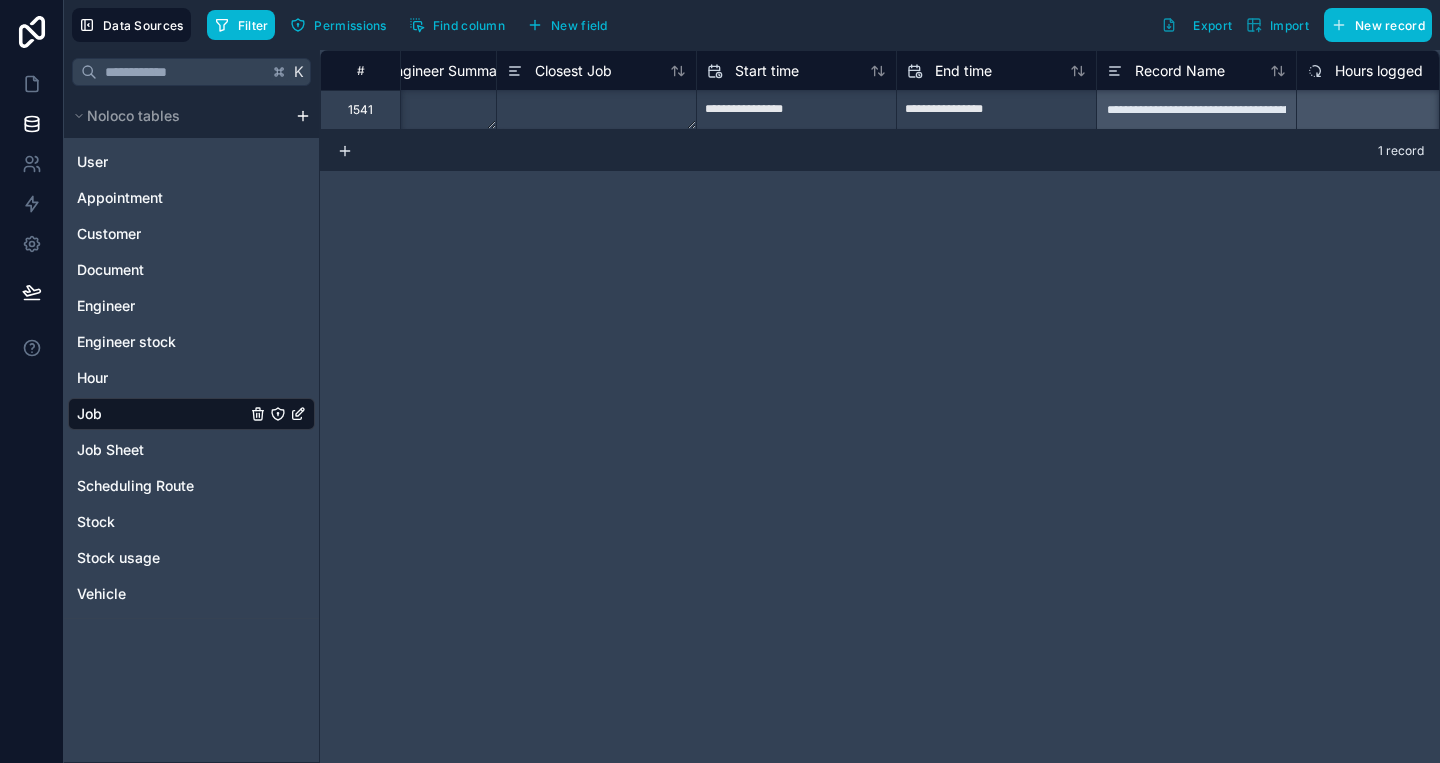 scroll, scrollTop: 1, scrollLeft: 2533, axis: both 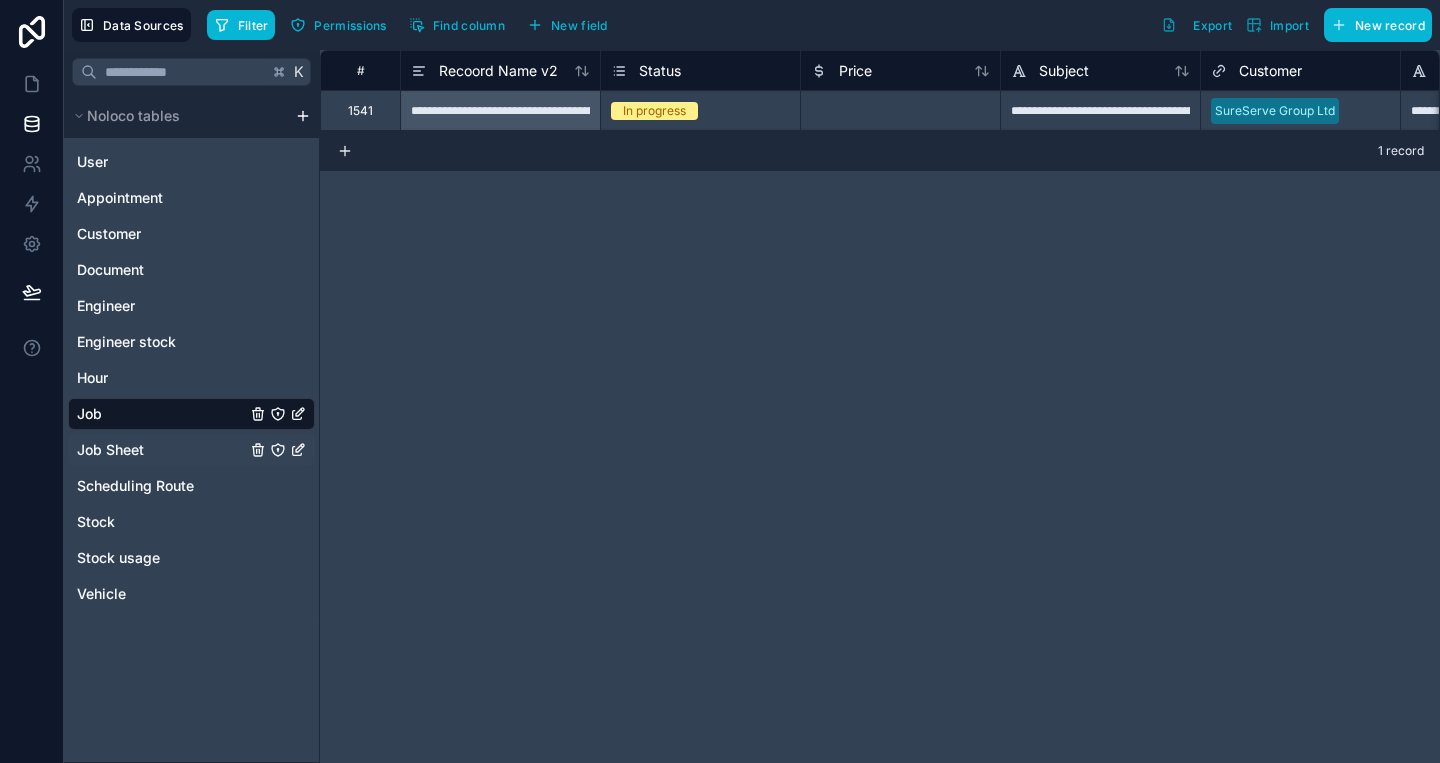 click on "Job Sheet" at bounding box center (191, 450) 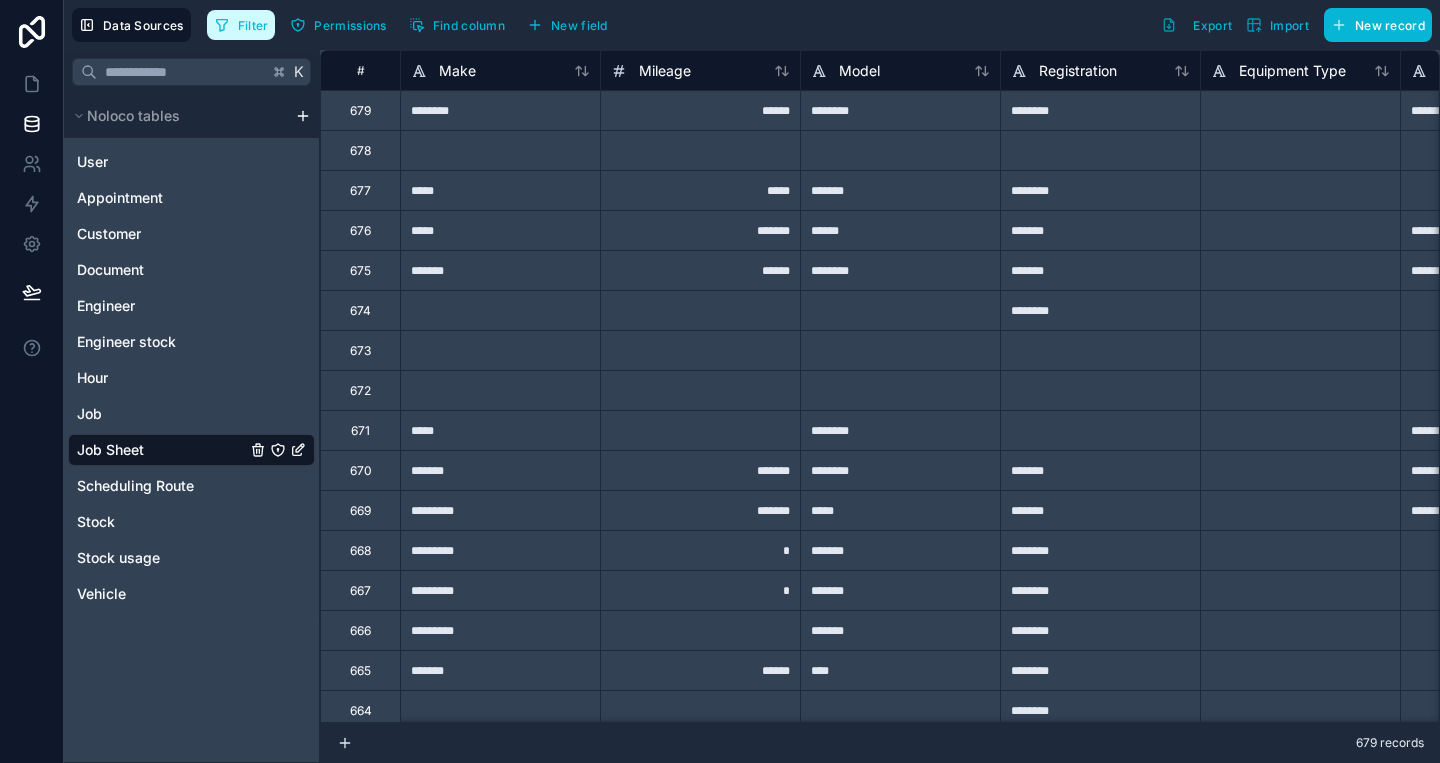 click on "Filter" at bounding box center [253, 25] 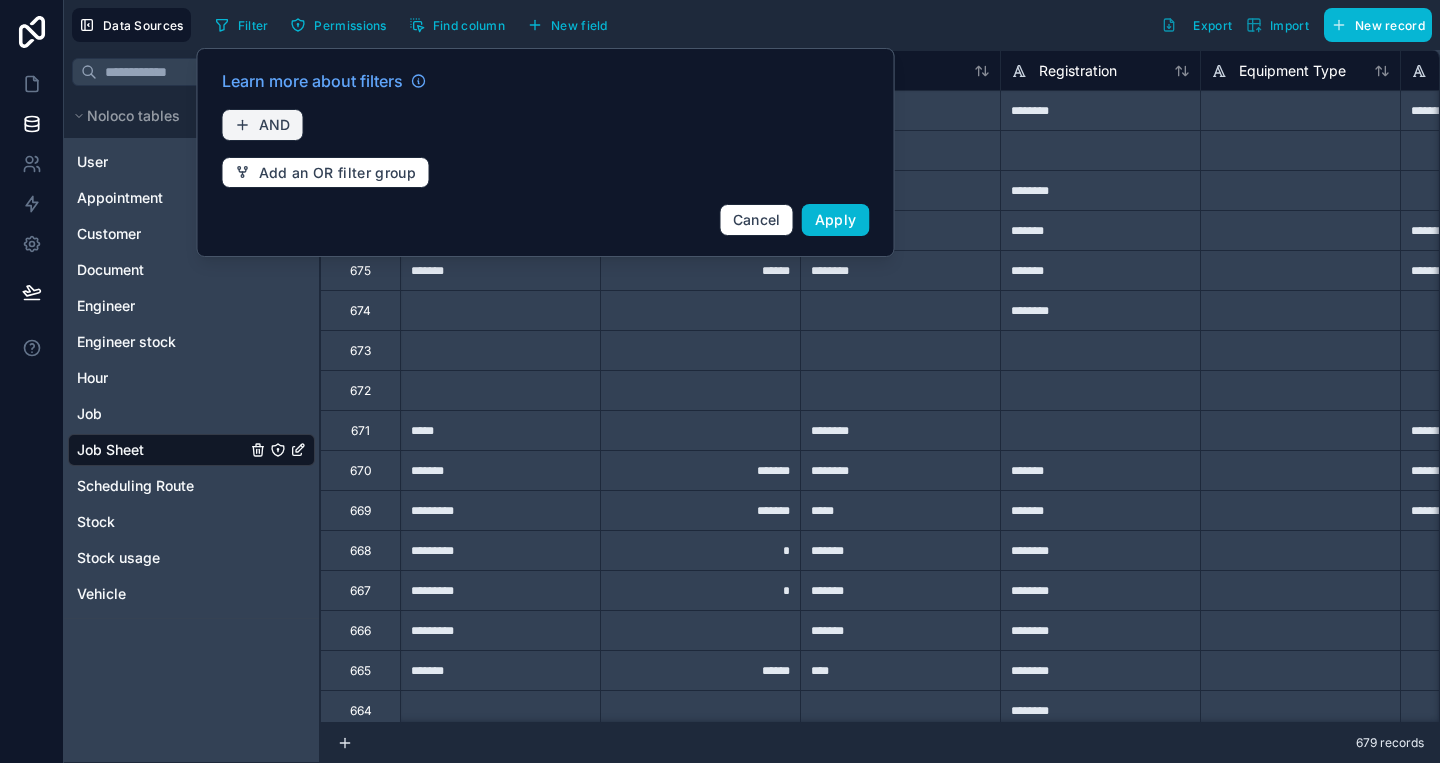 click on "AND" at bounding box center [275, 125] 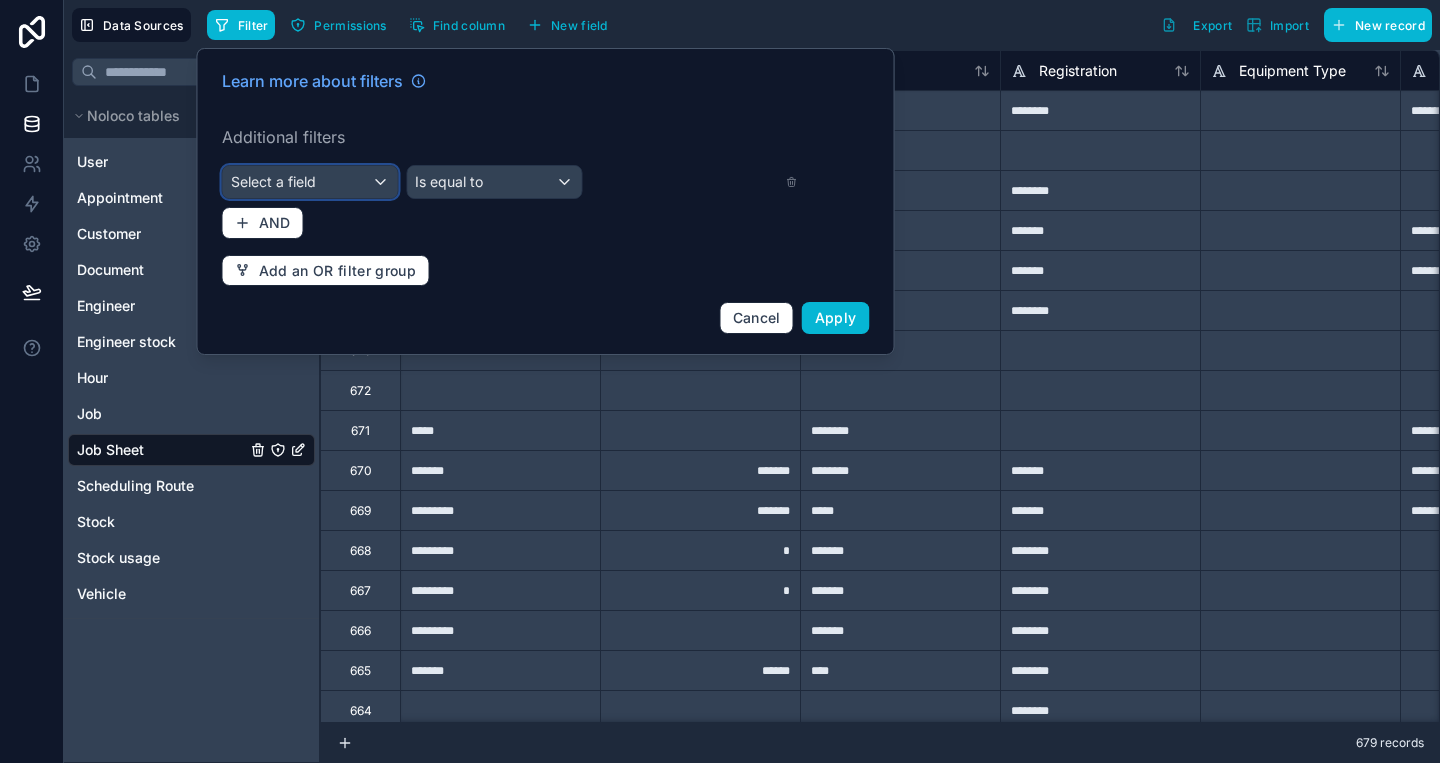 click on "Select a field" at bounding box center (310, 182) 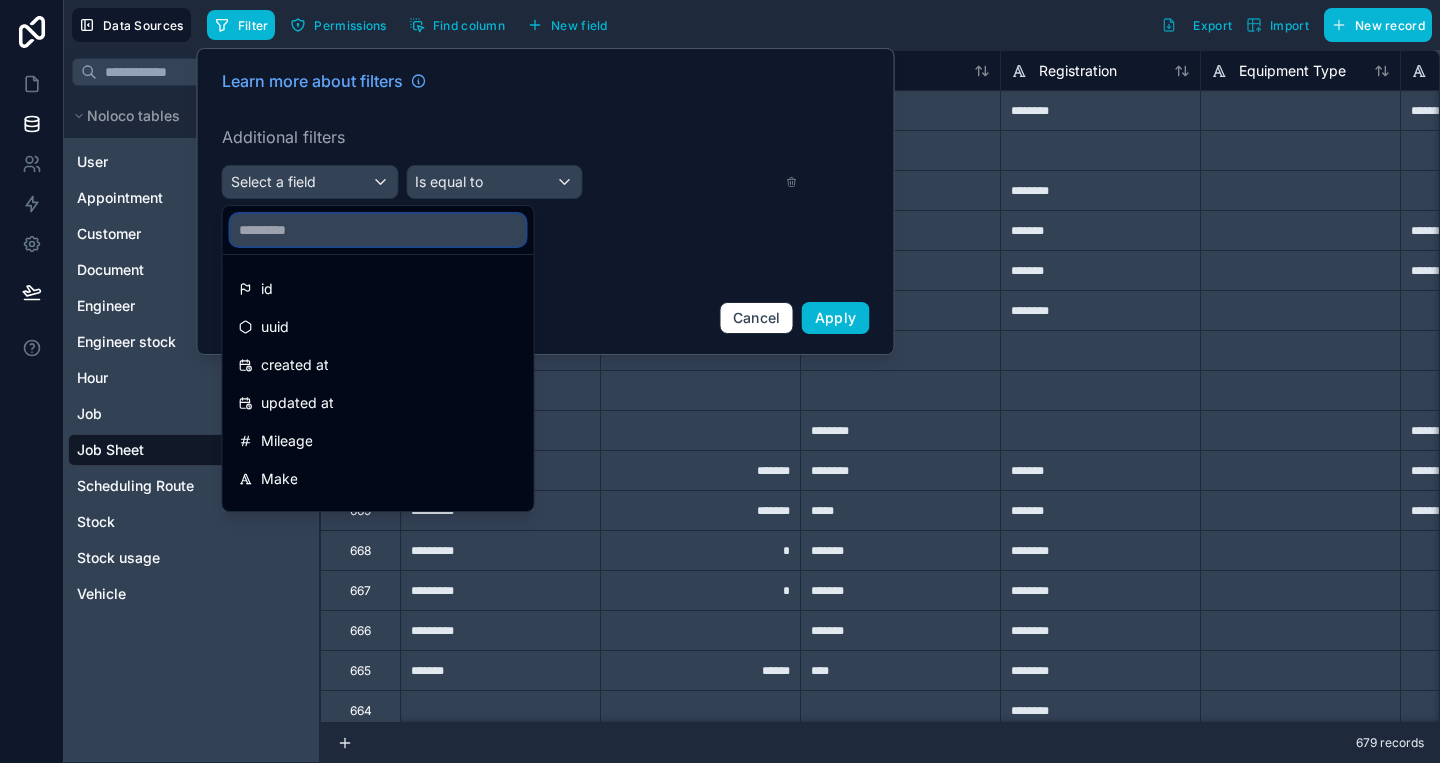click at bounding box center (378, 230) 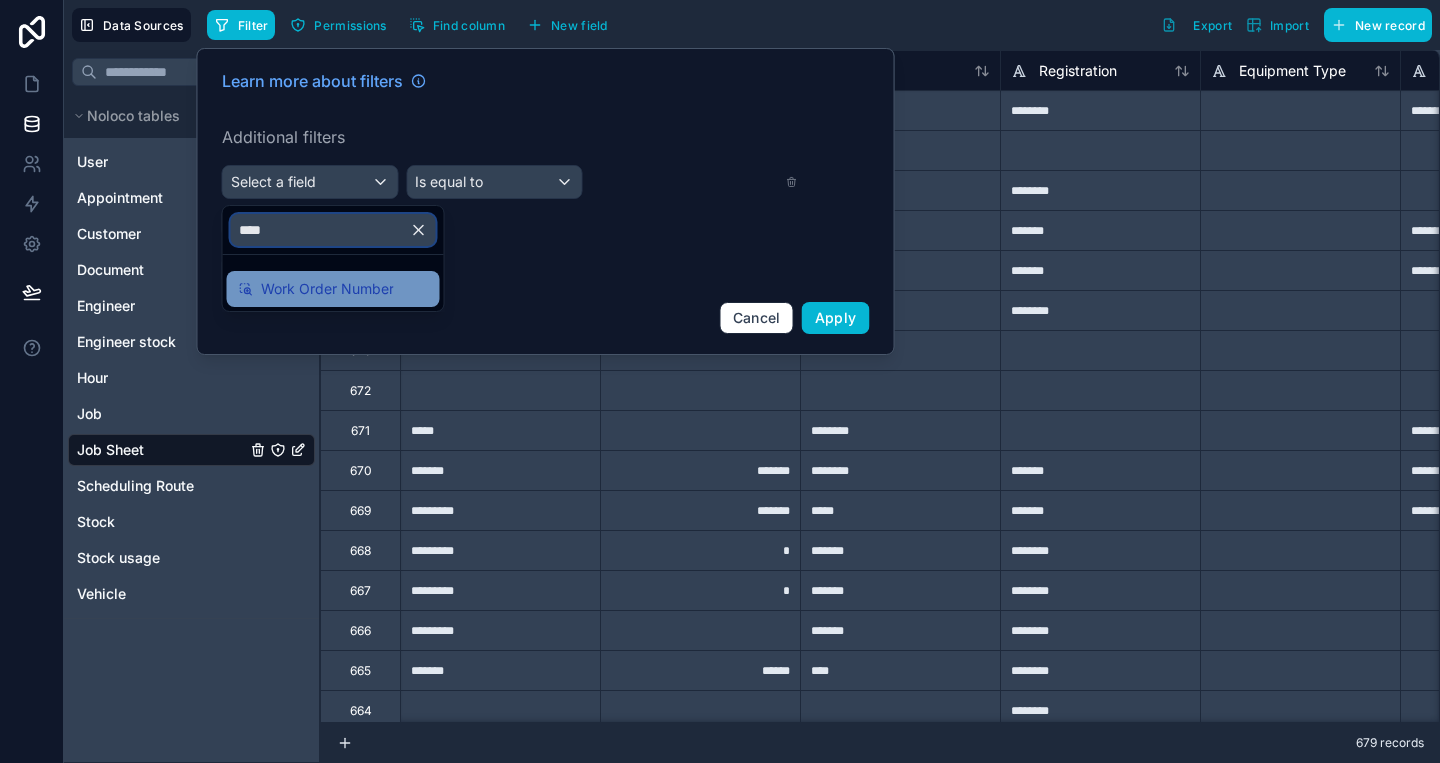 type on "****" 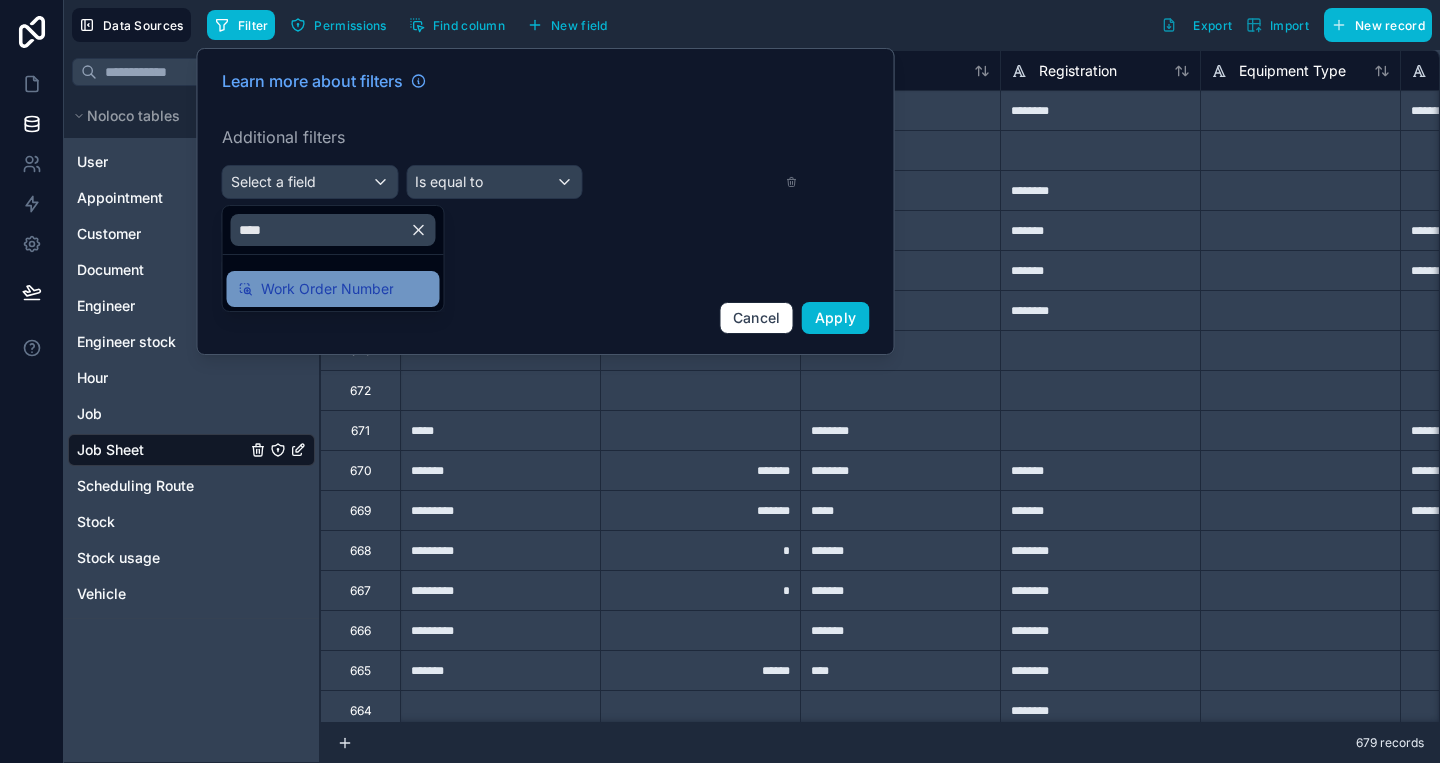 click on "Work Order Number" at bounding box center (333, 289) 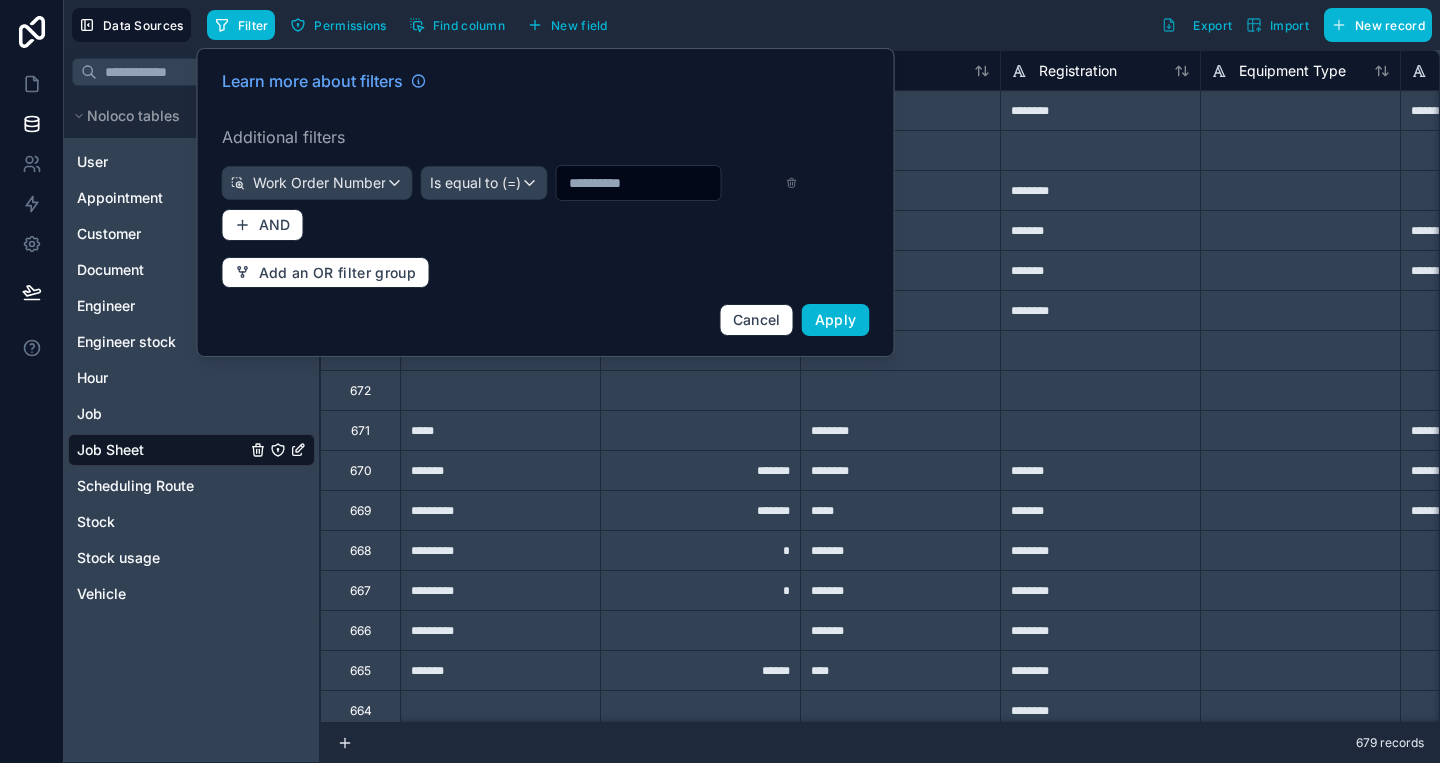 click at bounding box center (639, 183) 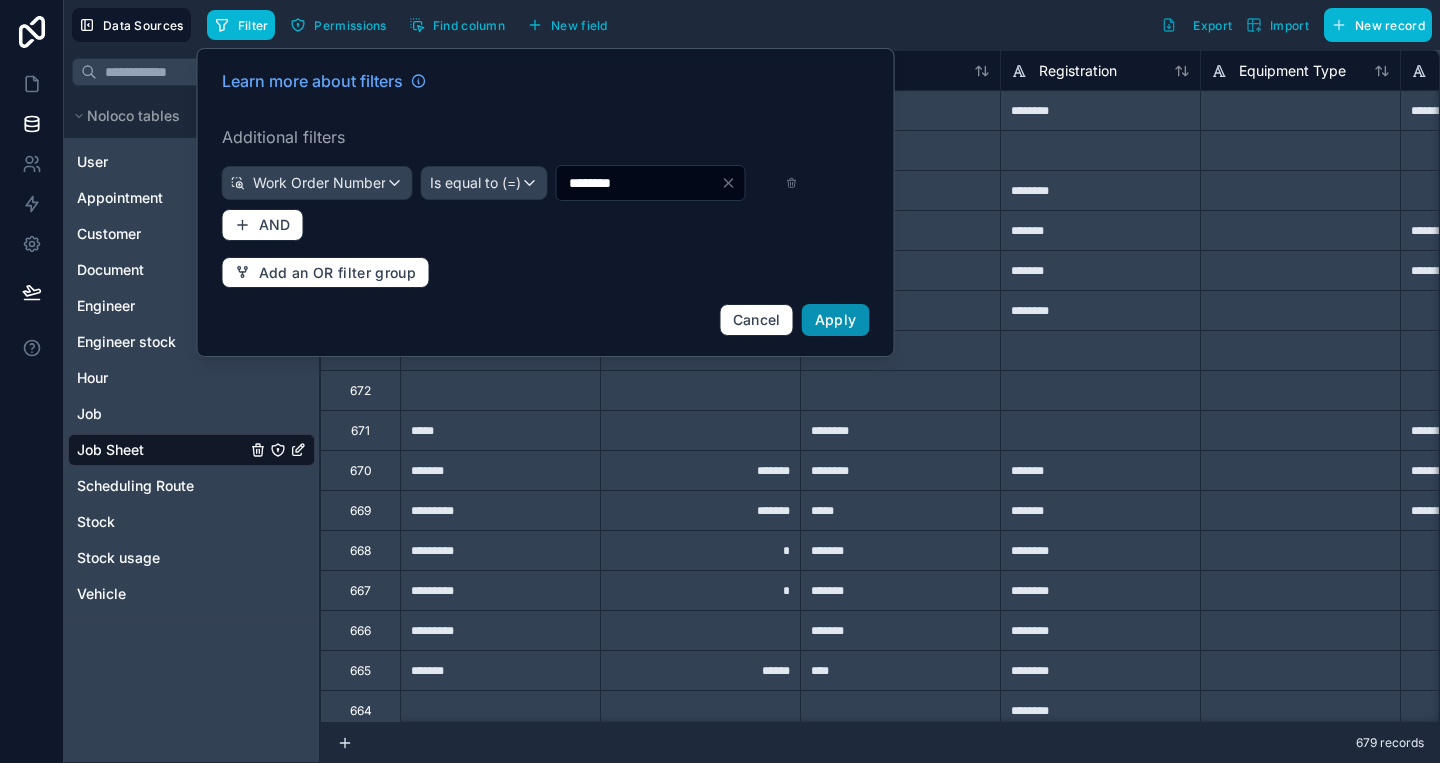 type on "********" 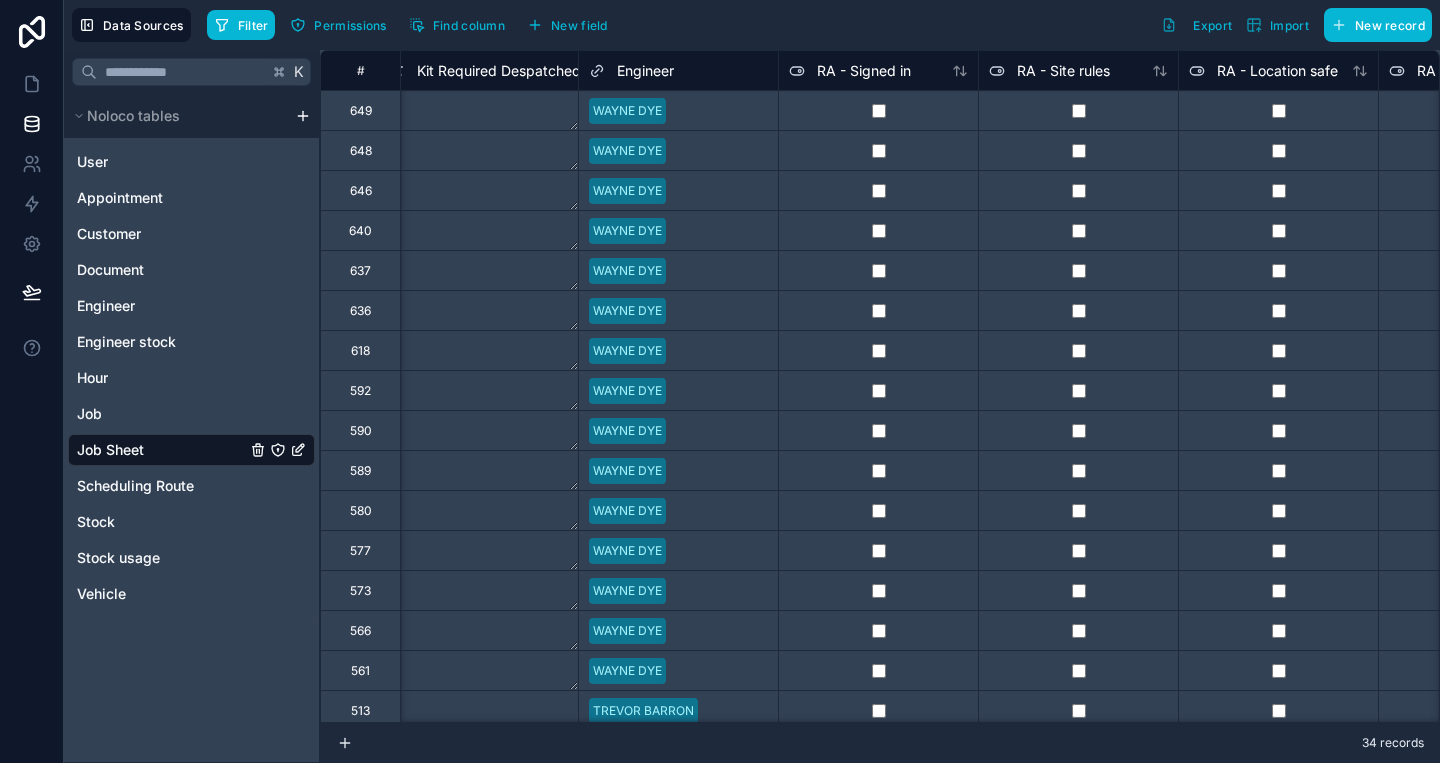 scroll, scrollTop: 0, scrollLeft: 29321, axis: horizontal 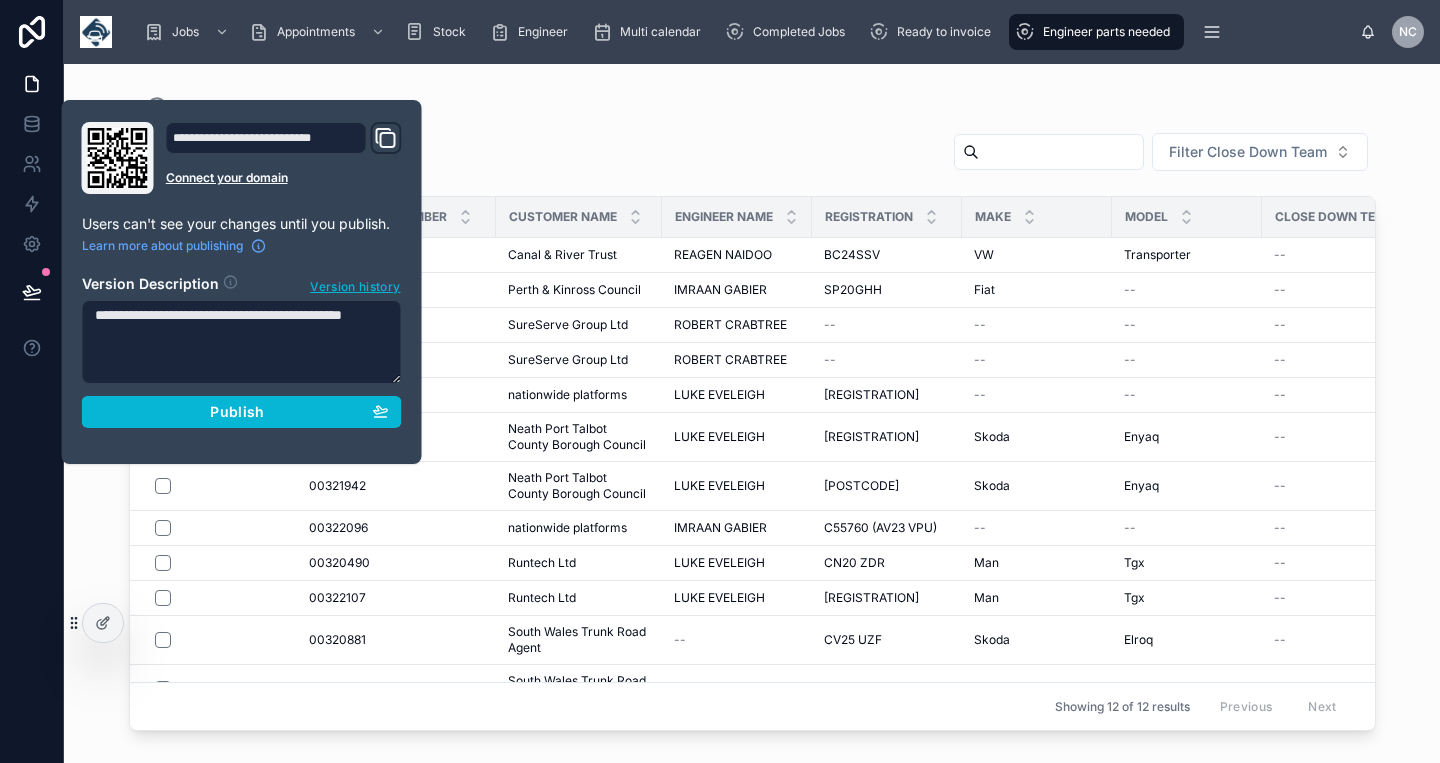 click on "**********" at bounding box center [242, 342] 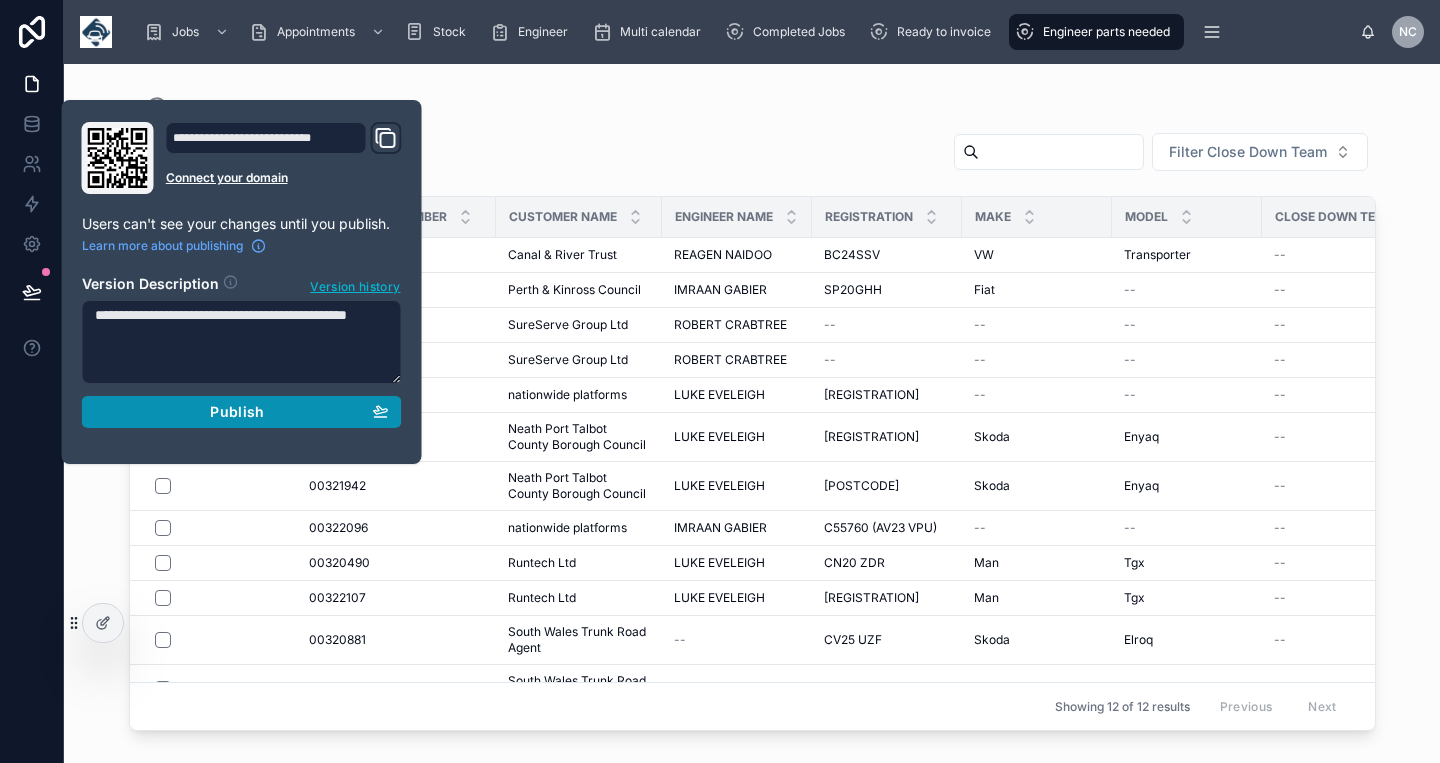 type on "**********" 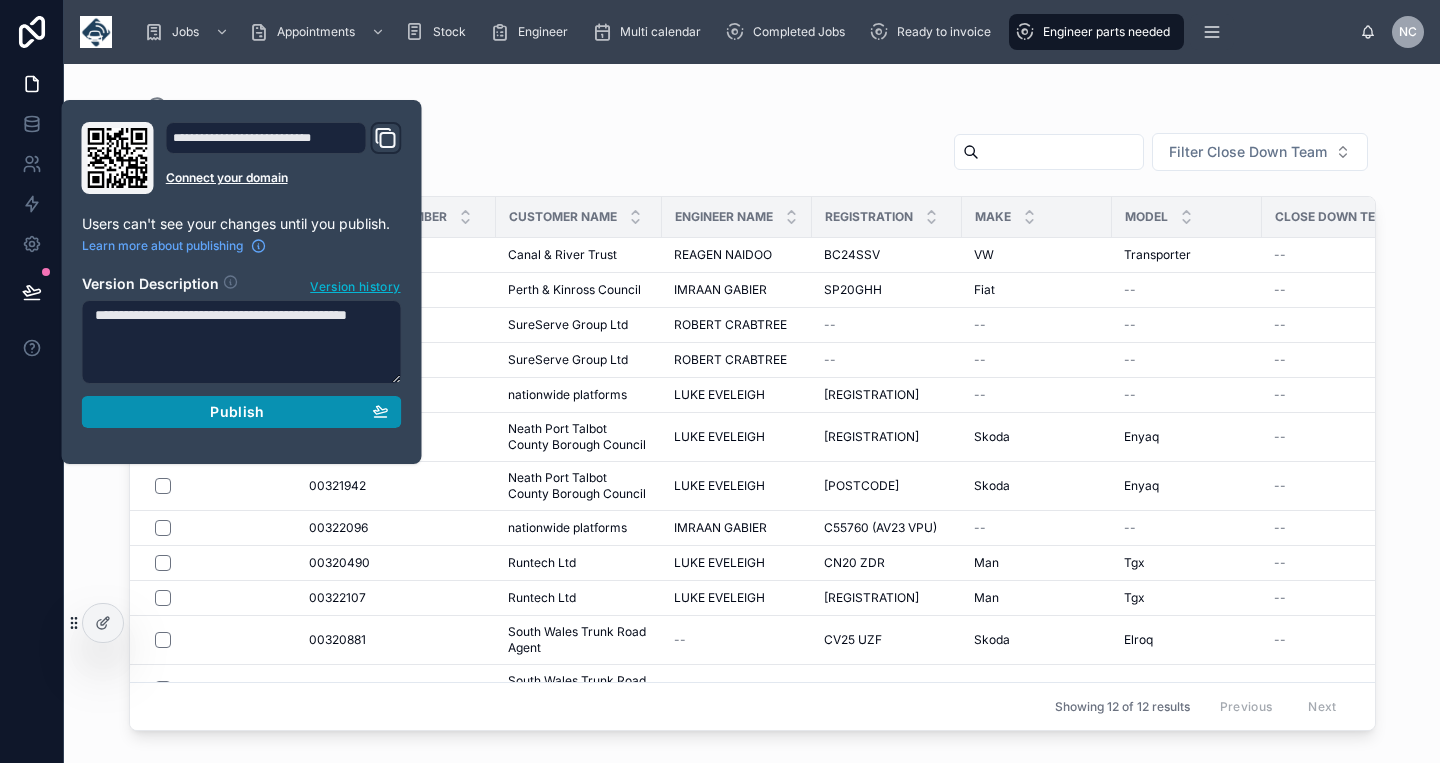 click on "Publish" at bounding box center [237, 412] 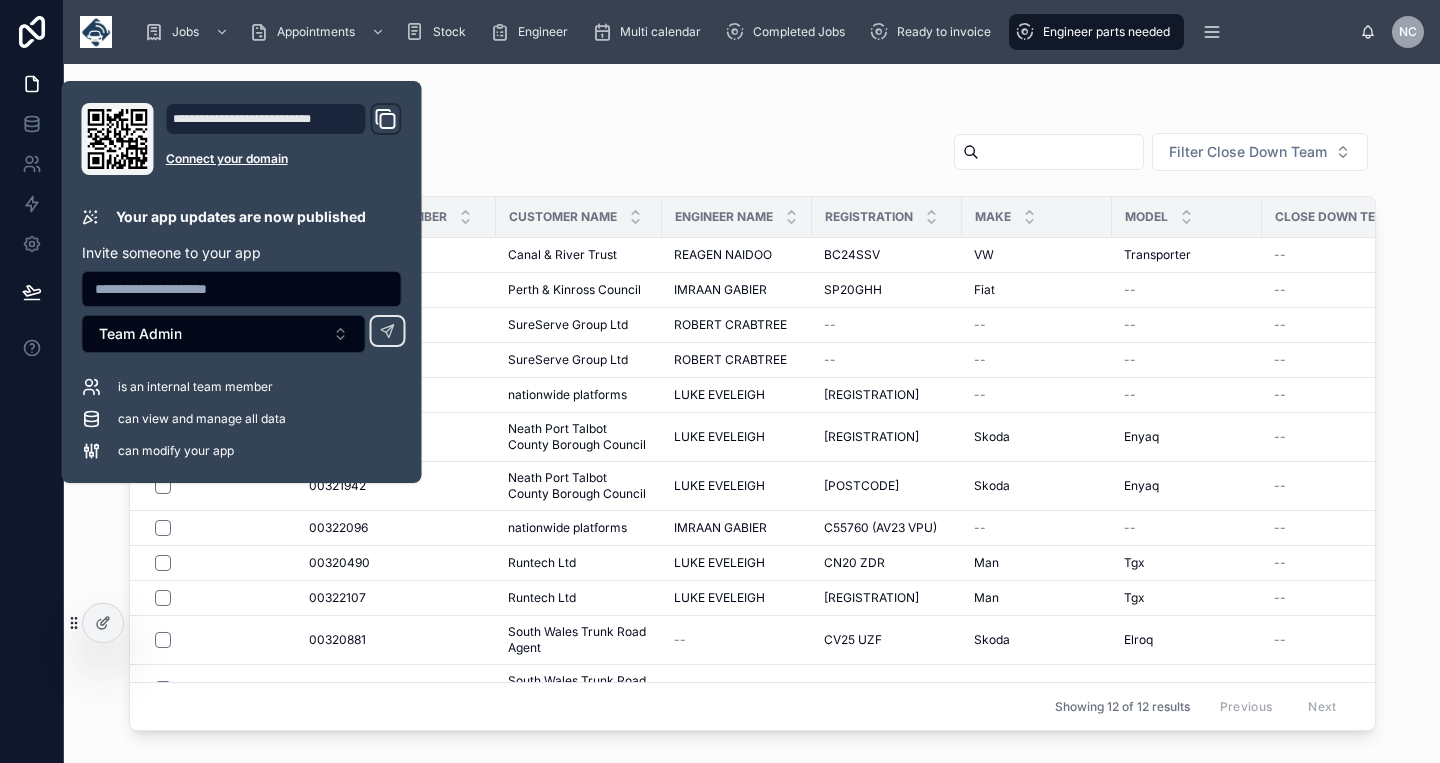 click on "Engineer parts needed" at bounding box center [752, 108] 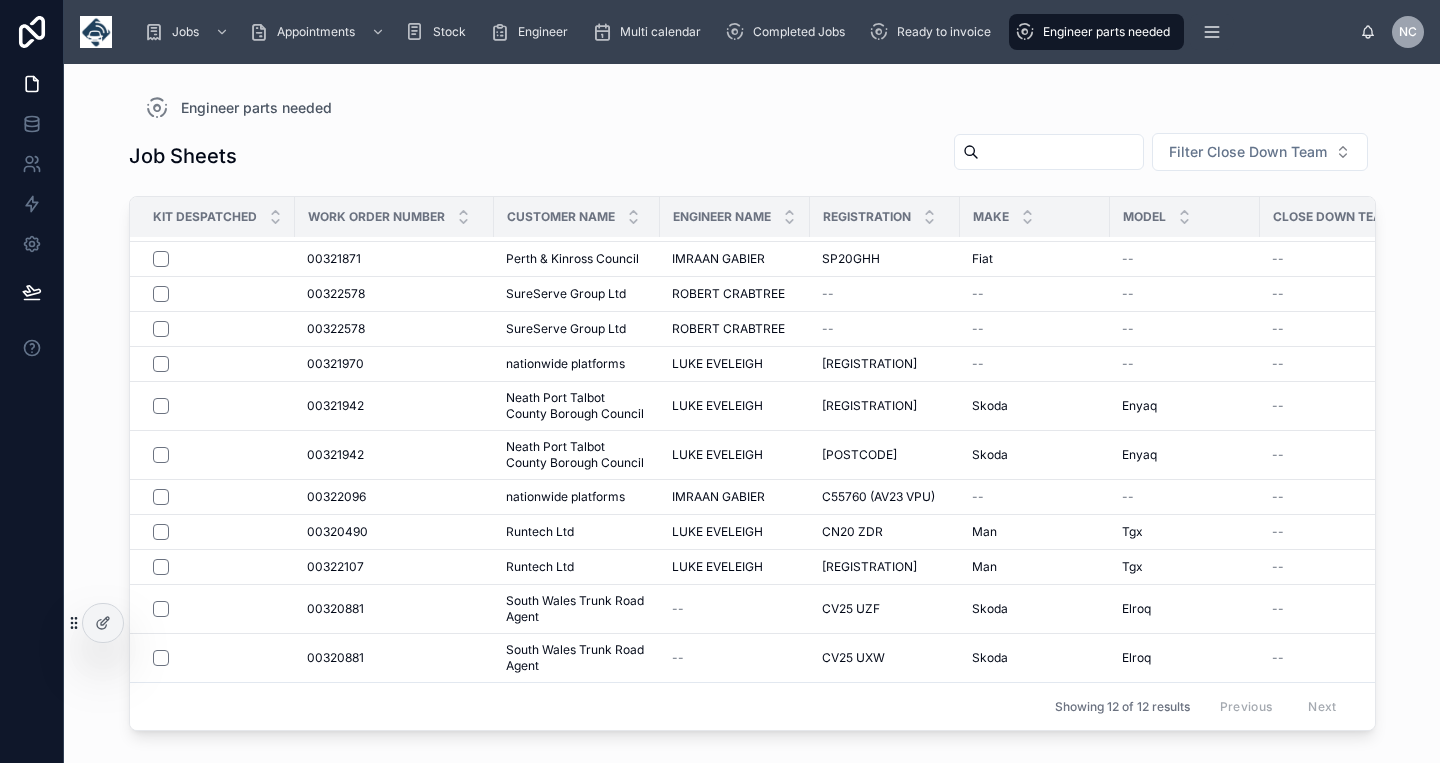 scroll, scrollTop: 32, scrollLeft: 0, axis: vertical 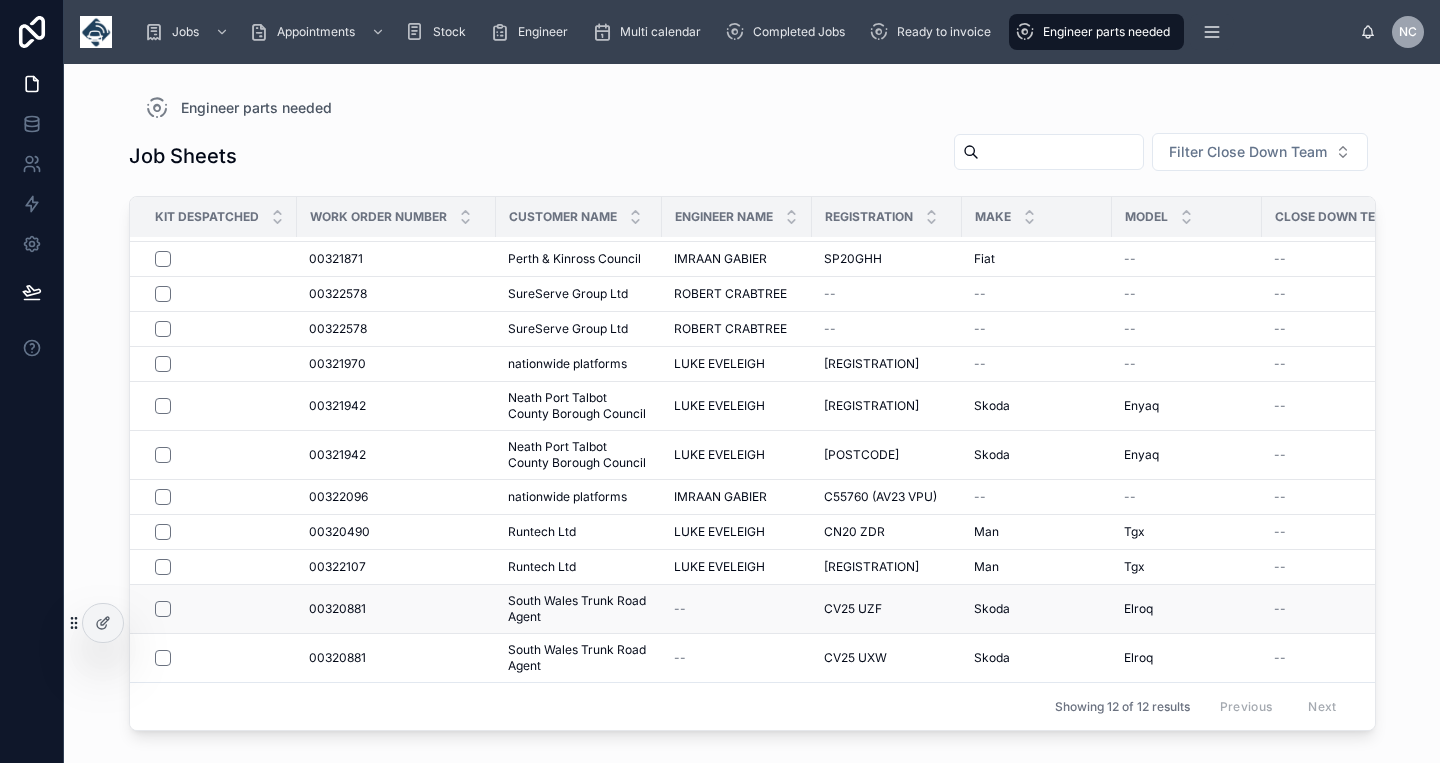 click on "--" at bounding box center (737, 609) 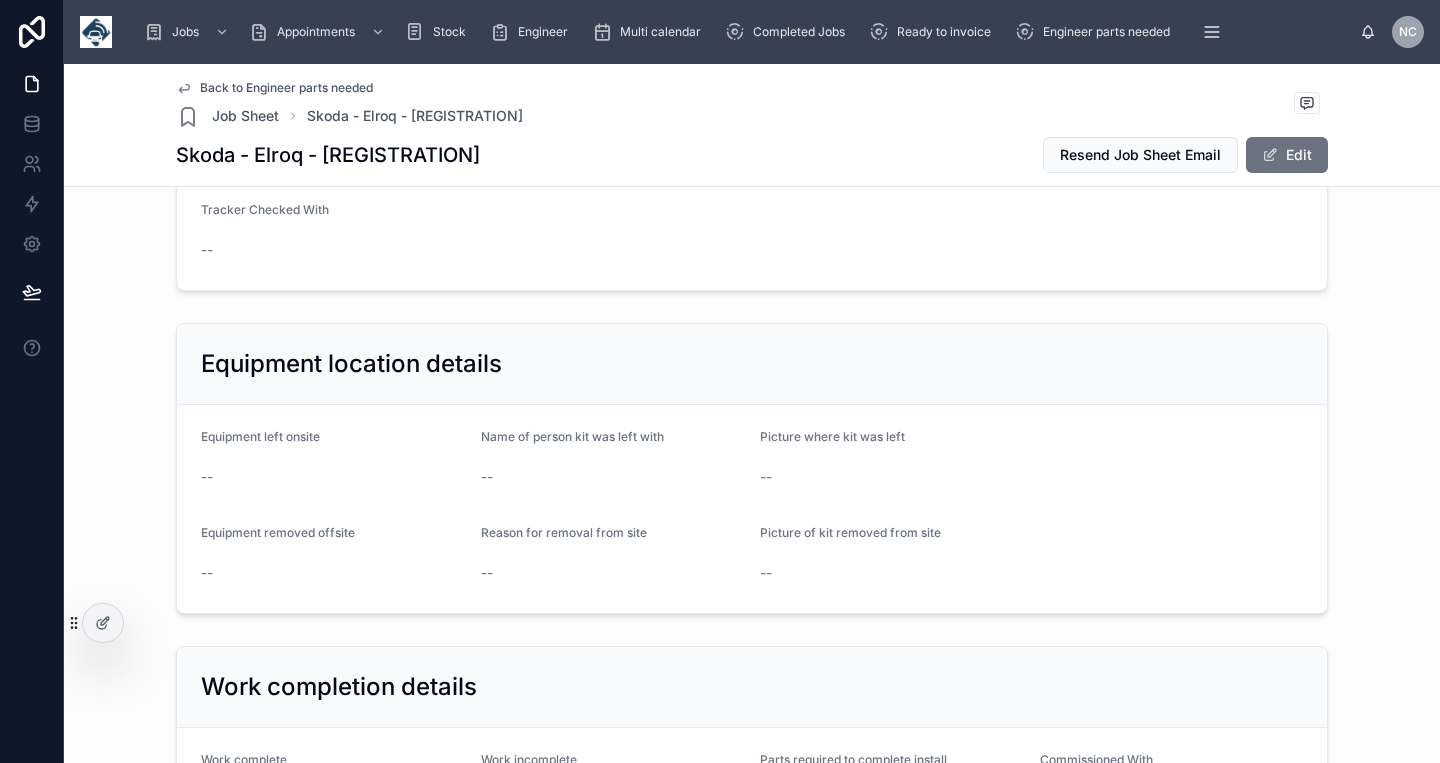 scroll, scrollTop: 1511, scrollLeft: 0, axis: vertical 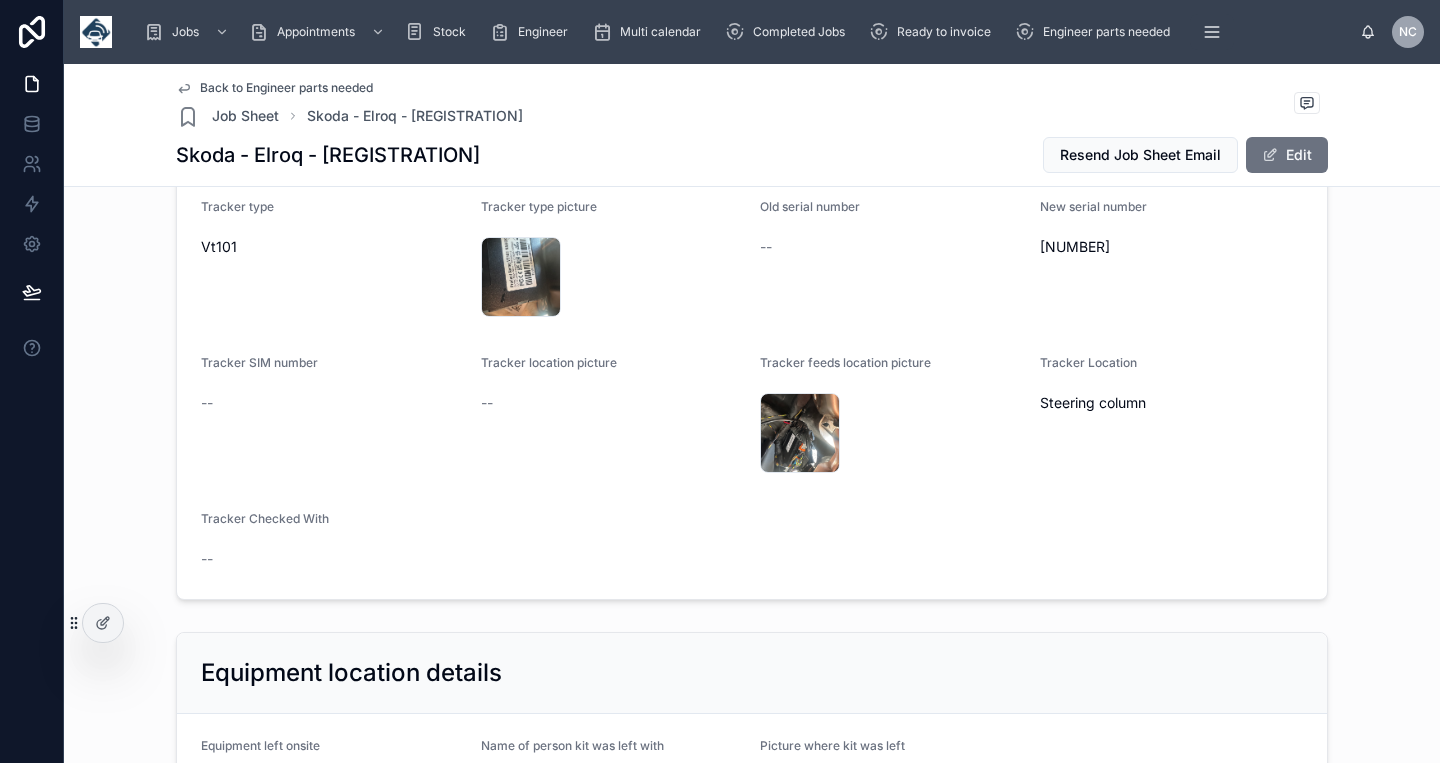 click on "Back to Engineer parts needed" at bounding box center [286, 88] 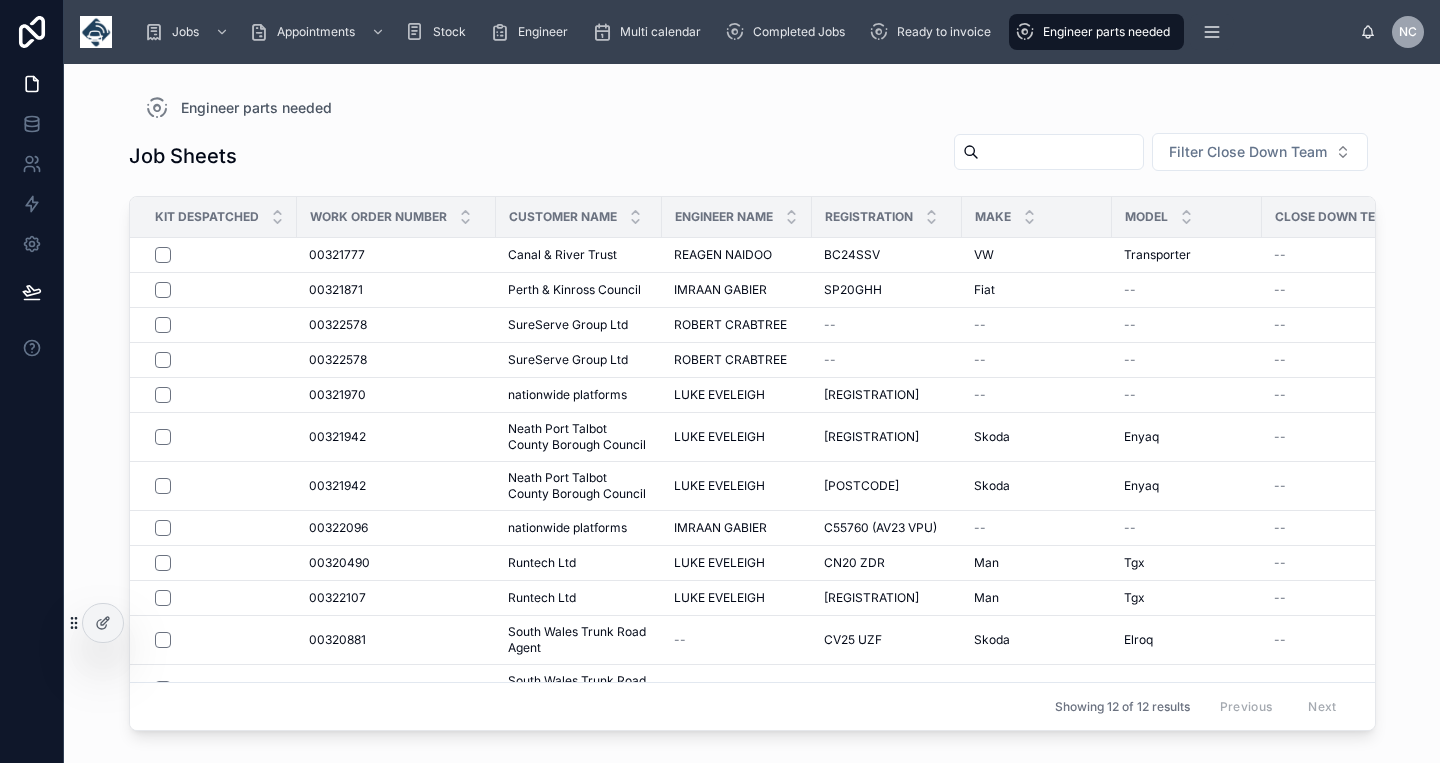 scroll, scrollTop: 0, scrollLeft: 0, axis: both 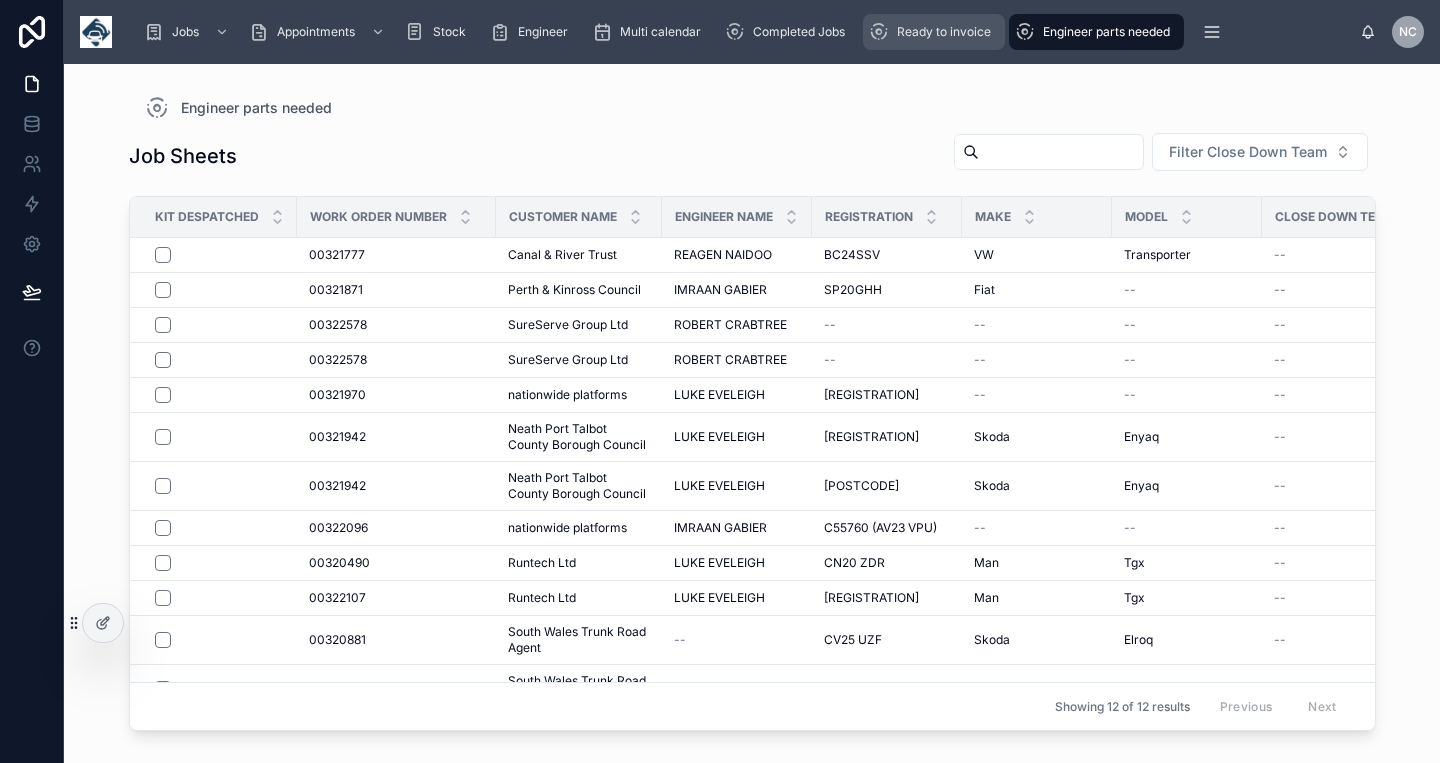 click on "Ready to invoice" at bounding box center [934, 32] 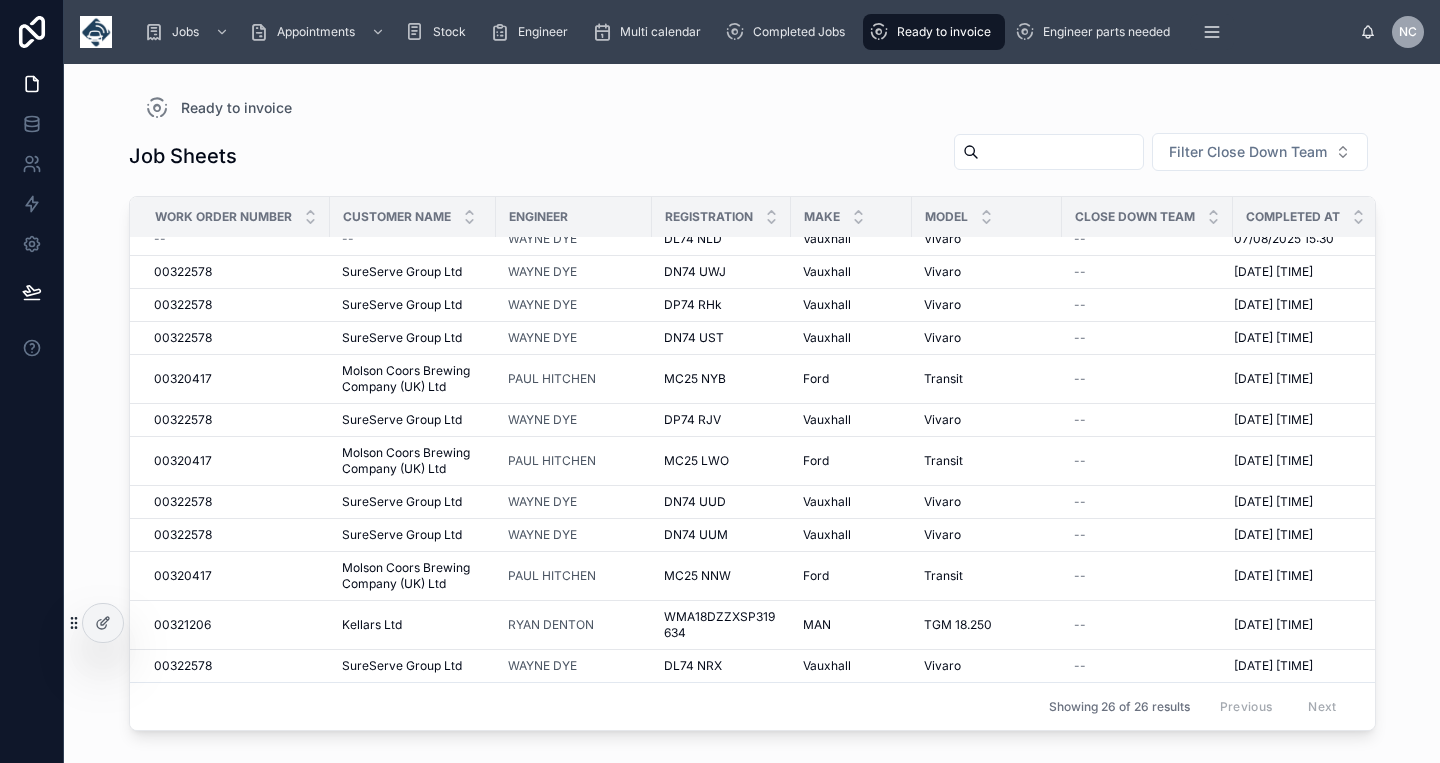 scroll, scrollTop: 0, scrollLeft: 0, axis: both 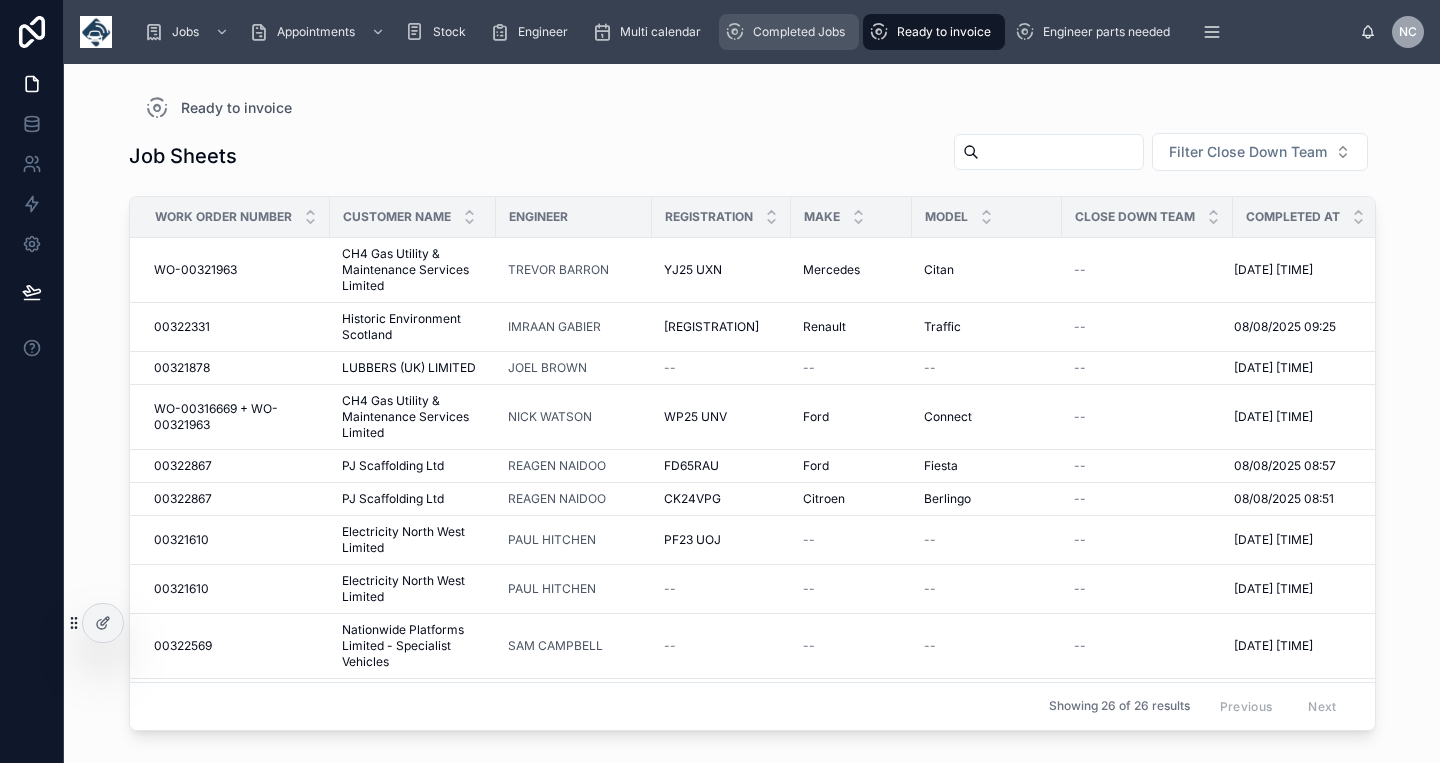 click on "Completed Jobs" at bounding box center (799, 32) 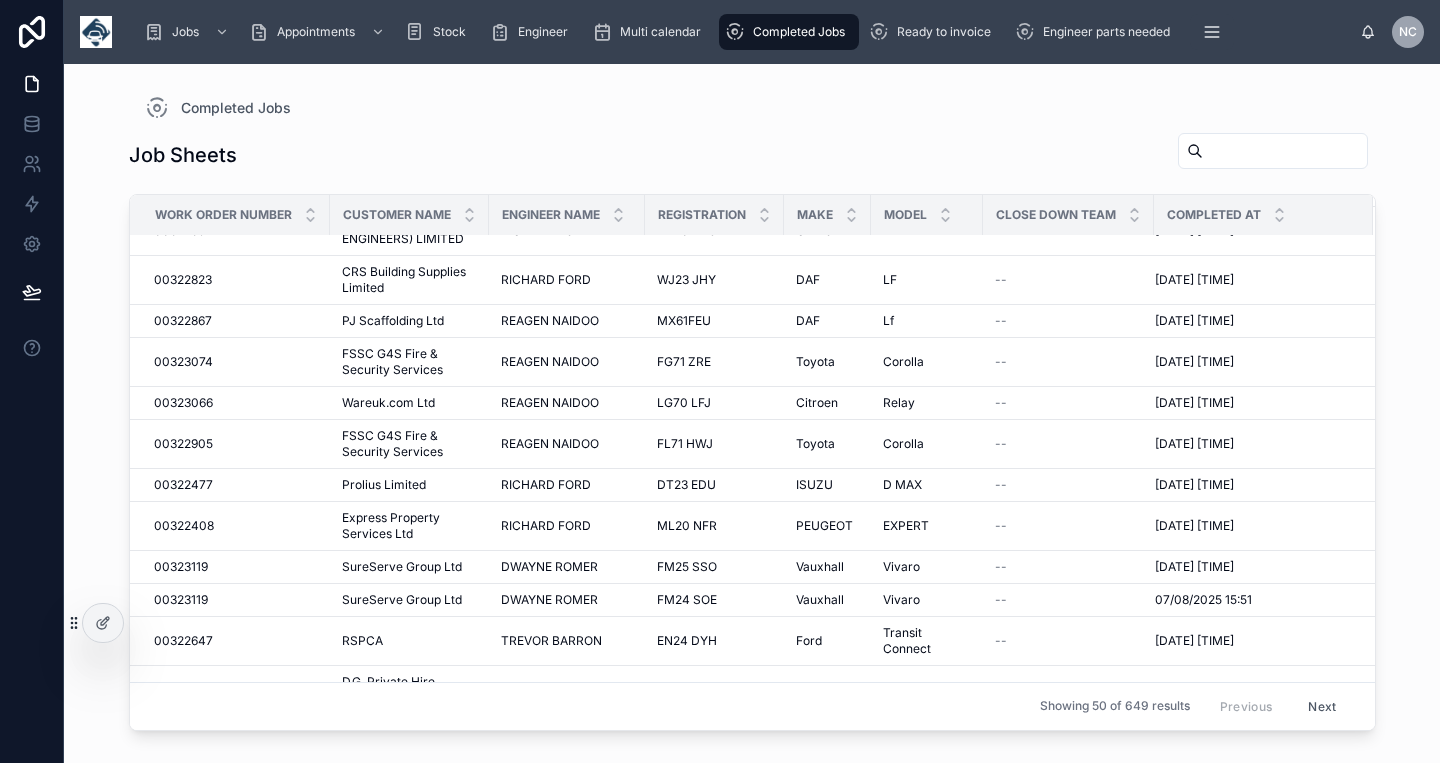 scroll, scrollTop: 0, scrollLeft: 0, axis: both 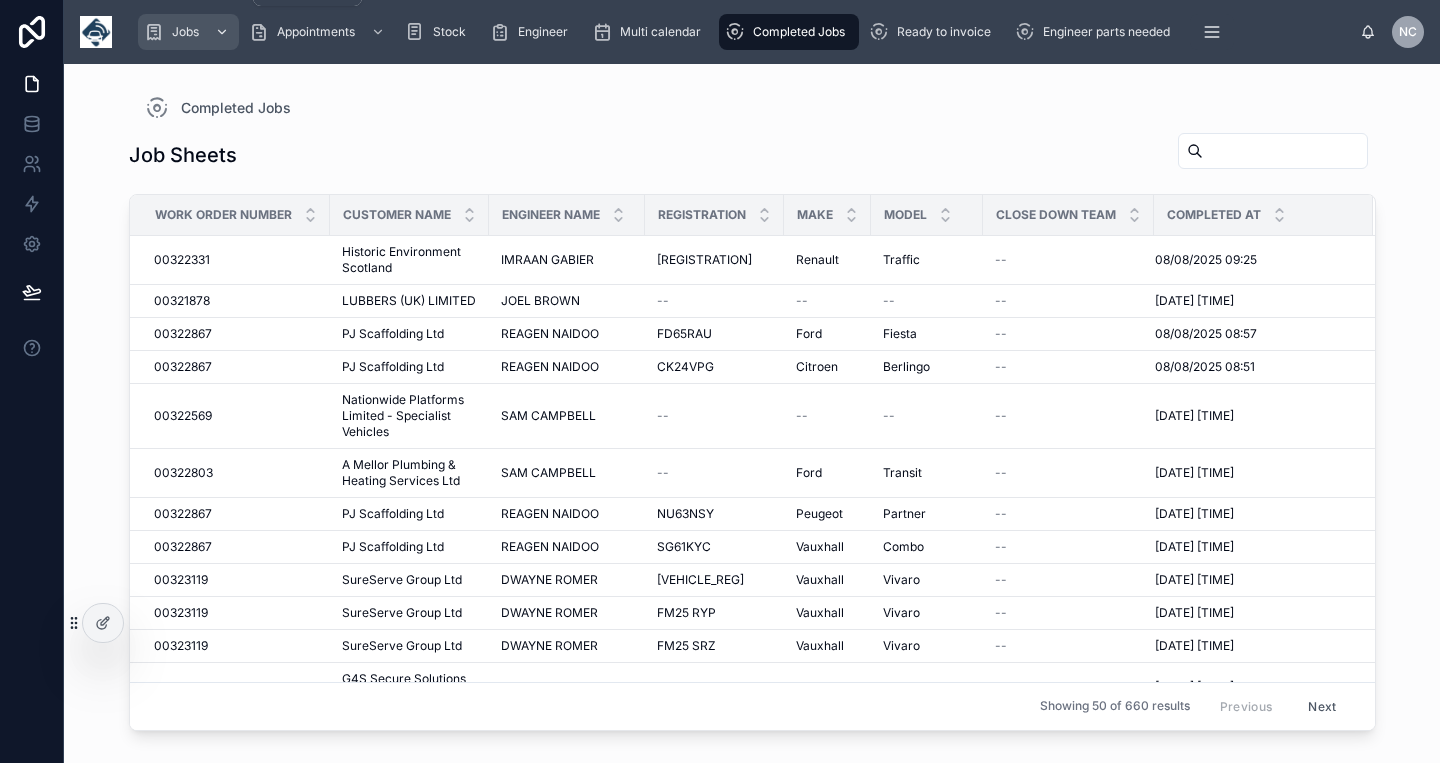 click on "Jobs" at bounding box center (185, 32) 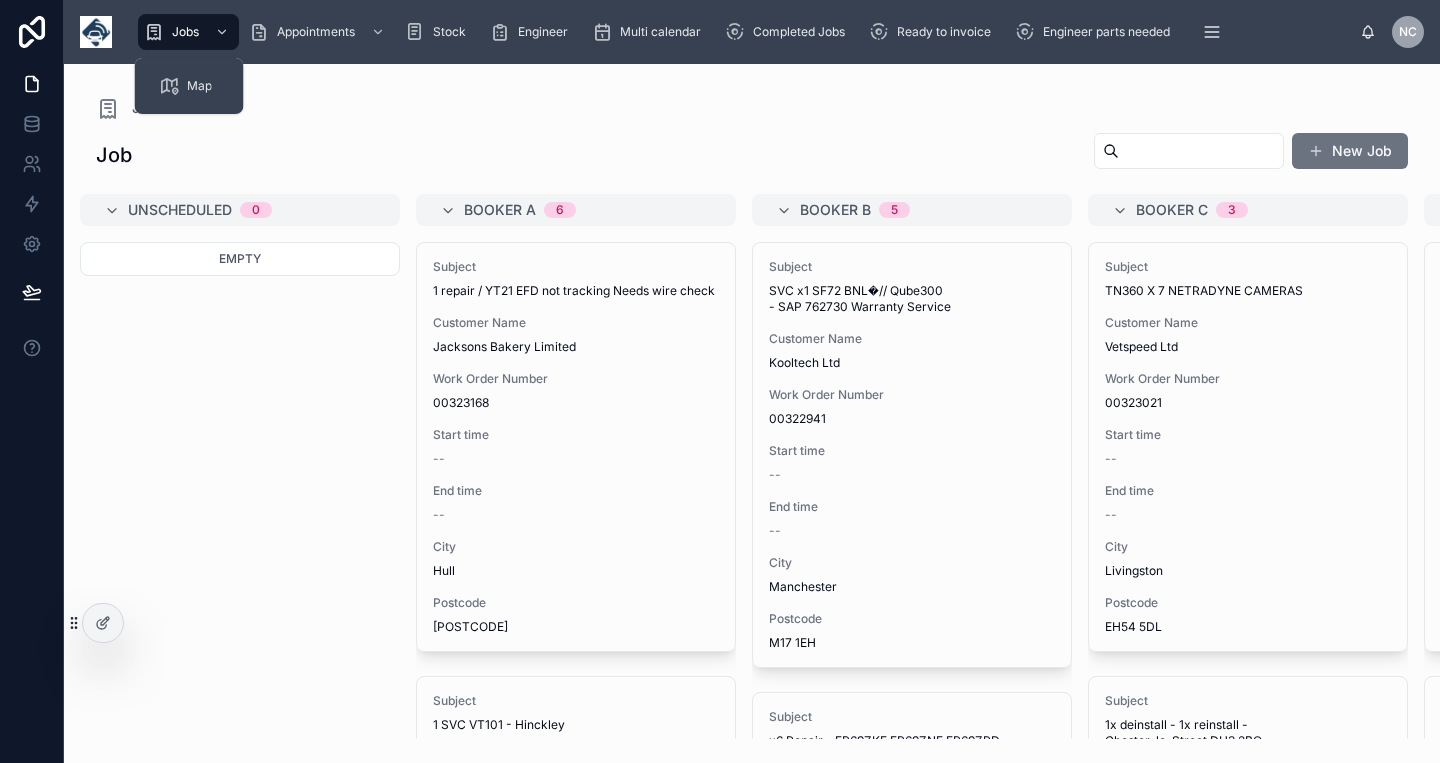 scroll, scrollTop: 0, scrollLeft: 1376, axis: horizontal 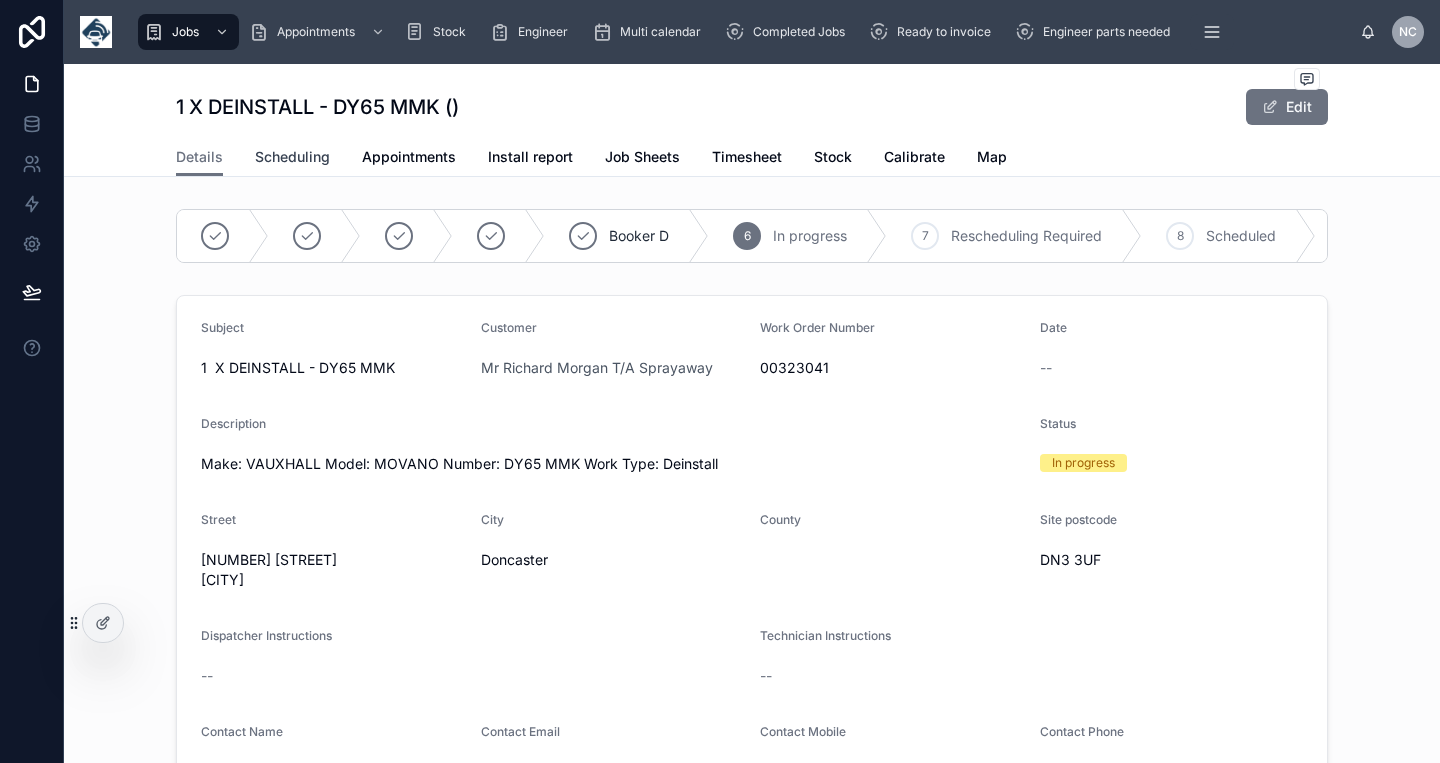 click on "Scheduling" at bounding box center [292, 157] 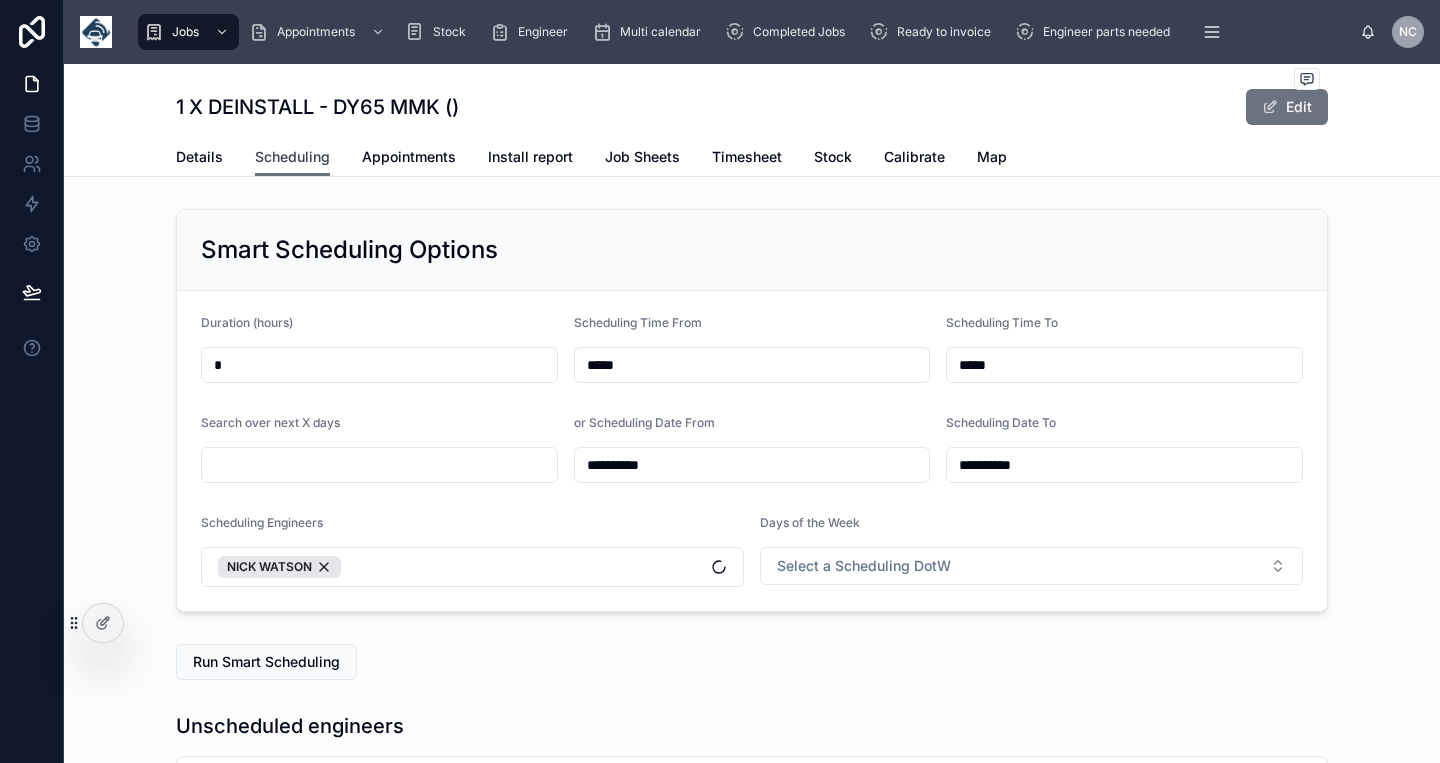 scroll, scrollTop: 168, scrollLeft: 0, axis: vertical 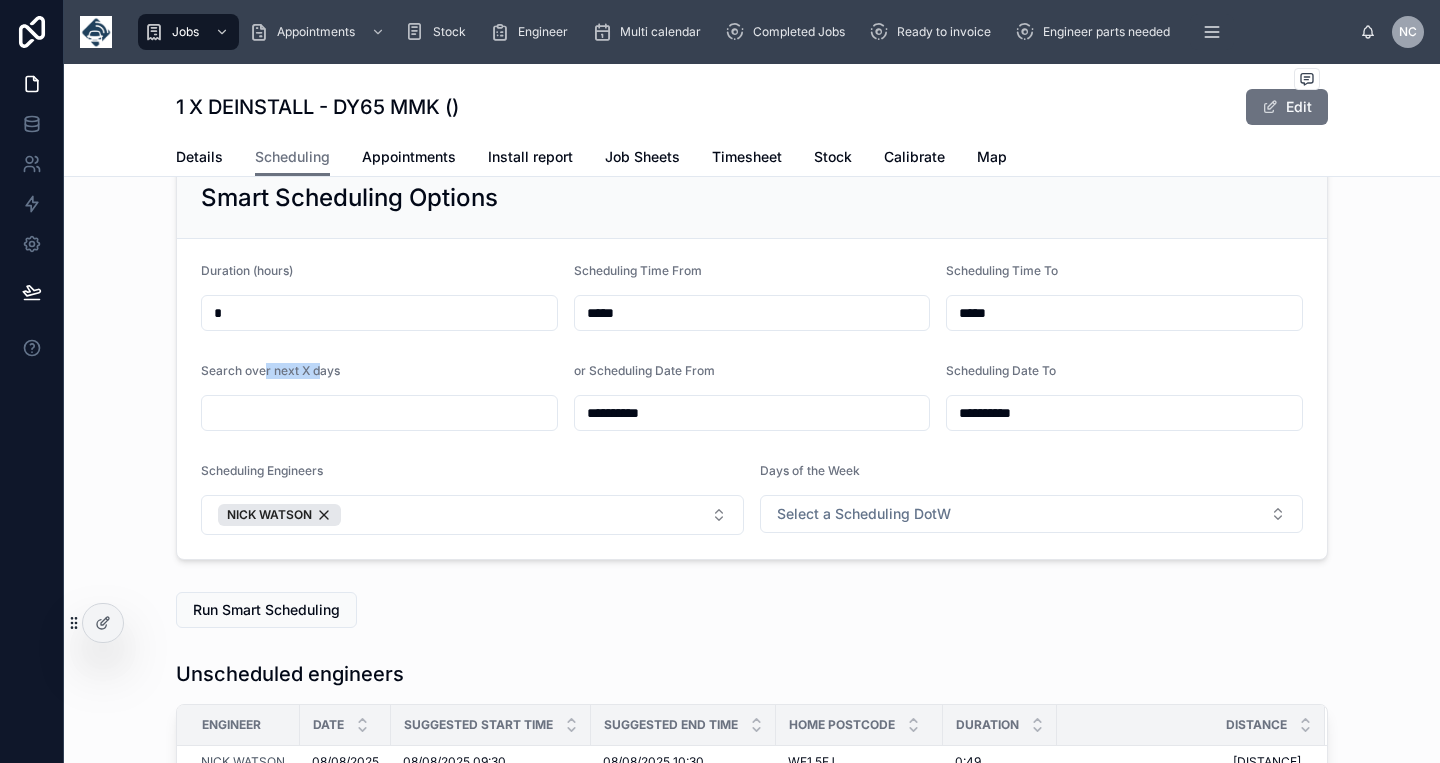 drag, startPoint x: 264, startPoint y: 371, endPoint x: 329, endPoint y: 371, distance: 65 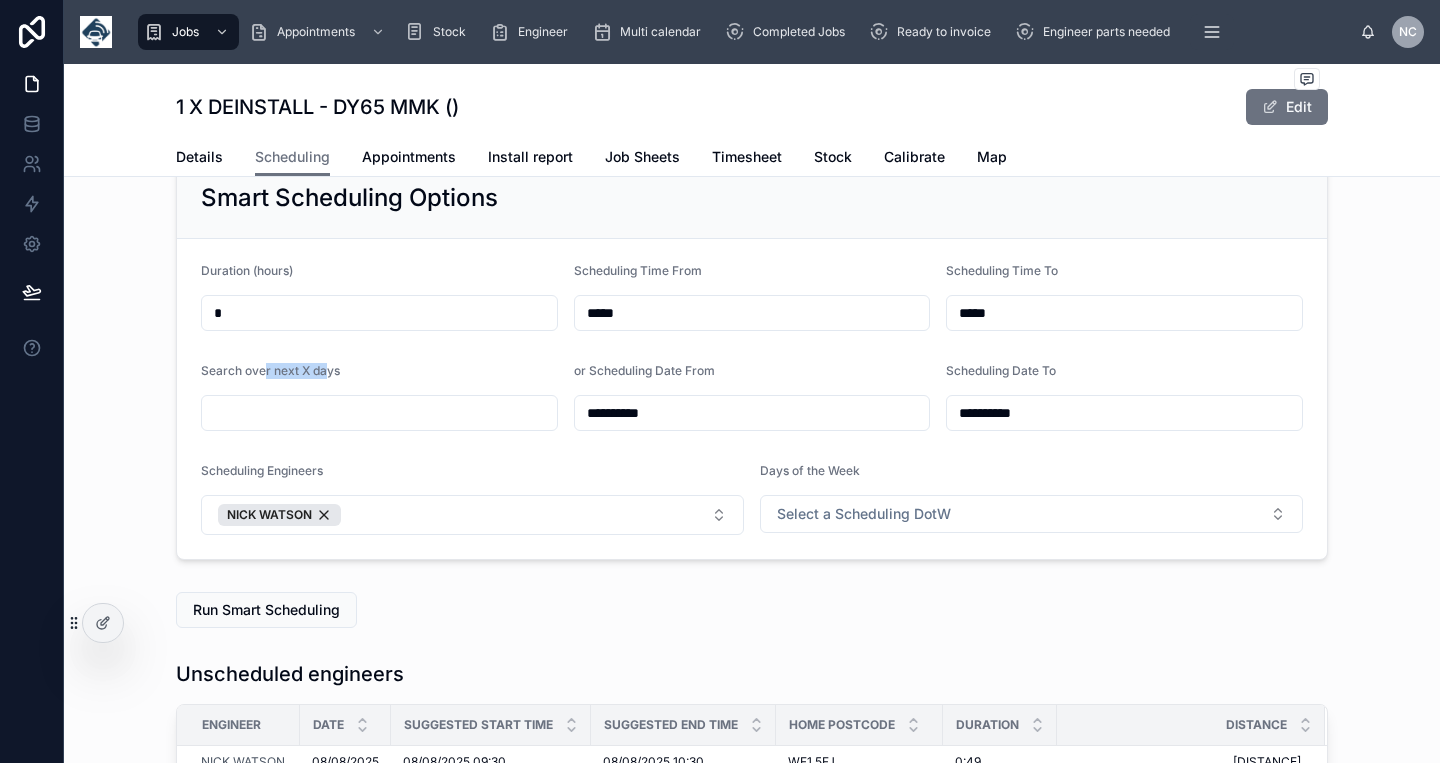 click at bounding box center (379, 413) 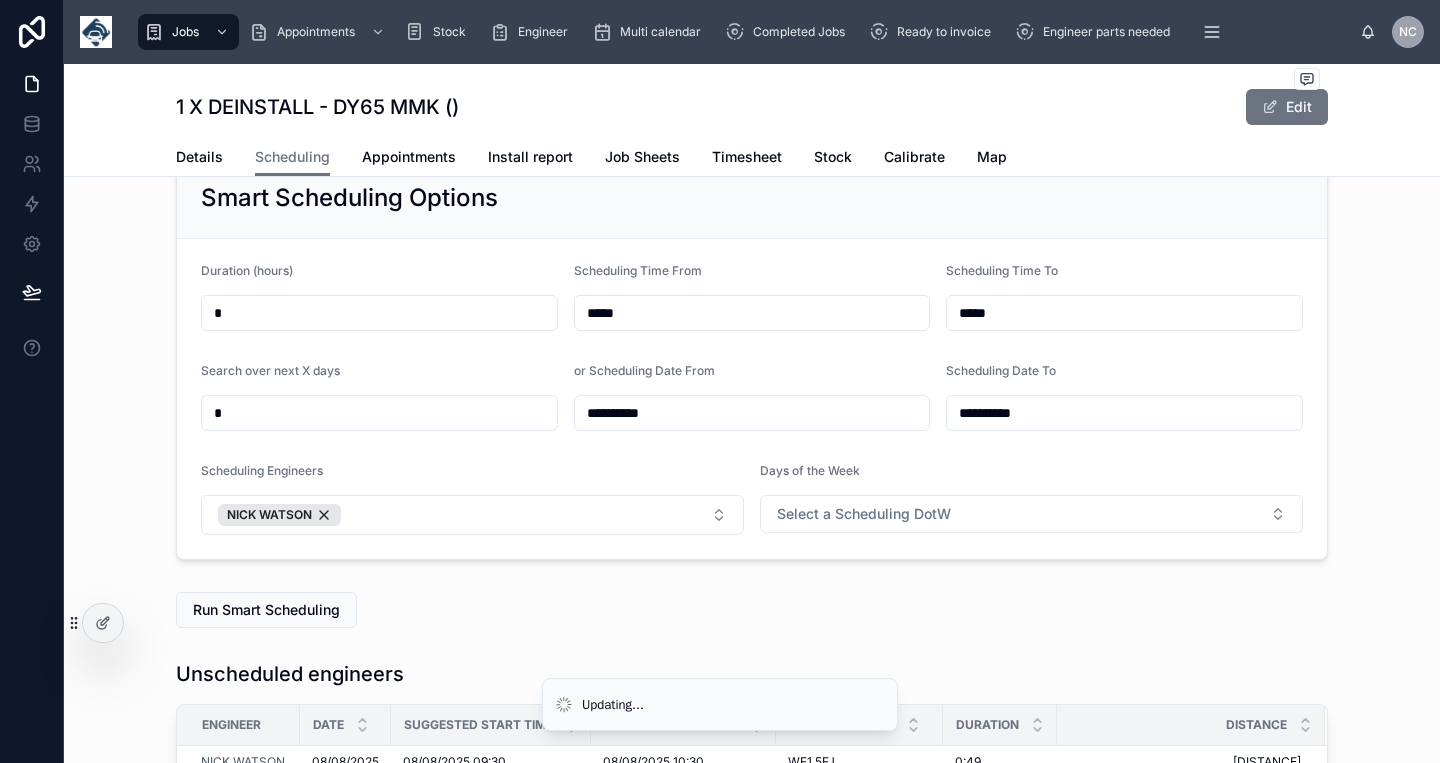 type on "*" 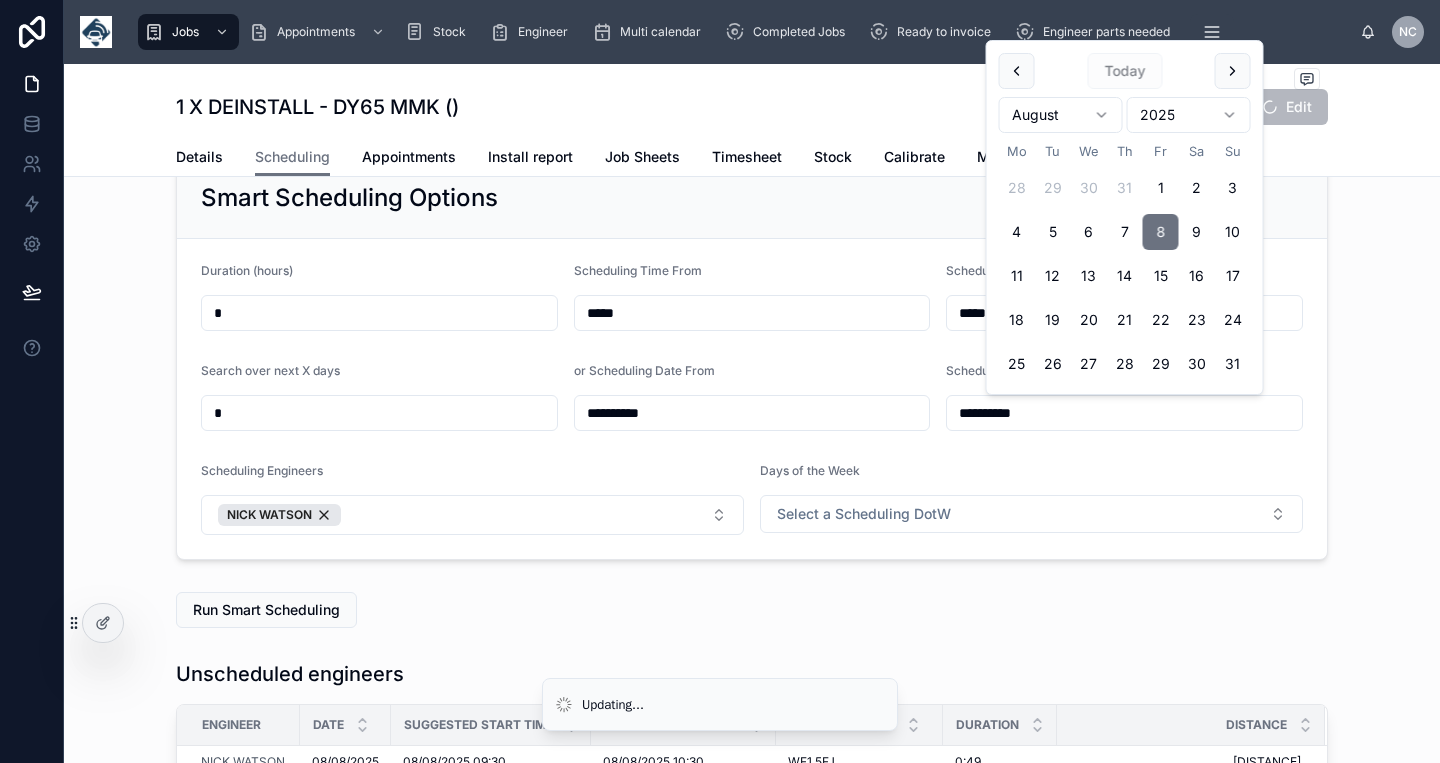 drag, startPoint x: 1056, startPoint y: 412, endPoint x: 862, endPoint y: 410, distance: 194.01031 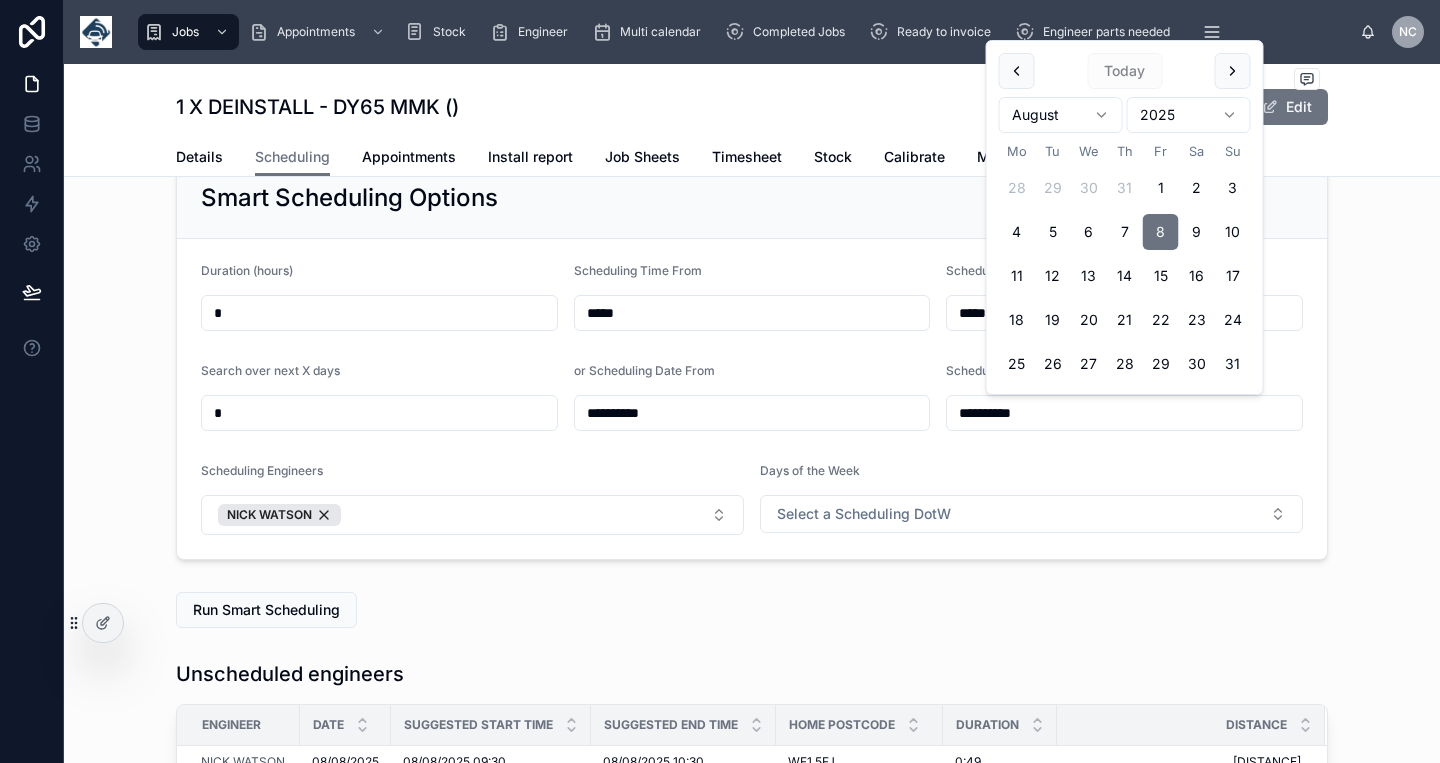 click on "*" at bounding box center (379, 413) 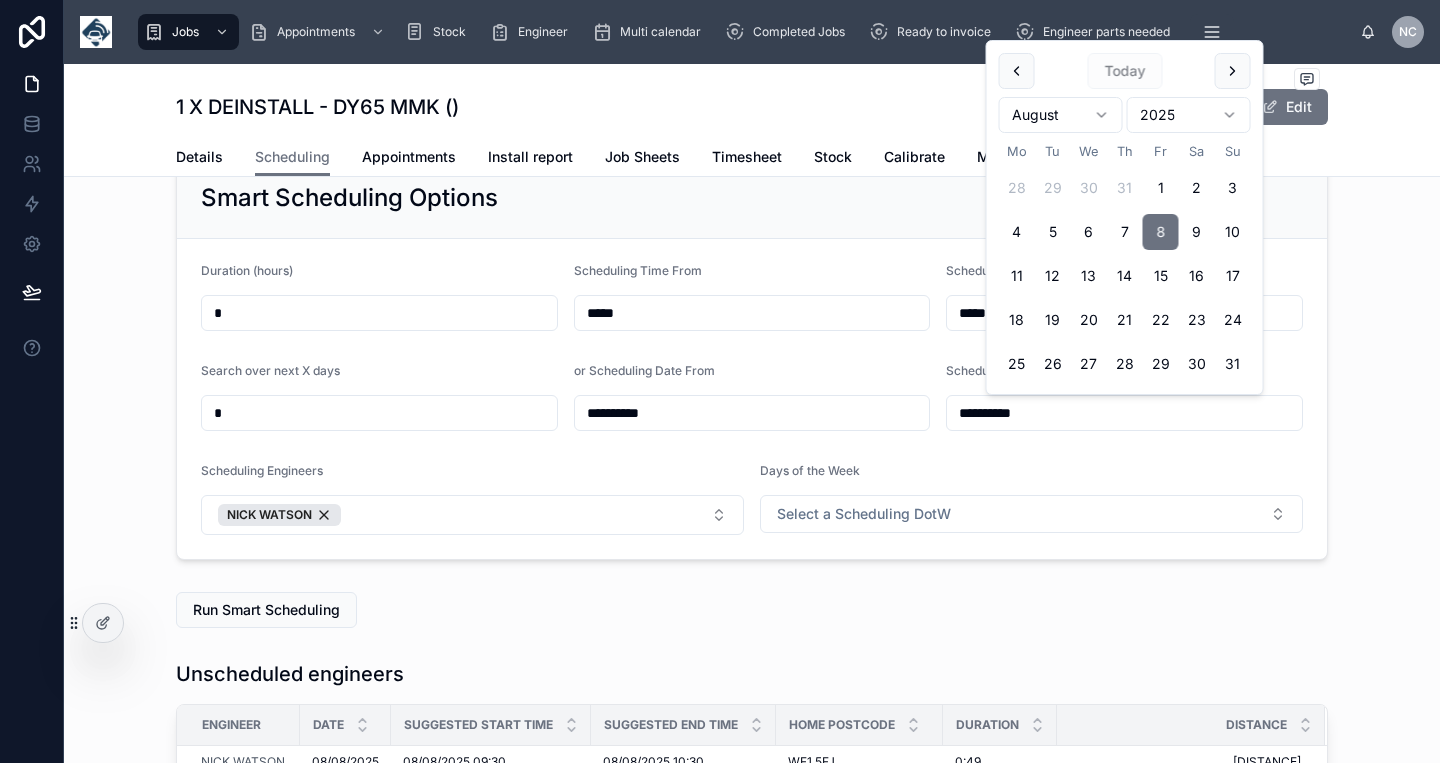 drag, startPoint x: 995, startPoint y: 422, endPoint x: 934, endPoint y: 423, distance: 61.008198 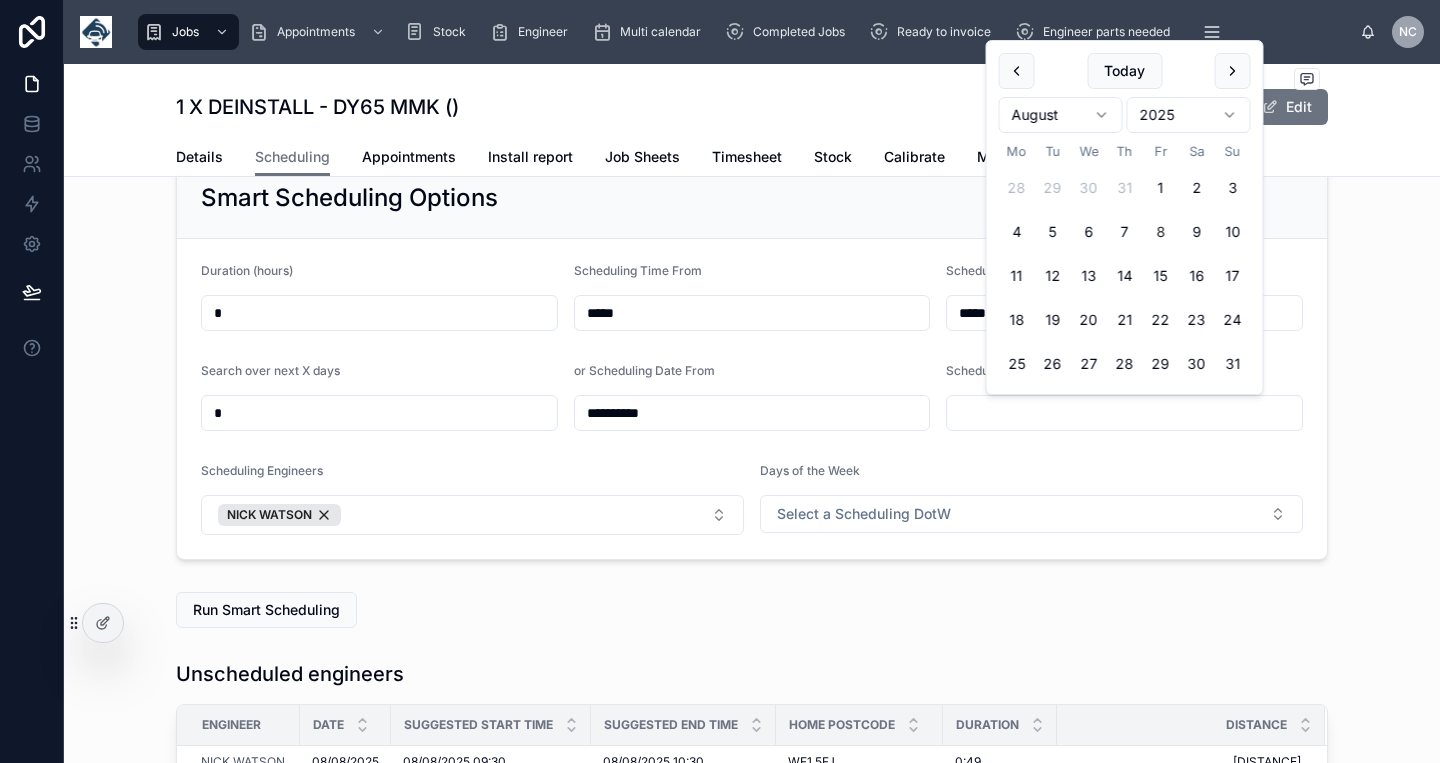 click on "**********" at bounding box center (752, 399) 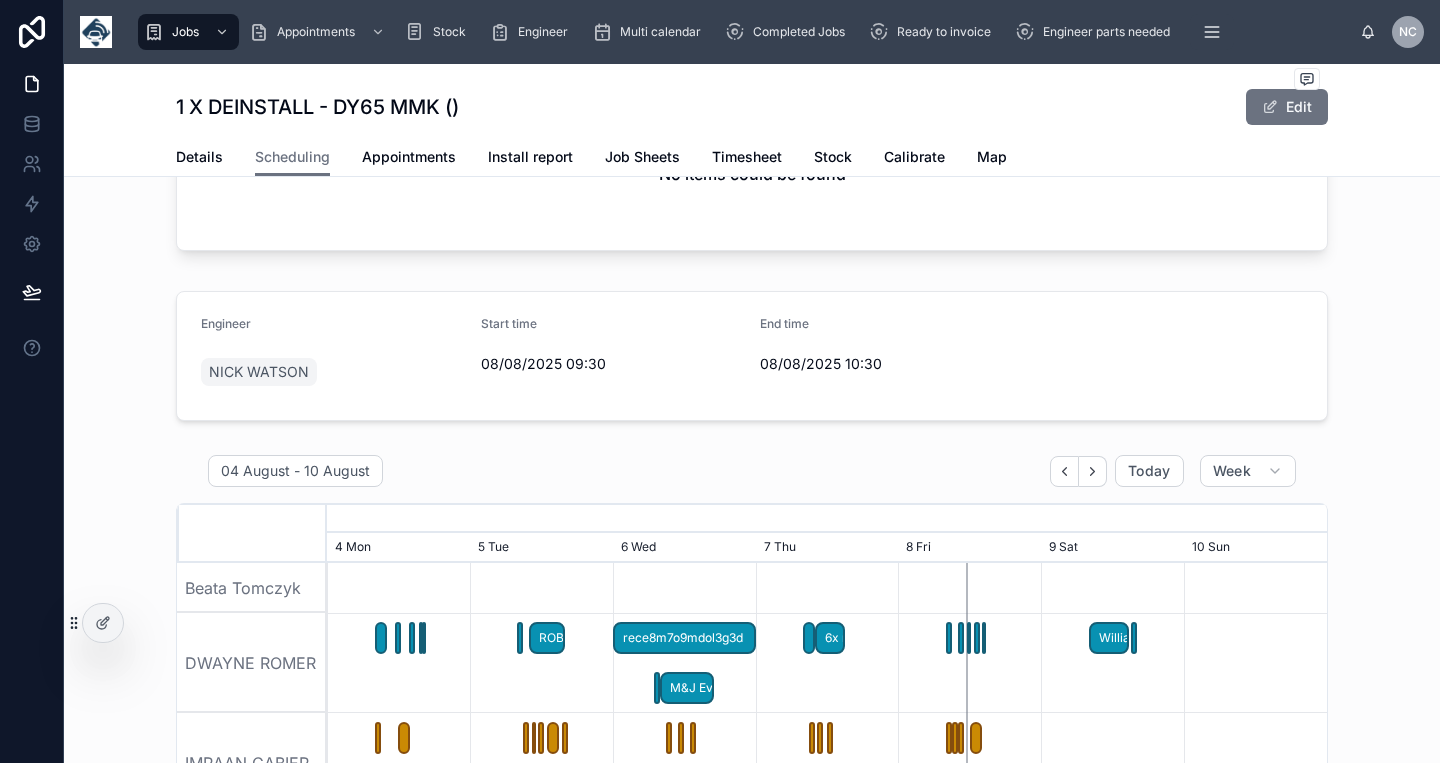scroll, scrollTop: 828, scrollLeft: 0, axis: vertical 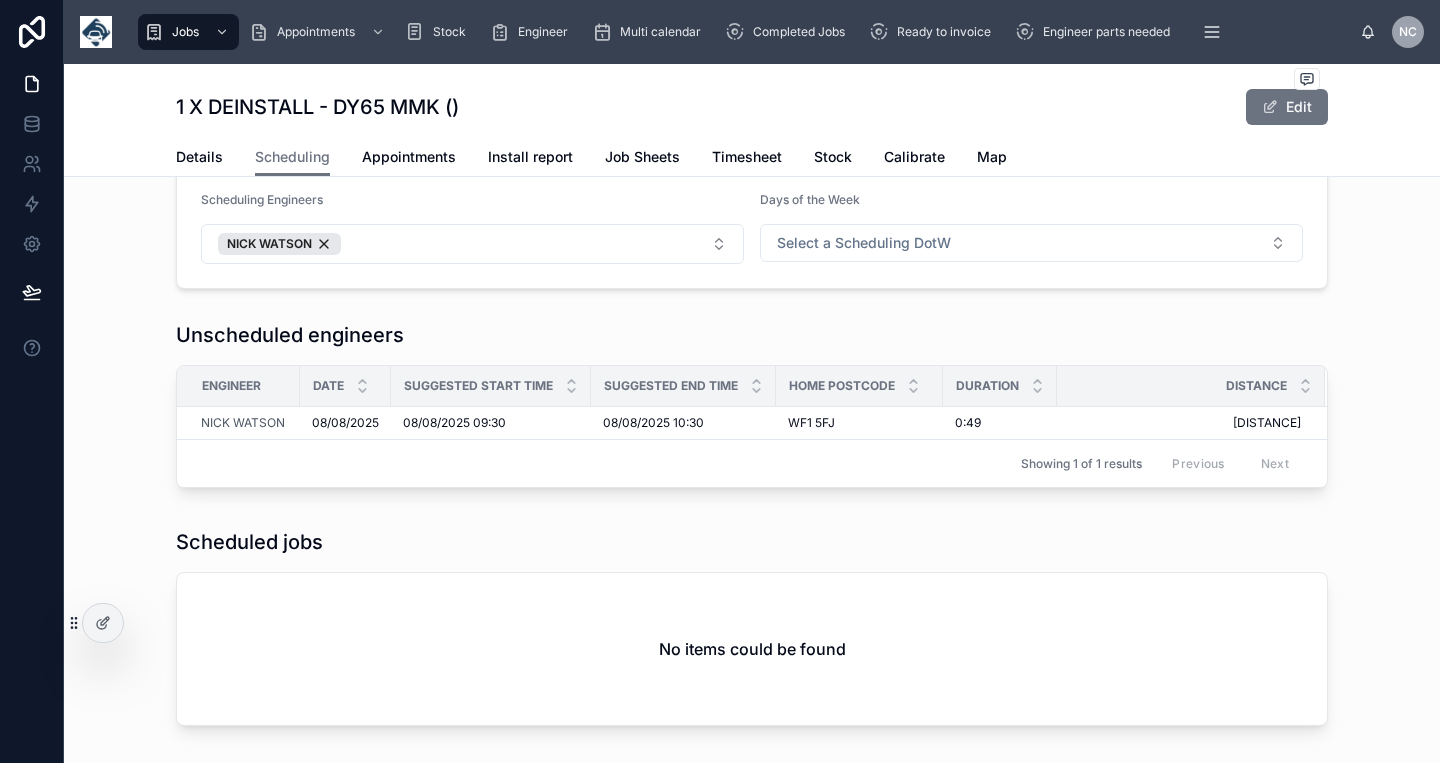 click on "**********" at bounding box center (752, 655) 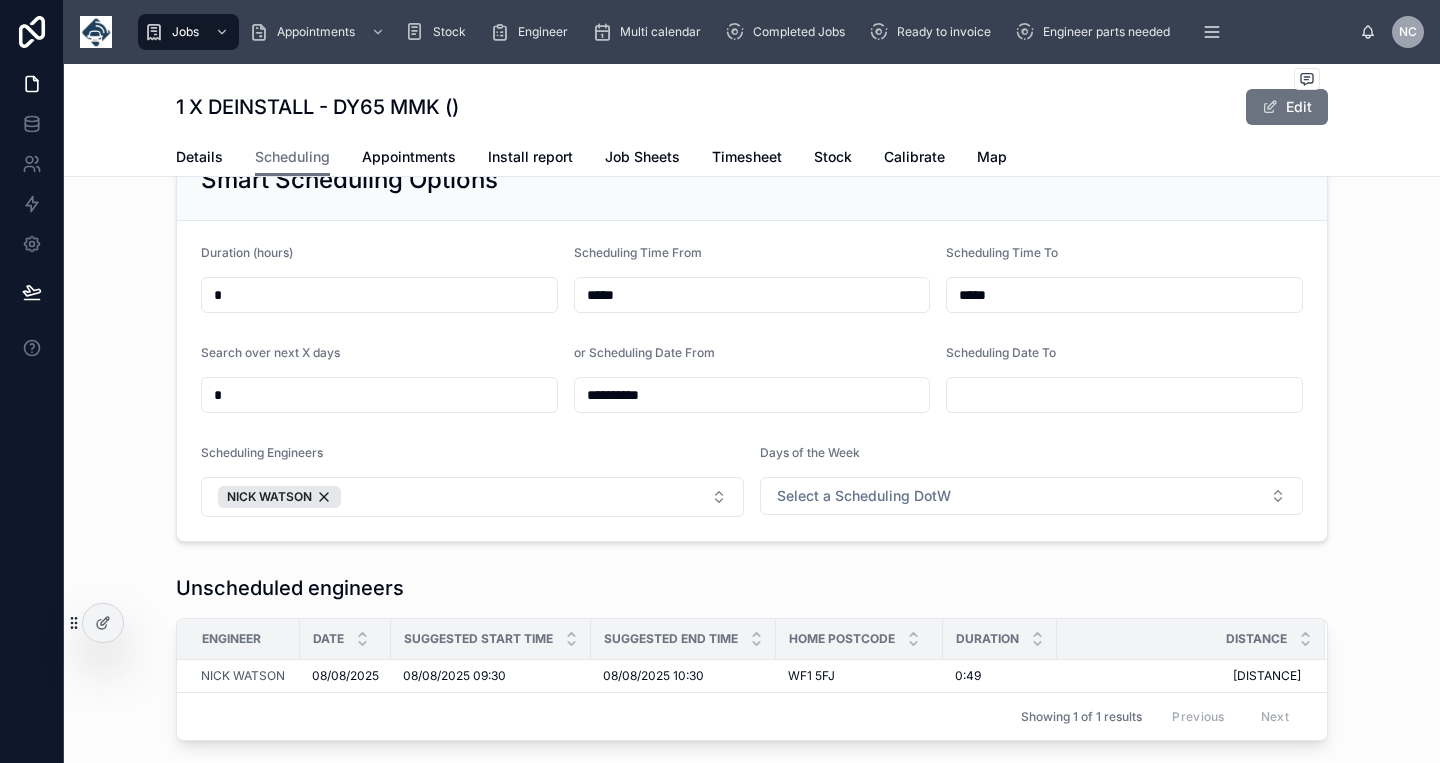 scroll, scrollTop: 72, scrollLeft: 0, axis: vertical 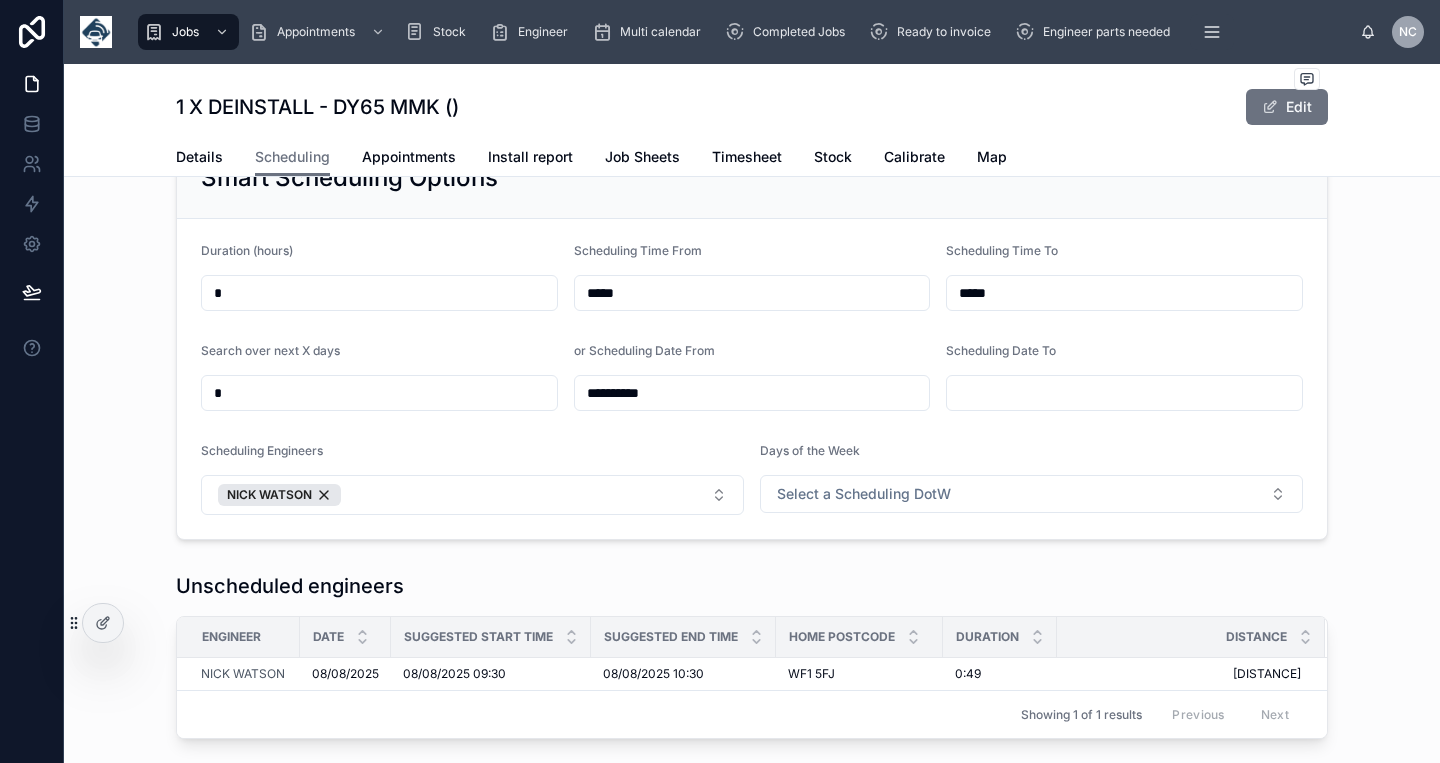 click at bounding box center (1124, 393) 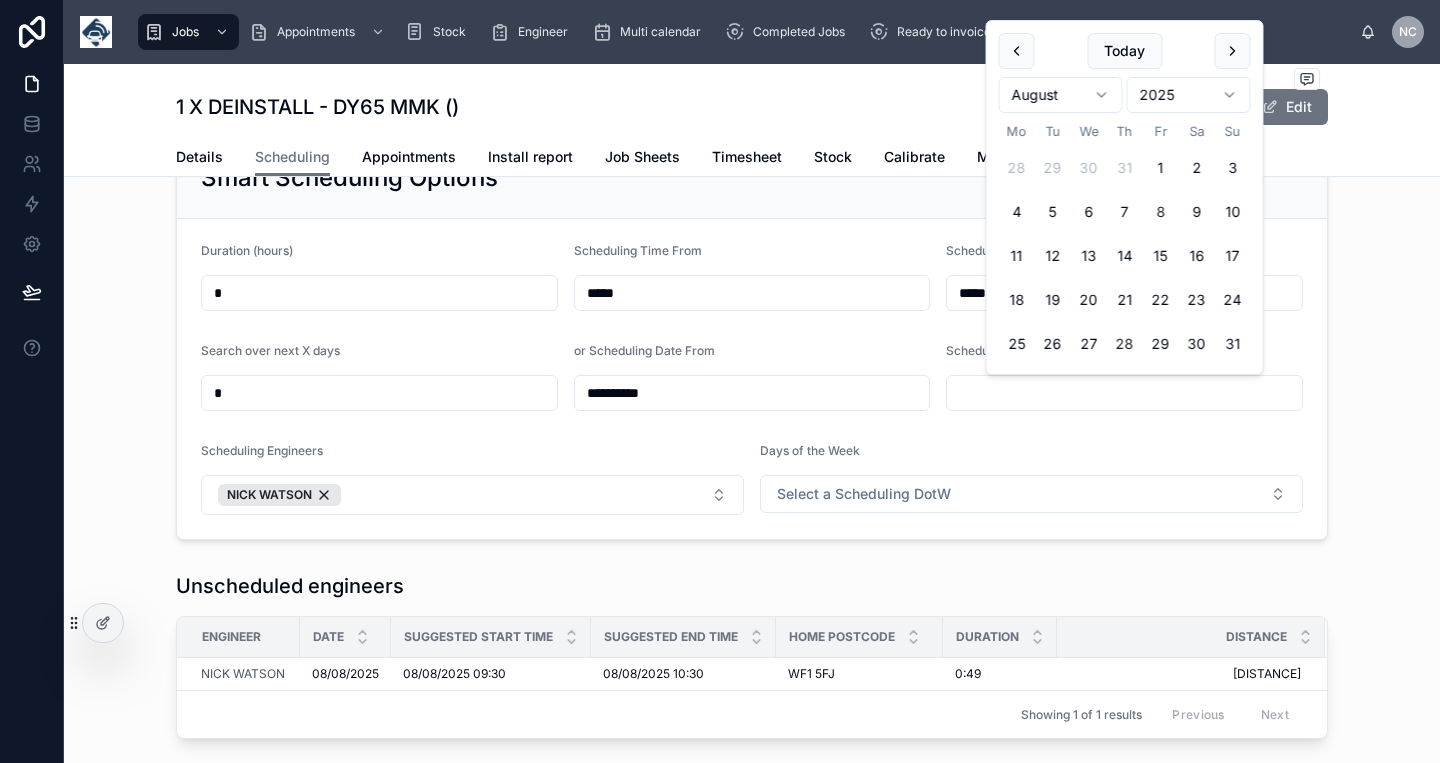 paste on "**********" 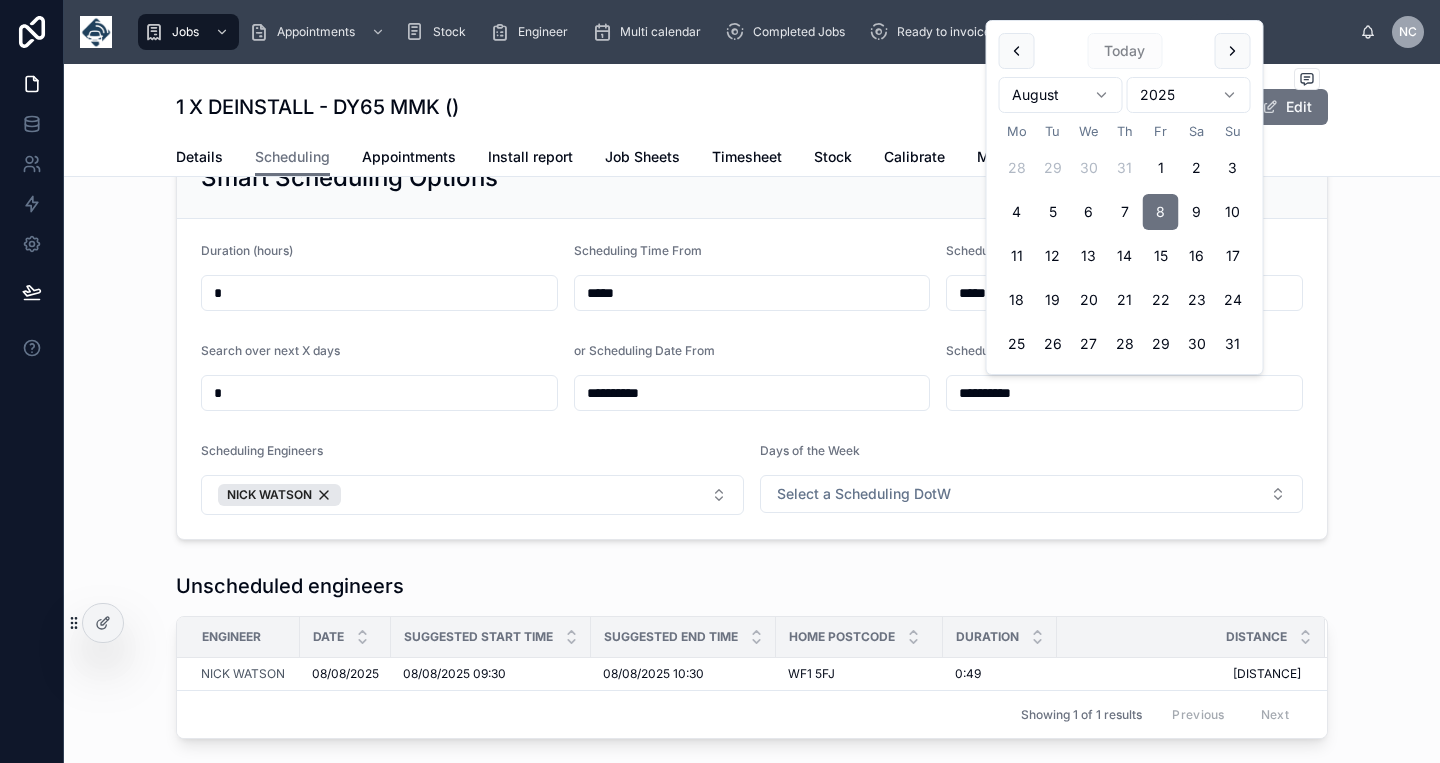type on "**********" 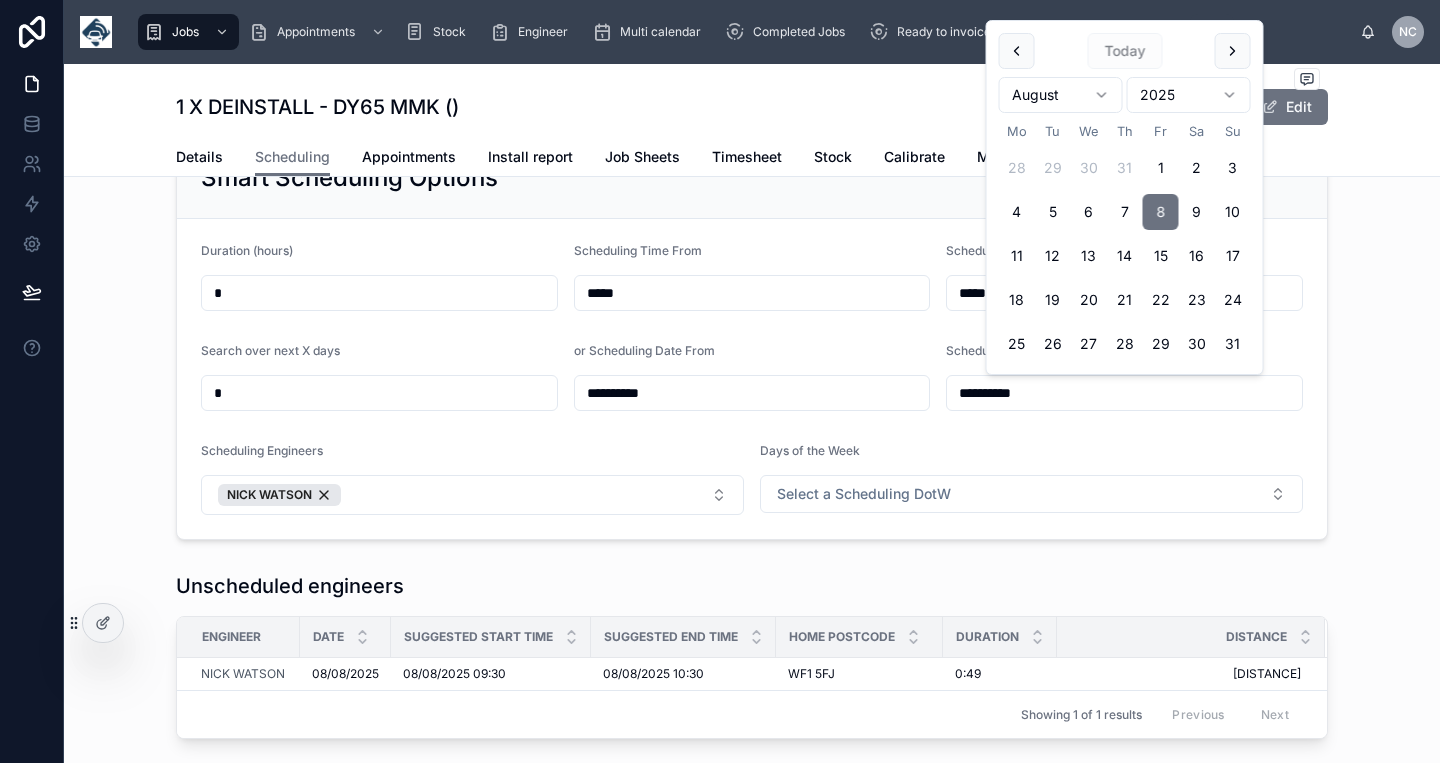 click on "**********" at bounding box center (752, 338) 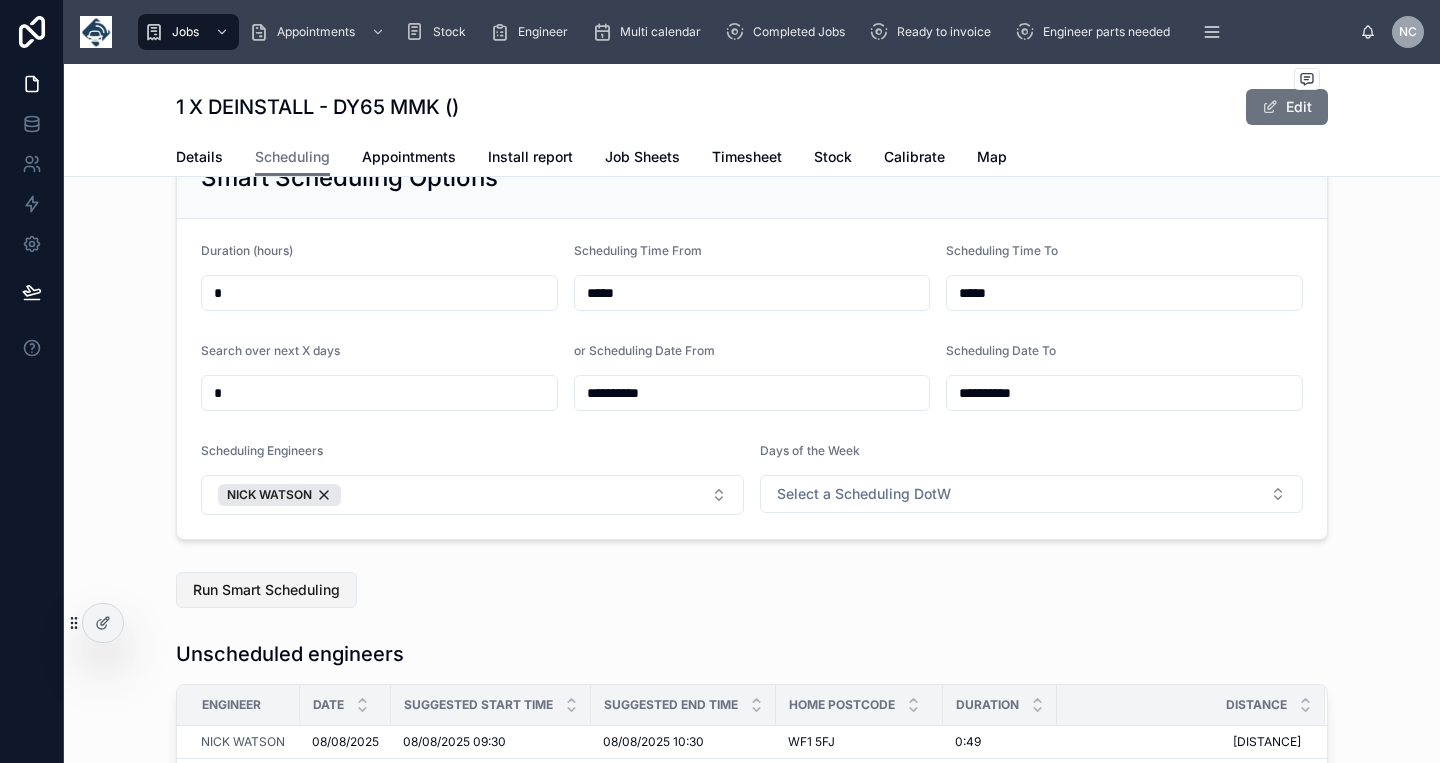 scroll, scrollTop: 222, scrollLeft: 0, axis: vertical 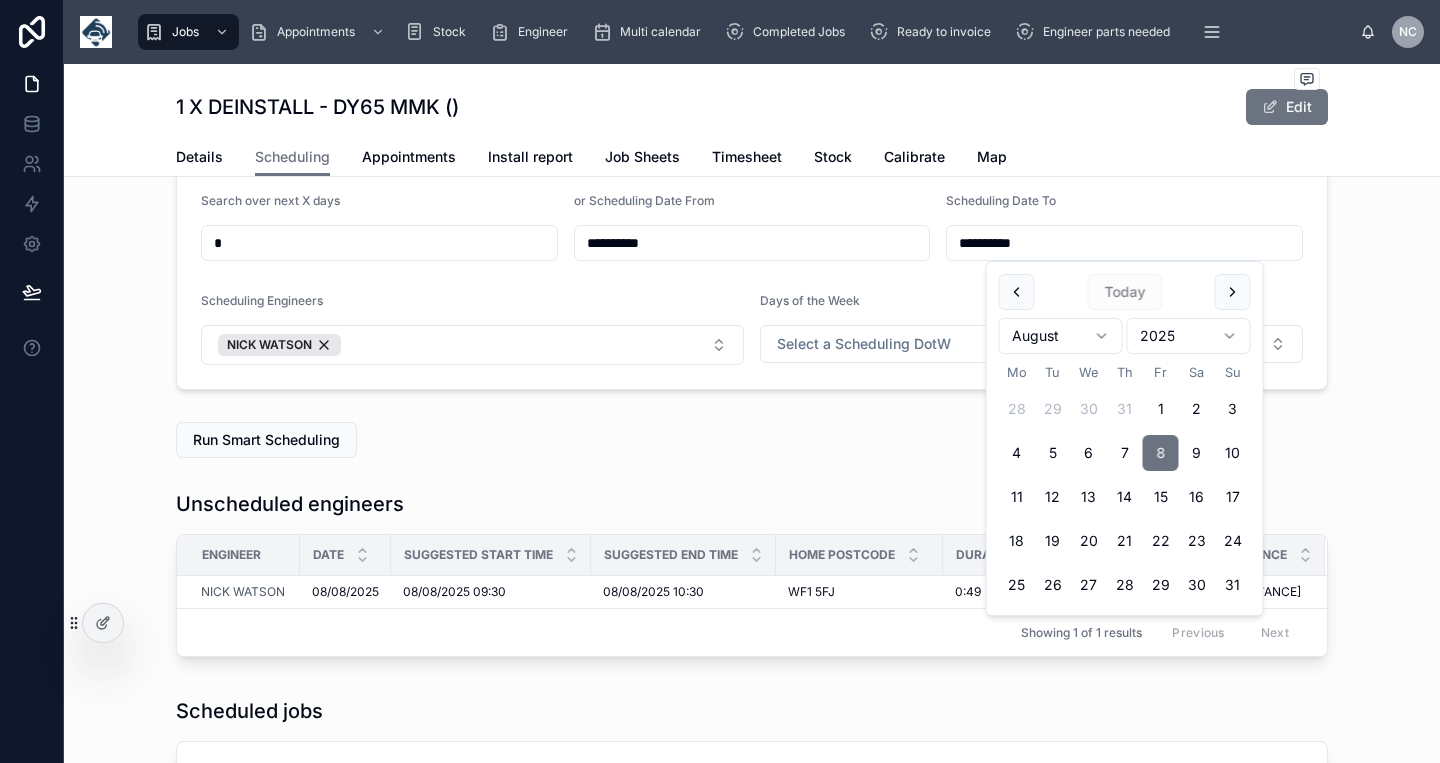 drag, startPoint x: 1031, startPoint y: 234, endPoint x: 893, endPoint y: 234, distance: 138 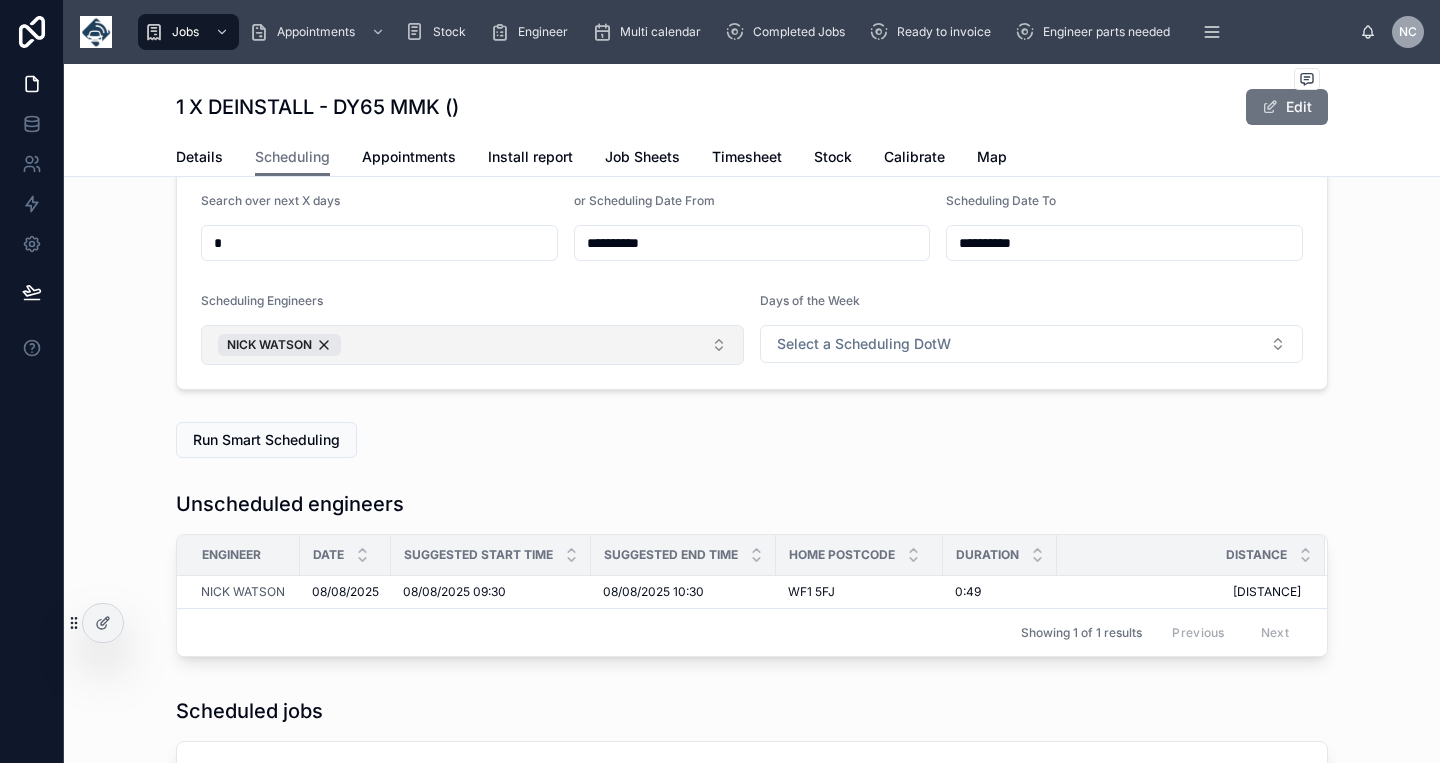 scroll, scrollTop: 141, scrollLeft: 0, axis: vertical 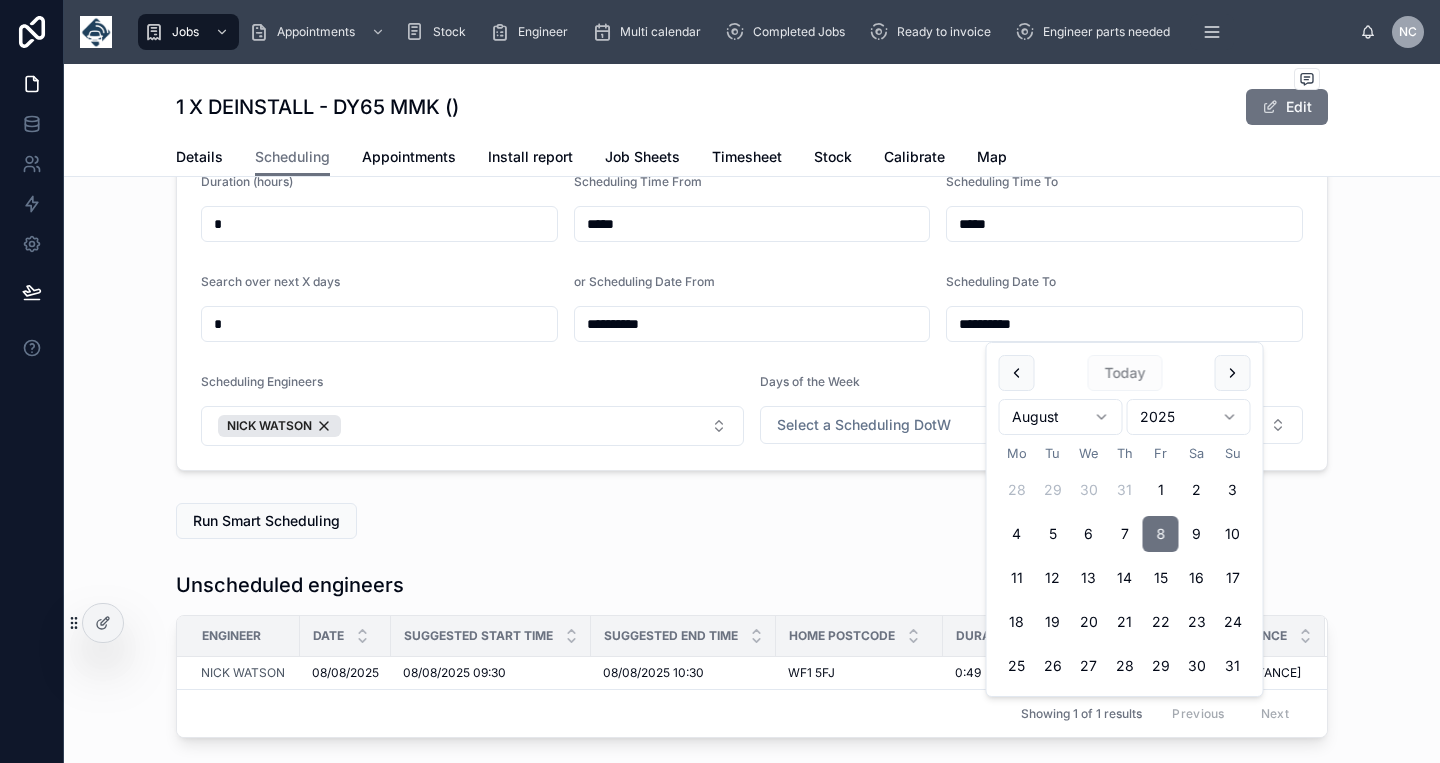 drag, startPoint x: 901, startPoint y: 323, endPoint x: 881, endPoint y: 323, distance: 20 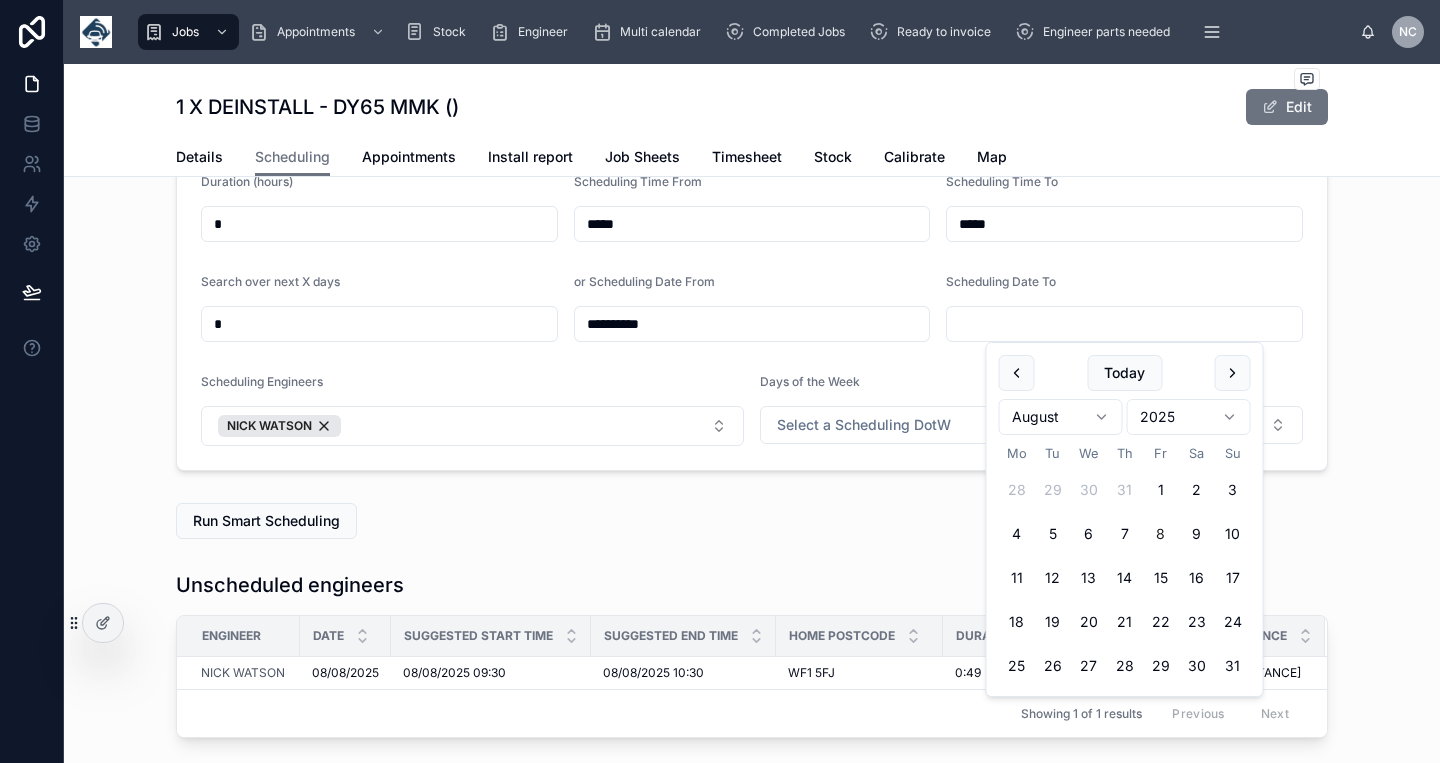 type 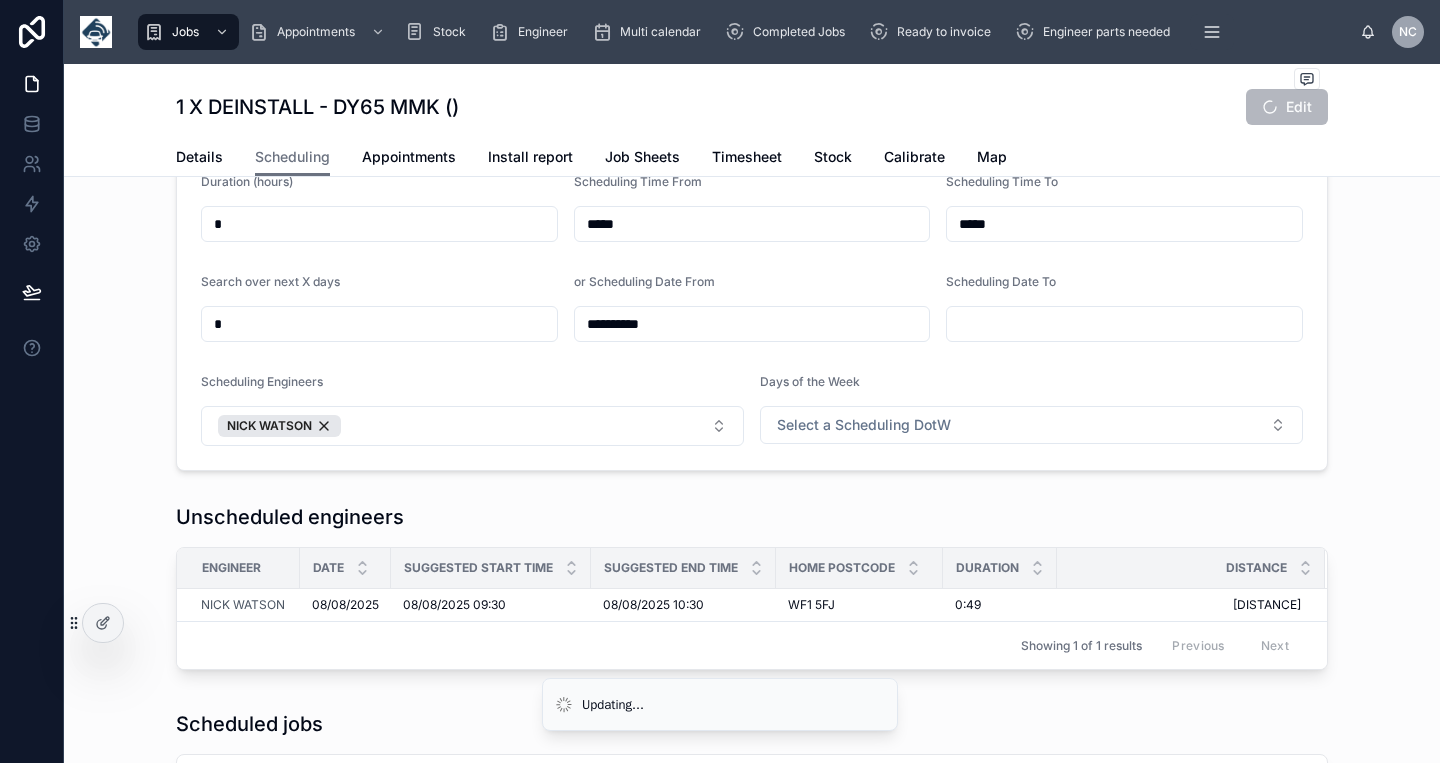 click on "*" at bounding box center [379, 324] 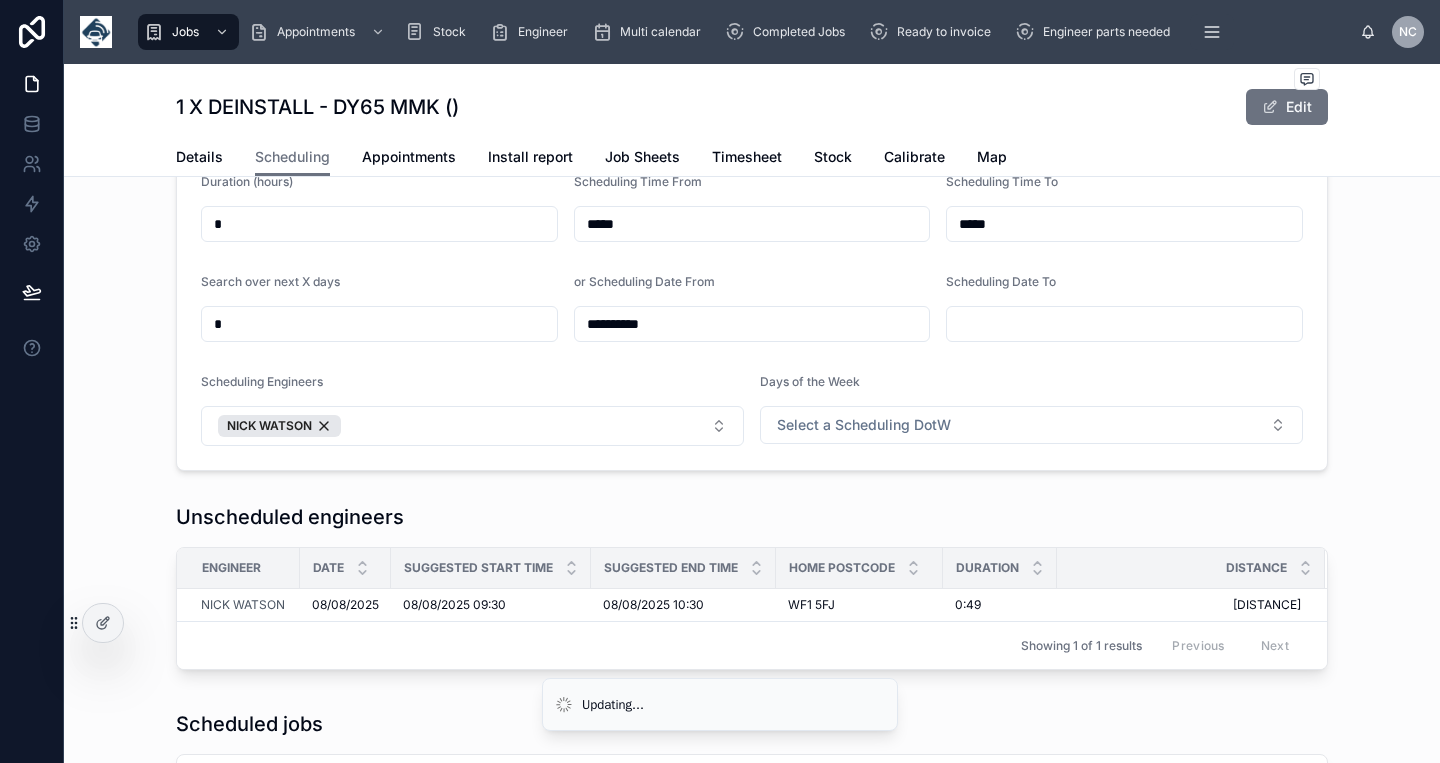 click on "*" at bounding box center (379, 324) 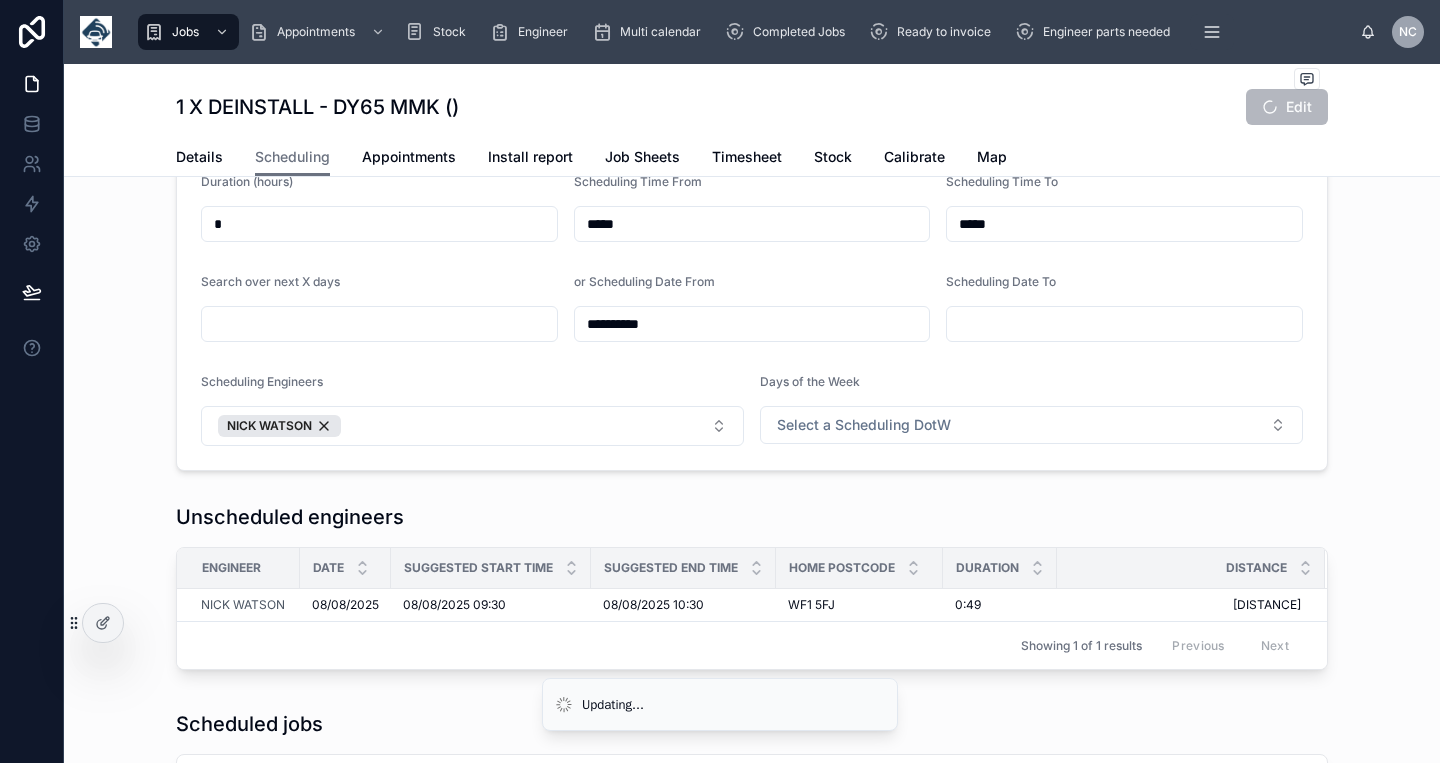 type 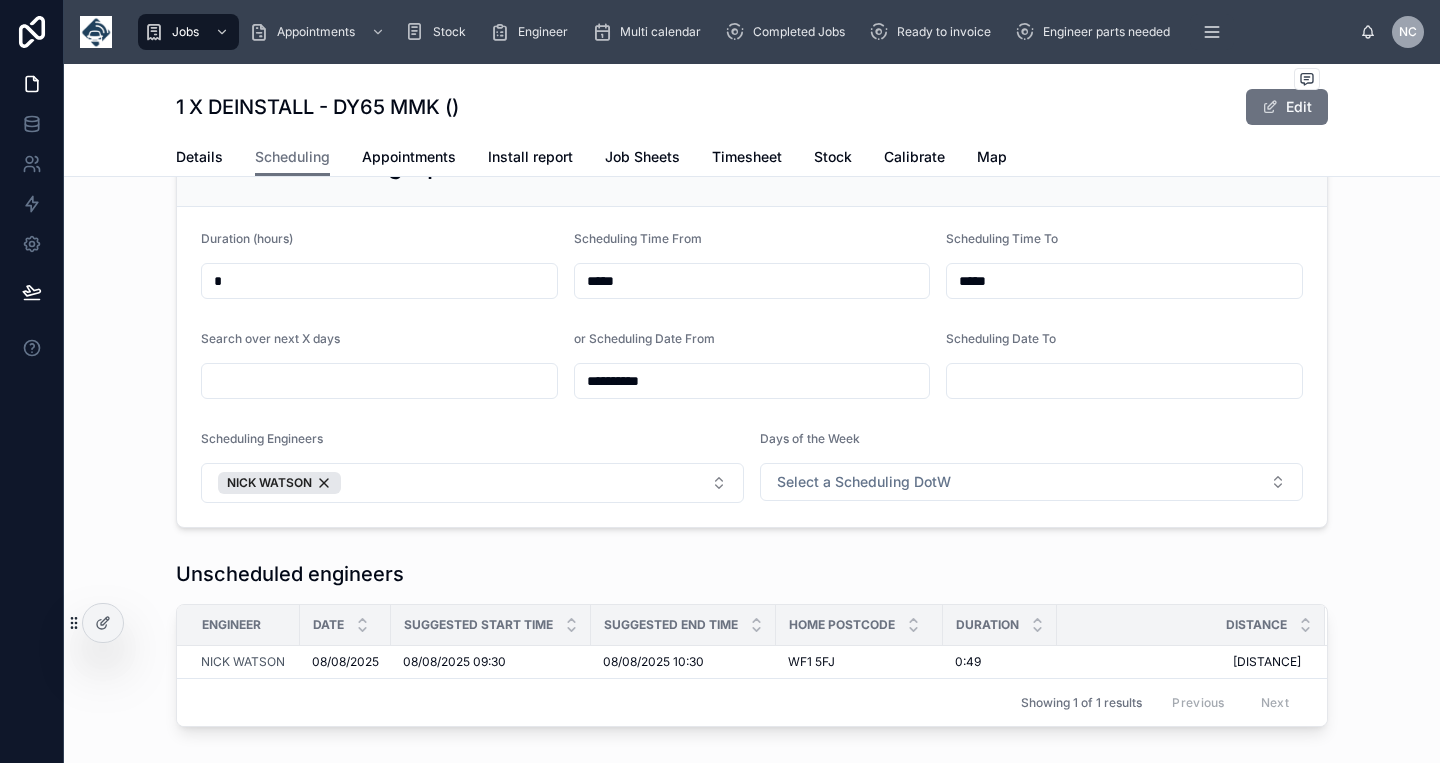 scroll, scrollTop: 78, scrollLeft: 0, axis: vertical 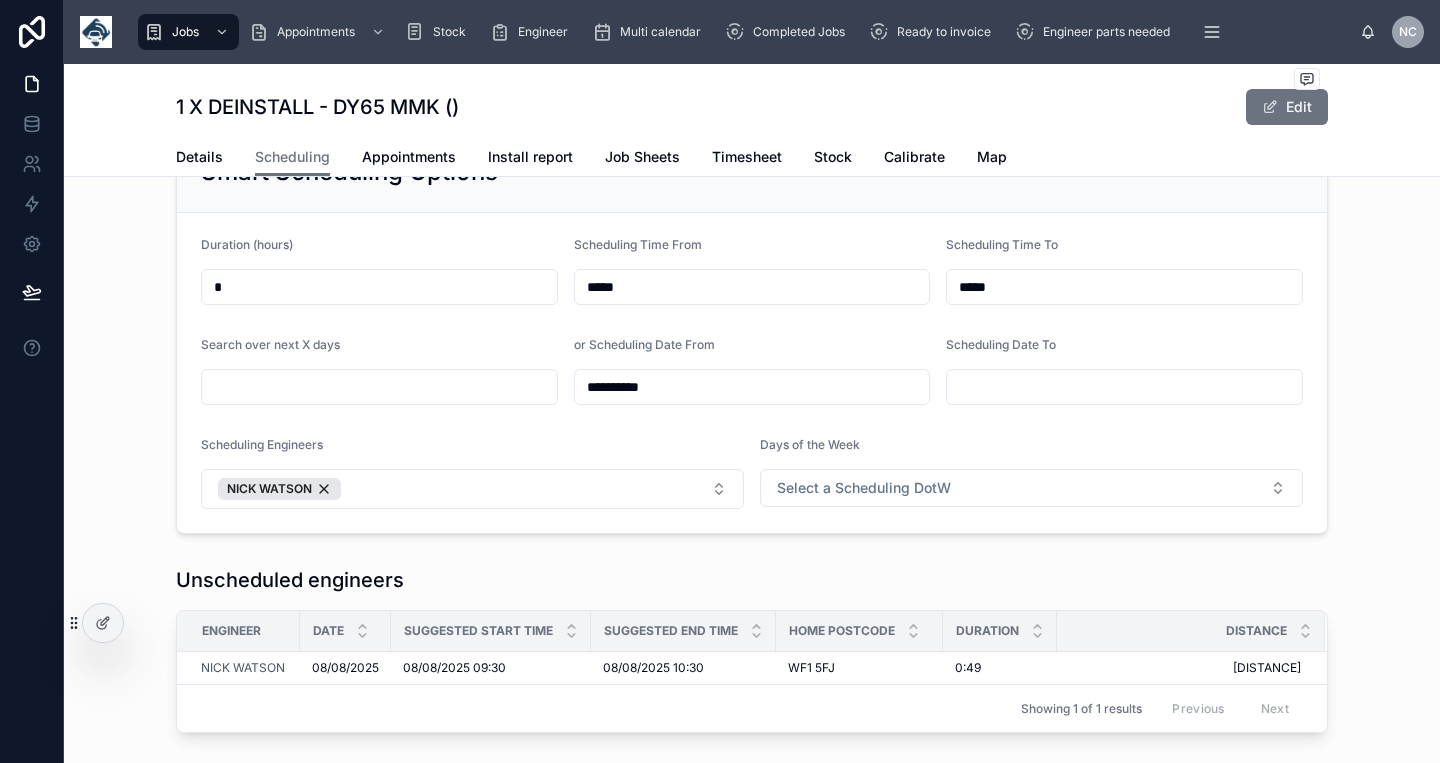 click at bounding box center (379, 387) 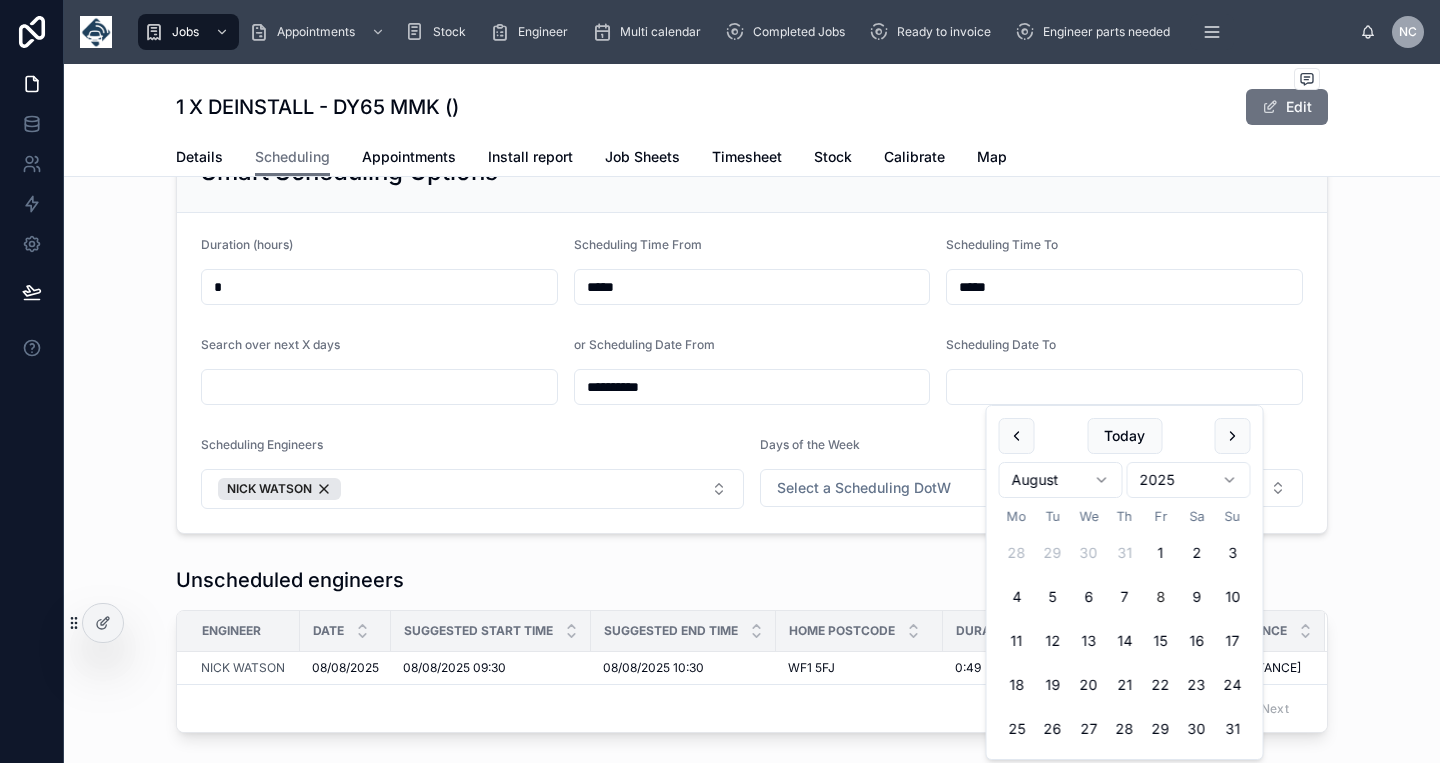 paste on "**********" 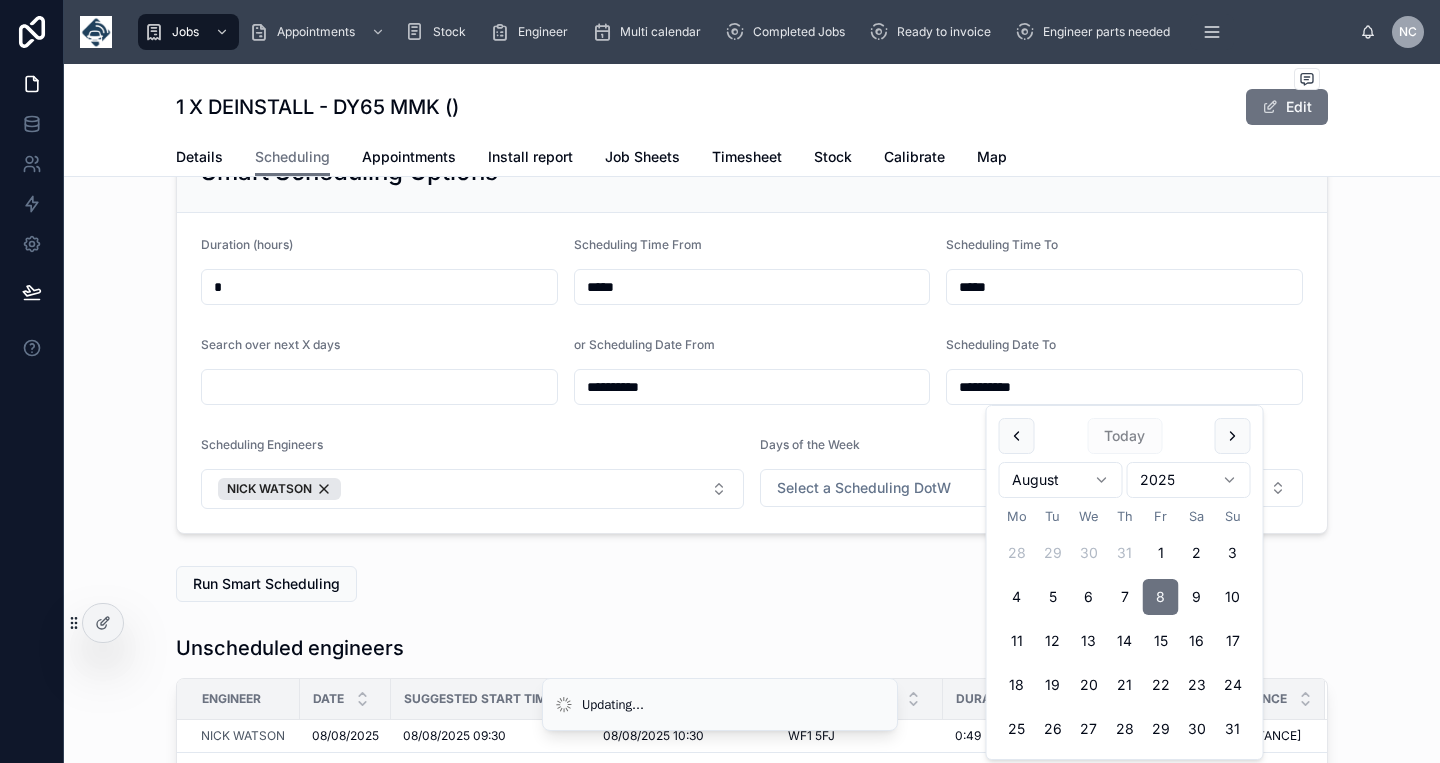 type on "**********" 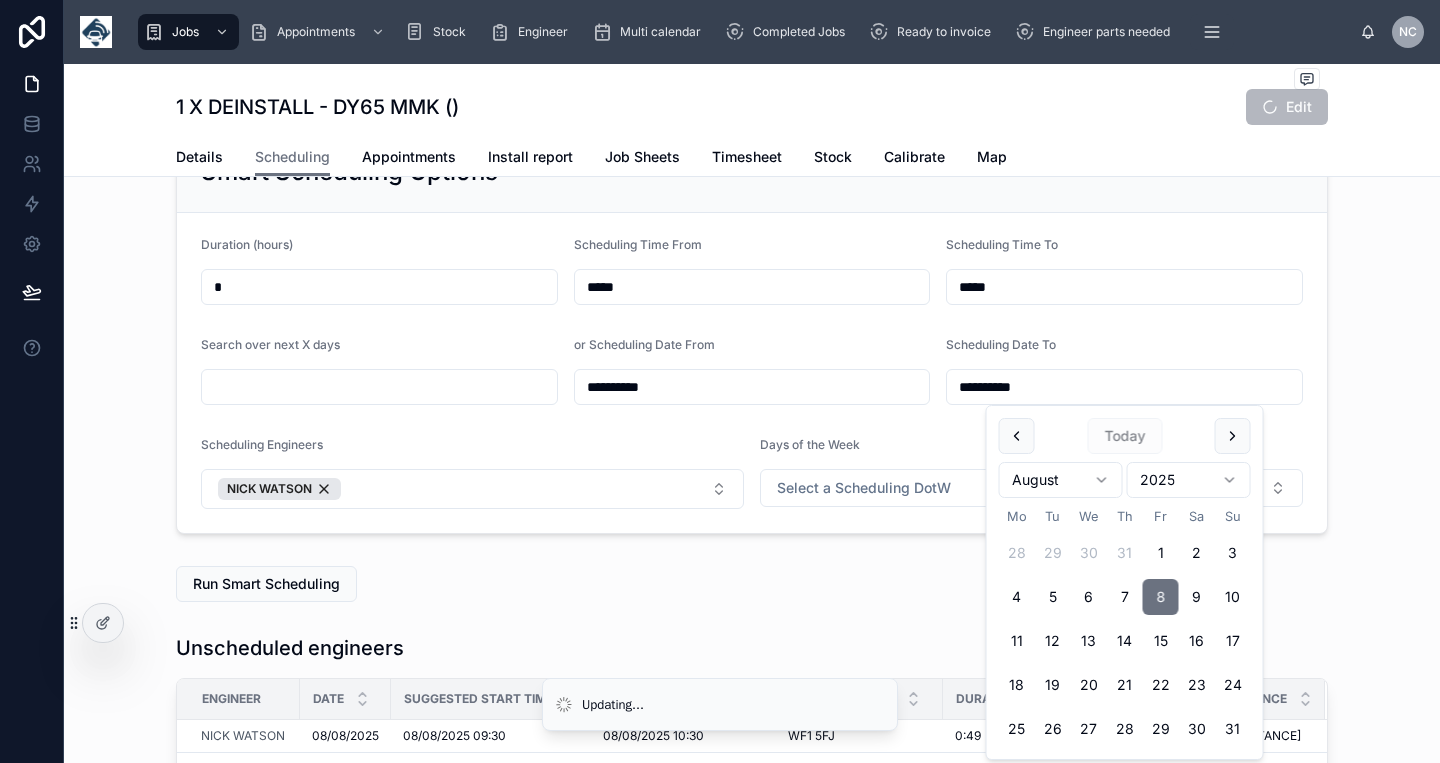 click at bounding box center (379, 387) 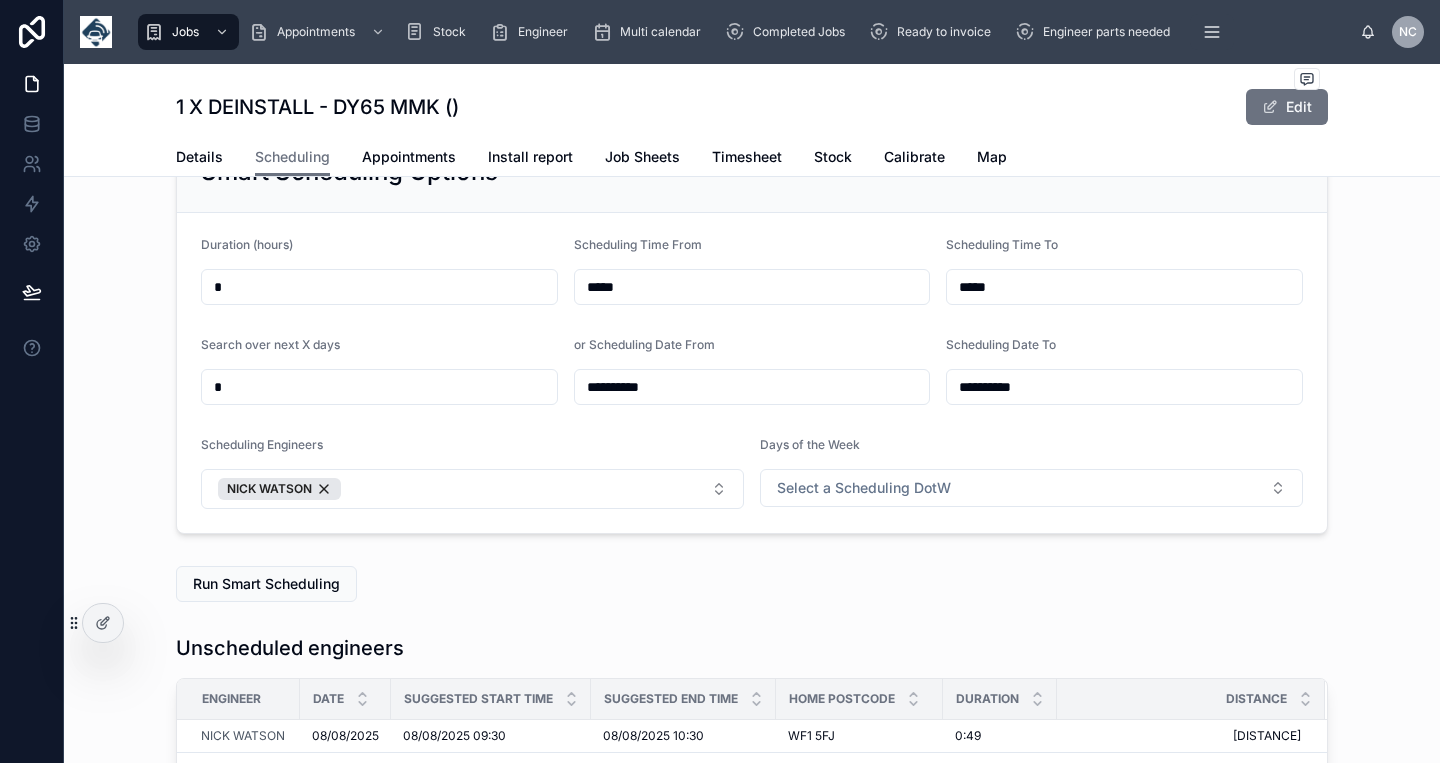 type on "*" 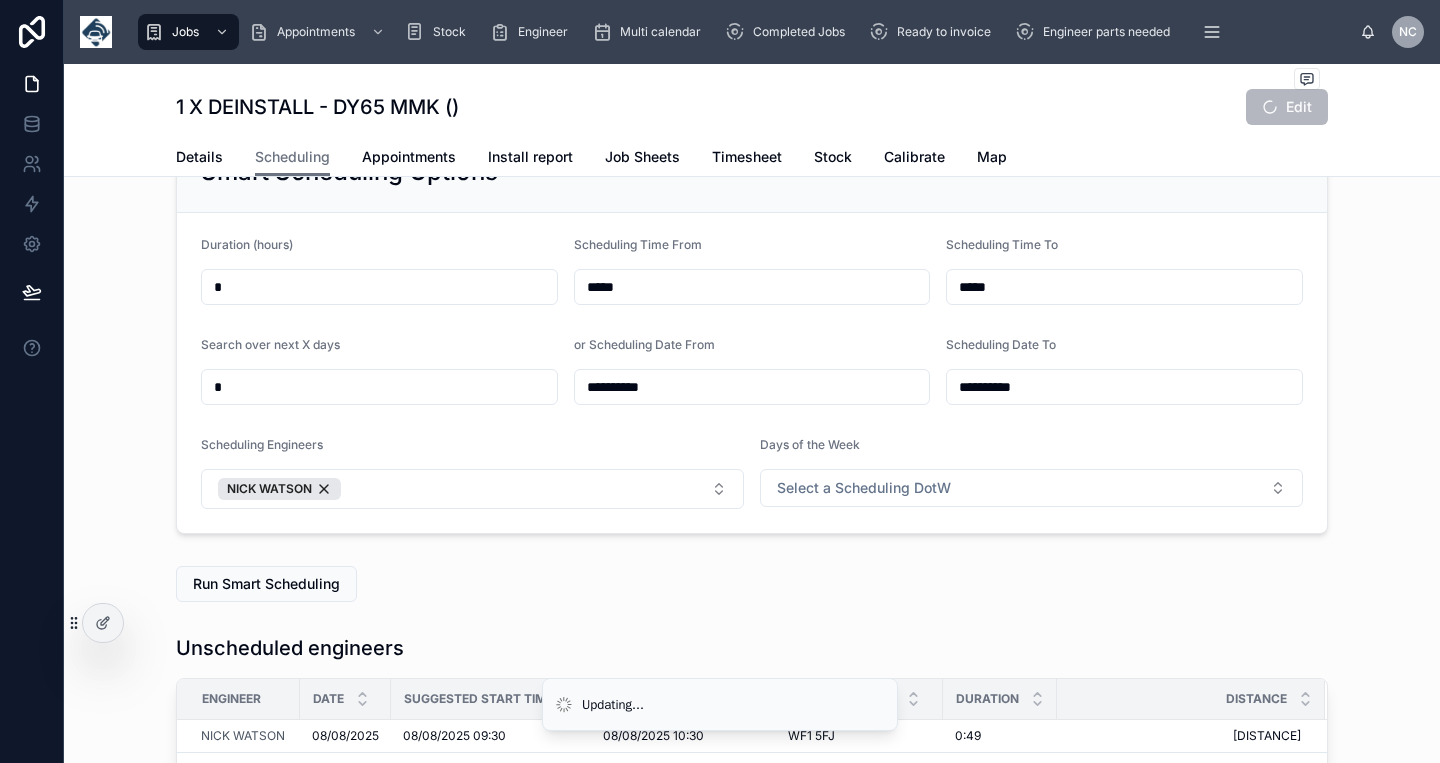 click on "**********" at bounding box center [752, 373] 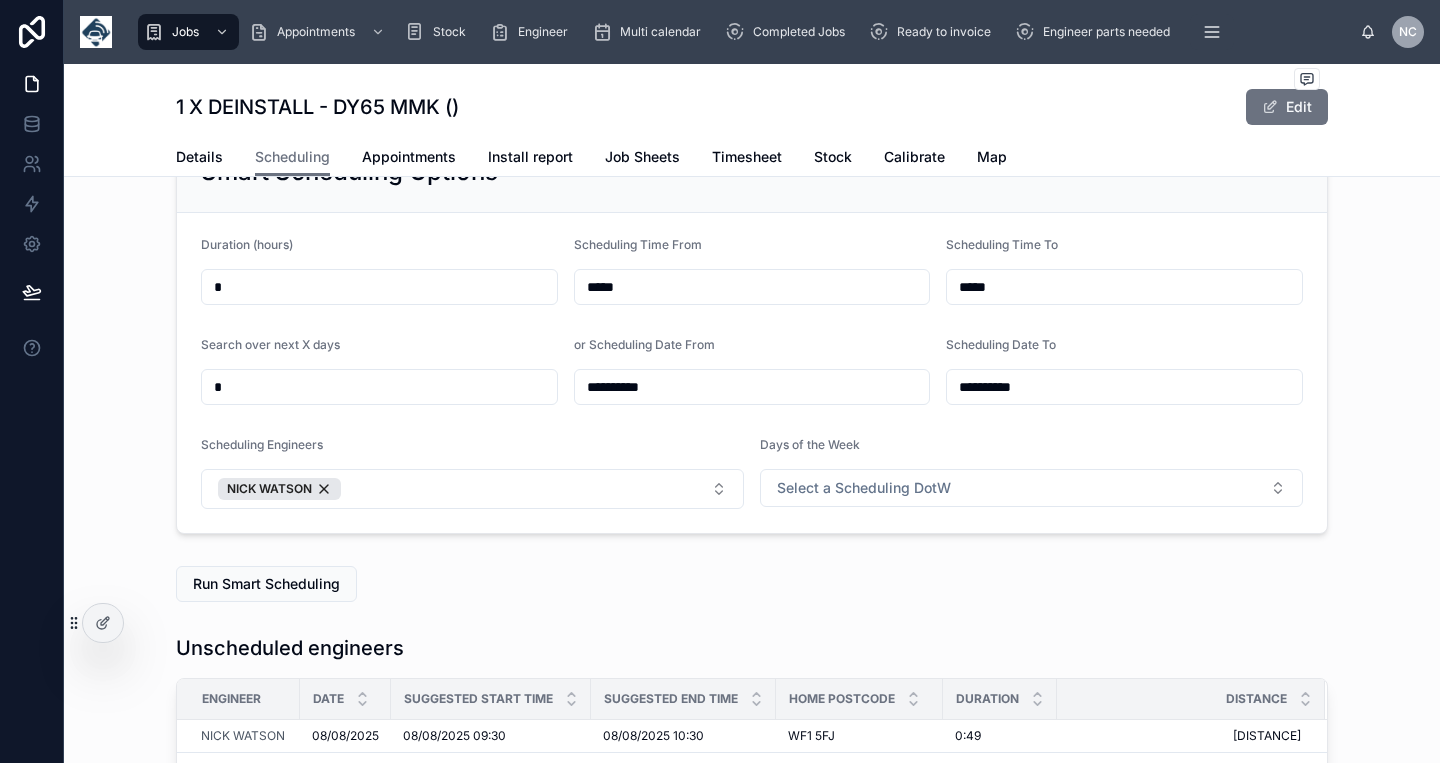 click on "**********" at bounding box center [1124, 387] 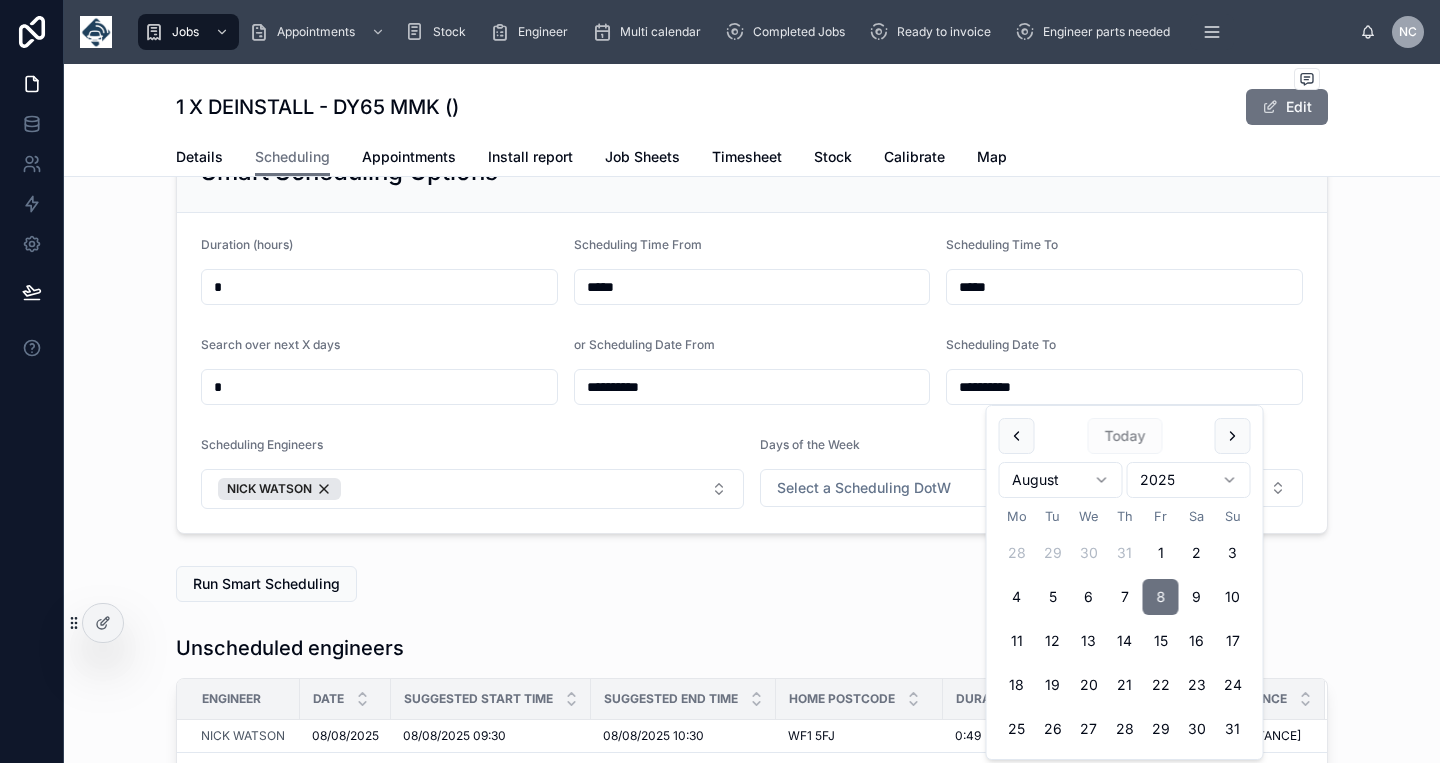 click on "**********" at bounding box center [1124, 387] 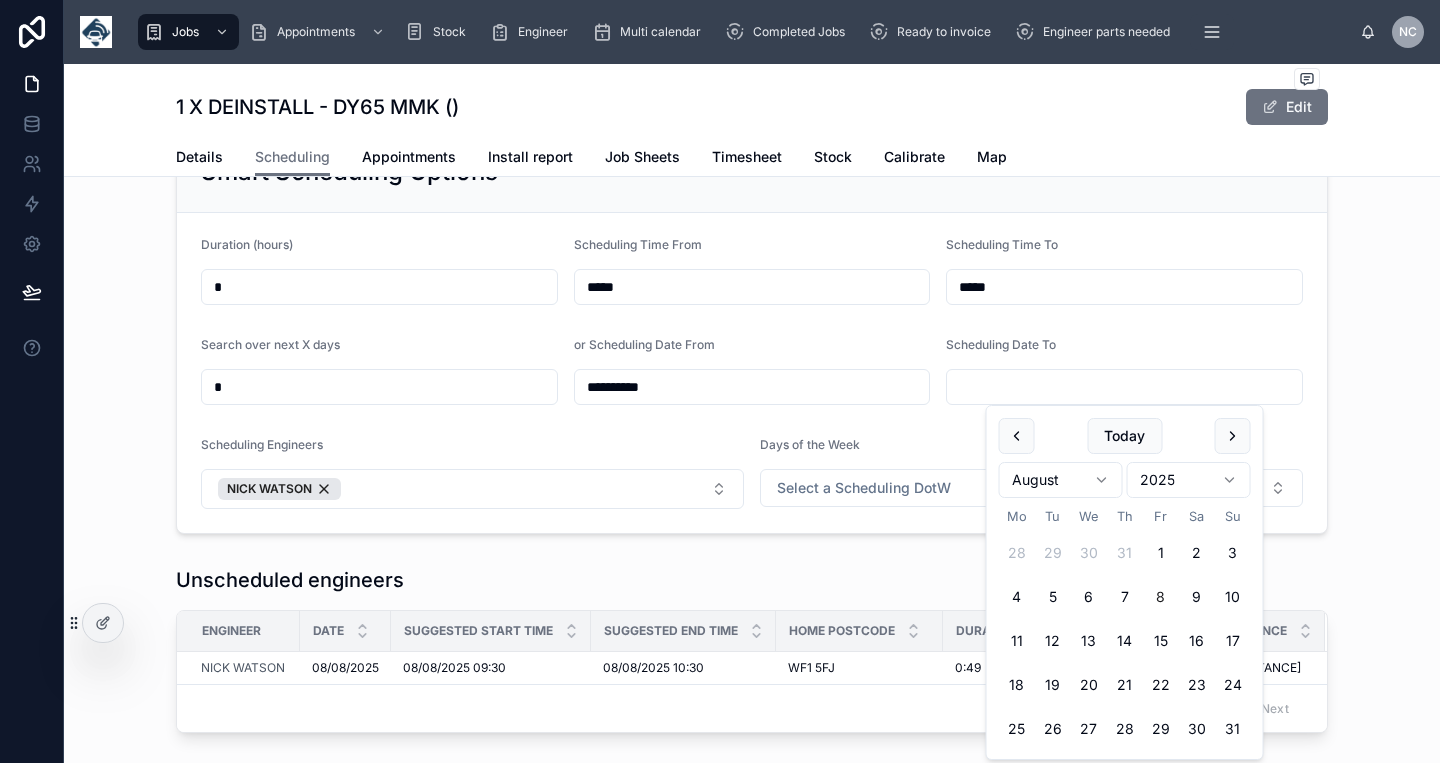 type on "**********" 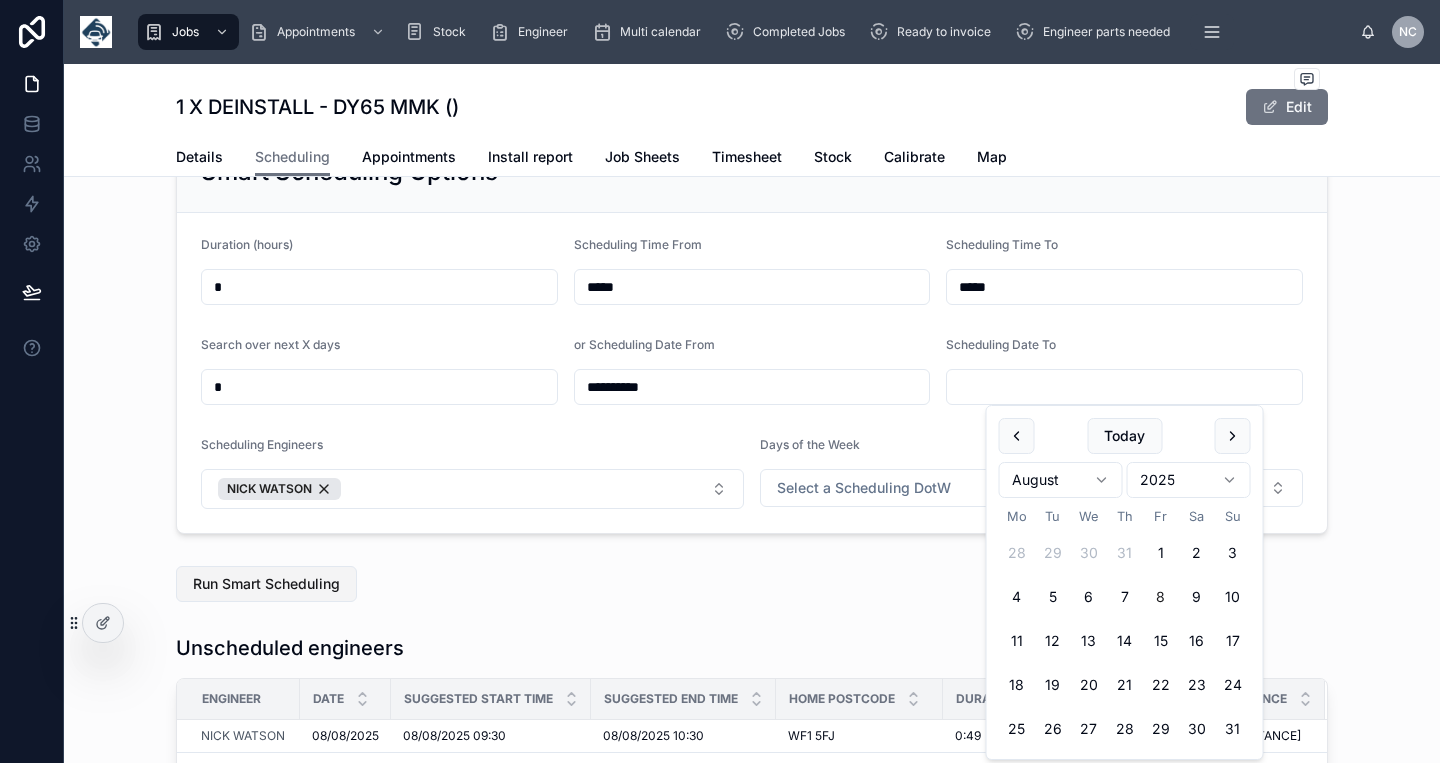 click on "Run Smart Scheduling" at bounding box center (266, 584) 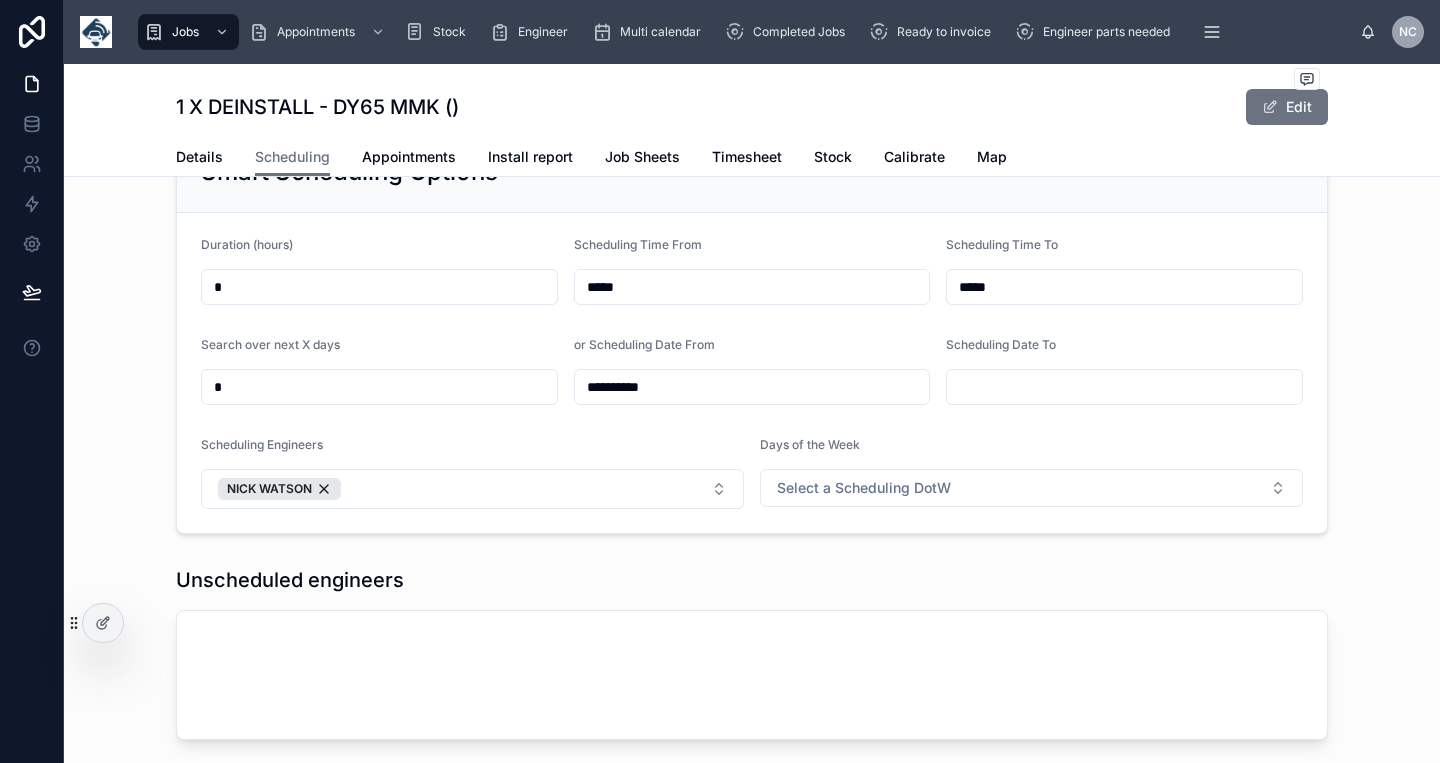 click at bounding box center [1124, 387] 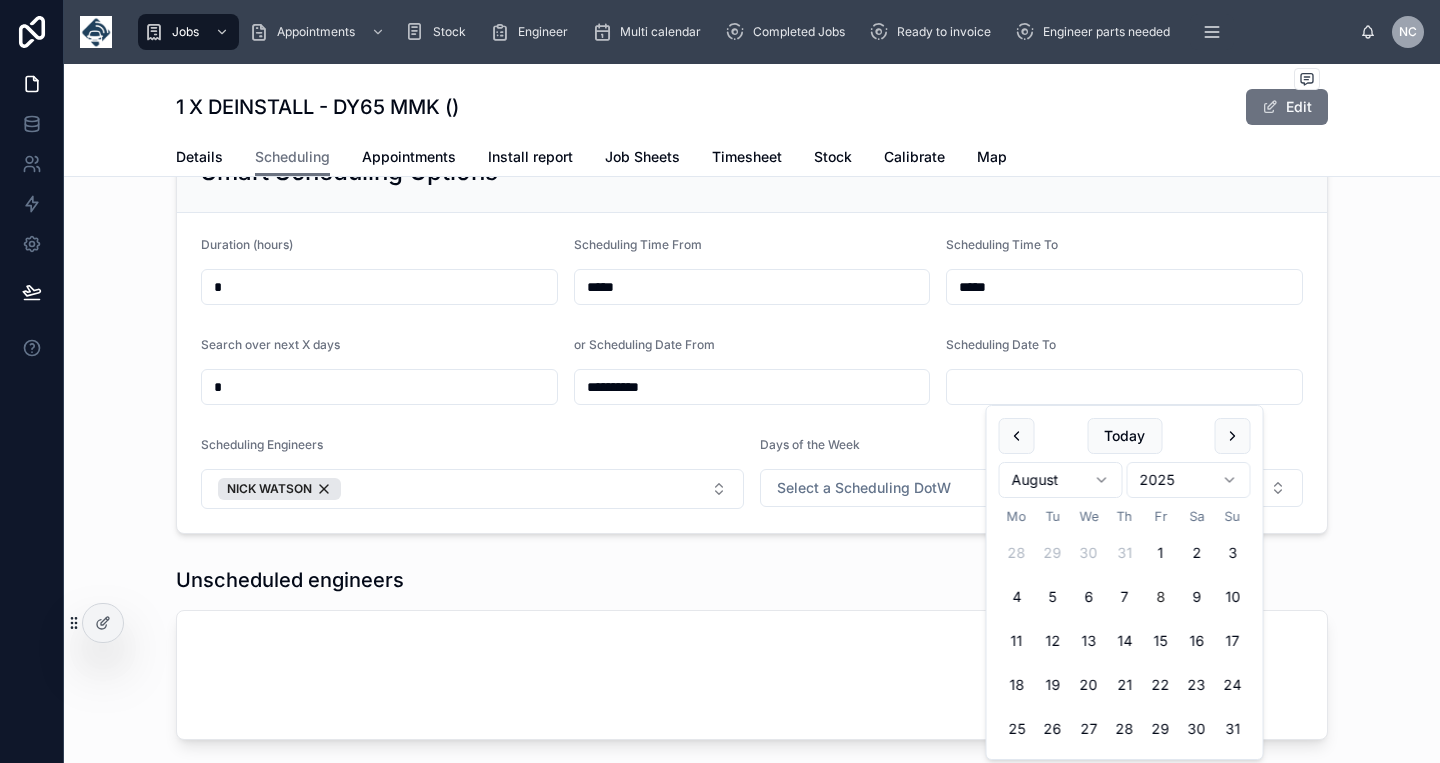 paste on "**********" 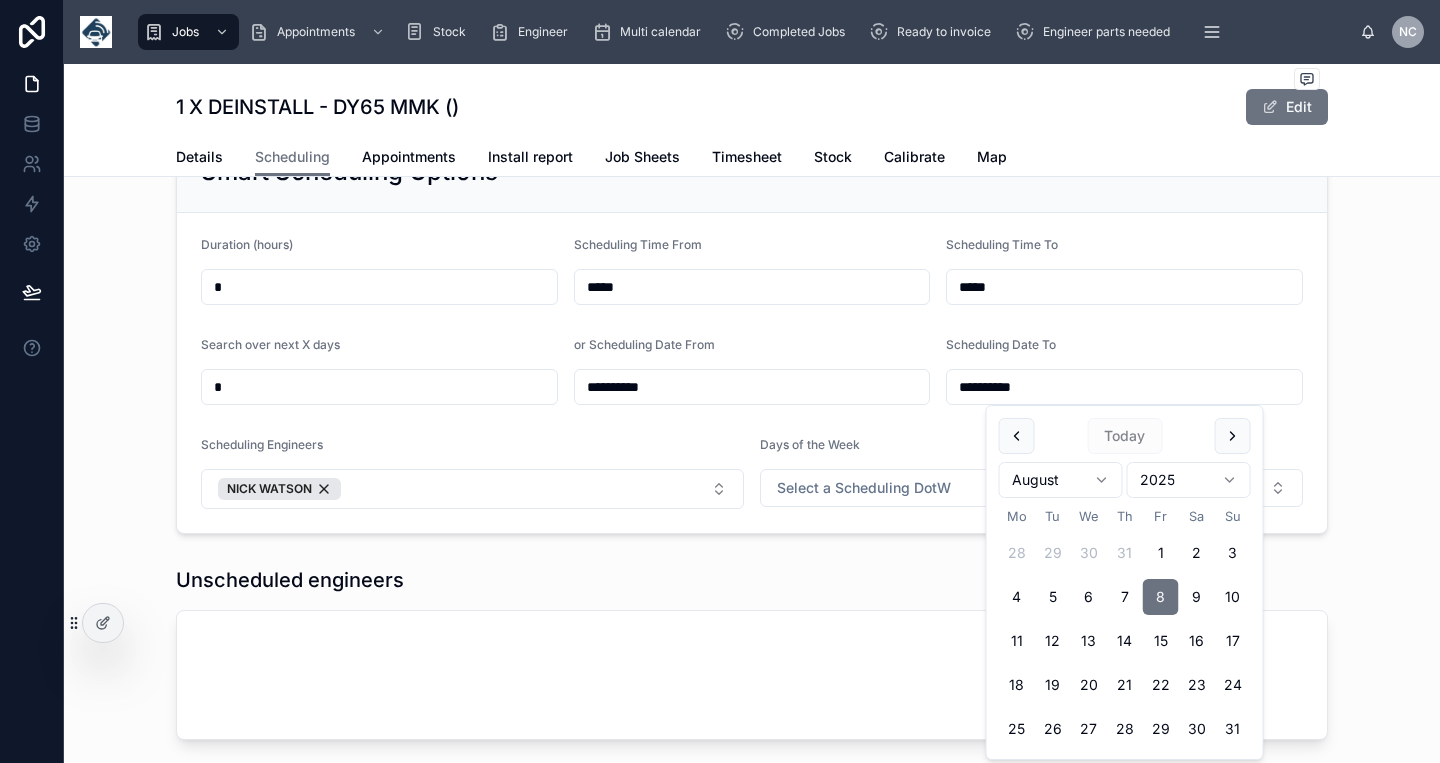 type on "**********" 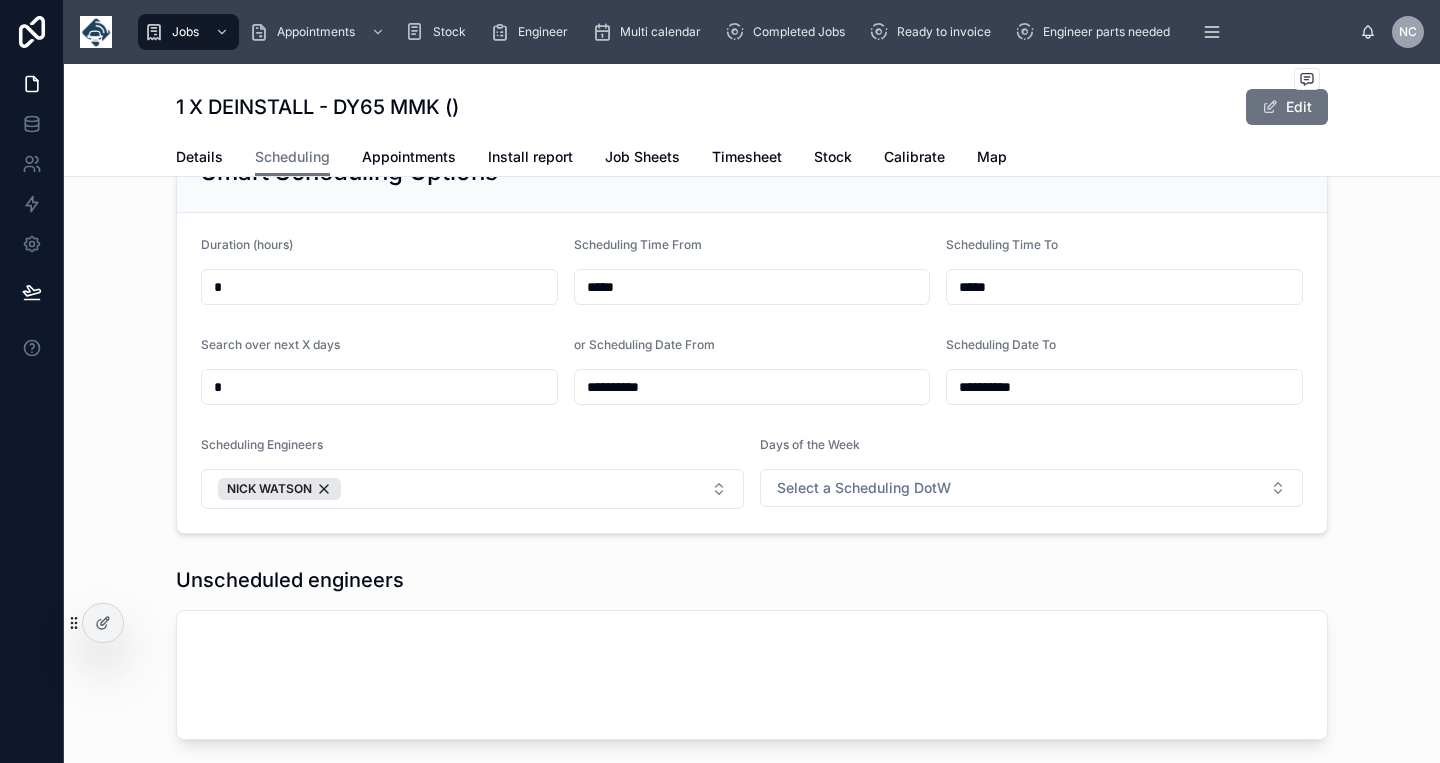 click on "*" at bounding box center (379, 387) 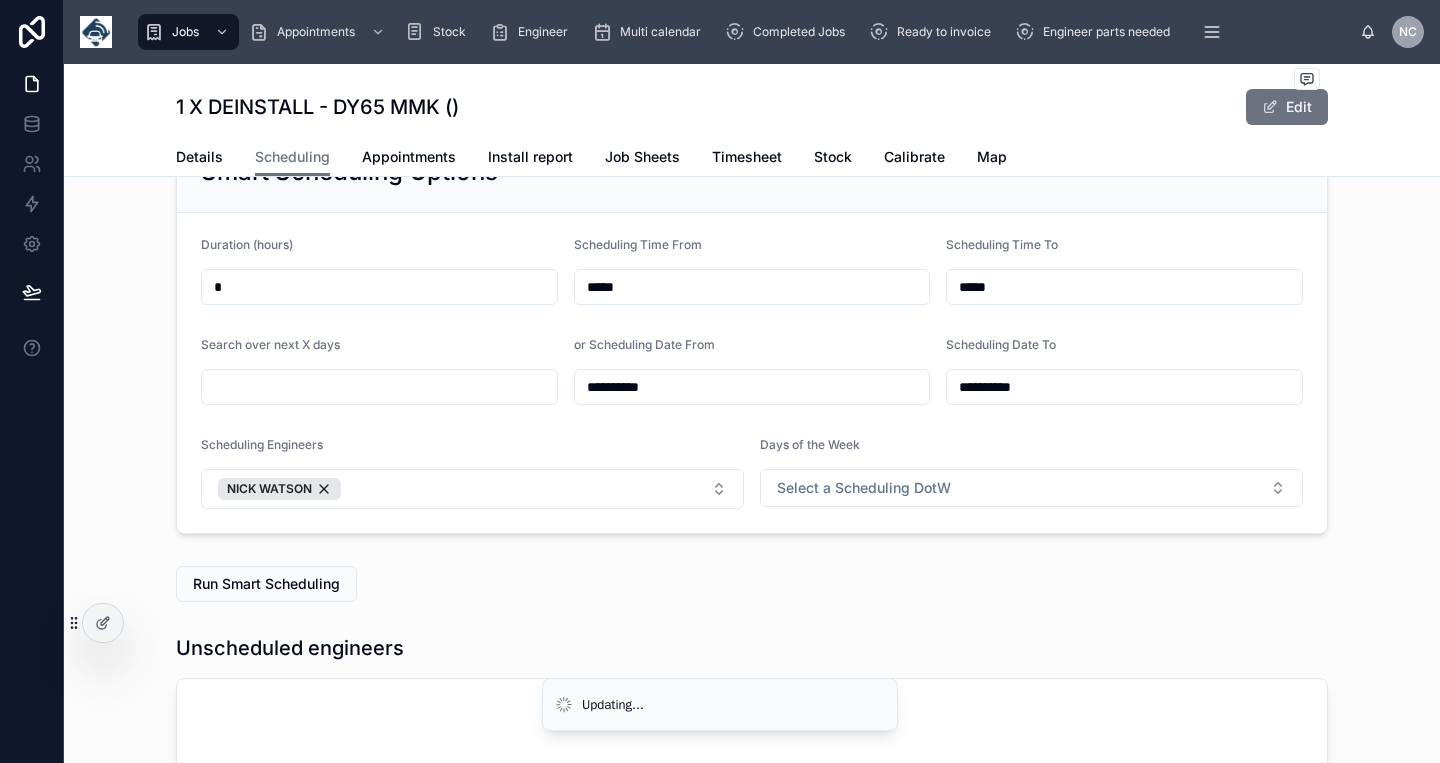 type 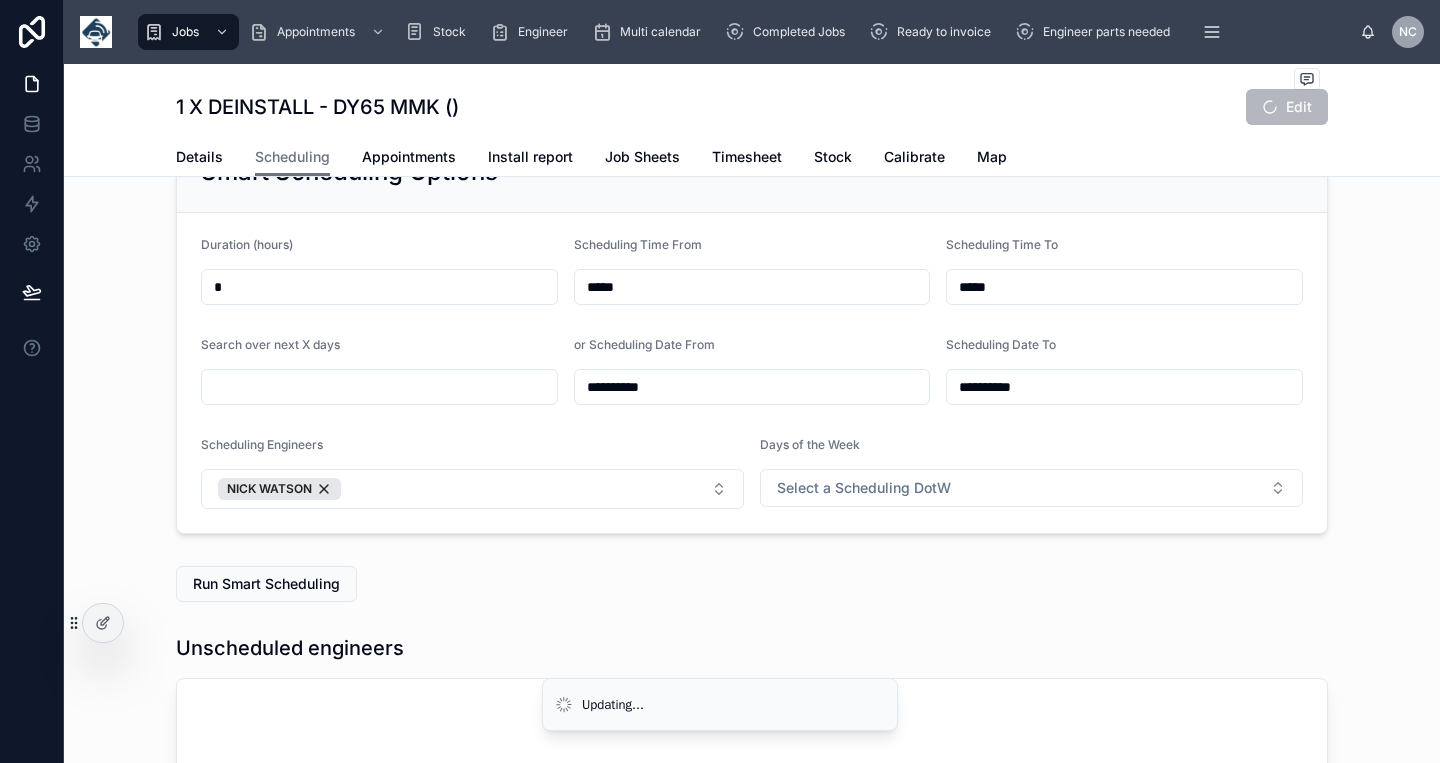 click on "**********" at bounding box center [752, 332] 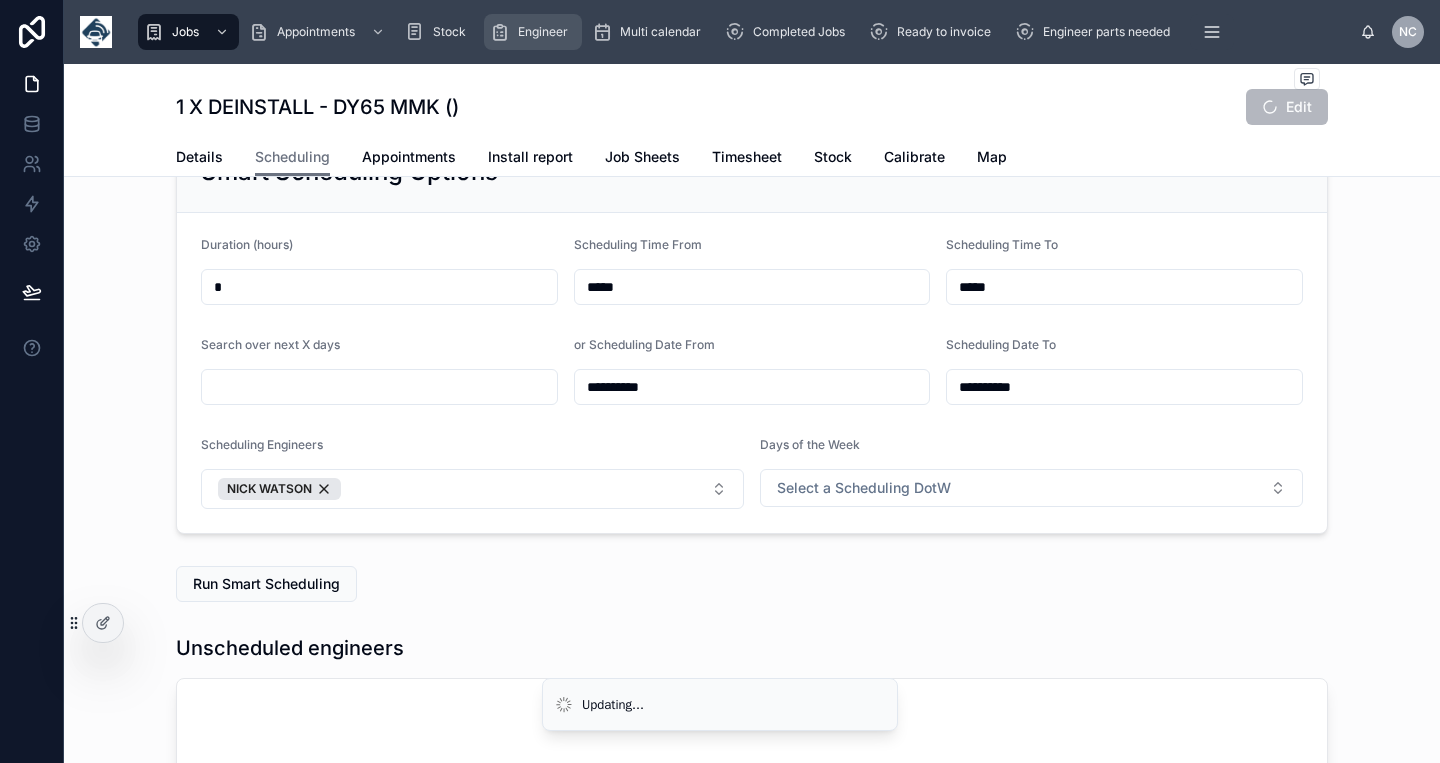 scroll, scrollTop: 702, scrollLeft: 0, axis: vertical 